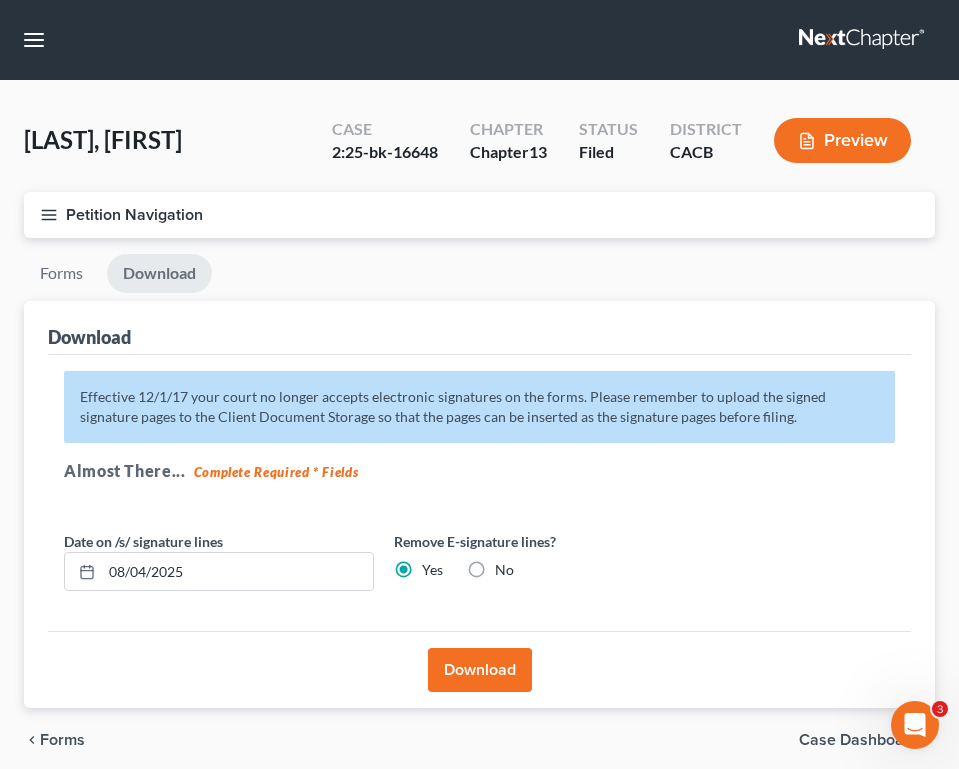 scroll, scrollTop: 79, scrollLeft: 0, axis: vertical 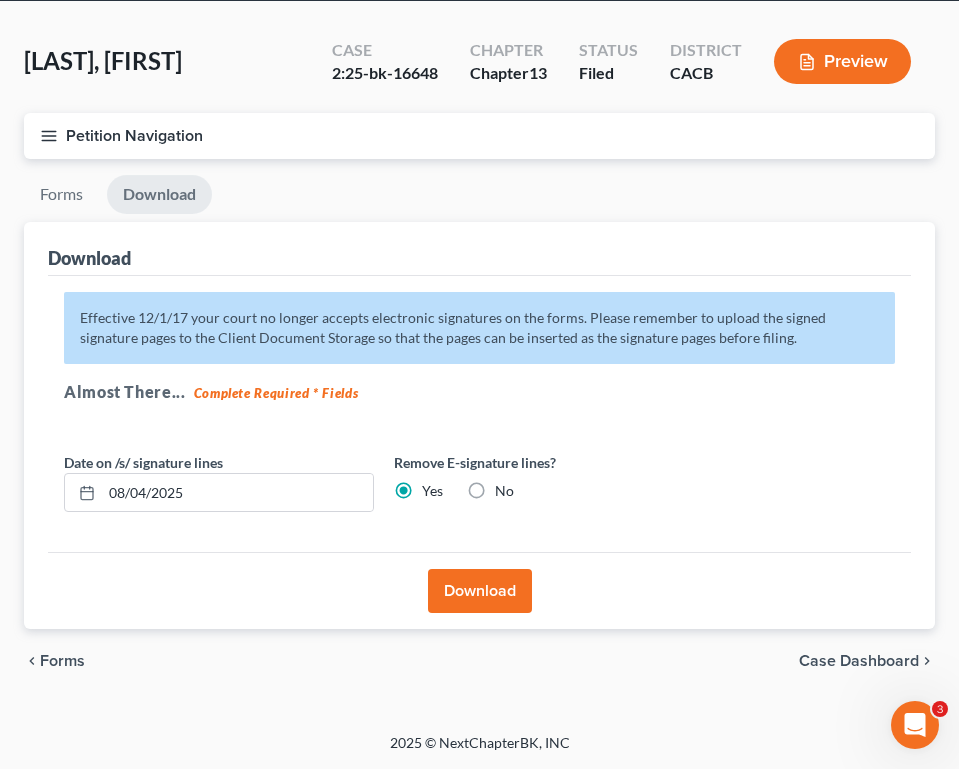 click on "Petition Navigation" at bounding box center (479, 136) 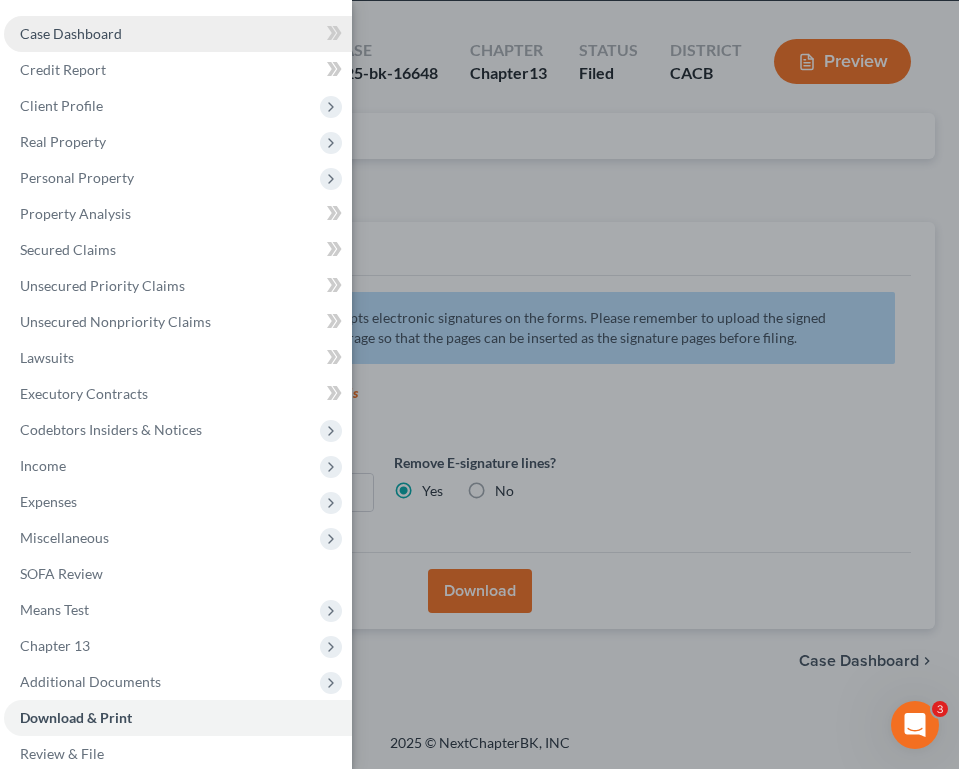 click on "Case Dashboard" at bounding box center (71, 33) 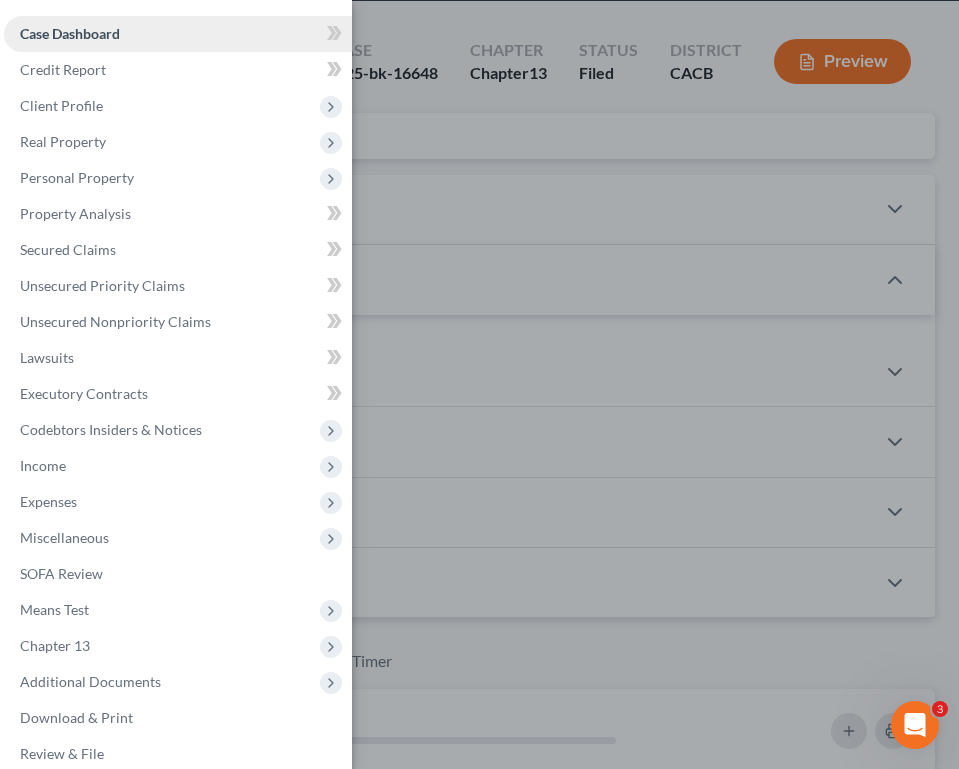 scroll, scrollTop: 0, scrollLeft: 0, axis: both 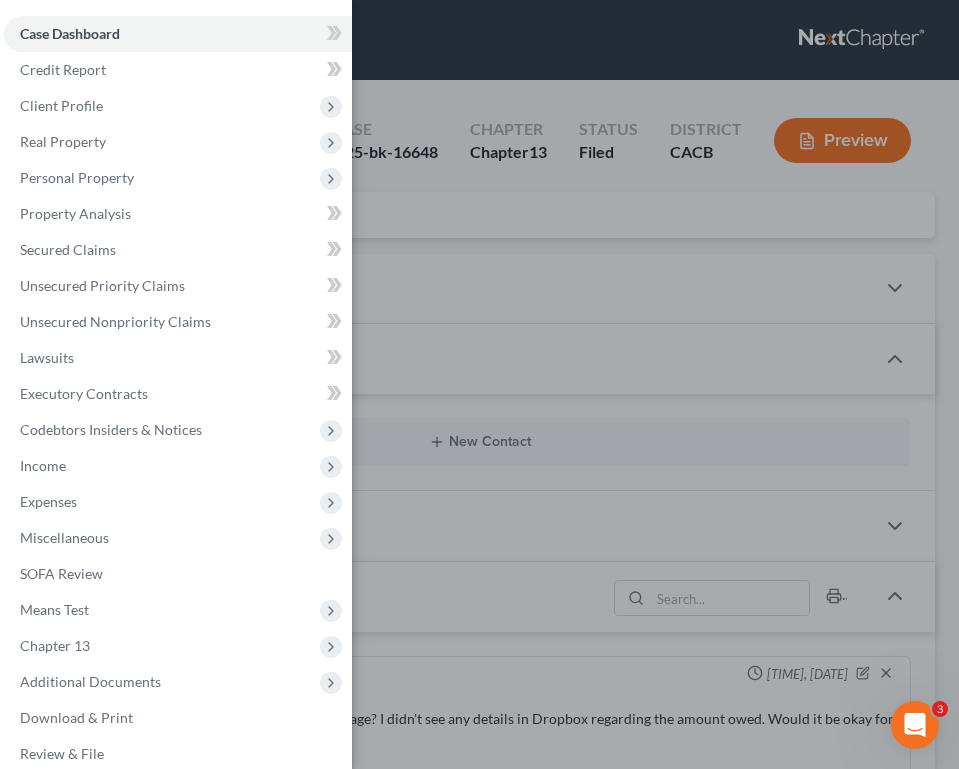 click on "Case Dashboard
Payments
Invoices
Payments
Payments
Credit Report
Client Profile" at bounding box center [479, 384] 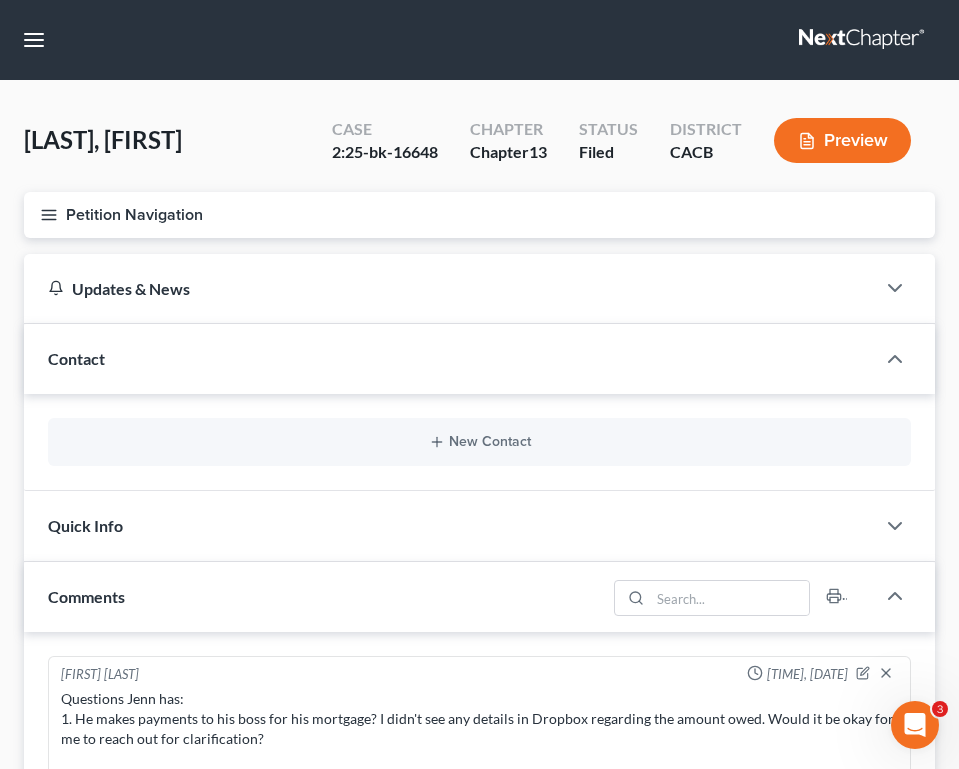 click on "Petition Navigation" at bounding box center [479, 215] 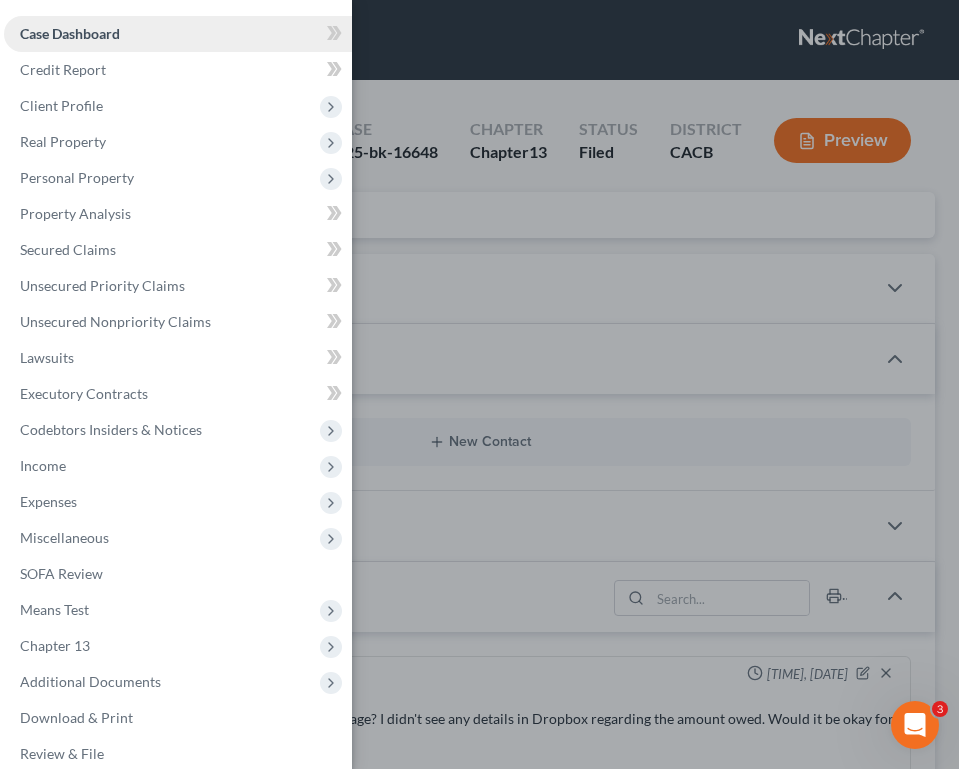 click on "Case Dashboard" at bounding box center (70, 33) 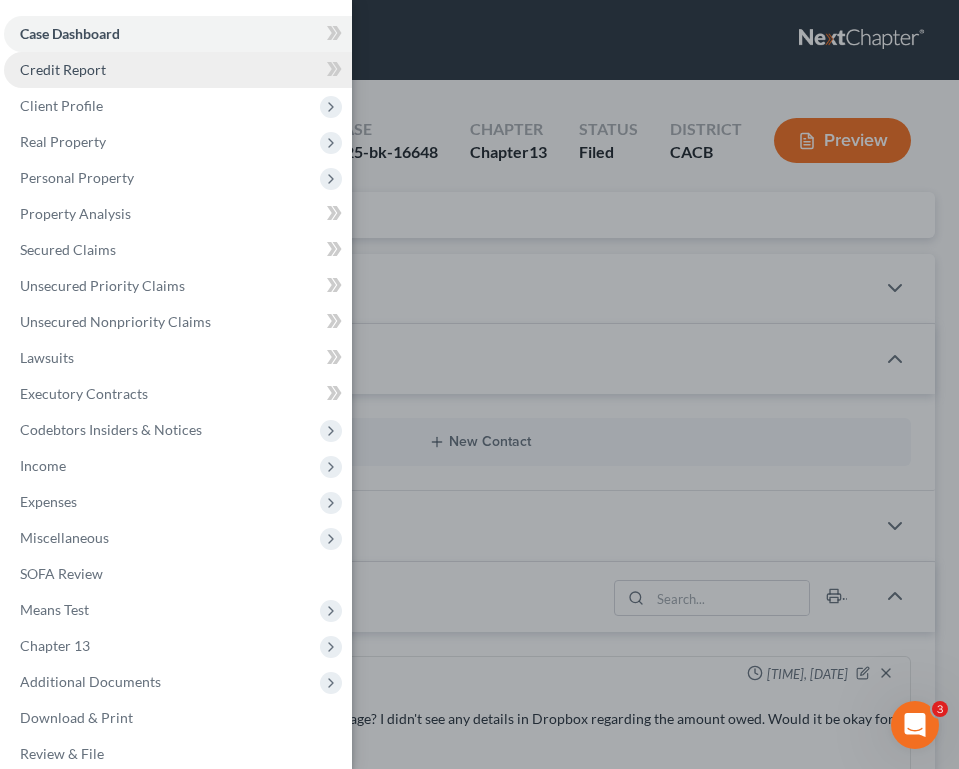 click on "Credit Report" at bounding box center [178, 70] 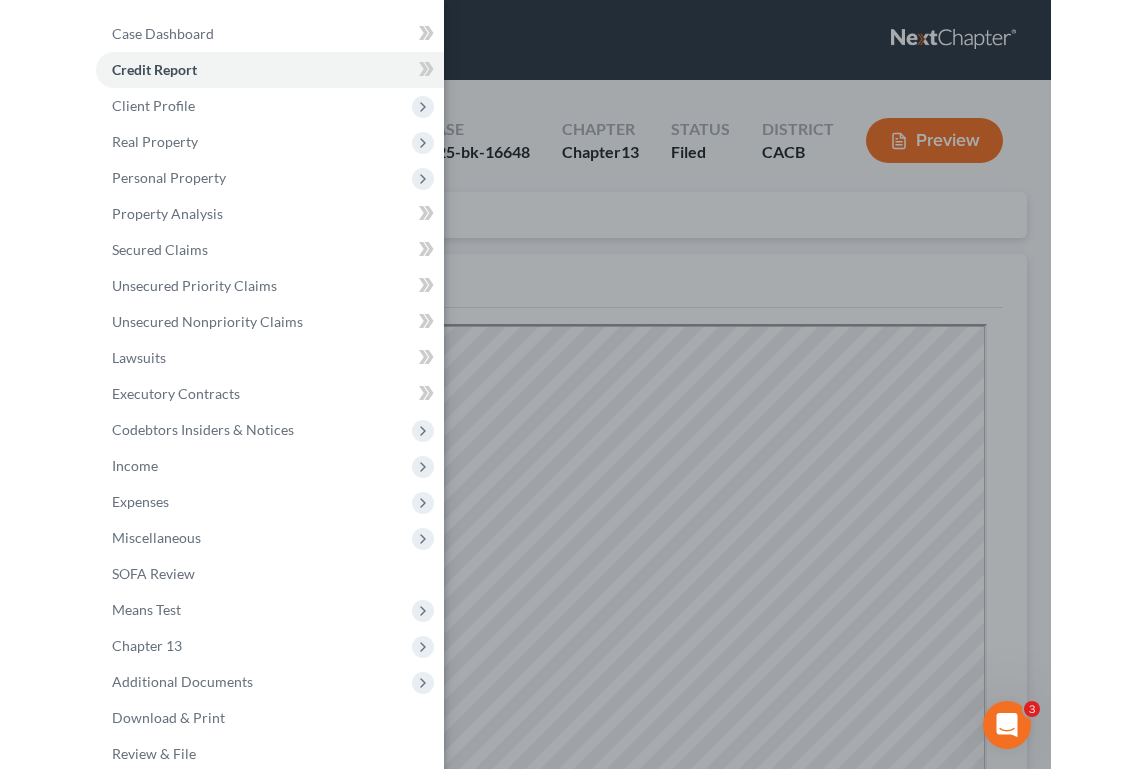 scroll, scrollTop: 0, scrollLeft: 0, axis: both 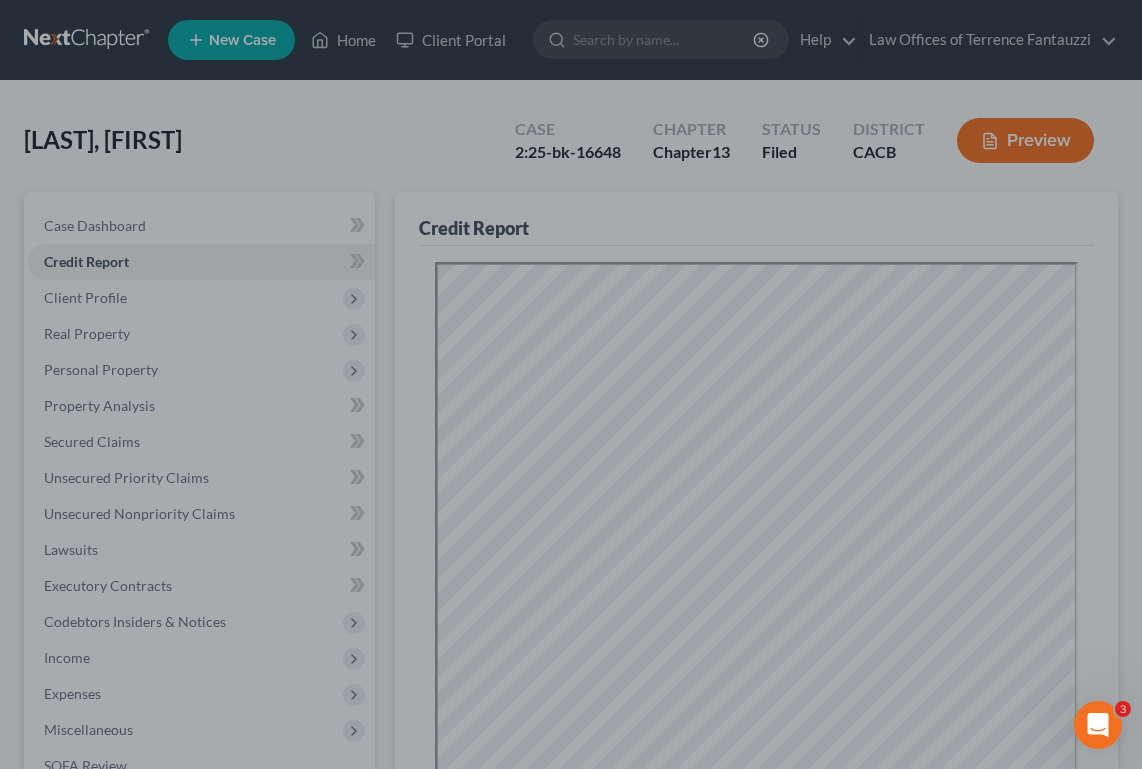 click at bounding box center [571, 384] 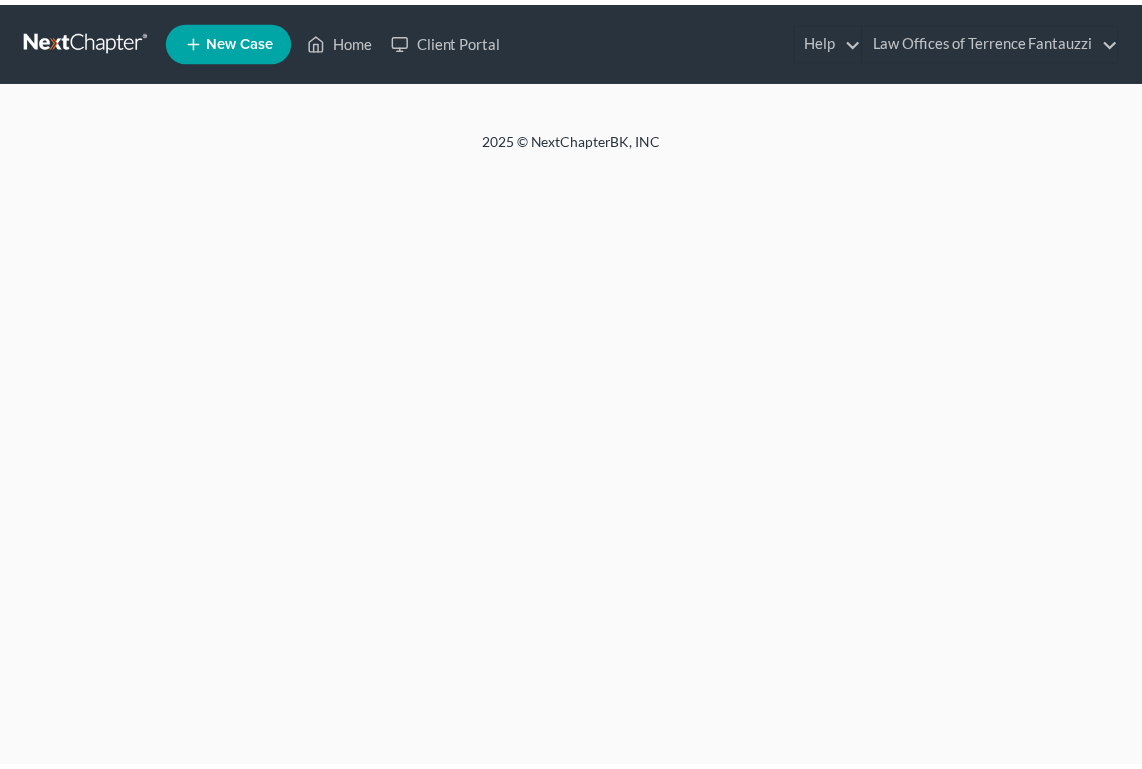 scroll, scrollTop: 0, scrollLeft: 0, axis: both 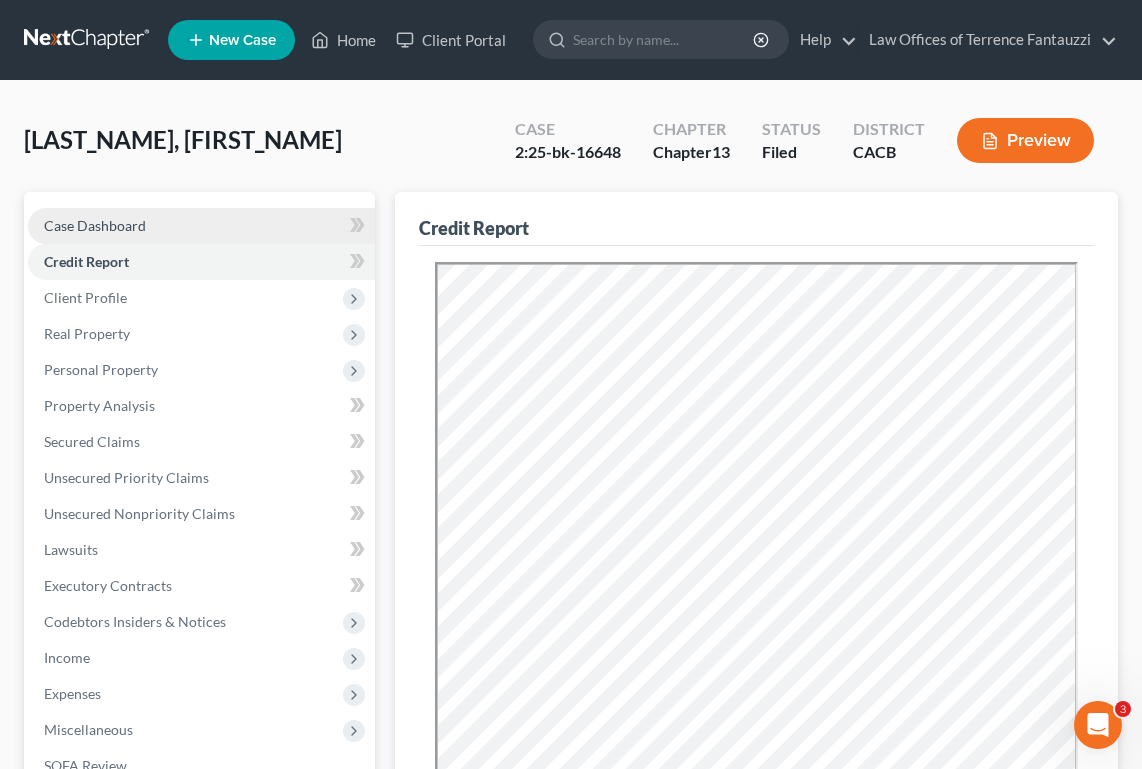 click on "Case Dashboard" at bounding box center (95, 225) 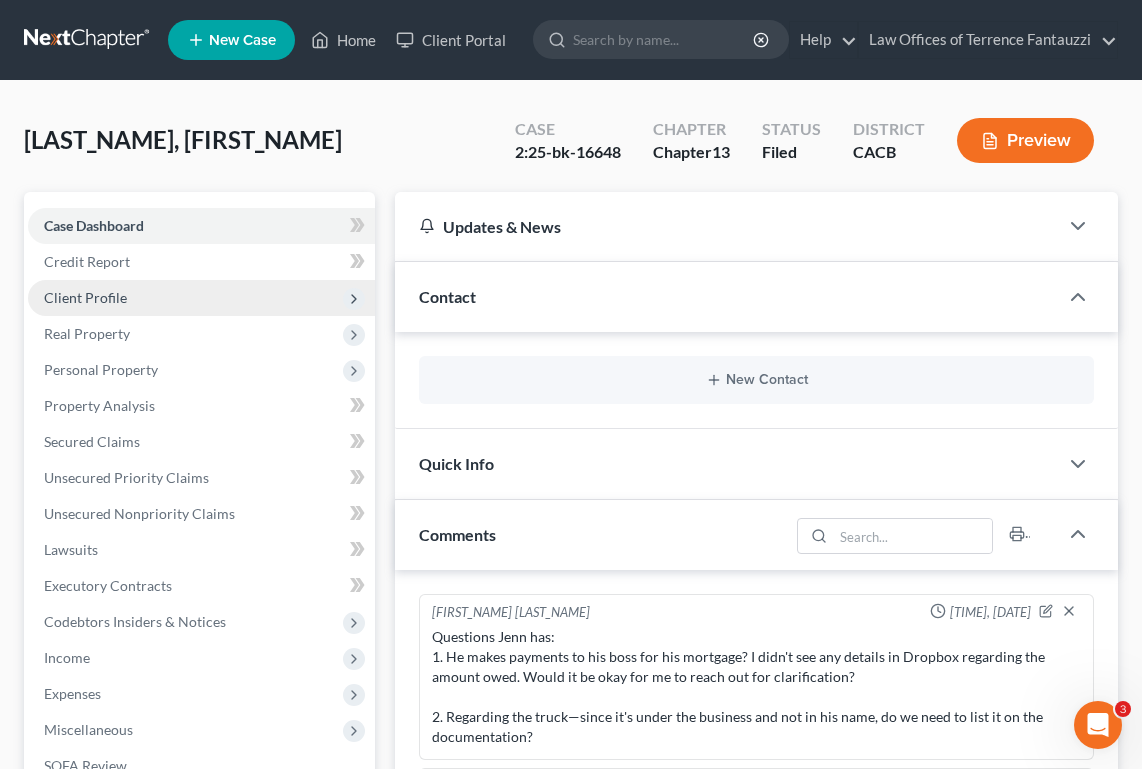click on "Client Profile" at bounding box center [85, 297] 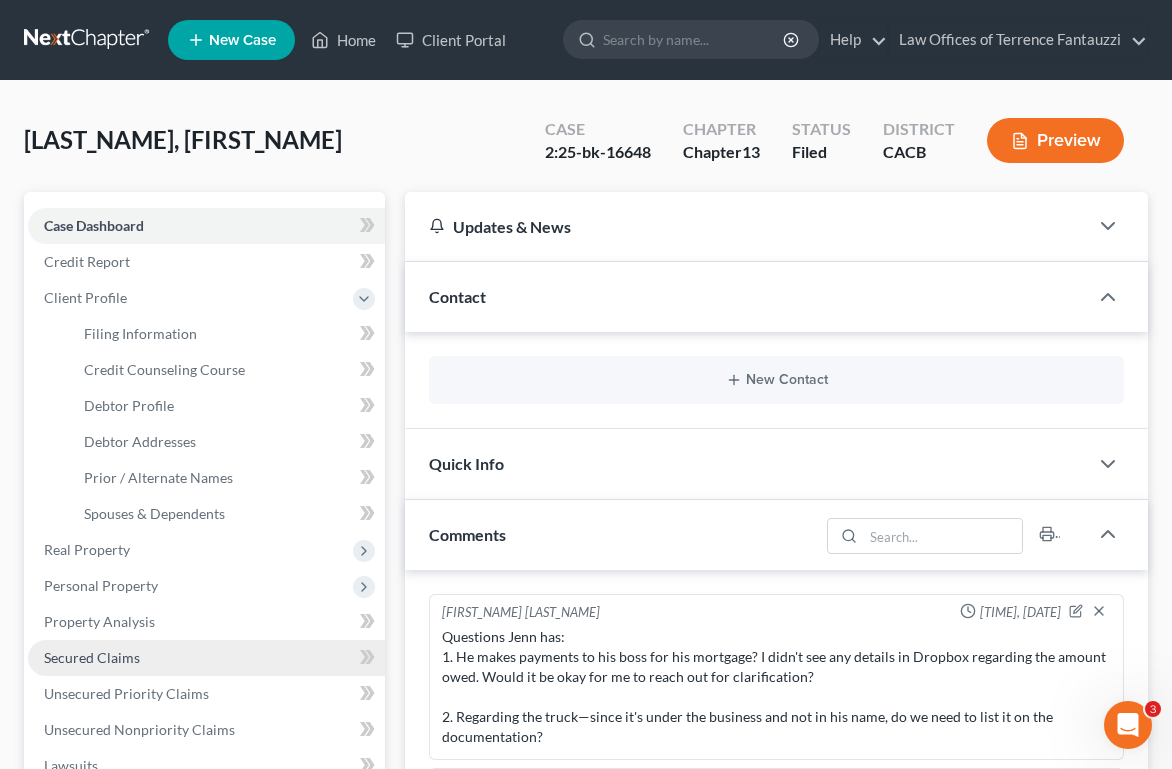 scroll, scrollTop: 87, scrollLeft: 0, axis: vertical 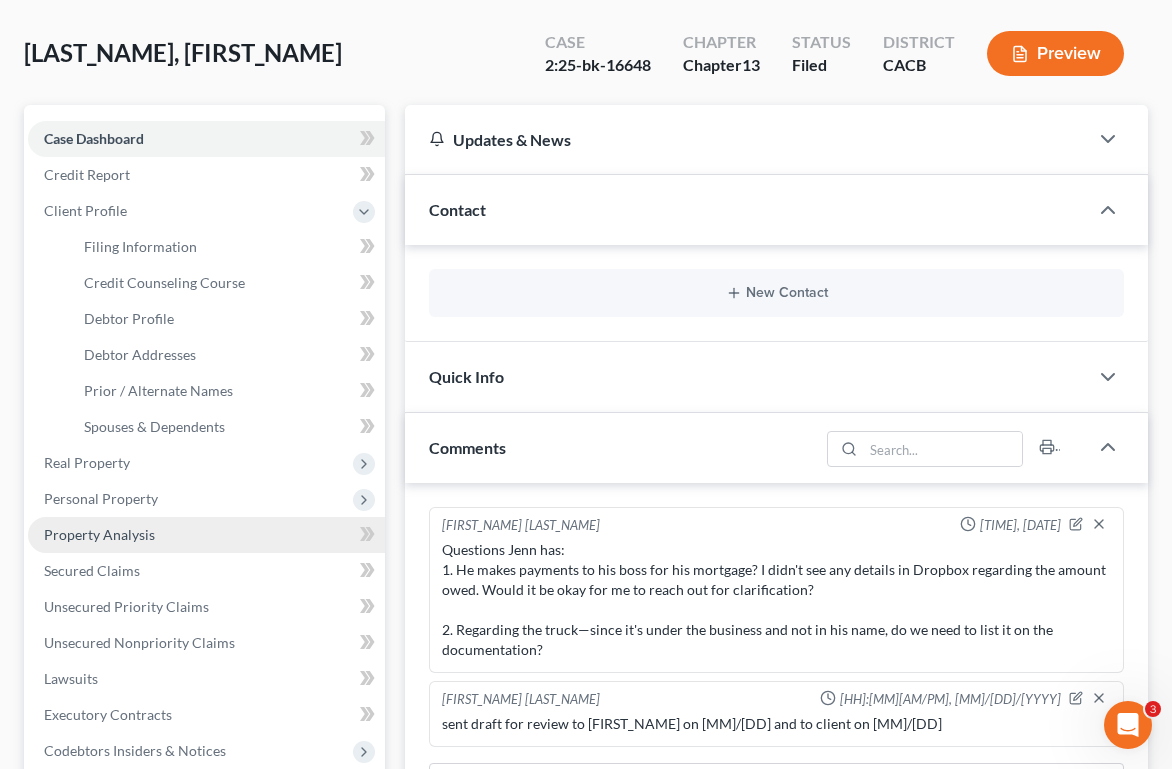 click on "Property Analysis" at bounding box center (99, 534) 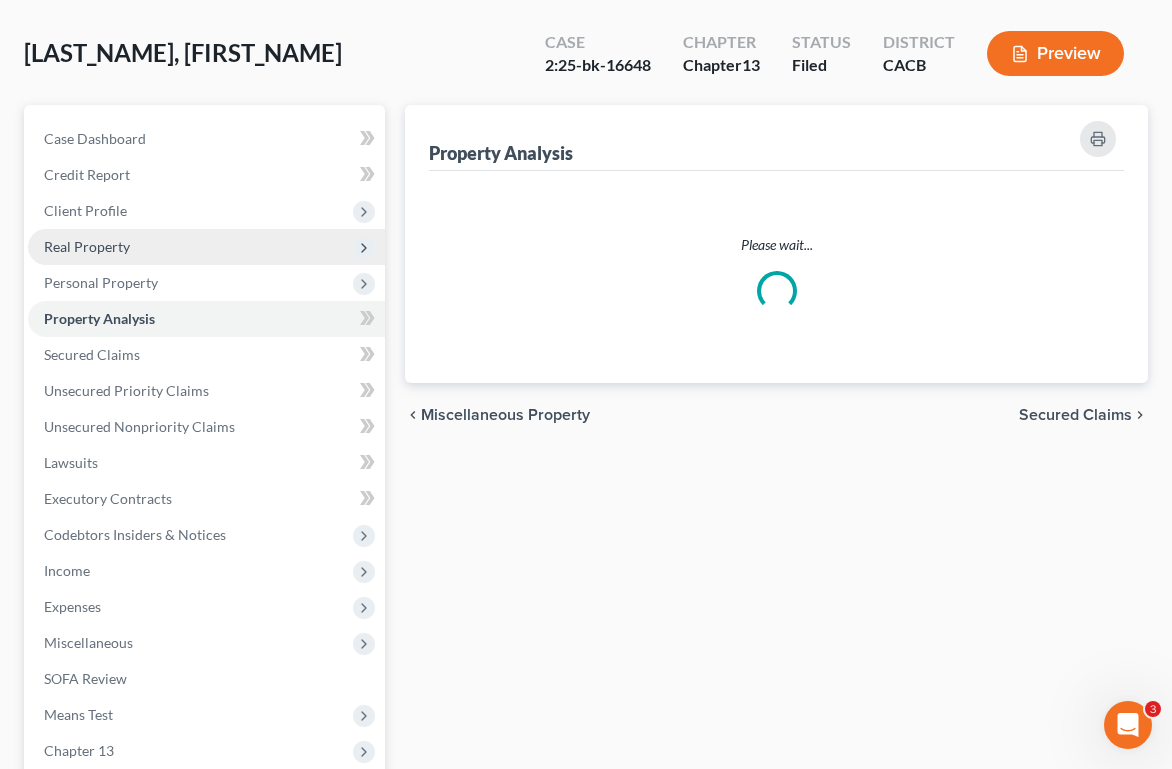 scroll, scrollTop: 0, scrollLeft: 0, axis: both 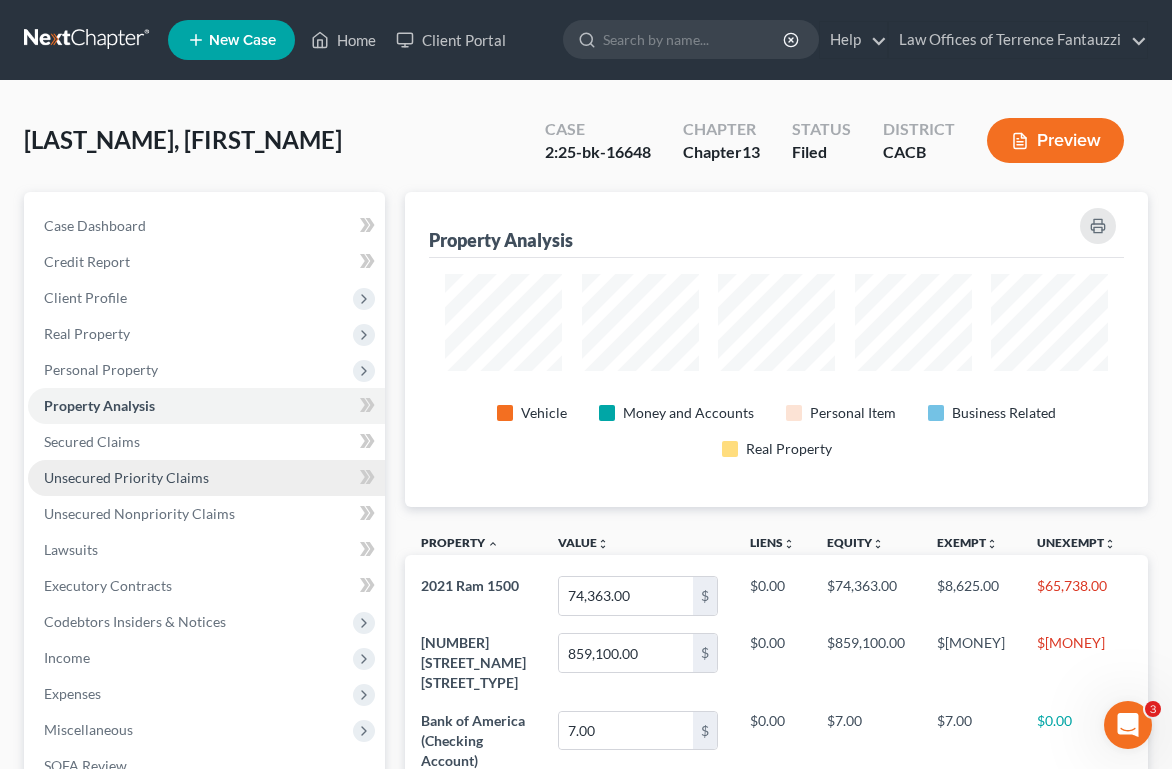 click on "Unsecured Priority Claims" at bounding box center (126, 477) 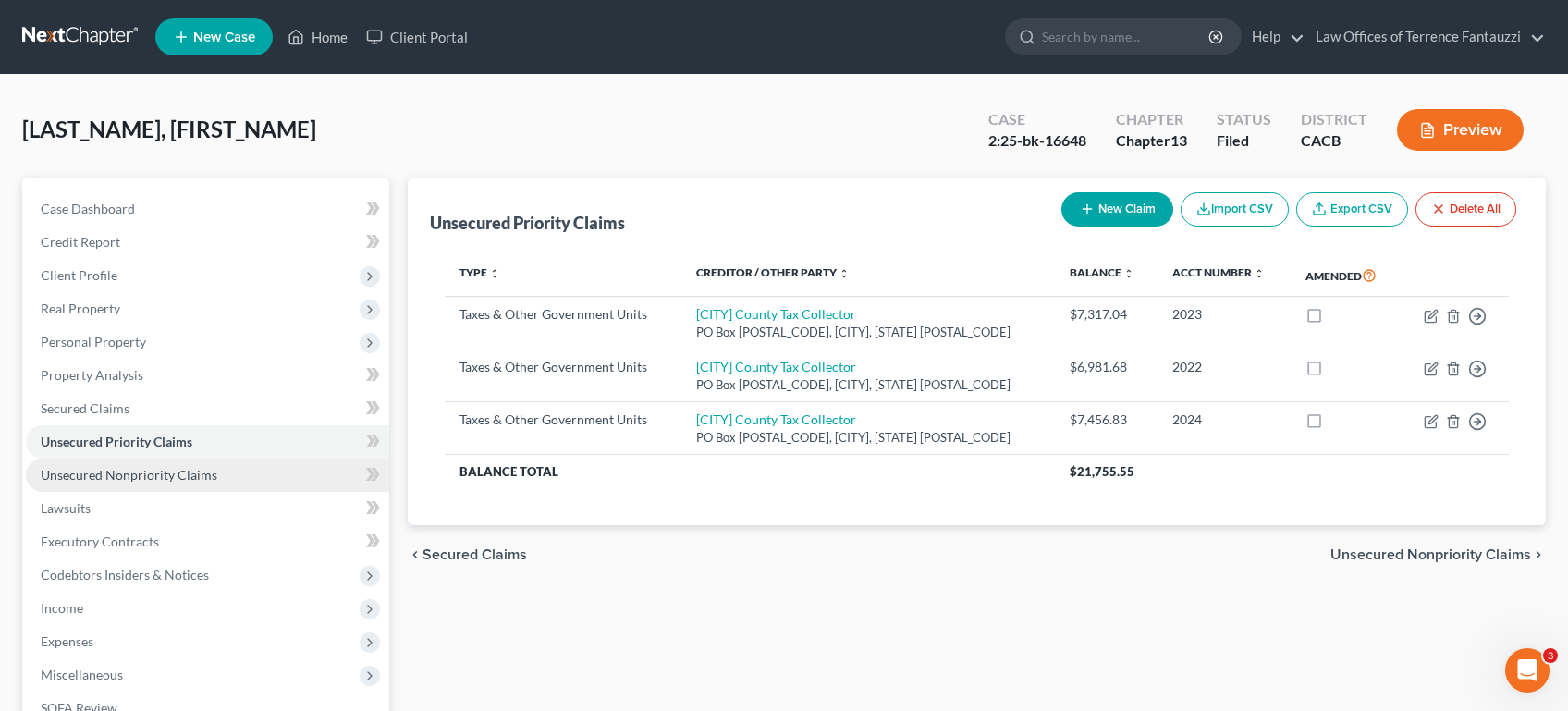 click on "Case Dashboard
Payments
Invoices
Payments
Payments
Credit Report
Client Profile" at bounding box center [207, 509] 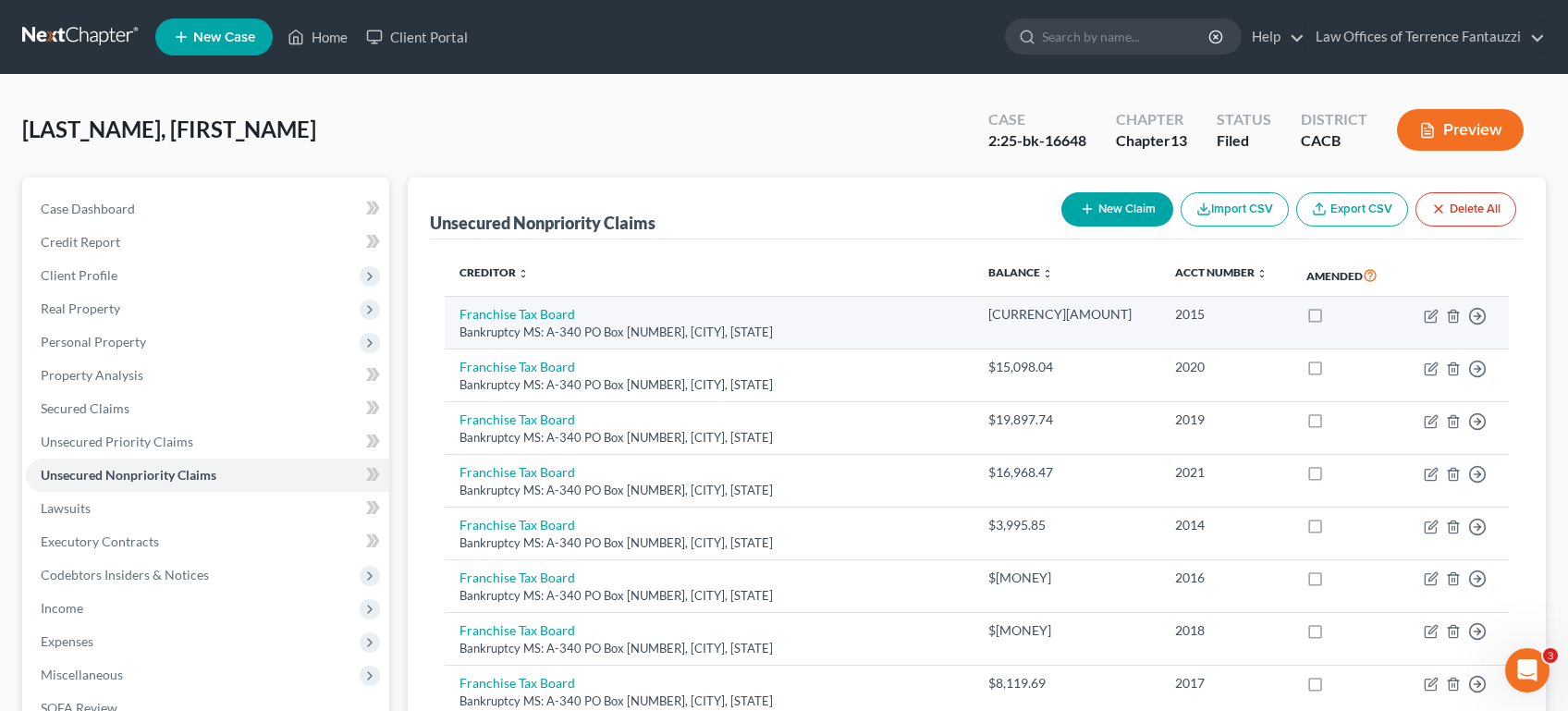 scroll, scrollTop: 23, scrollLeft: 0, axis: vertical 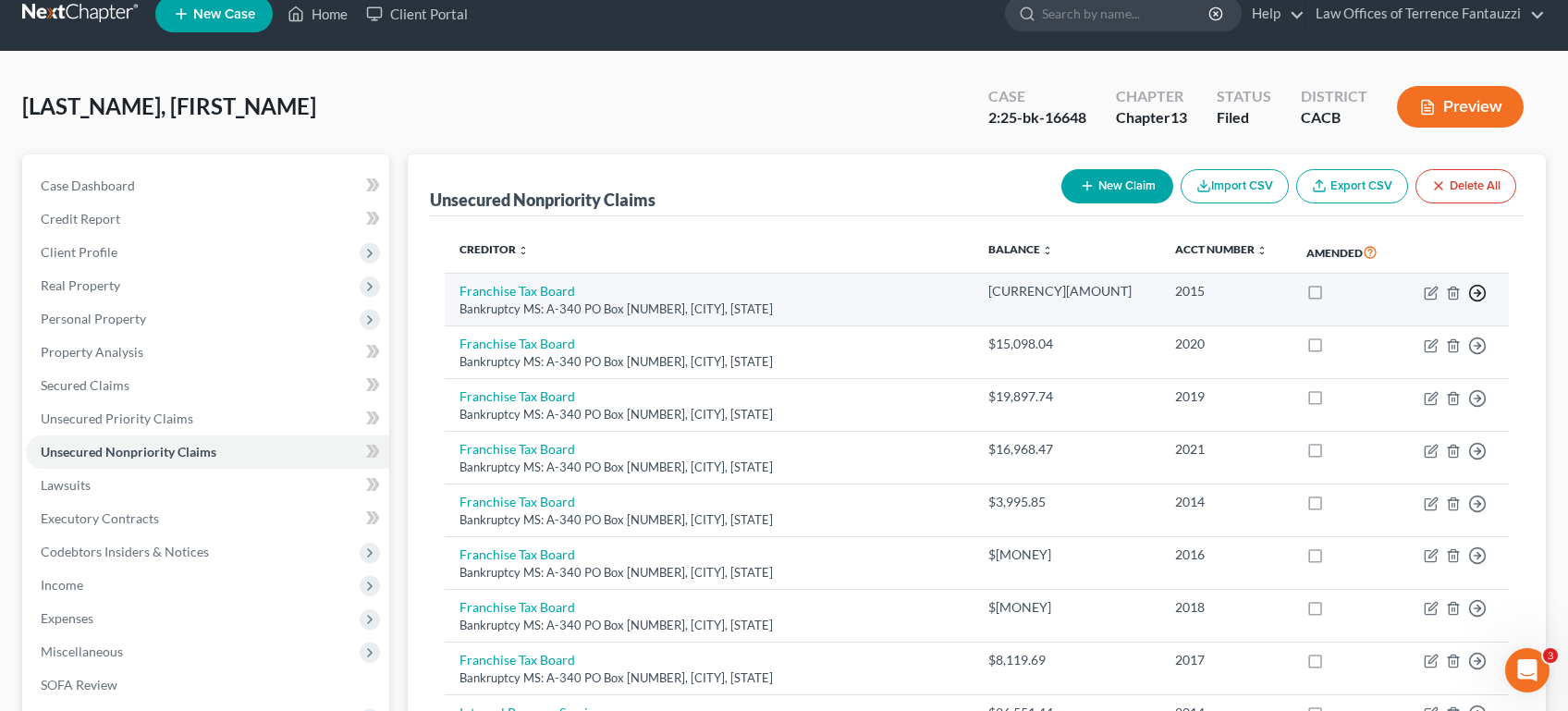 click 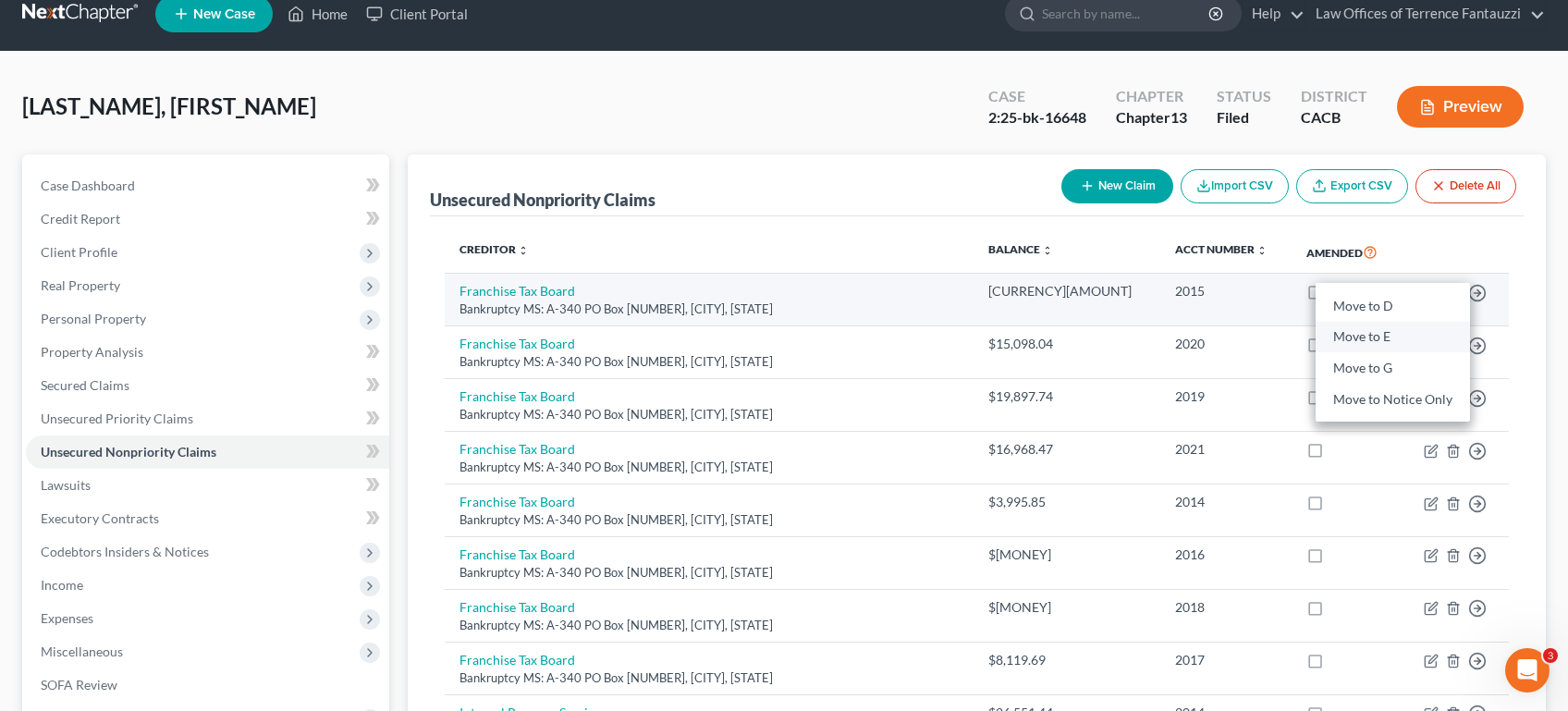 click on "Move to E" at bounding box center [1392, 337] 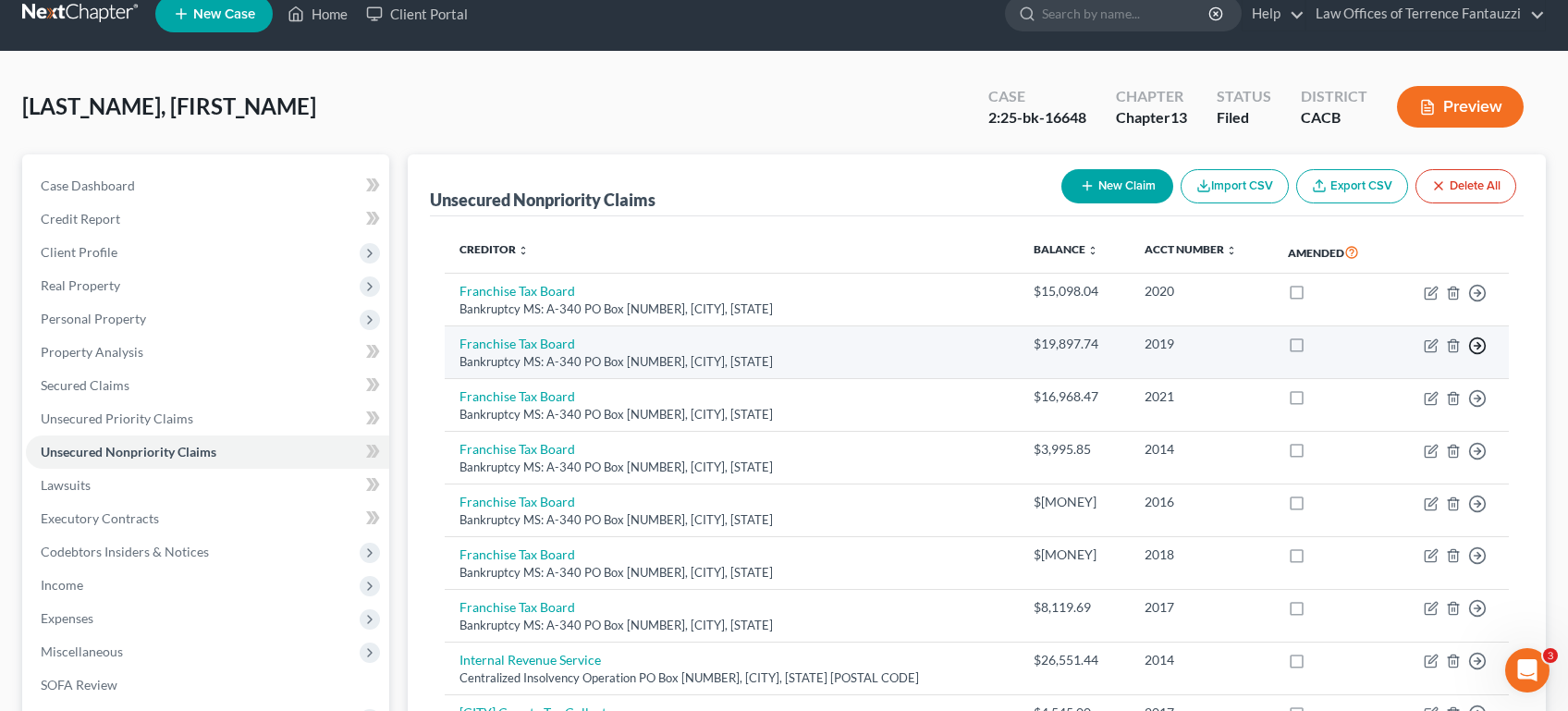 click 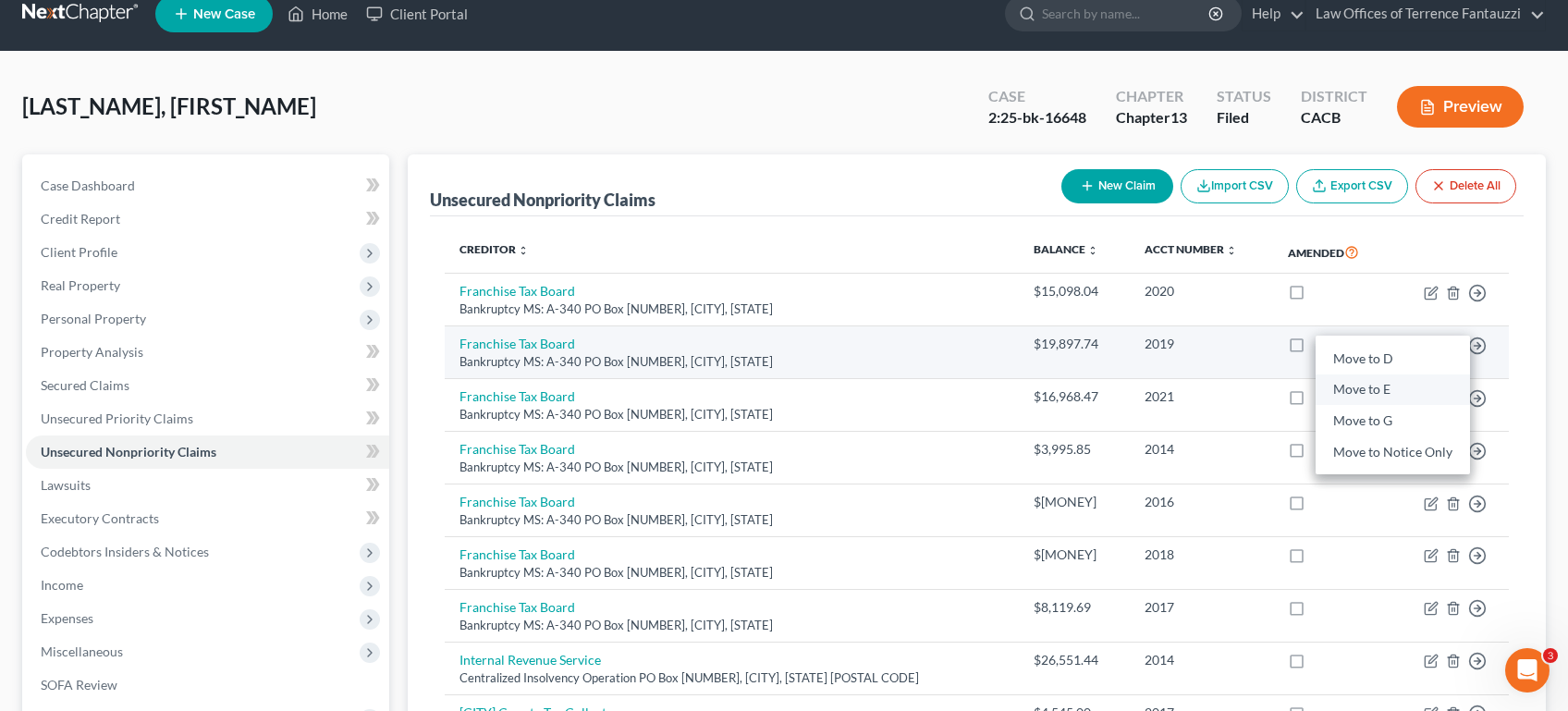 click on "Move to E" at bounding box center [1392, 390] 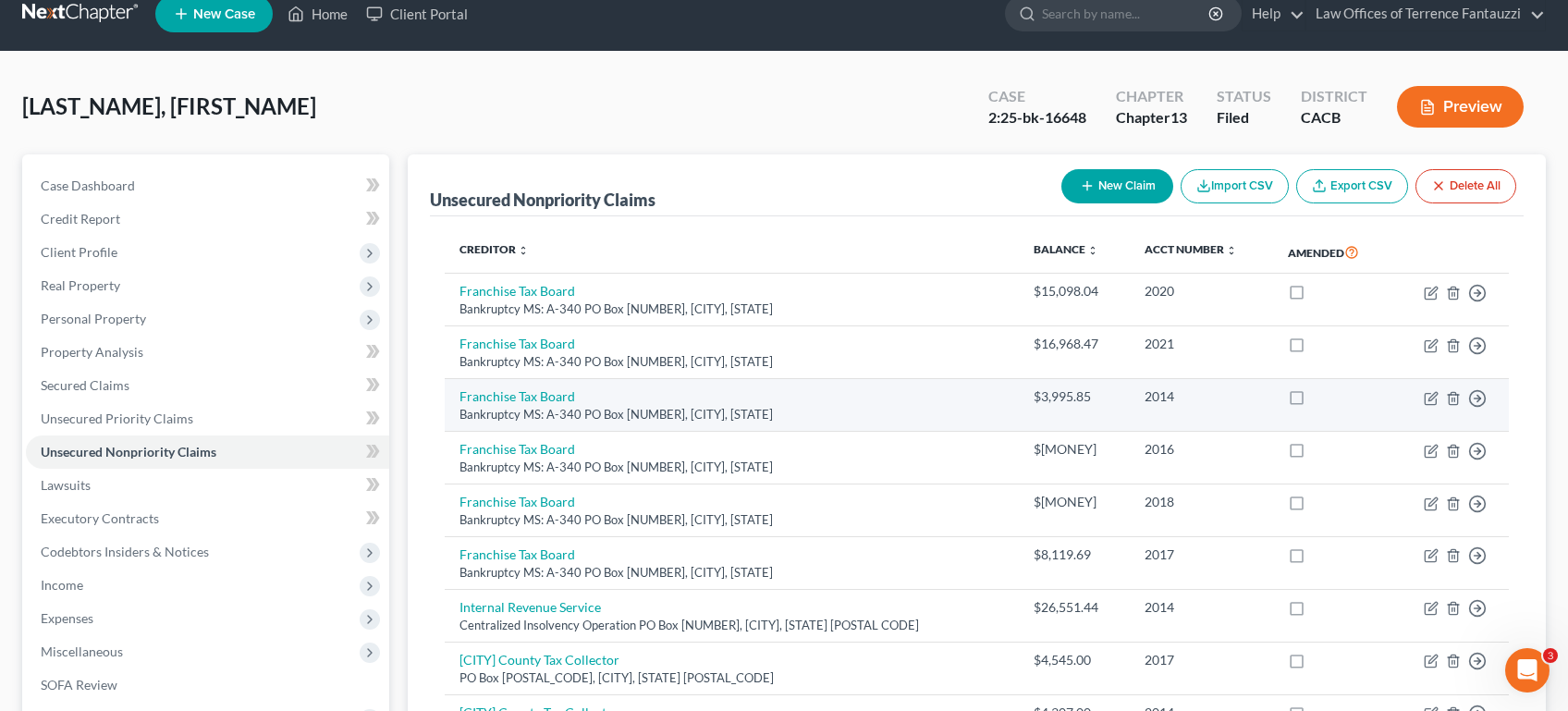 click on "Move to D Move to E Move to G Move to Notice Only" at bounding box center (1450, 405) 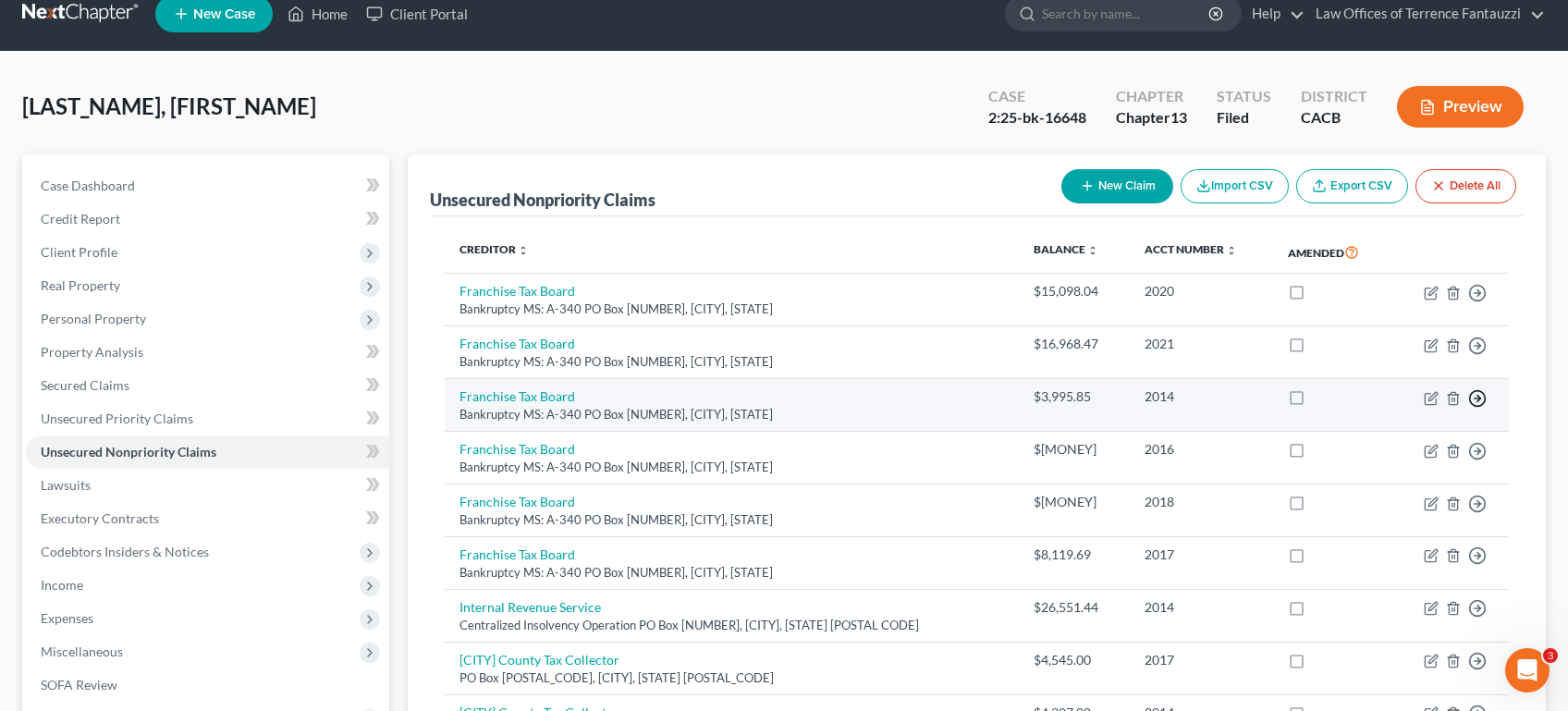 click 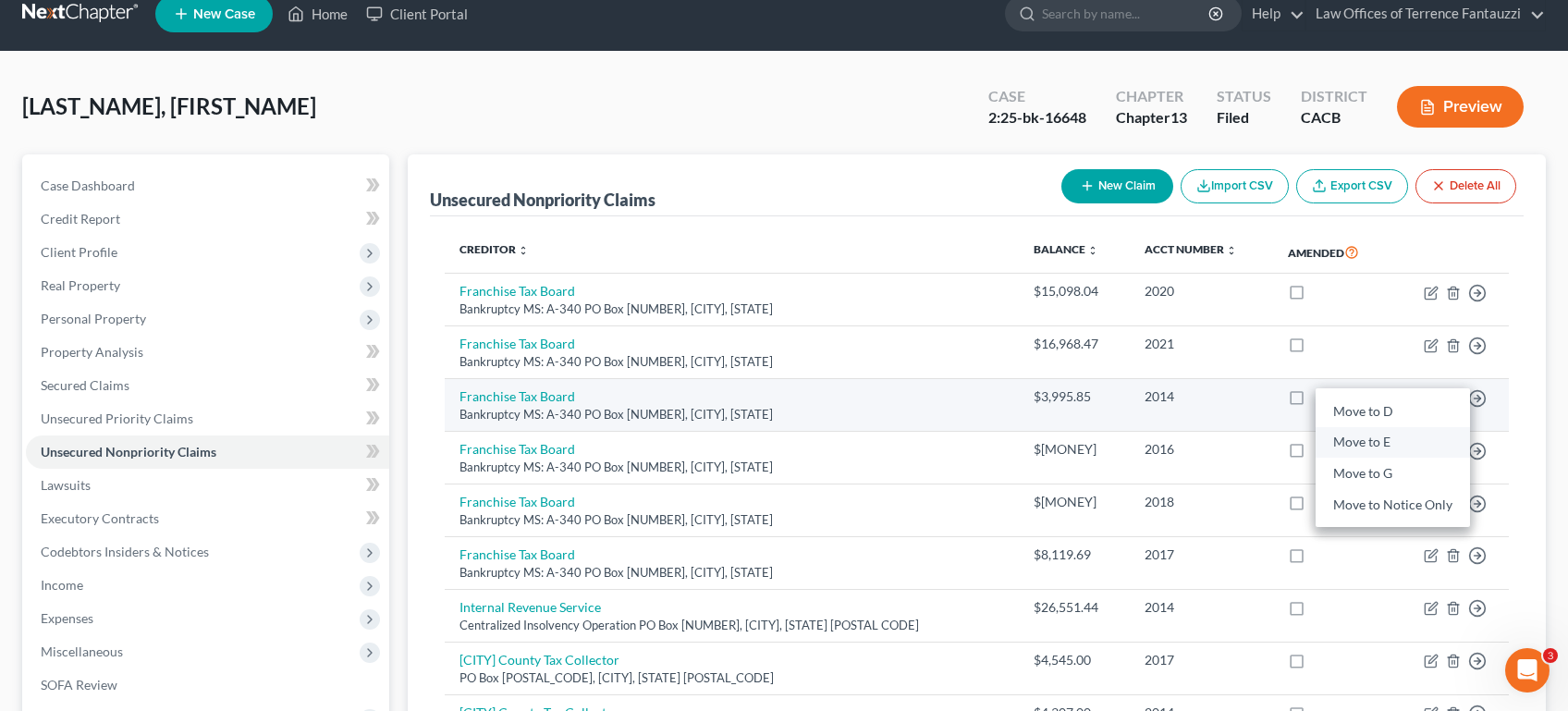 click on "Move to E" at bounding box center [1392, 443] 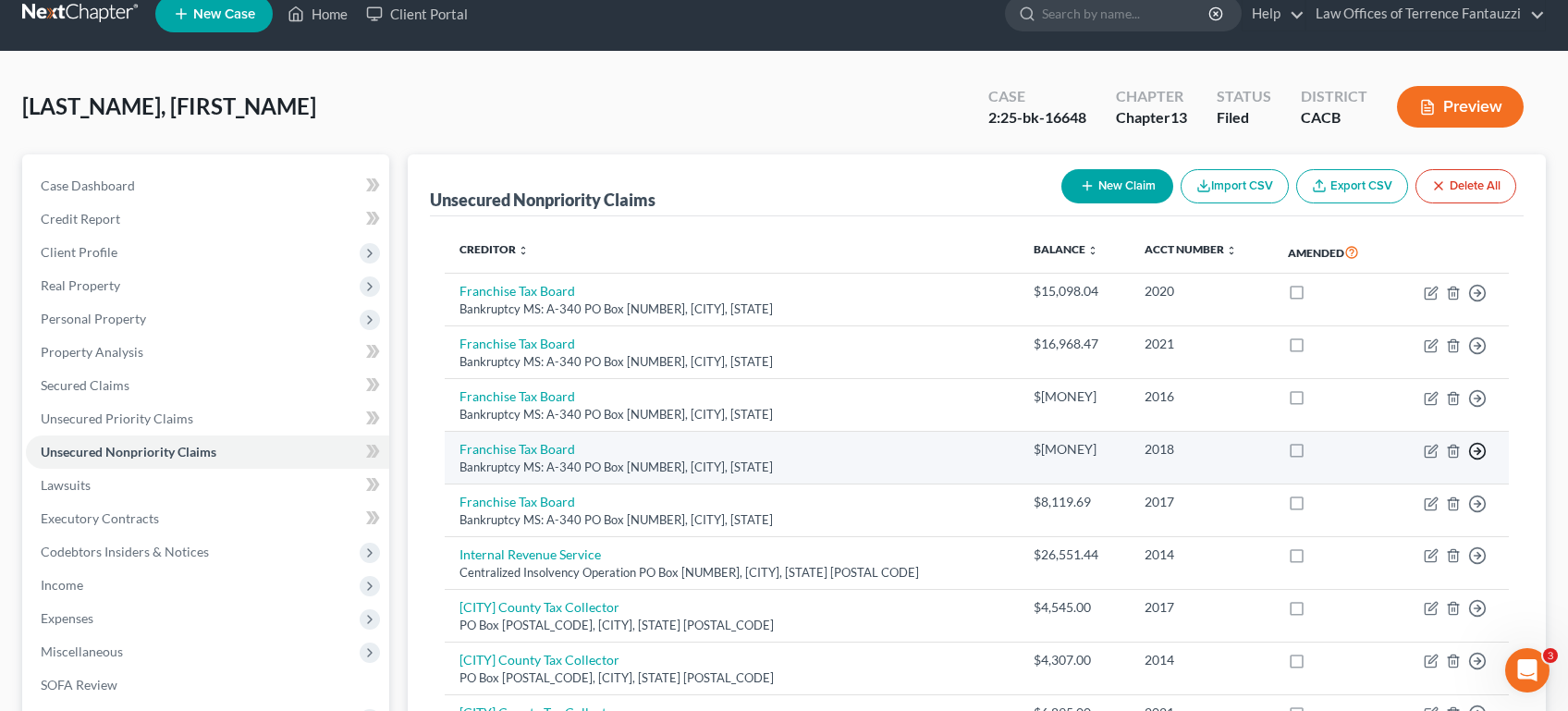 click 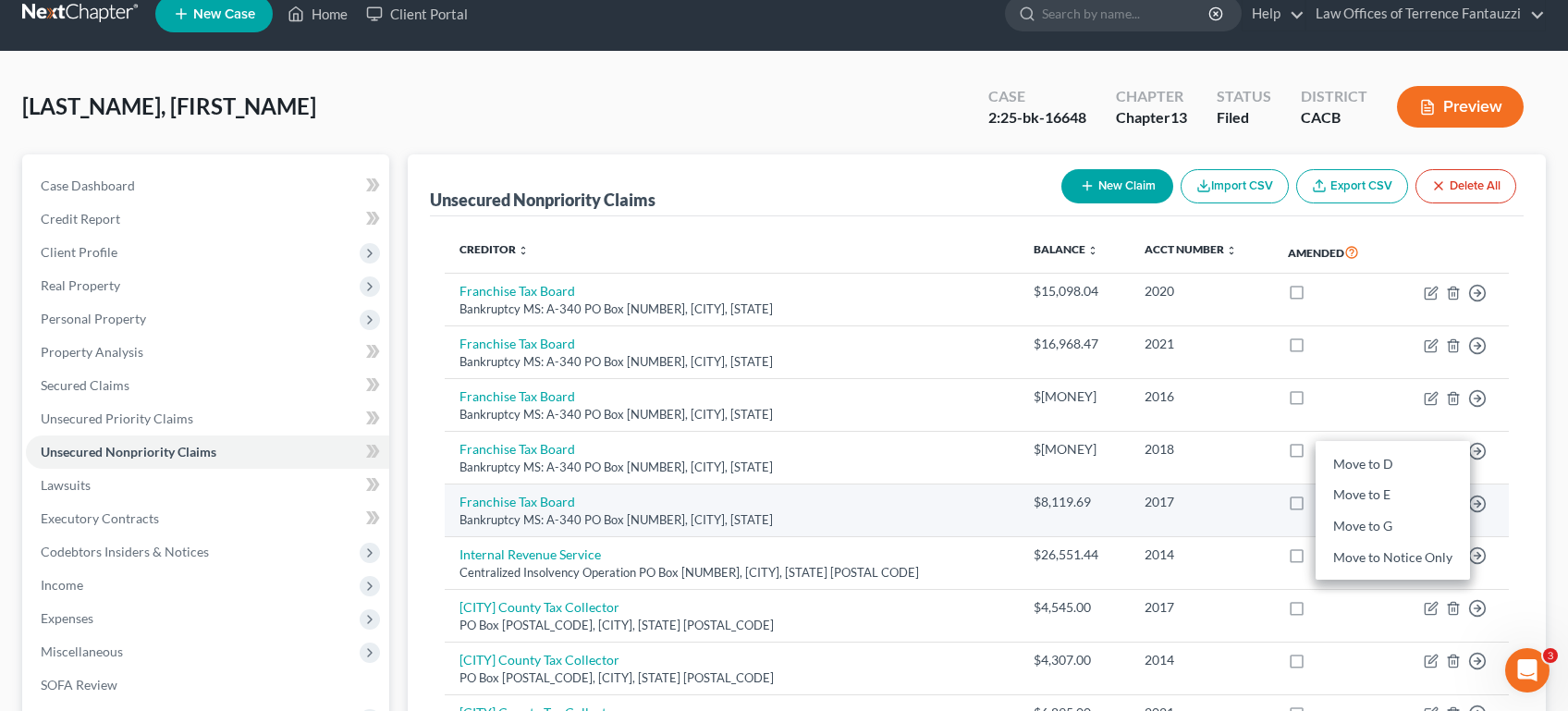 click on "Move to E" at bounding box center [1392, 496] 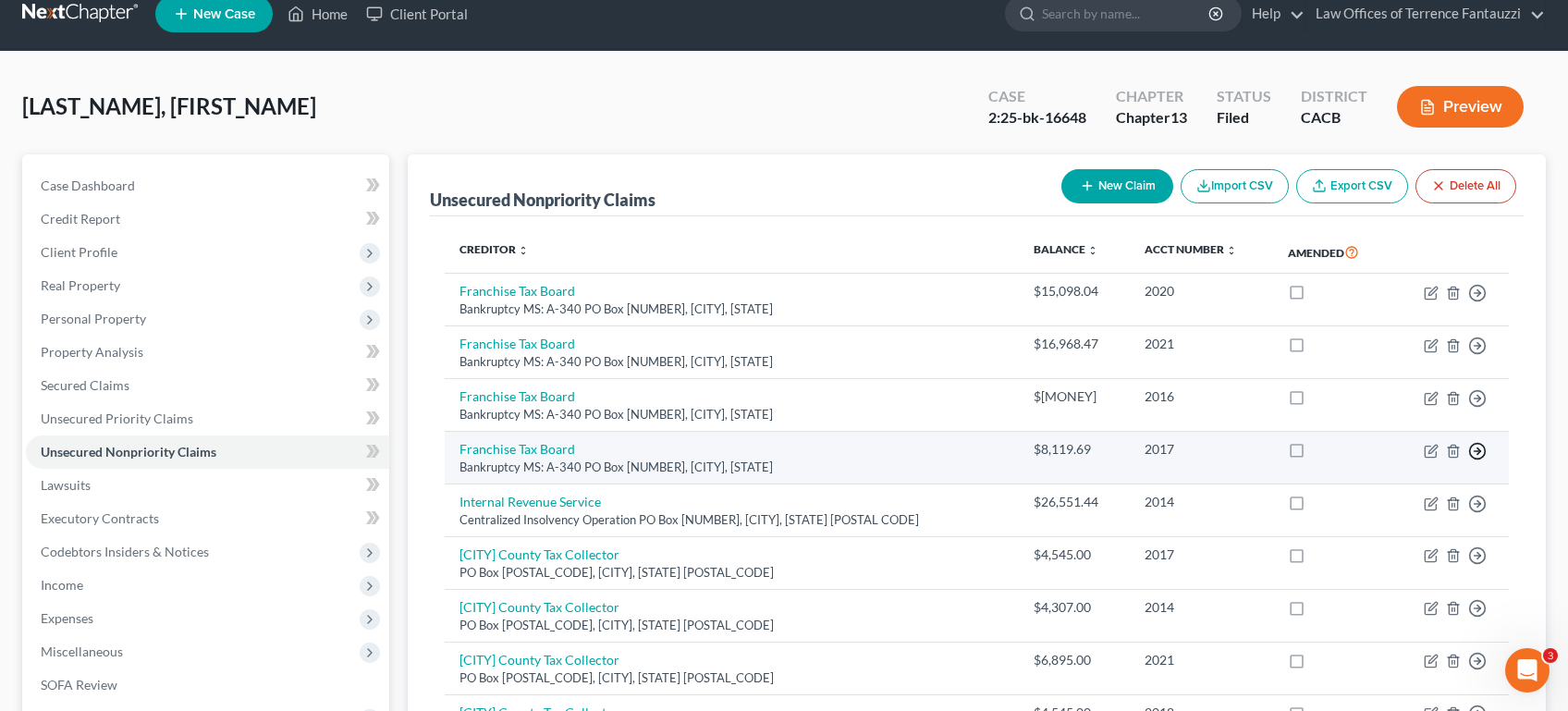click 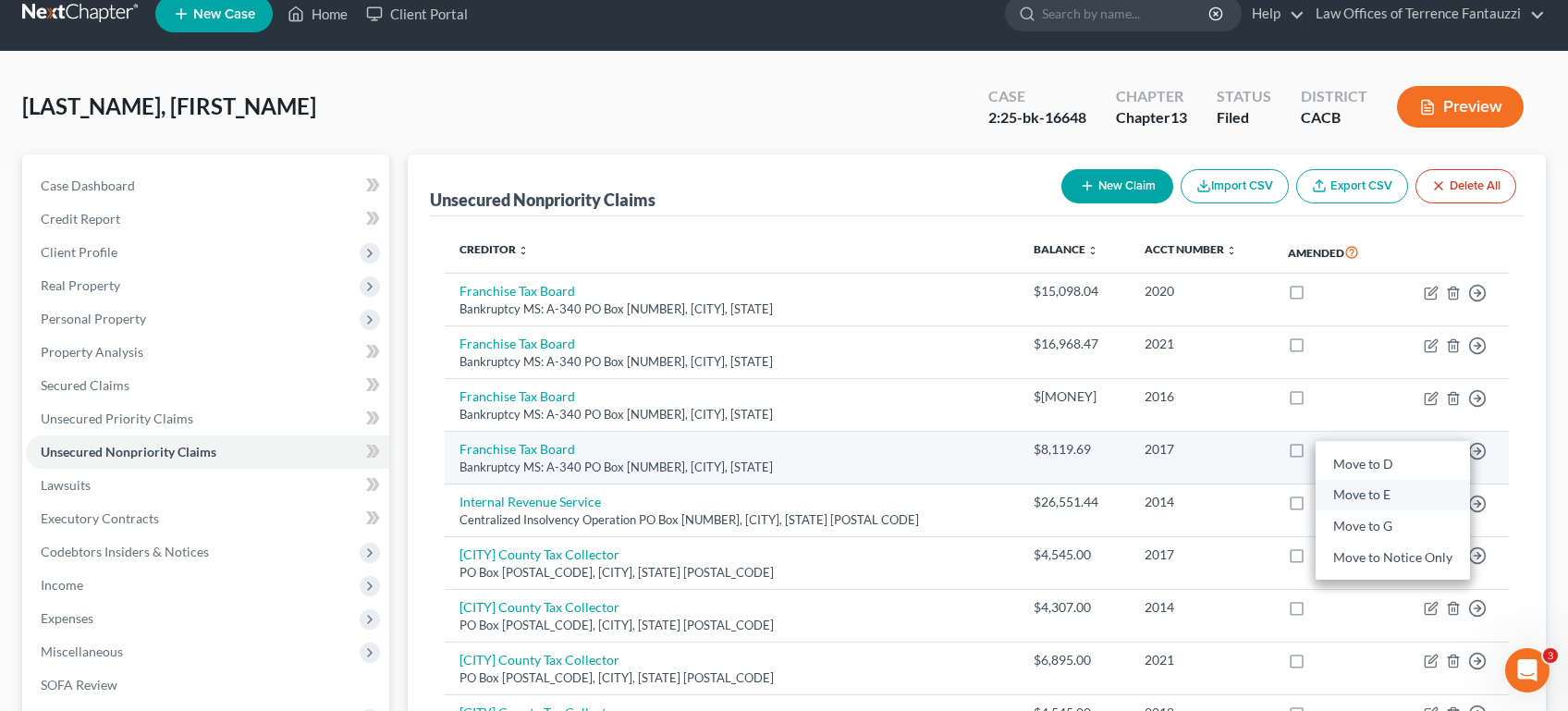 click on "Move to E" at bounding box center [1392, 496] 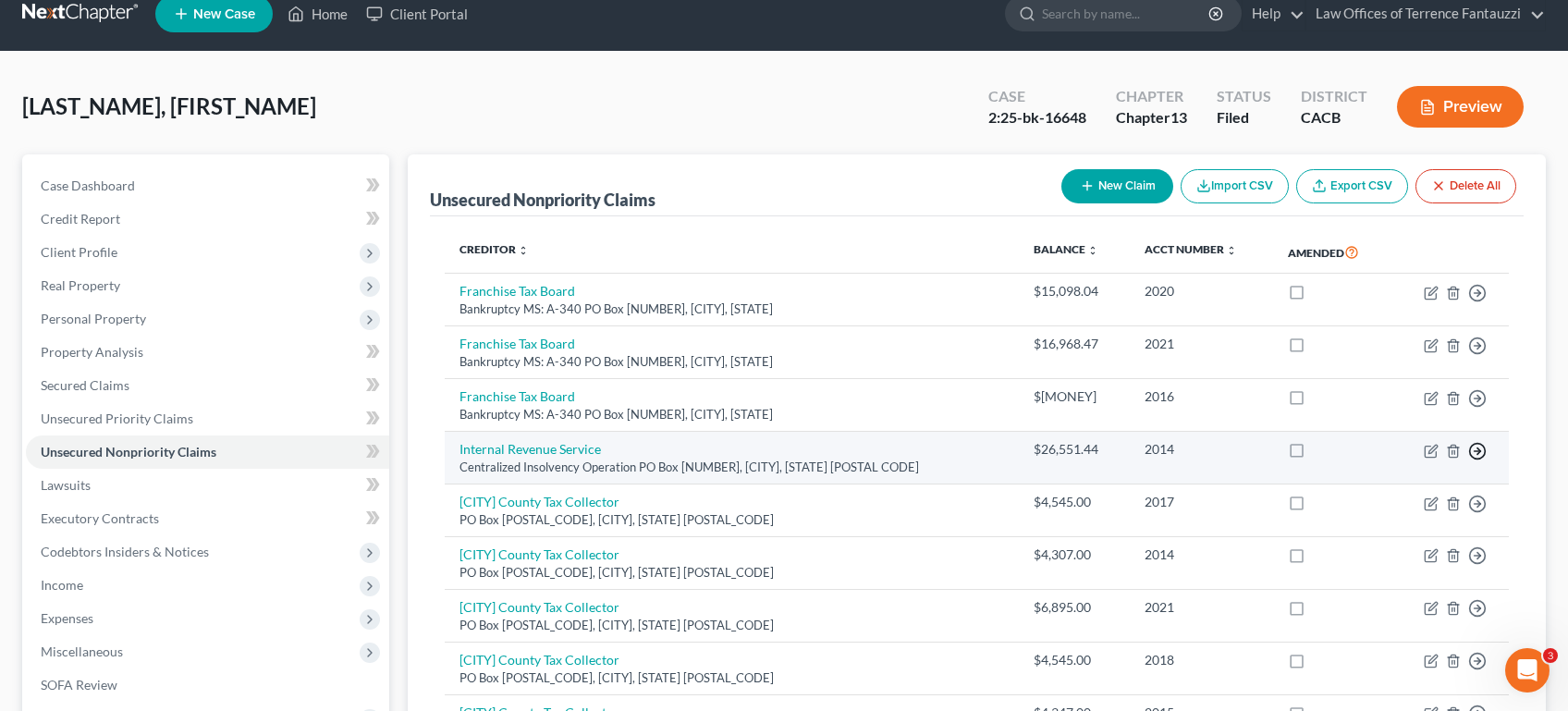 click 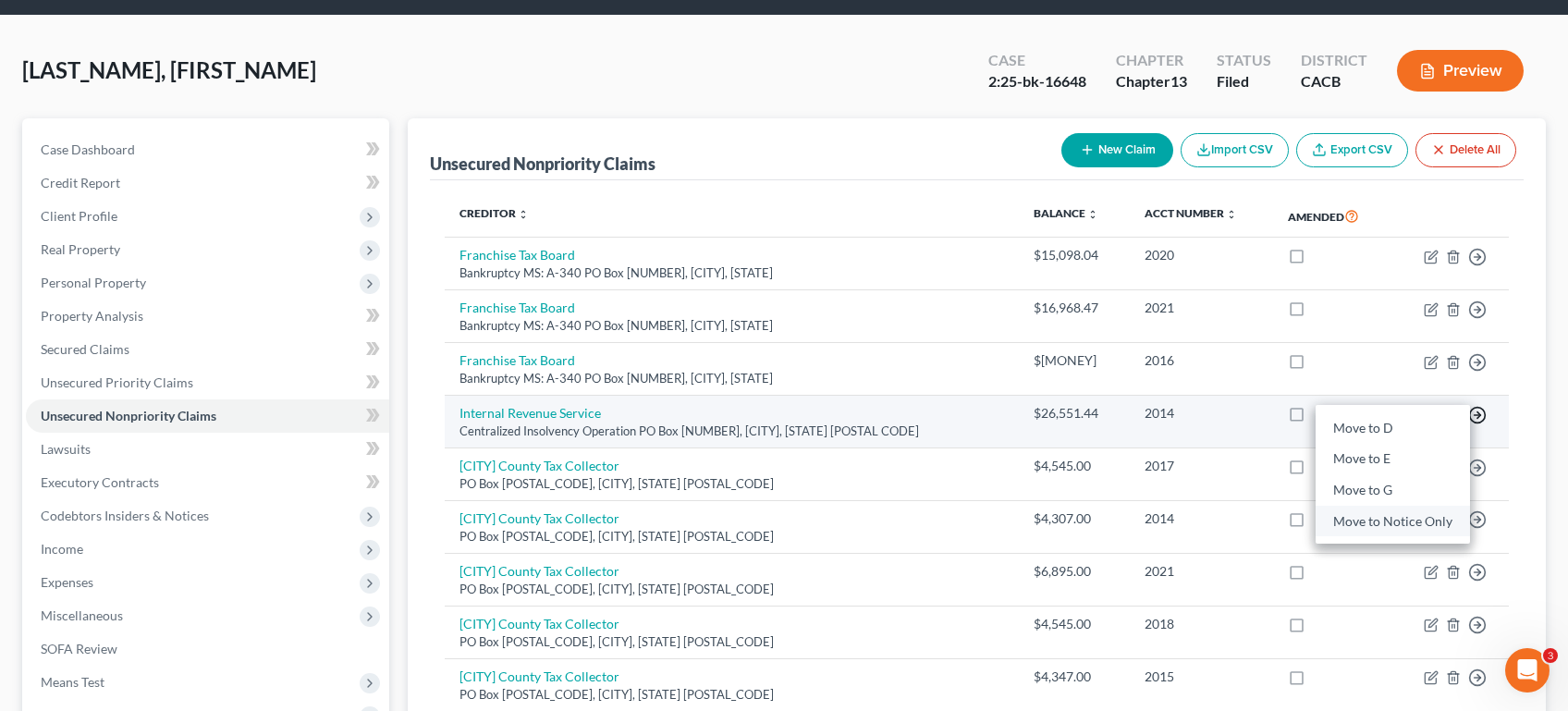 scroll, scrollTop: 90, scrollLeft: 0, axis: vertical 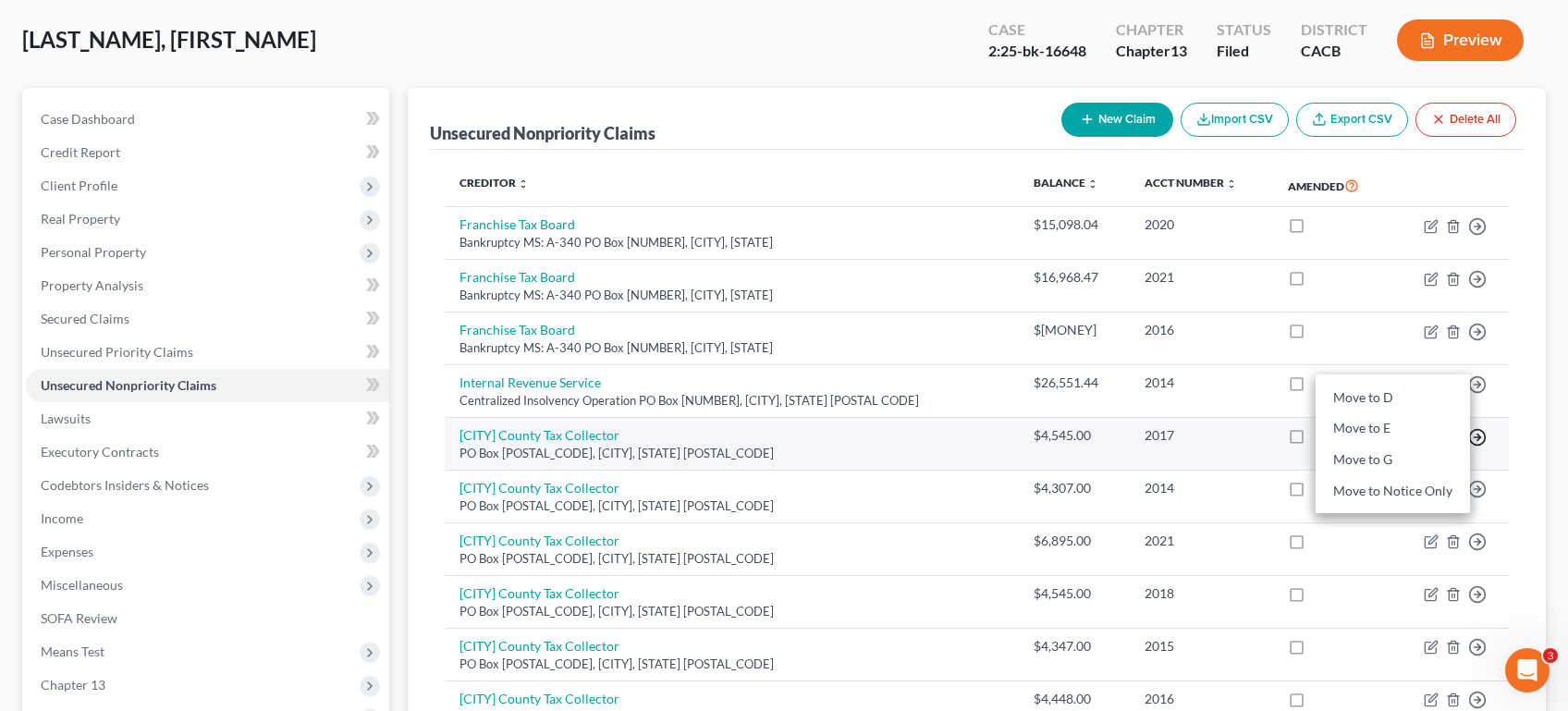 click 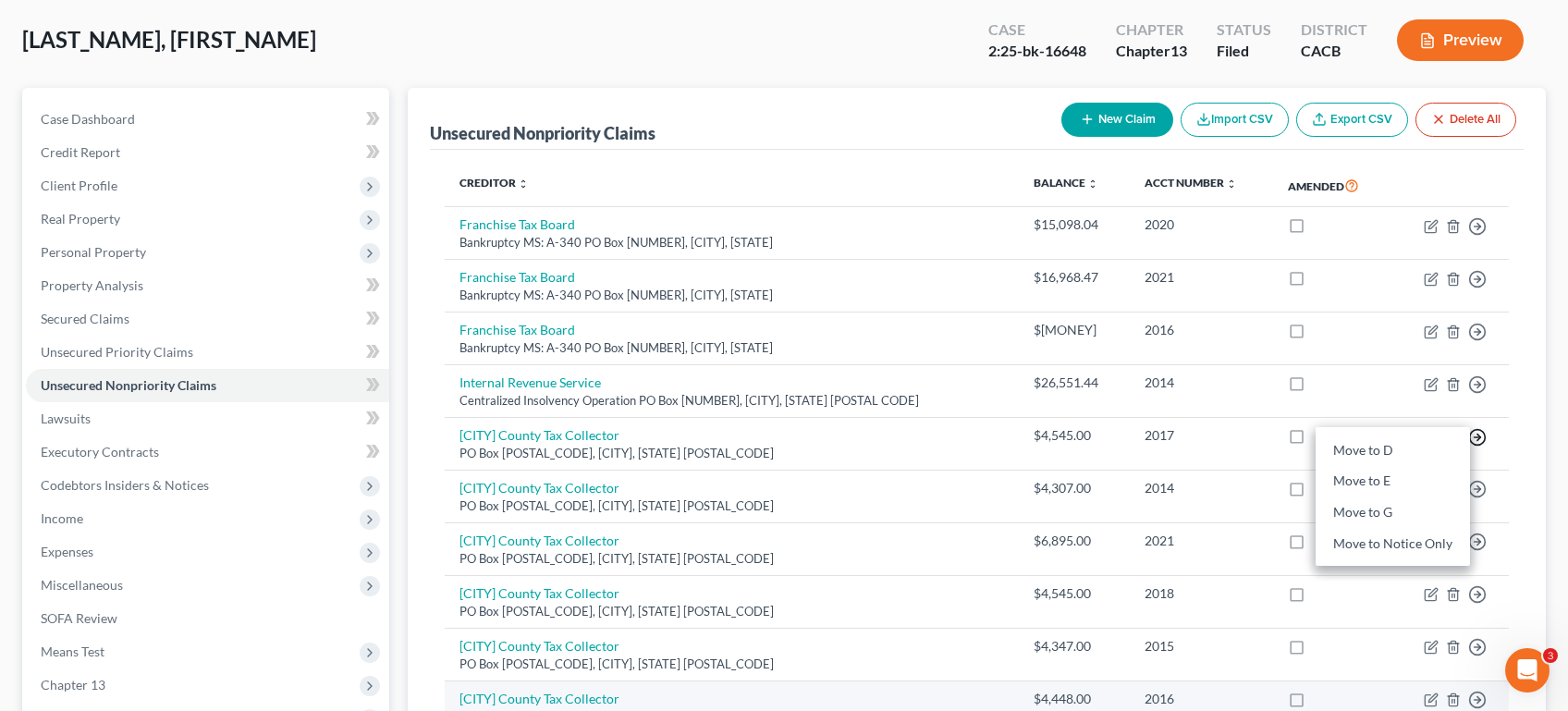 scroll, scrollTop: 283, scrollLeft: 0, axis: vertical 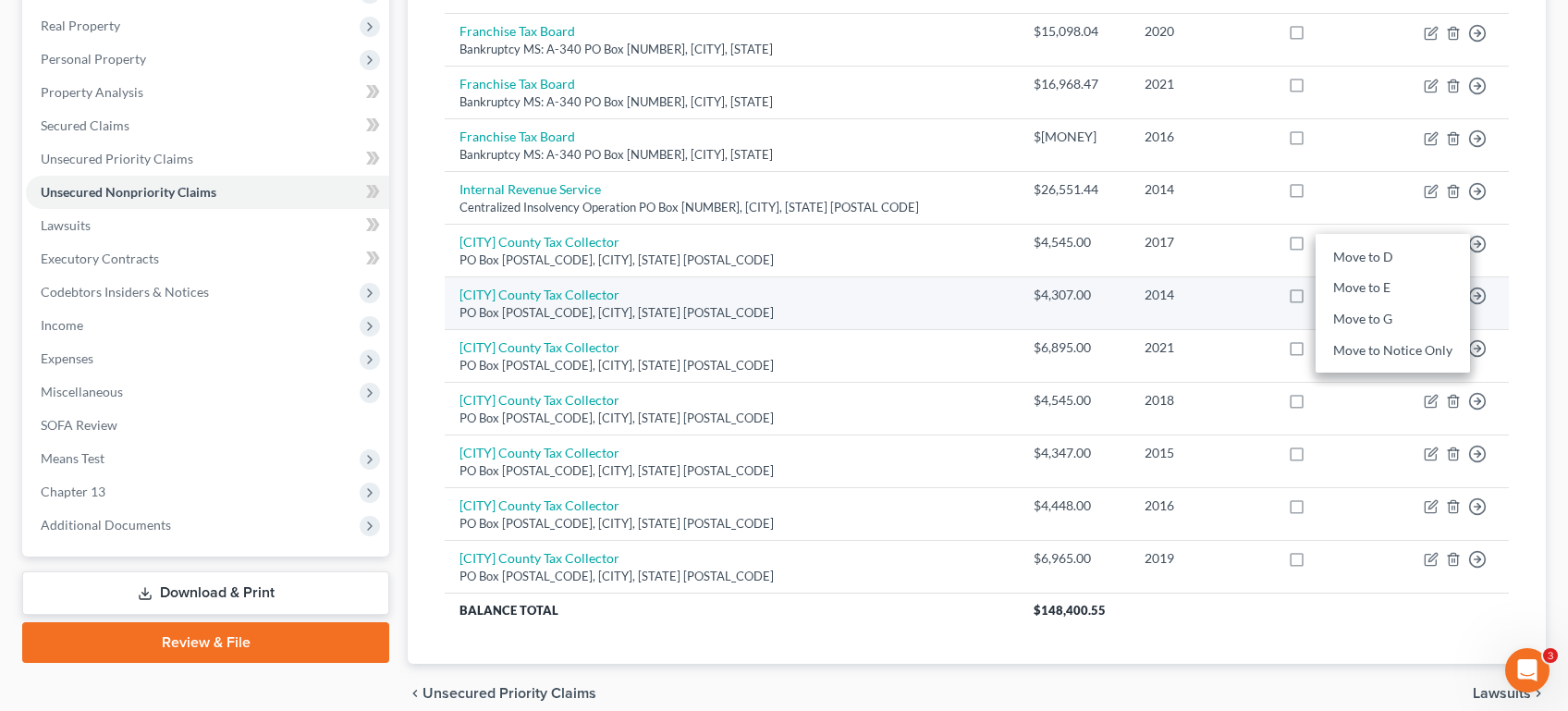 click on "Move to E" at bounding box center [1392, 288] 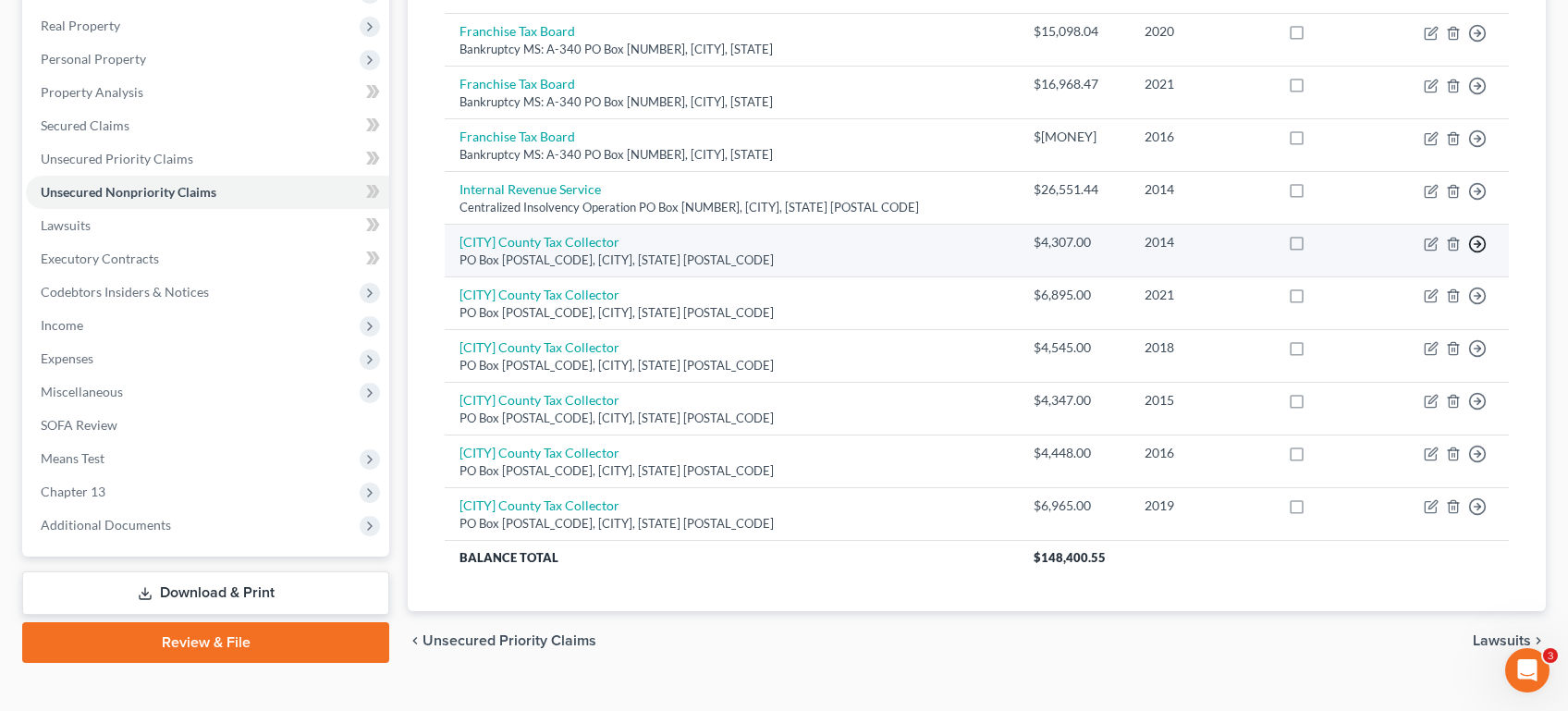 click 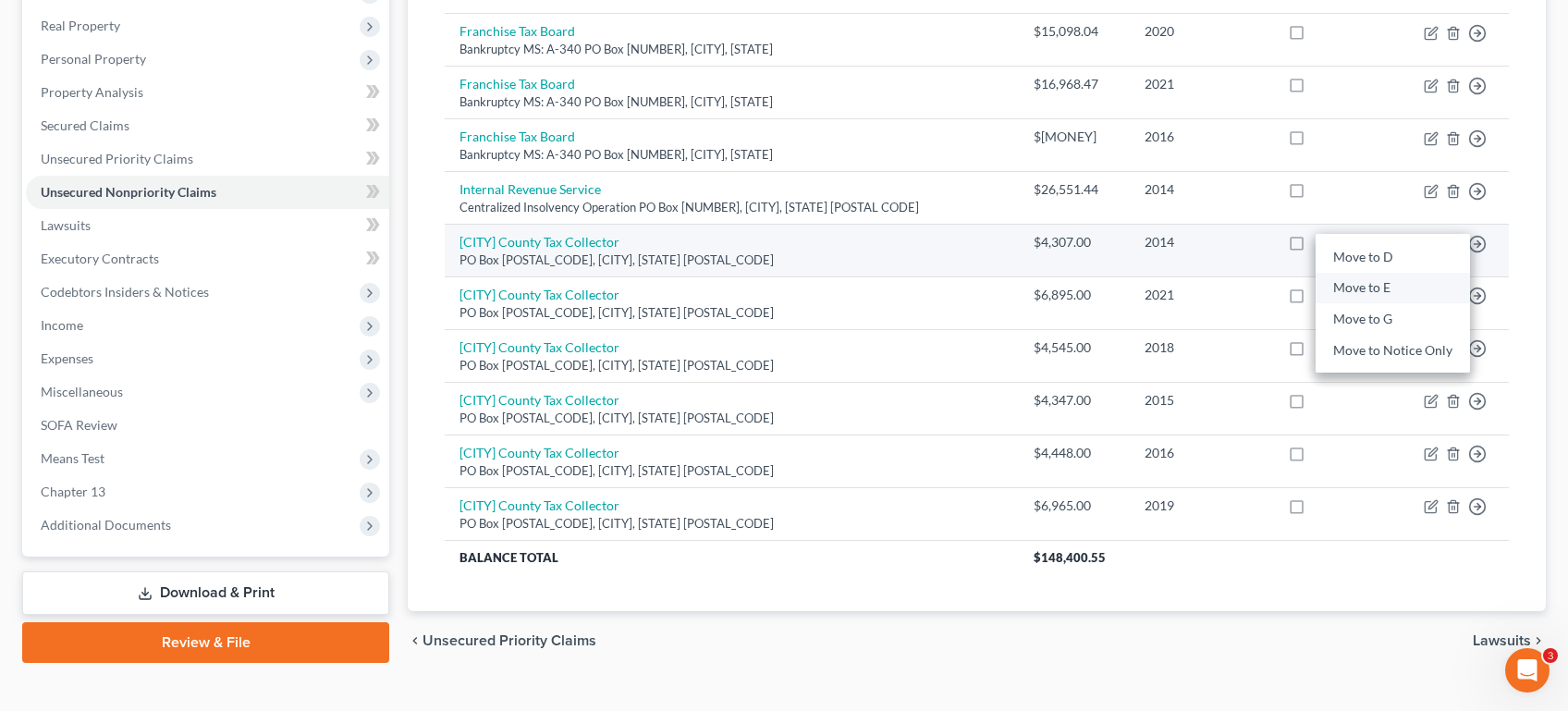 click on "Move to E" at bounding box center [1392, 288] 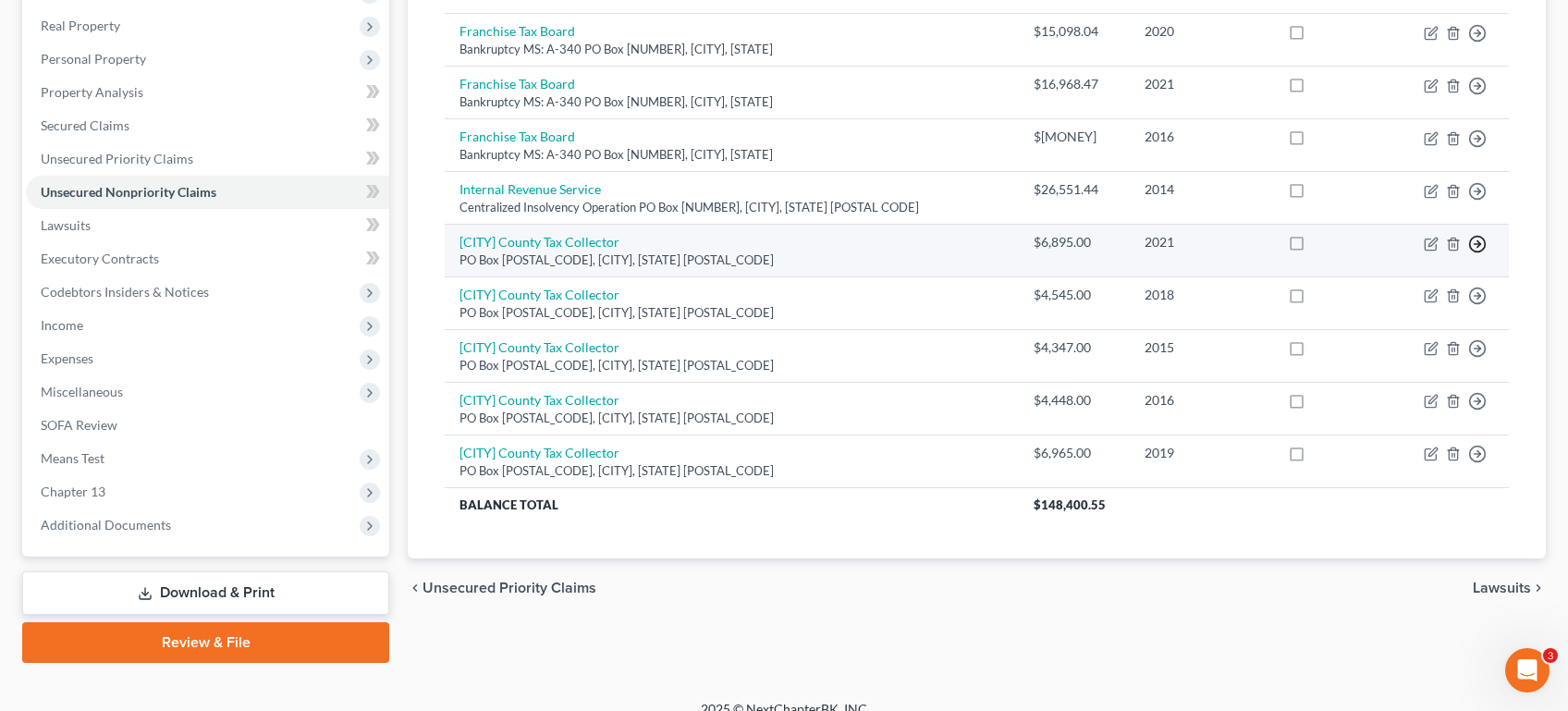 click 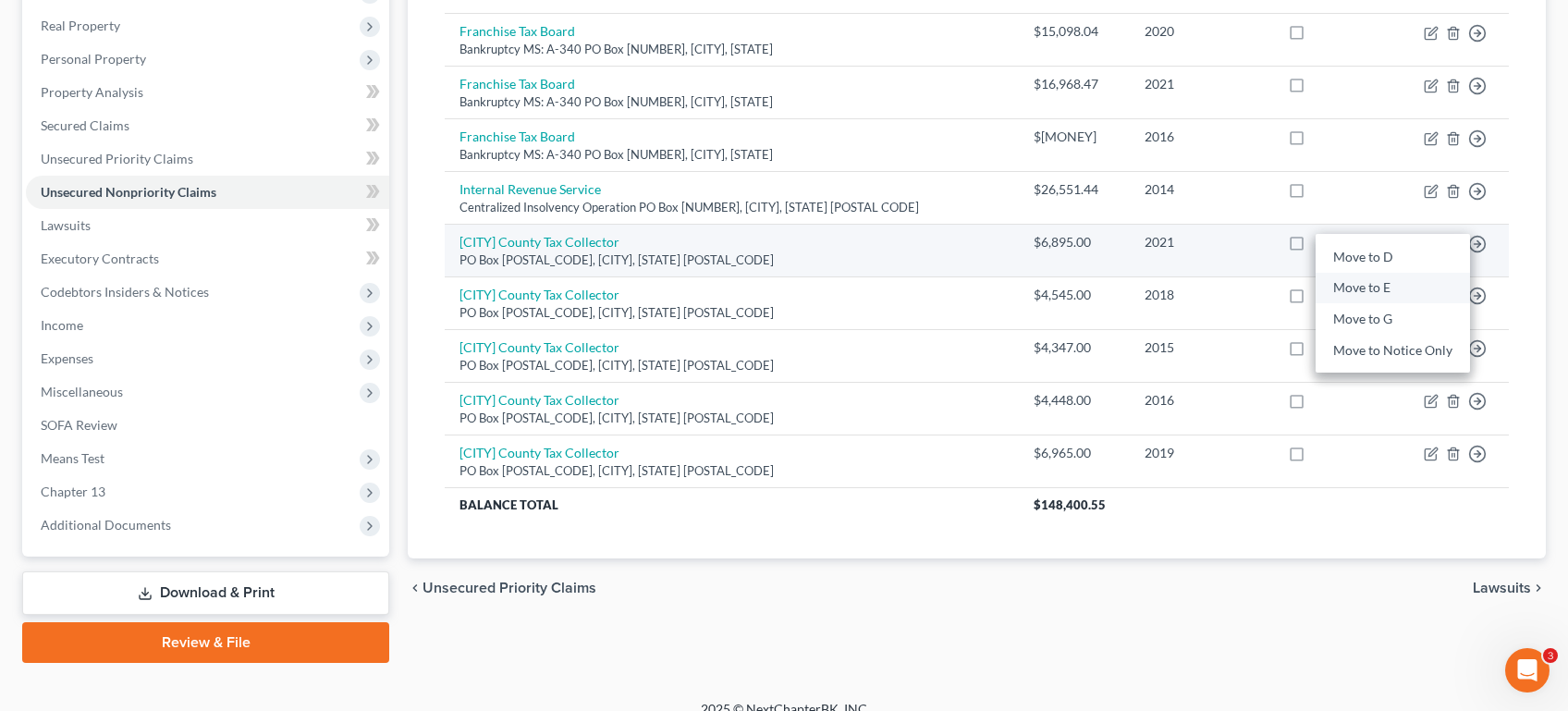 click on "Move to E" at bounding box center (1392, 288) 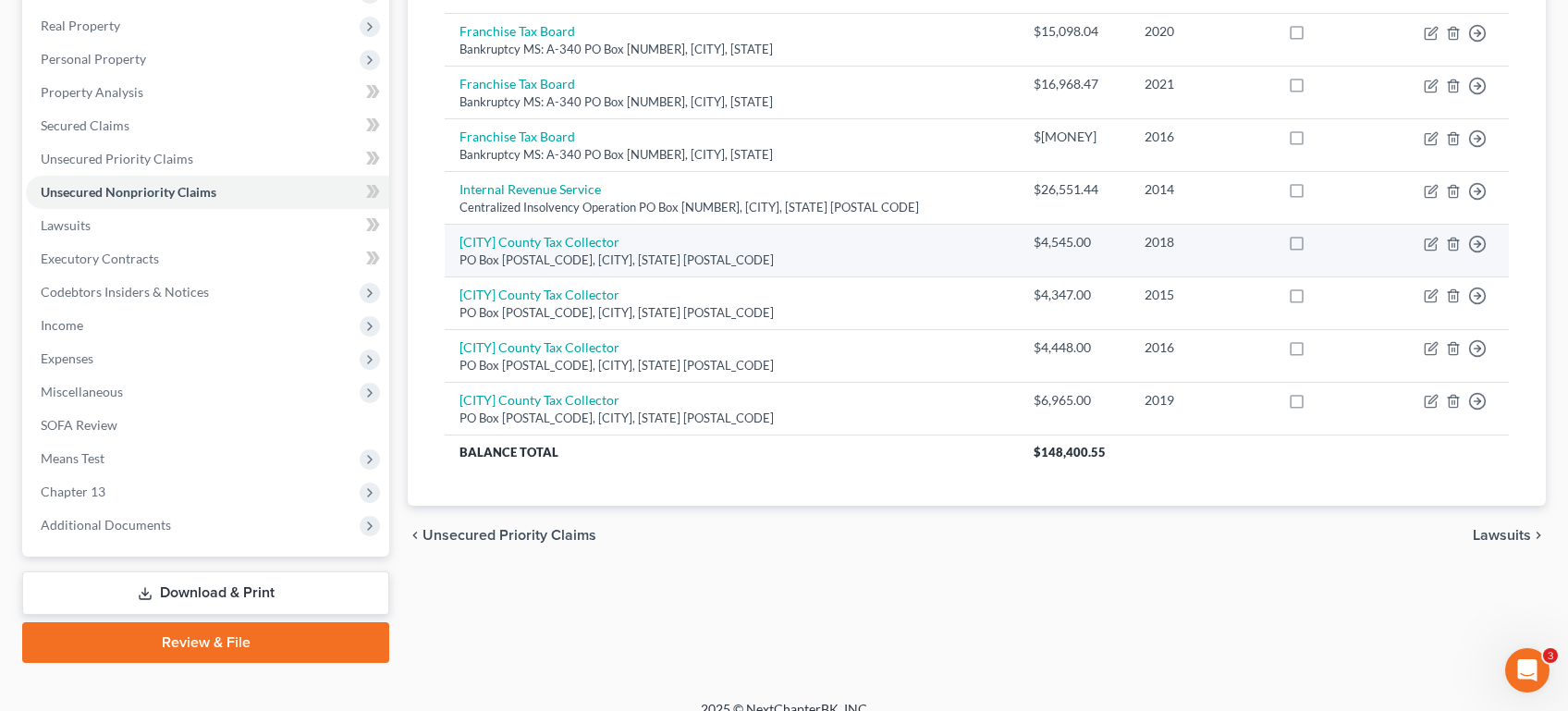click on "Move to D Move to E Move to G Move to Notice Only" at bounding box center [1450, 251] 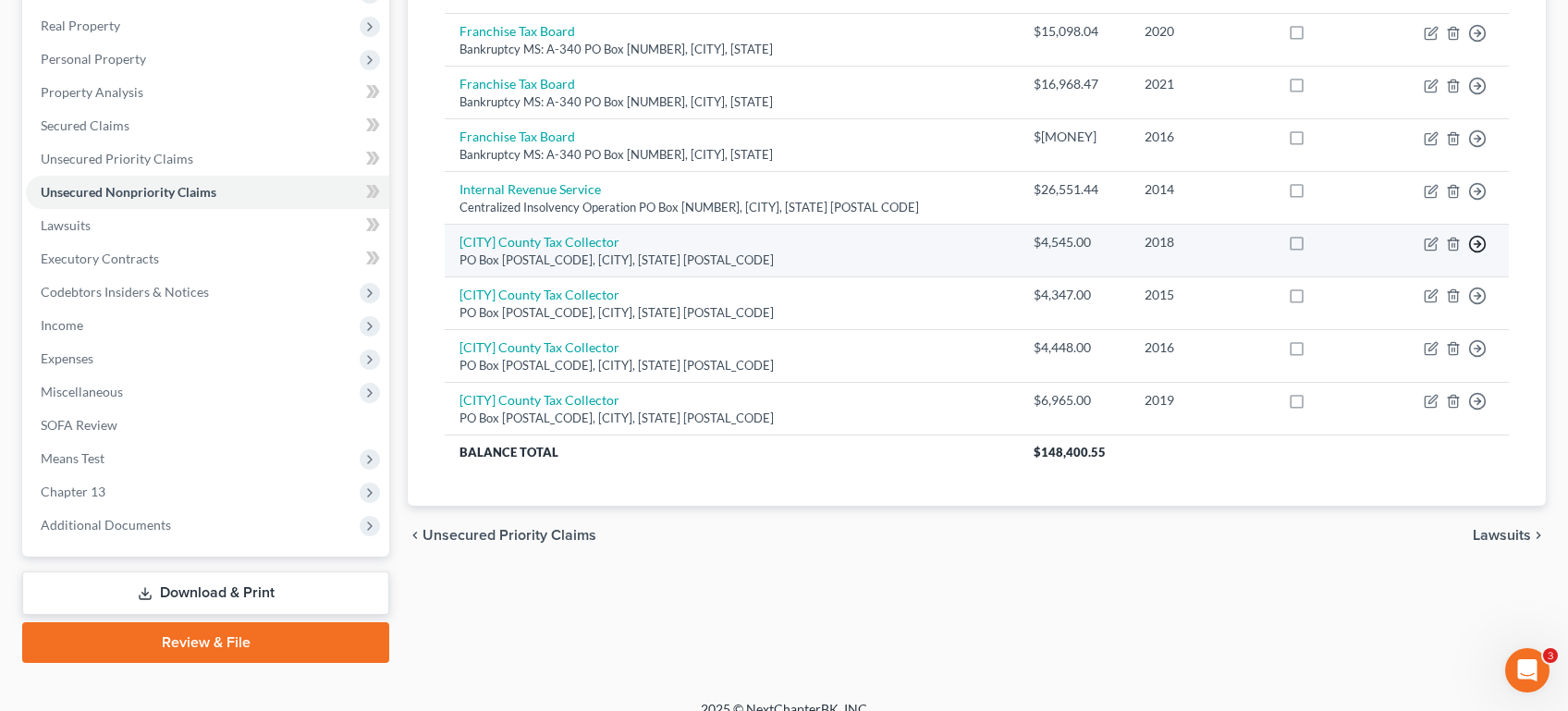 click 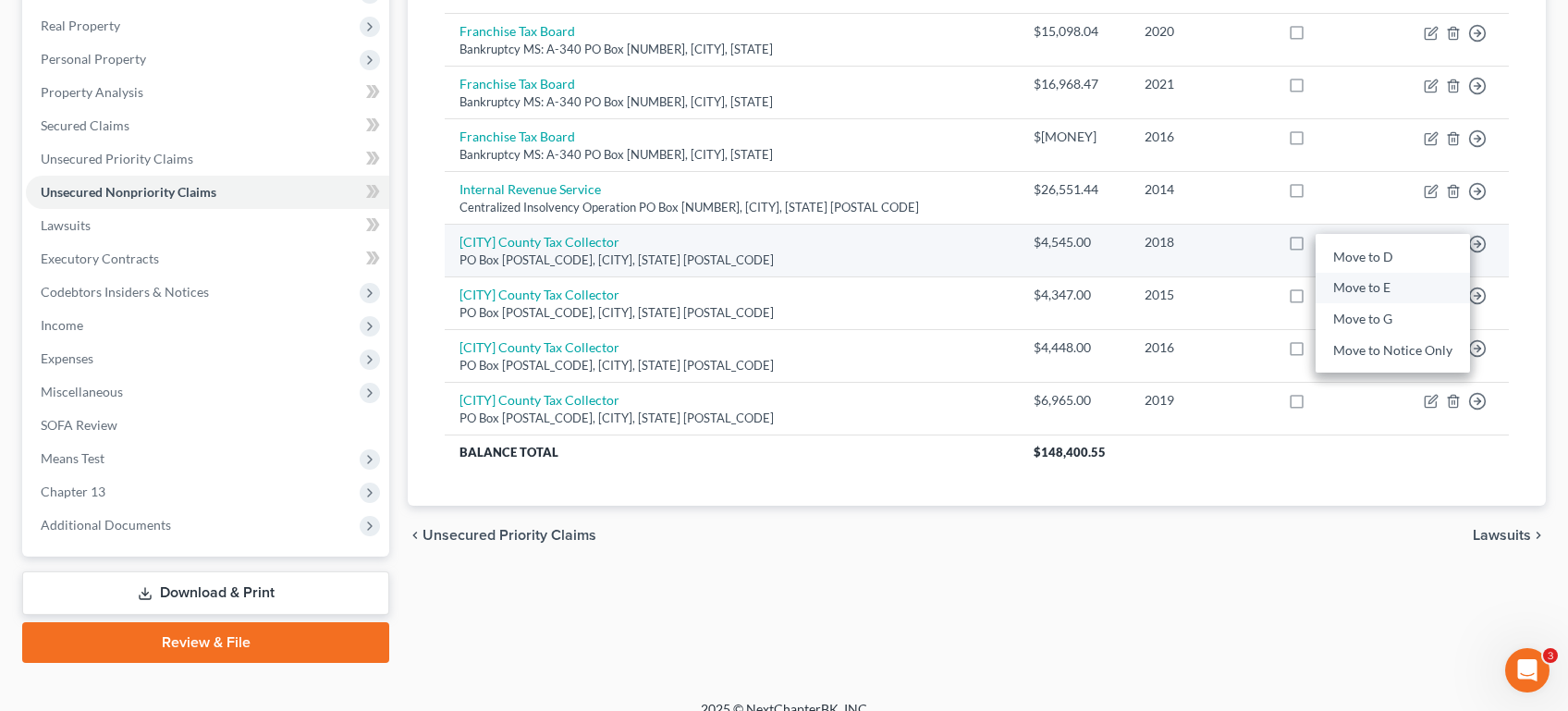 click on "Move to E" at bounding box center (1392, 288) 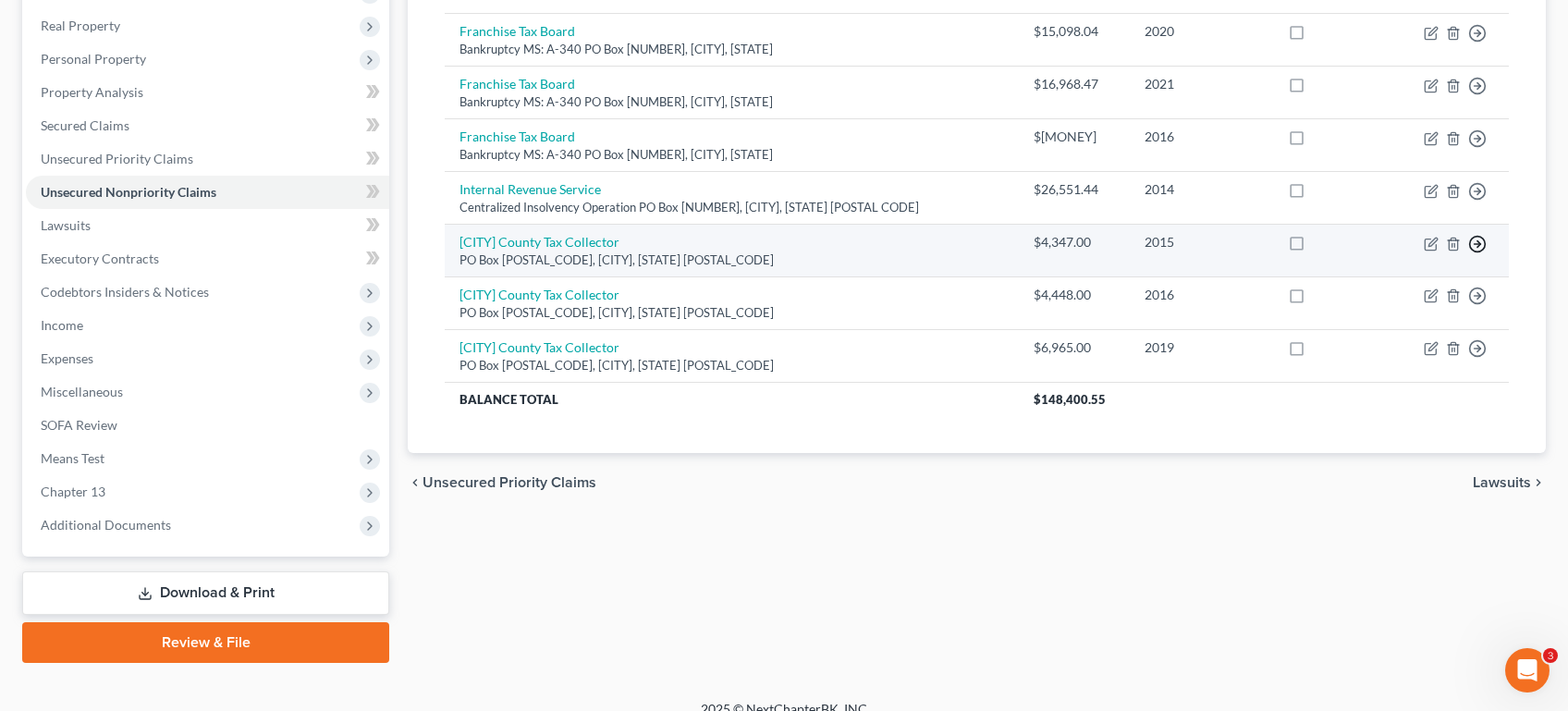 click 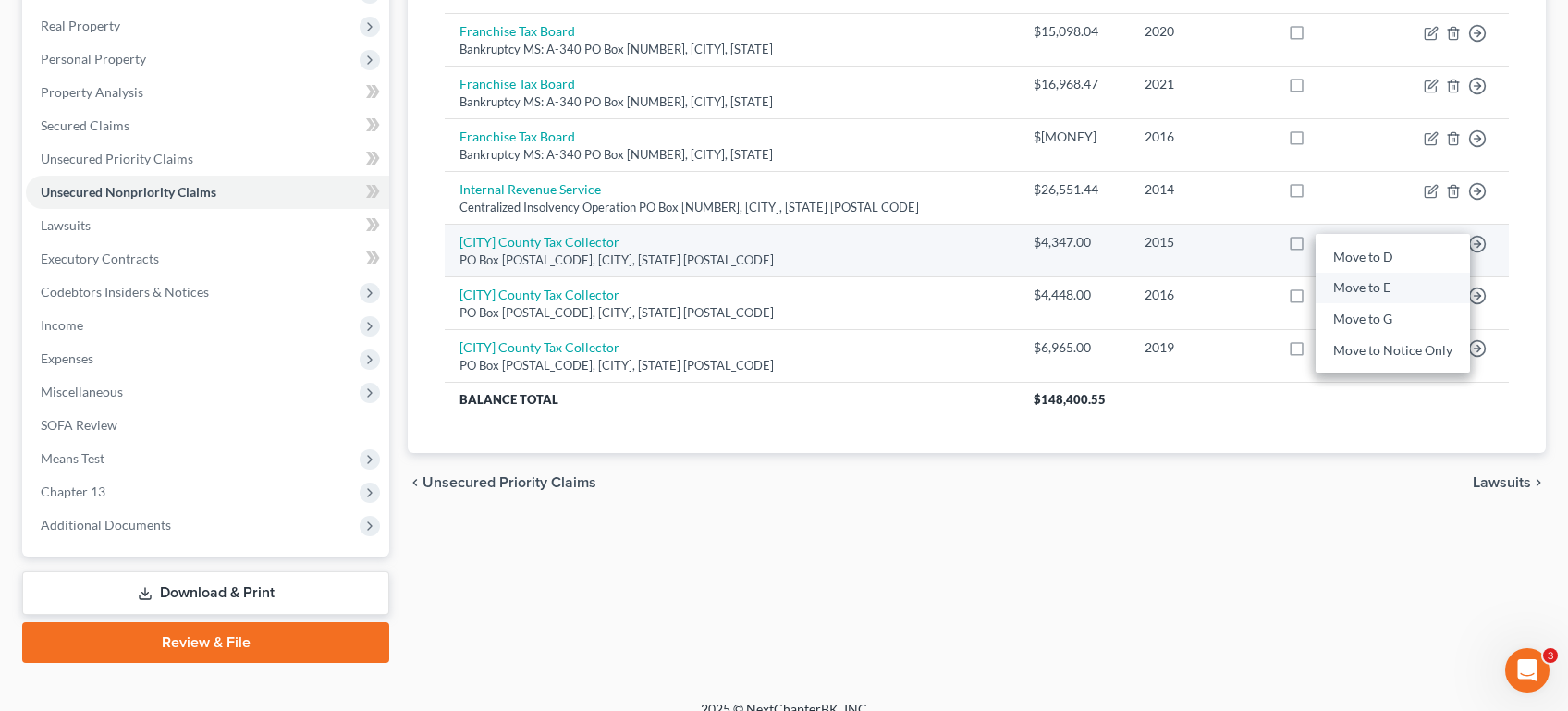 click on "Move to E" at bounding box center [1392, 288] 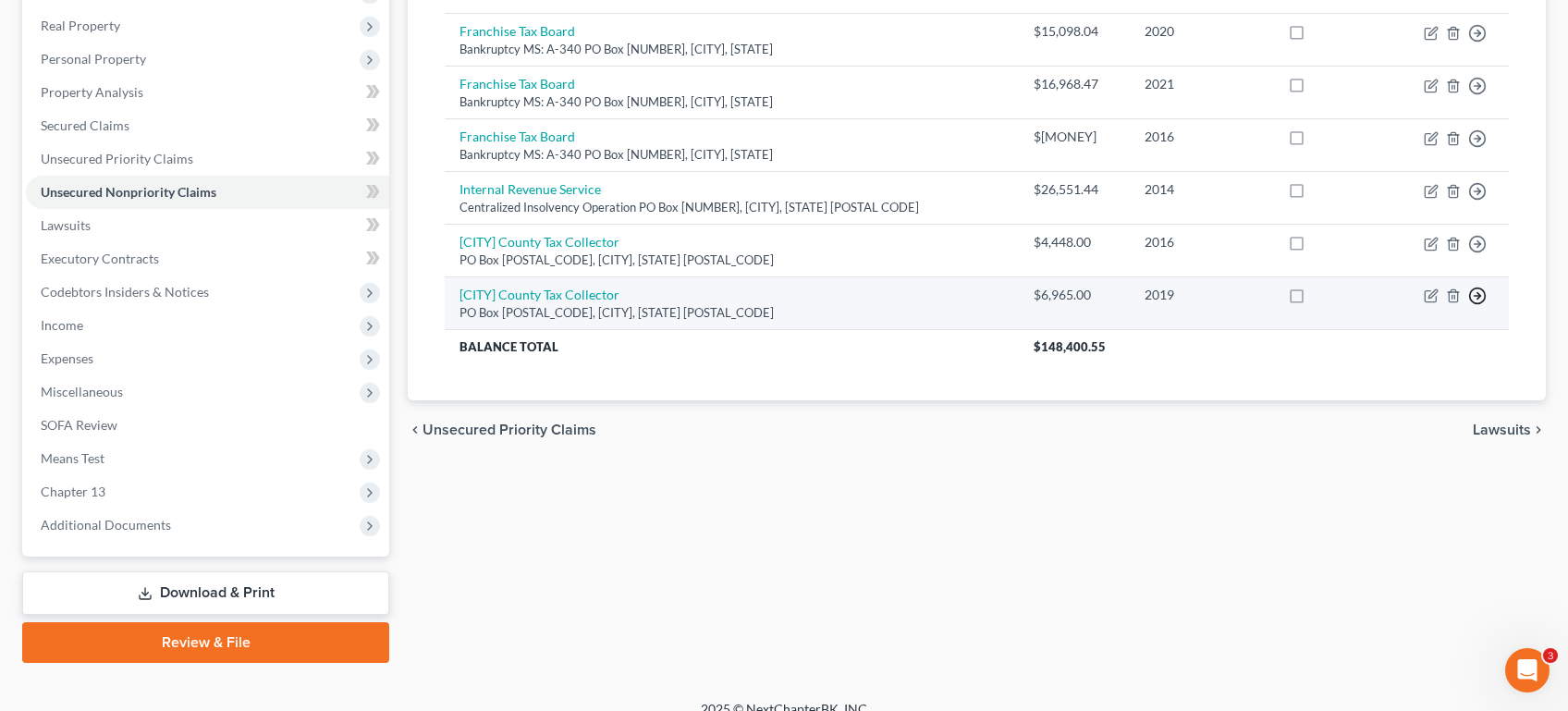 click 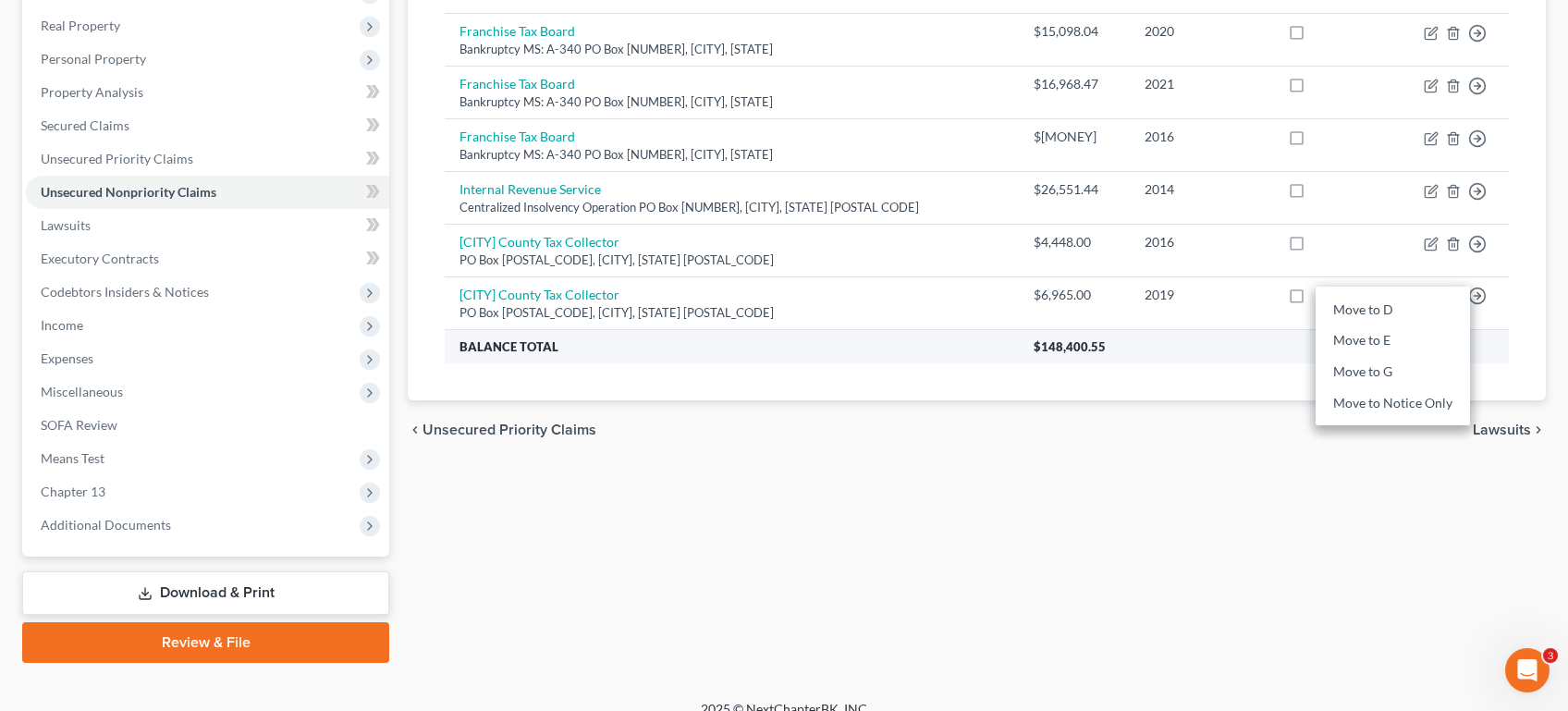 click on "Move to E" at bounding box center (1392, 341) 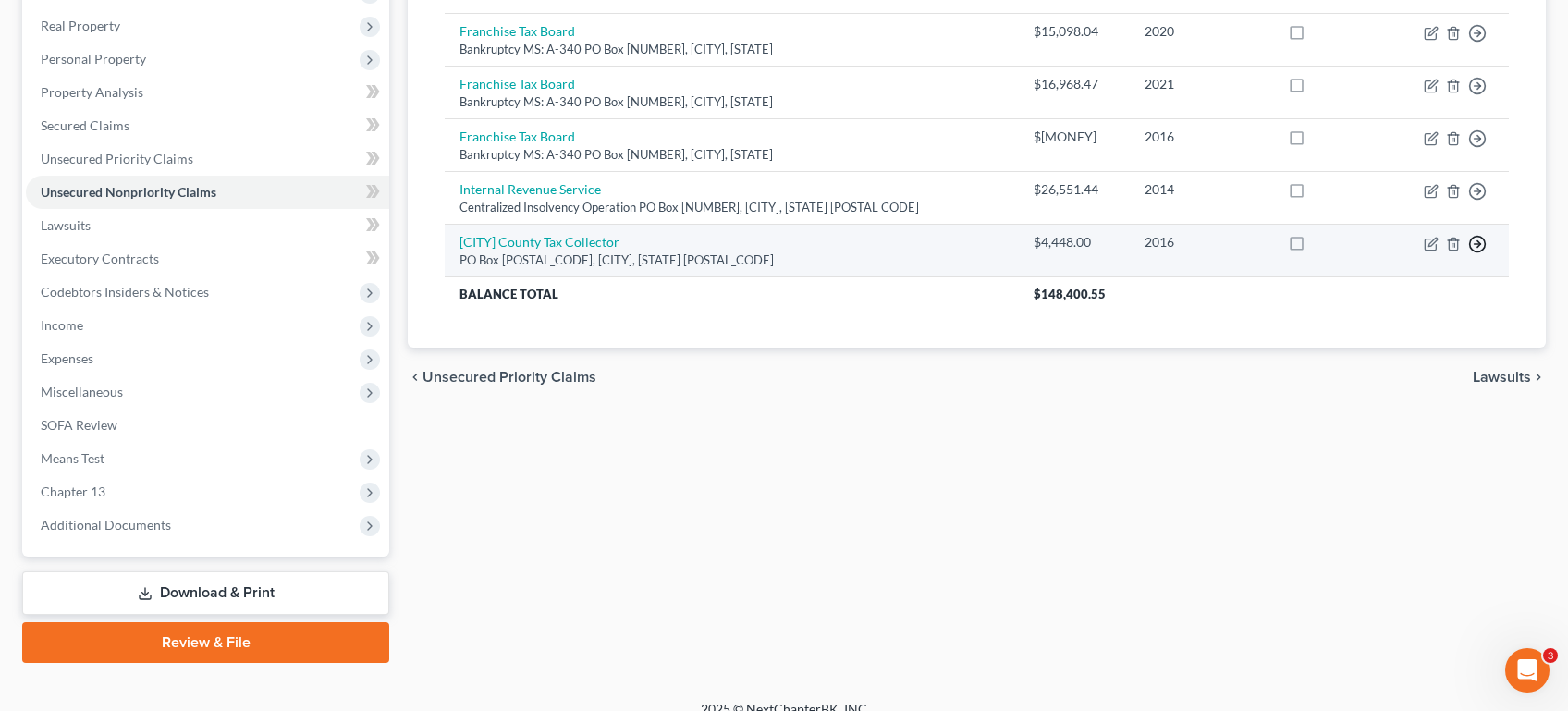click 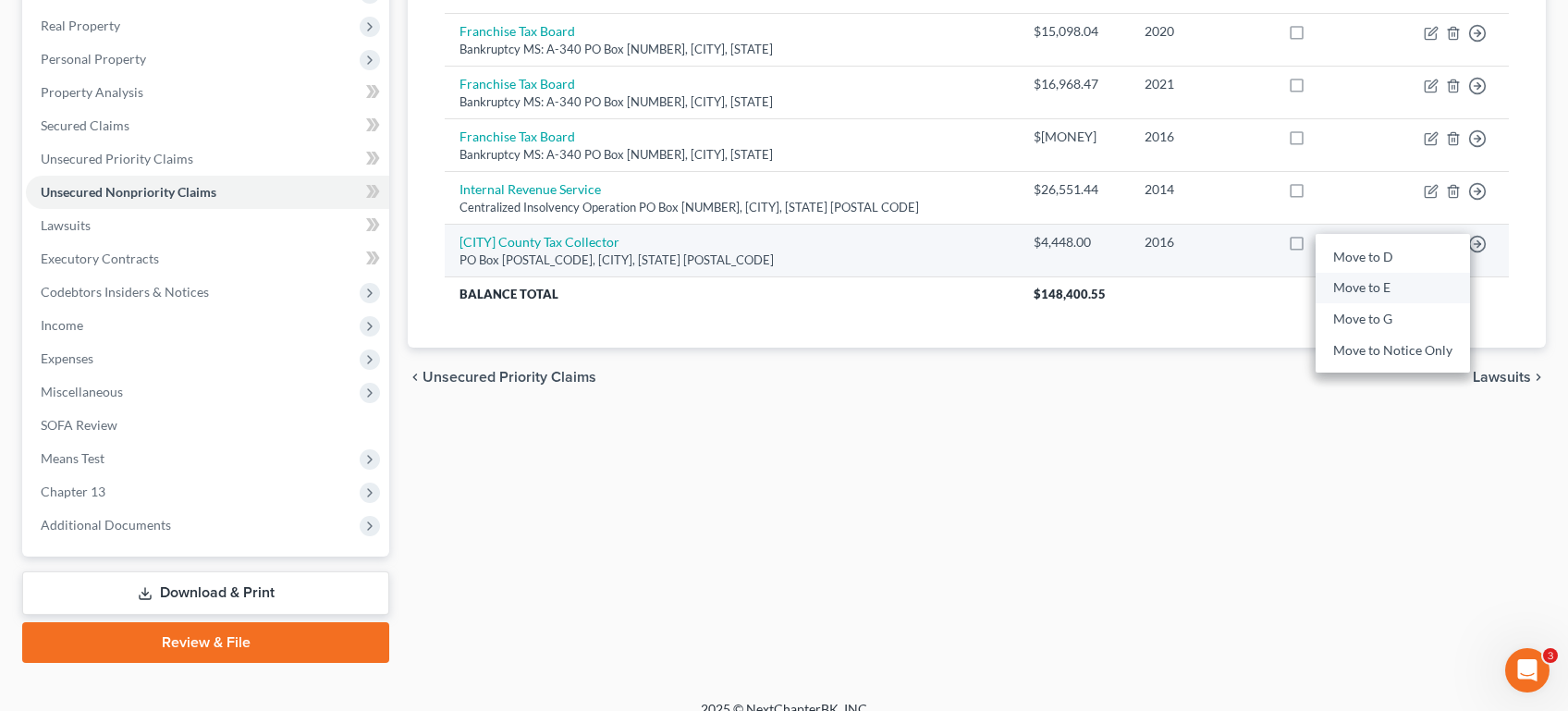 click on "Move to E" at bounding box center [1392, 288] 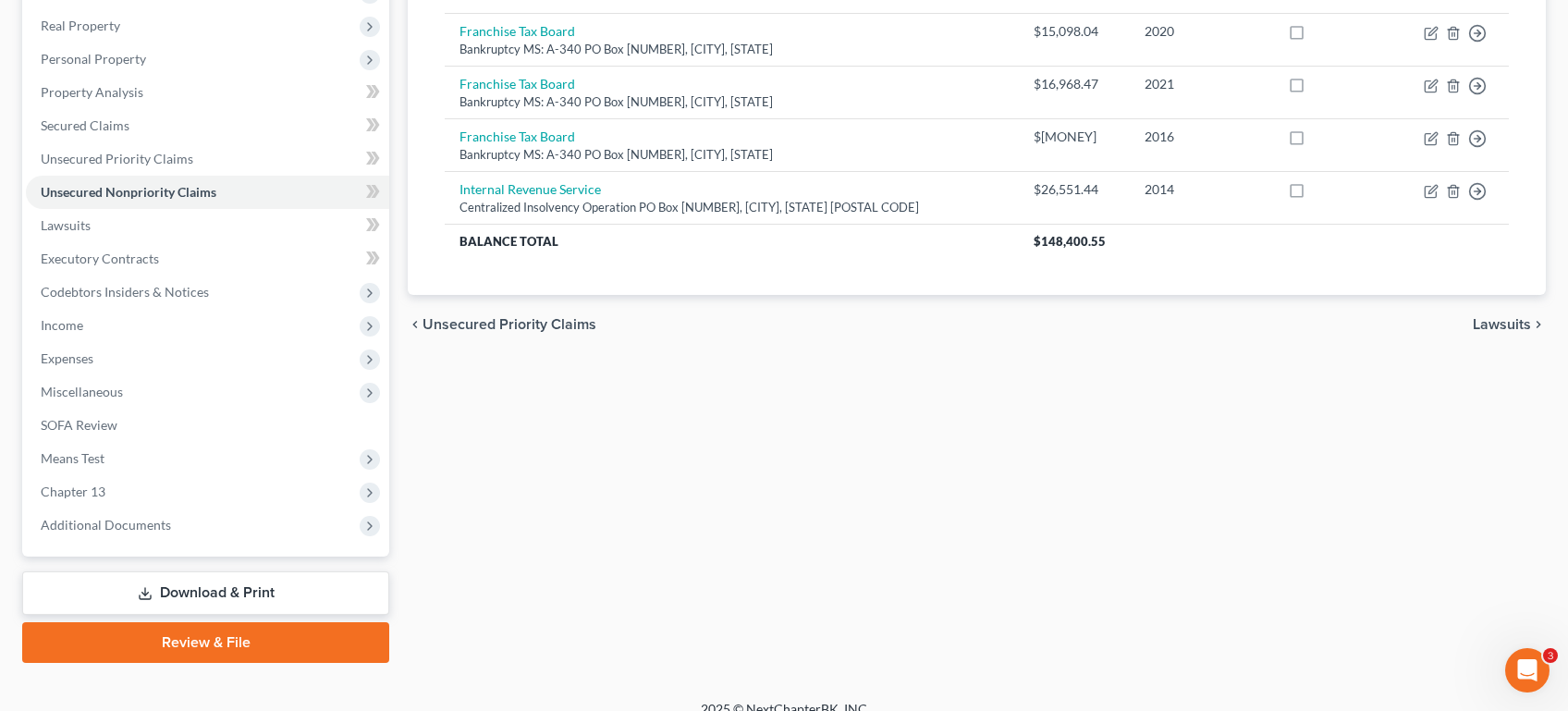 scroll, scrollTop: 0, scrollLeft: 0, axis: both 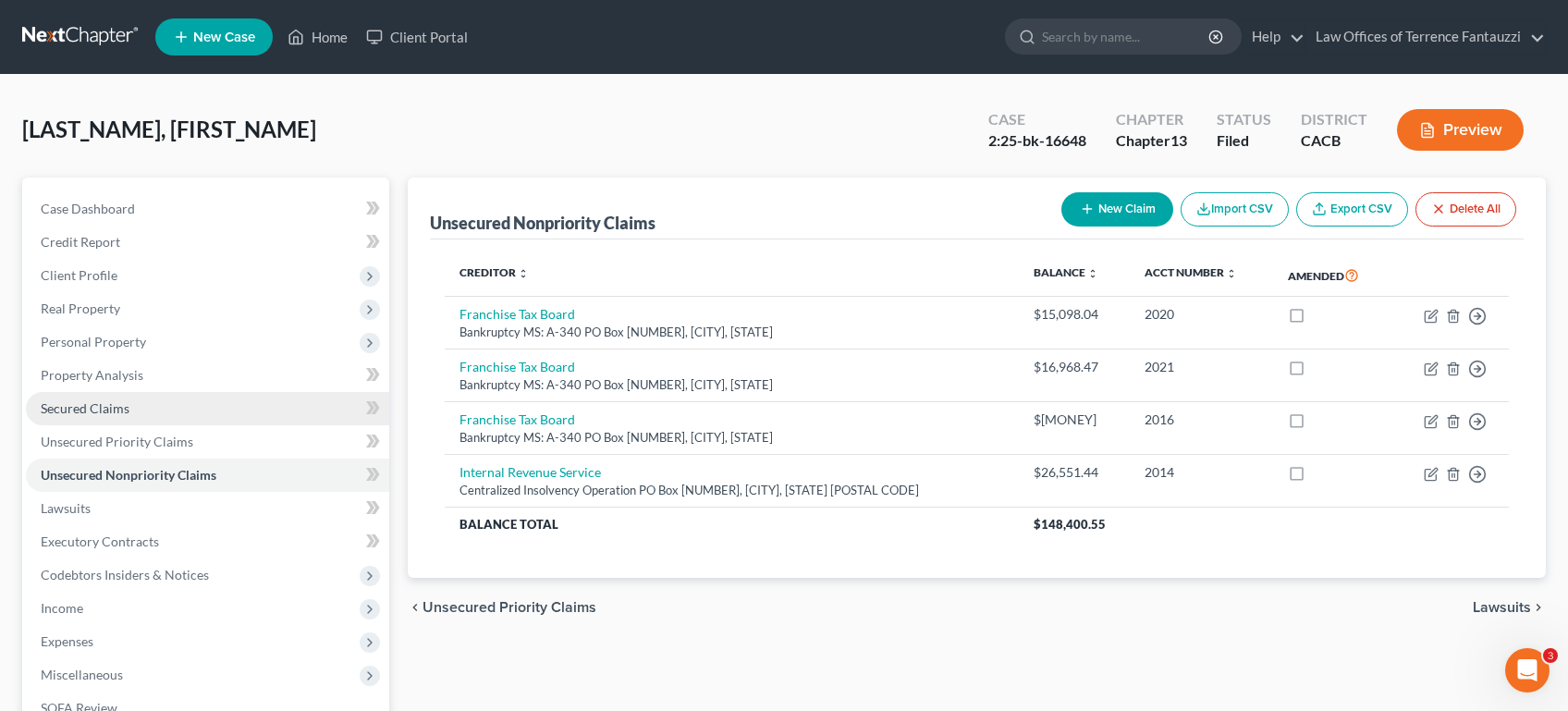 click on "Secured Claims" at bounding box center (207, 409) 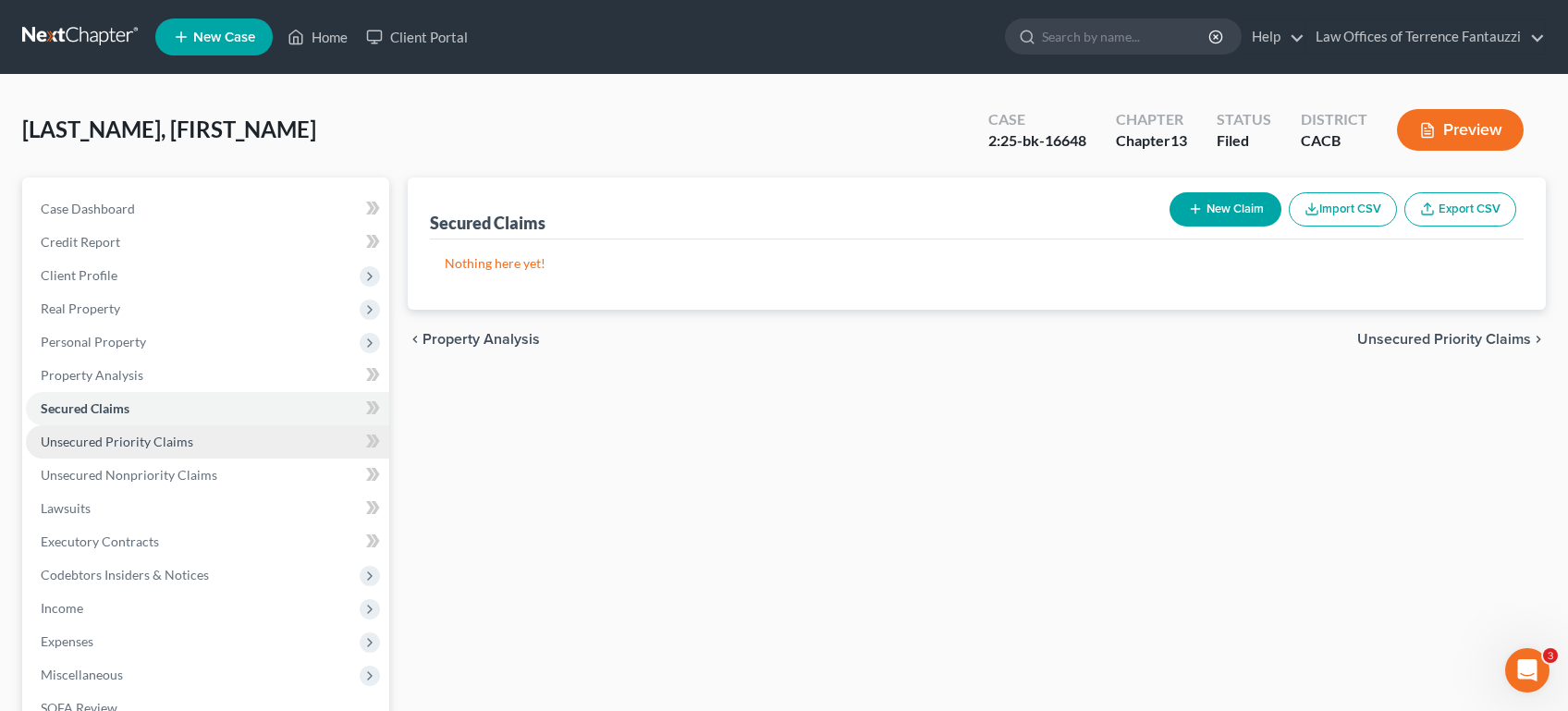 click on "Unsecured Priority Claims" at bounding box center (116, 441) 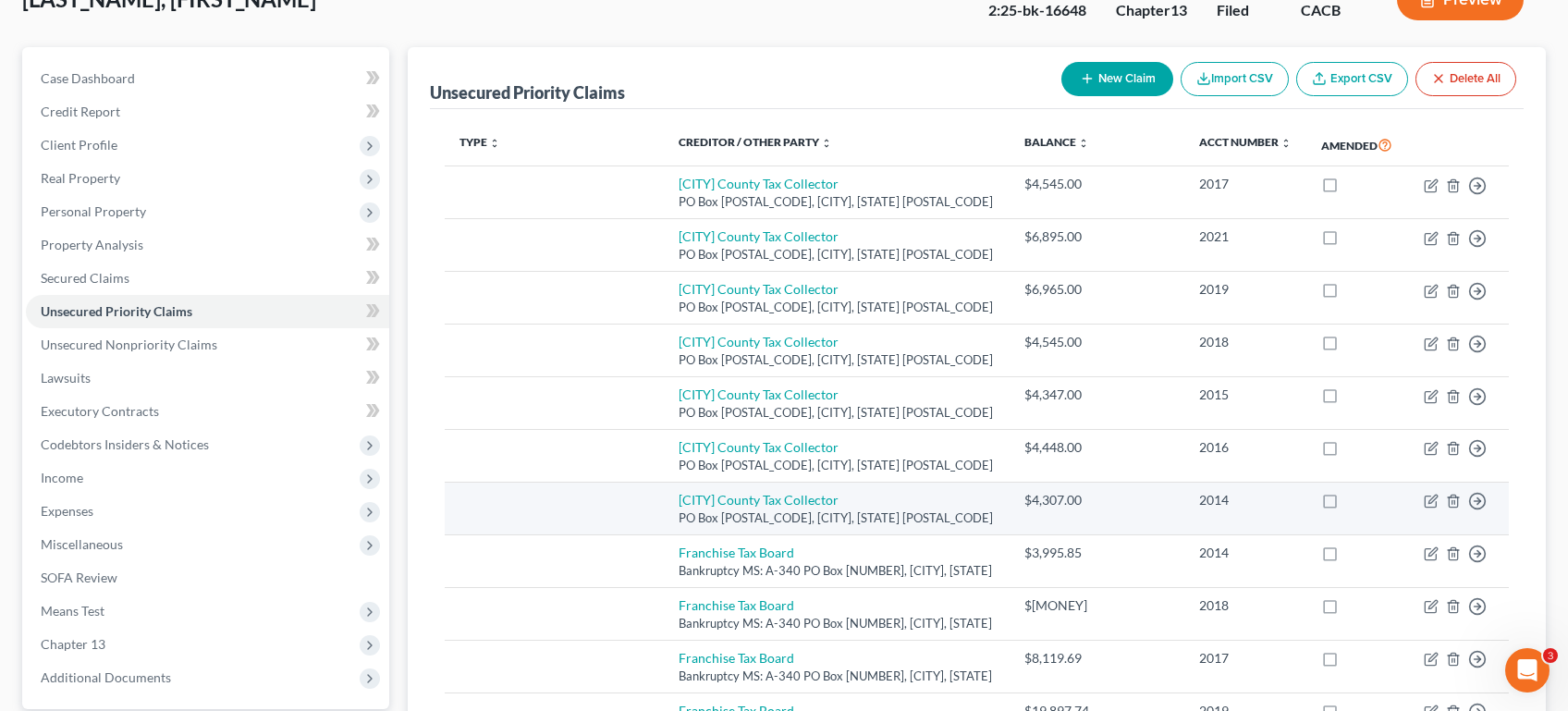 scroll, scrollTop: 288, scrollLeft: 0, axis: vertical 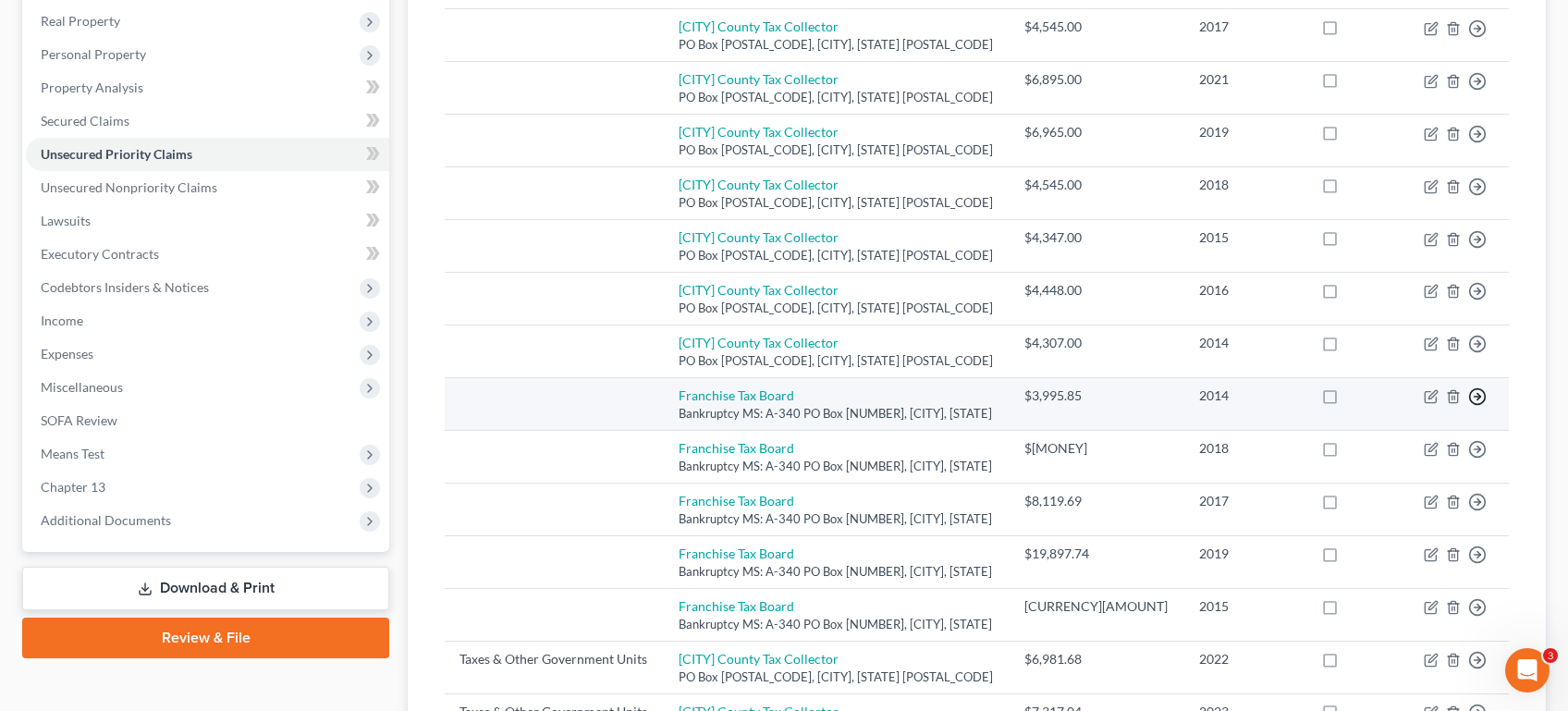 click 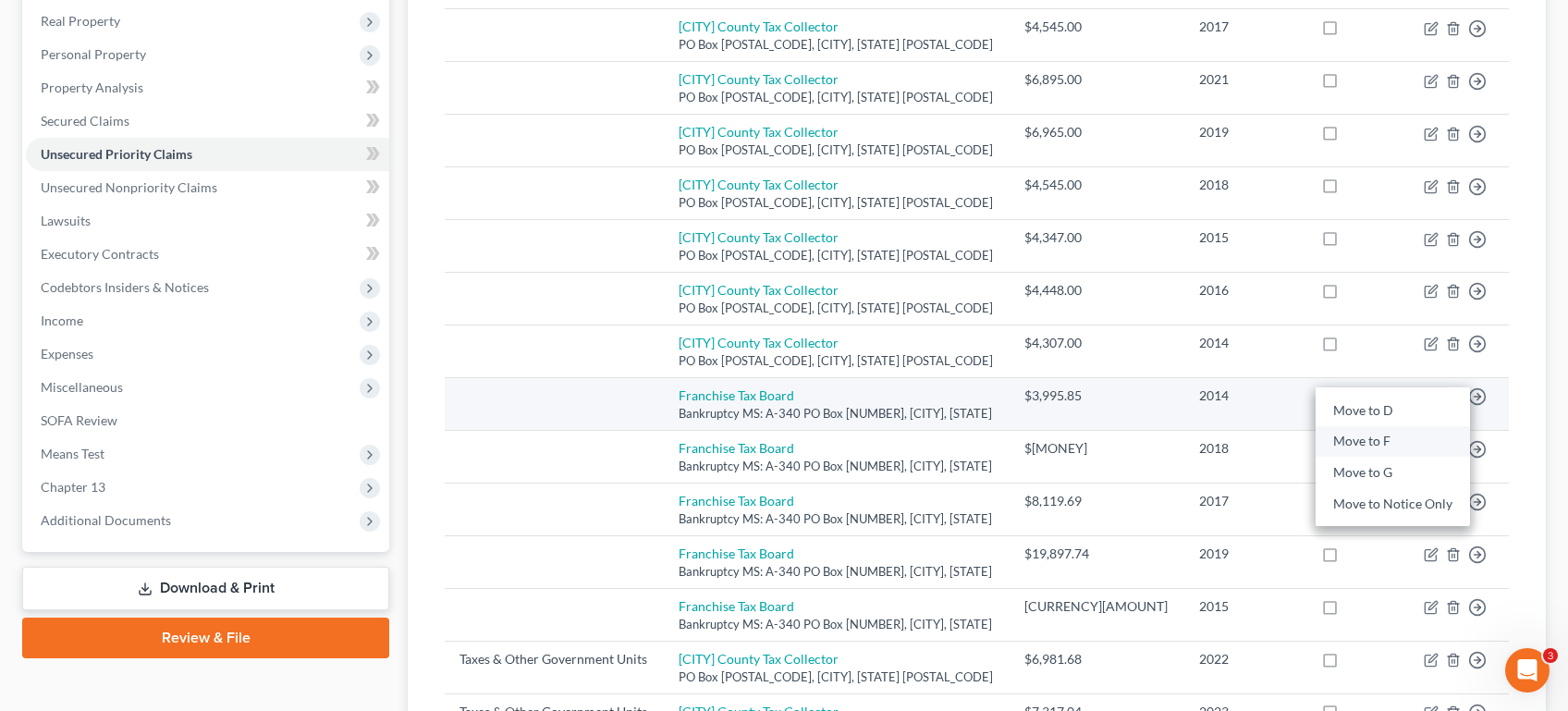click on "Move to F" at bounding box center (1392, 442) 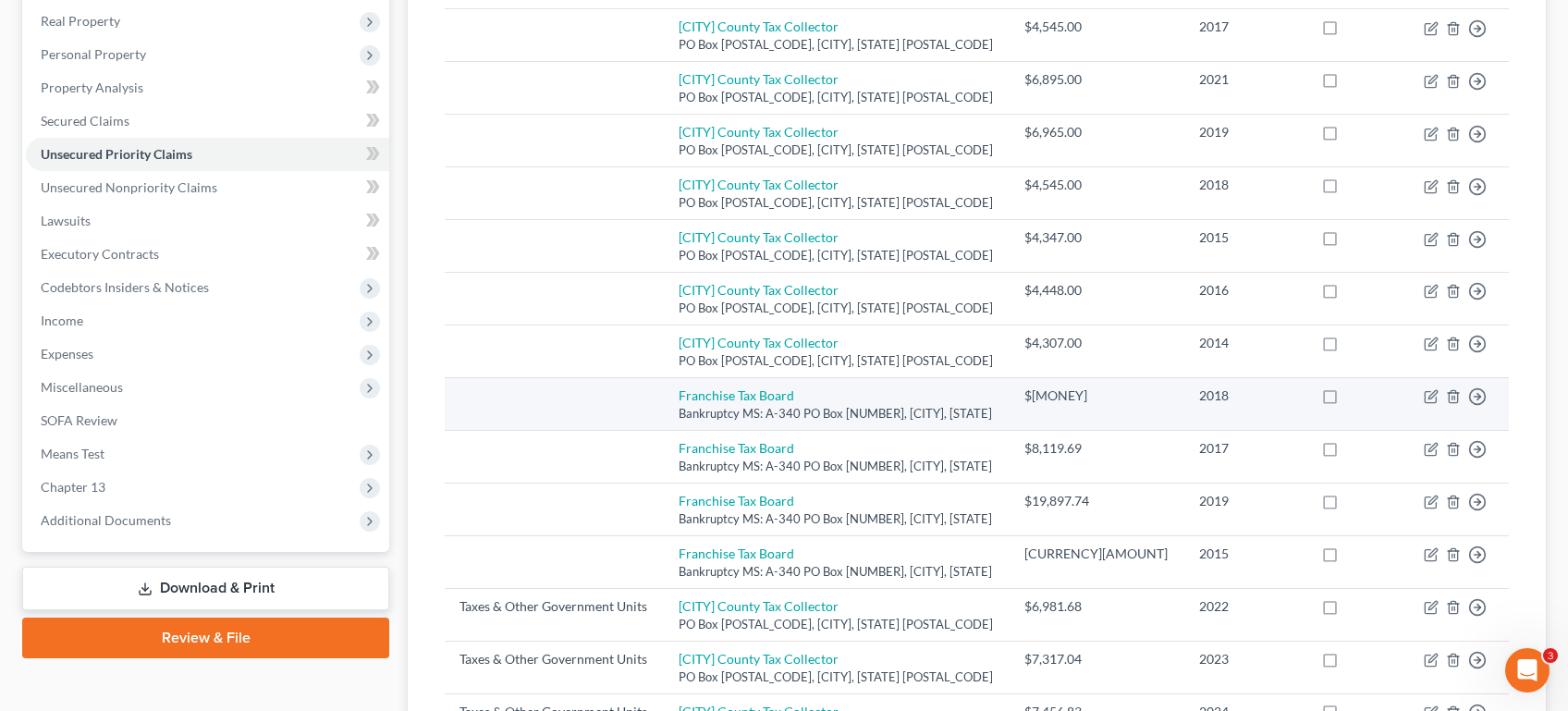 click on "Move to D Move to F Move to G Move to Notice Only" at bounding box center [1458, 404] 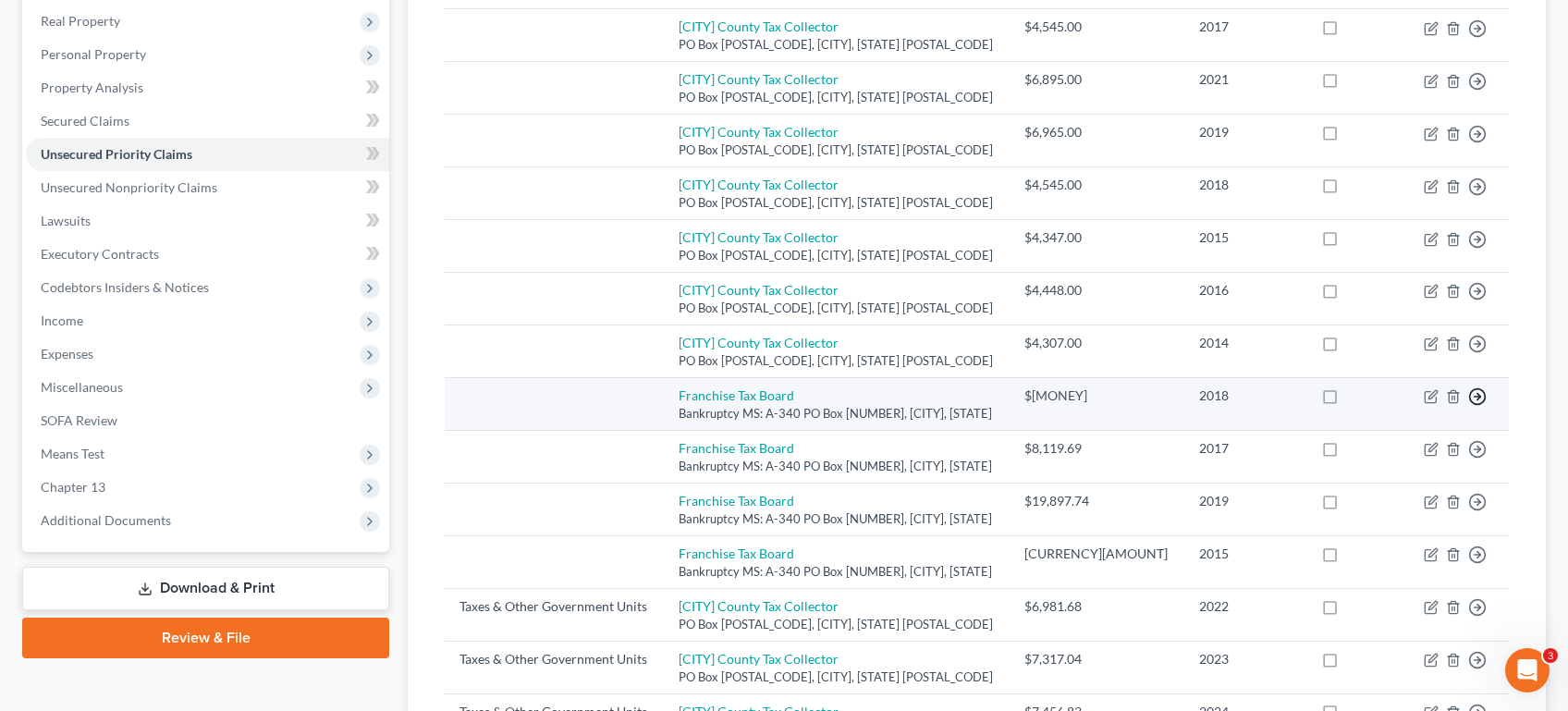 click 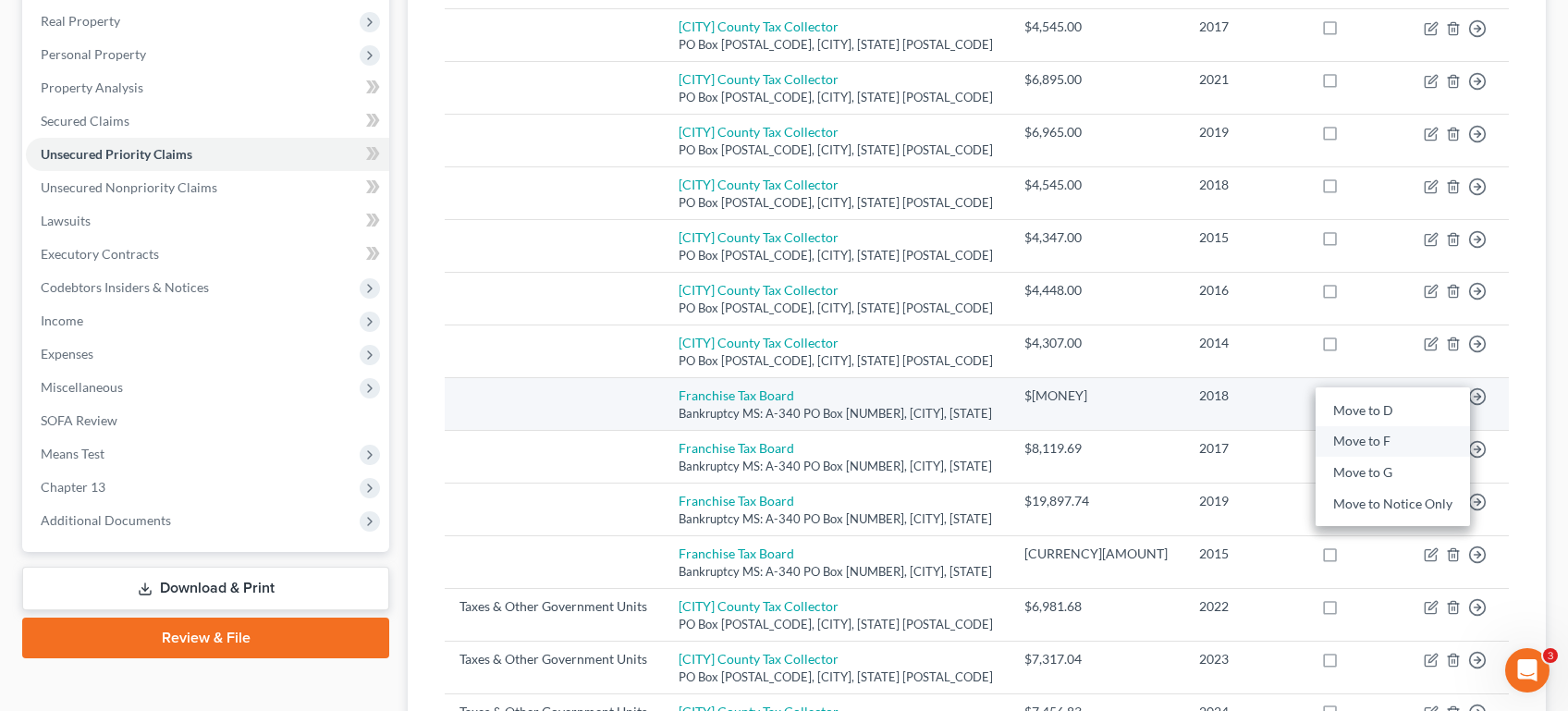 click on "Move to F" at bounding box center [1392, 442] 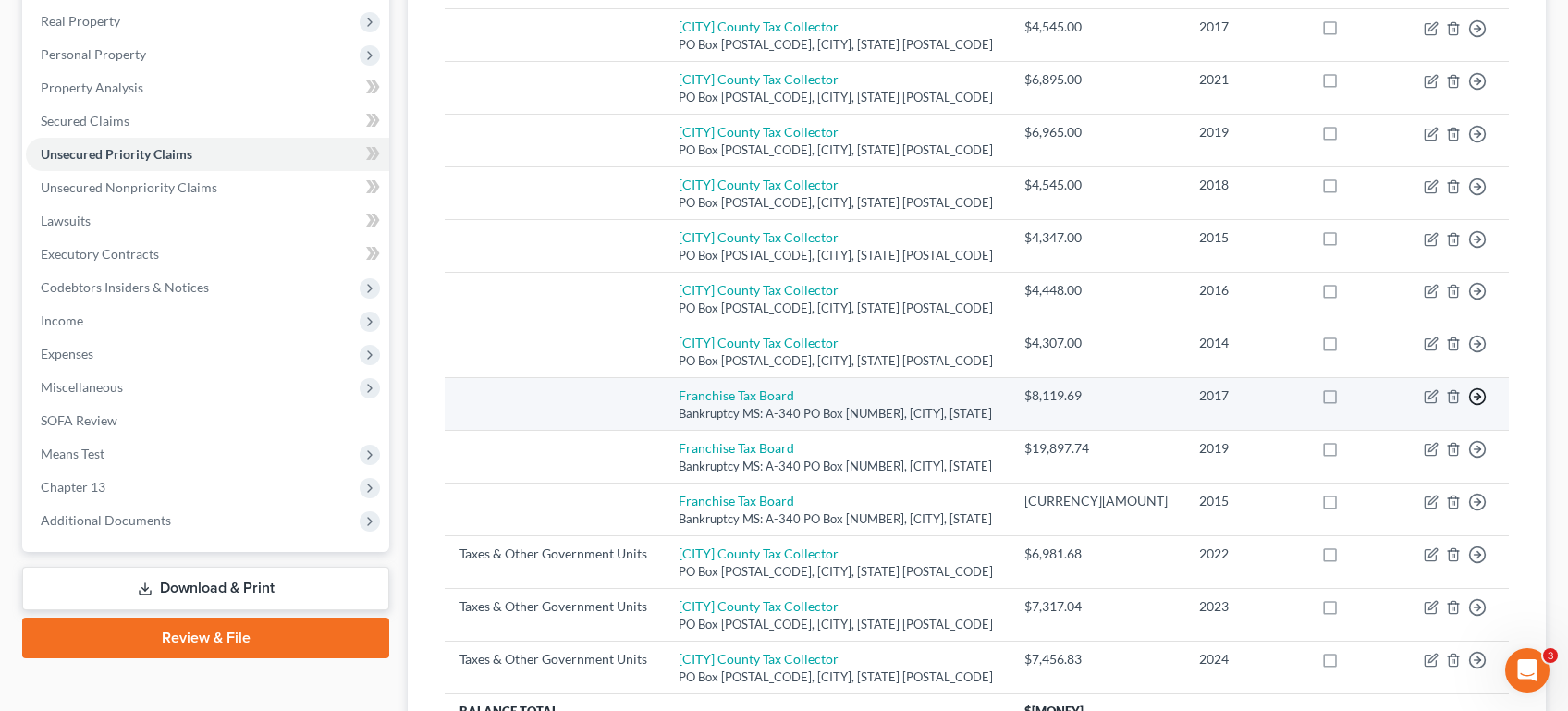 click 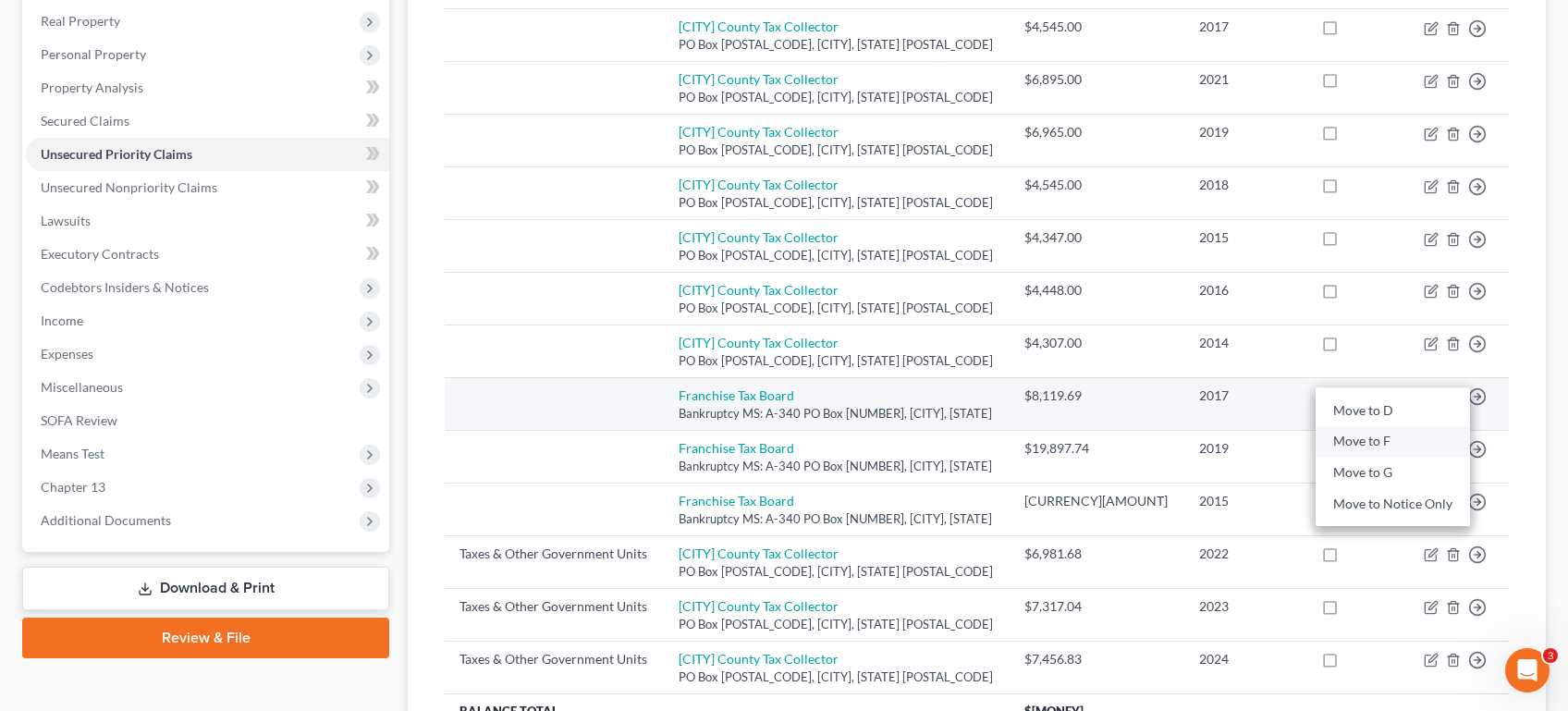 click on "Move to F" at bounding box center [1392, 442] 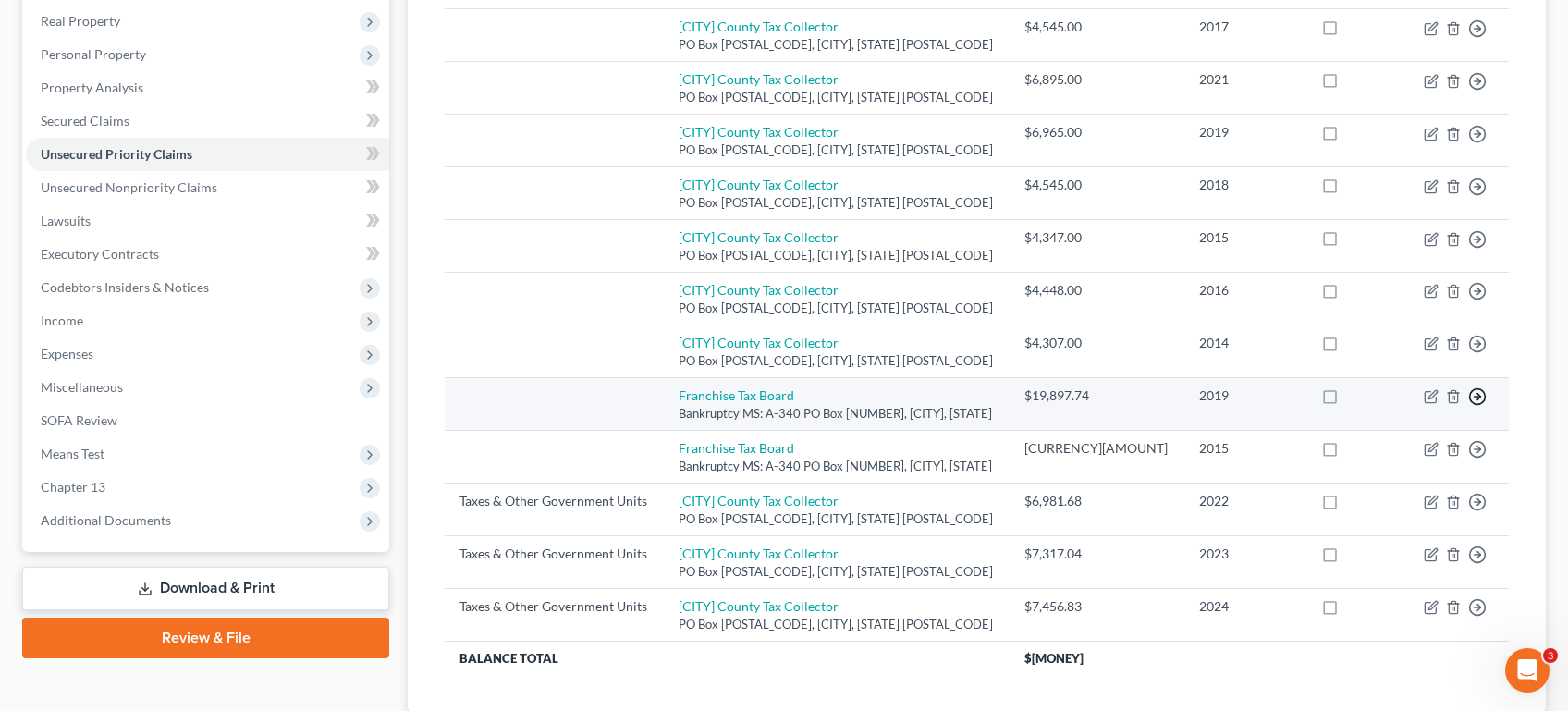click 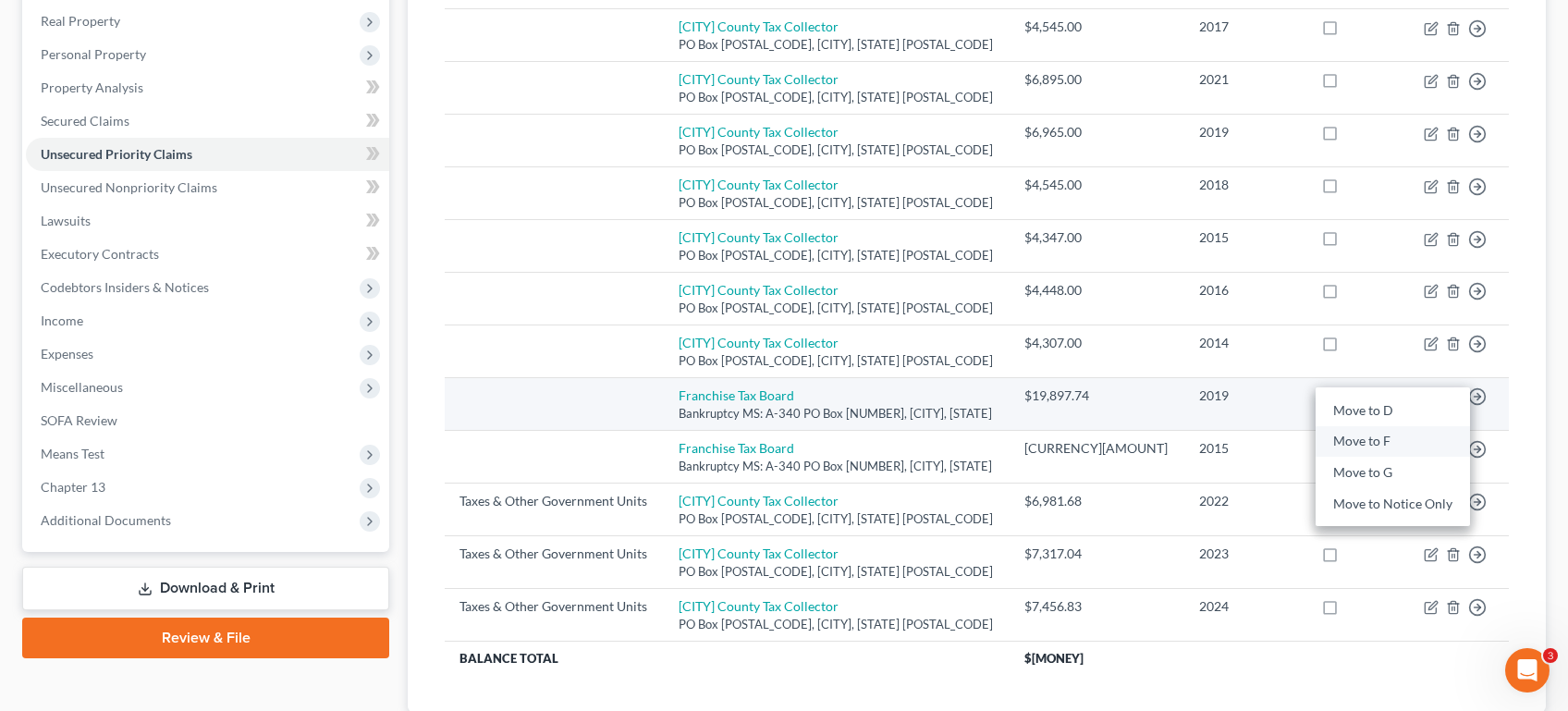 click on "Move to F" at bounding box center [1392, 442] 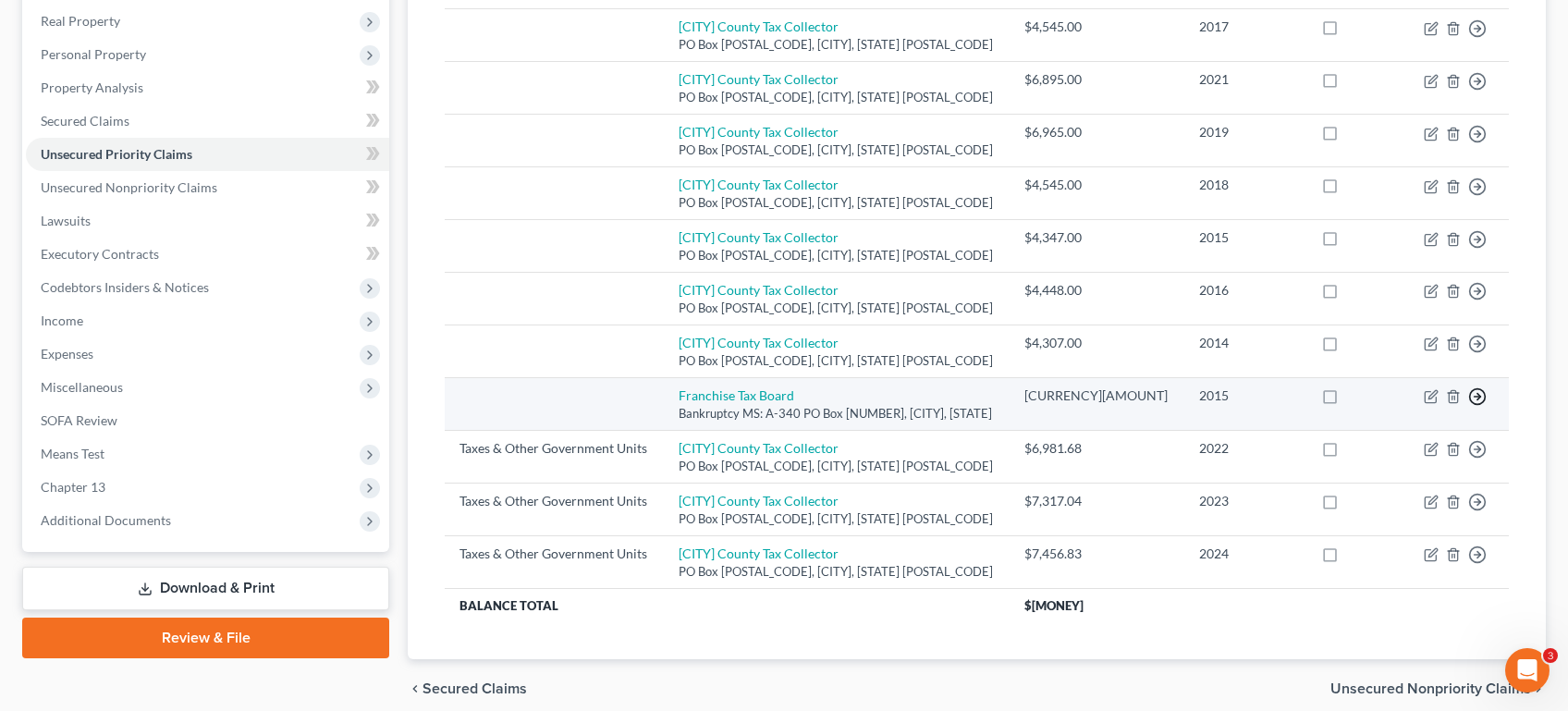 click 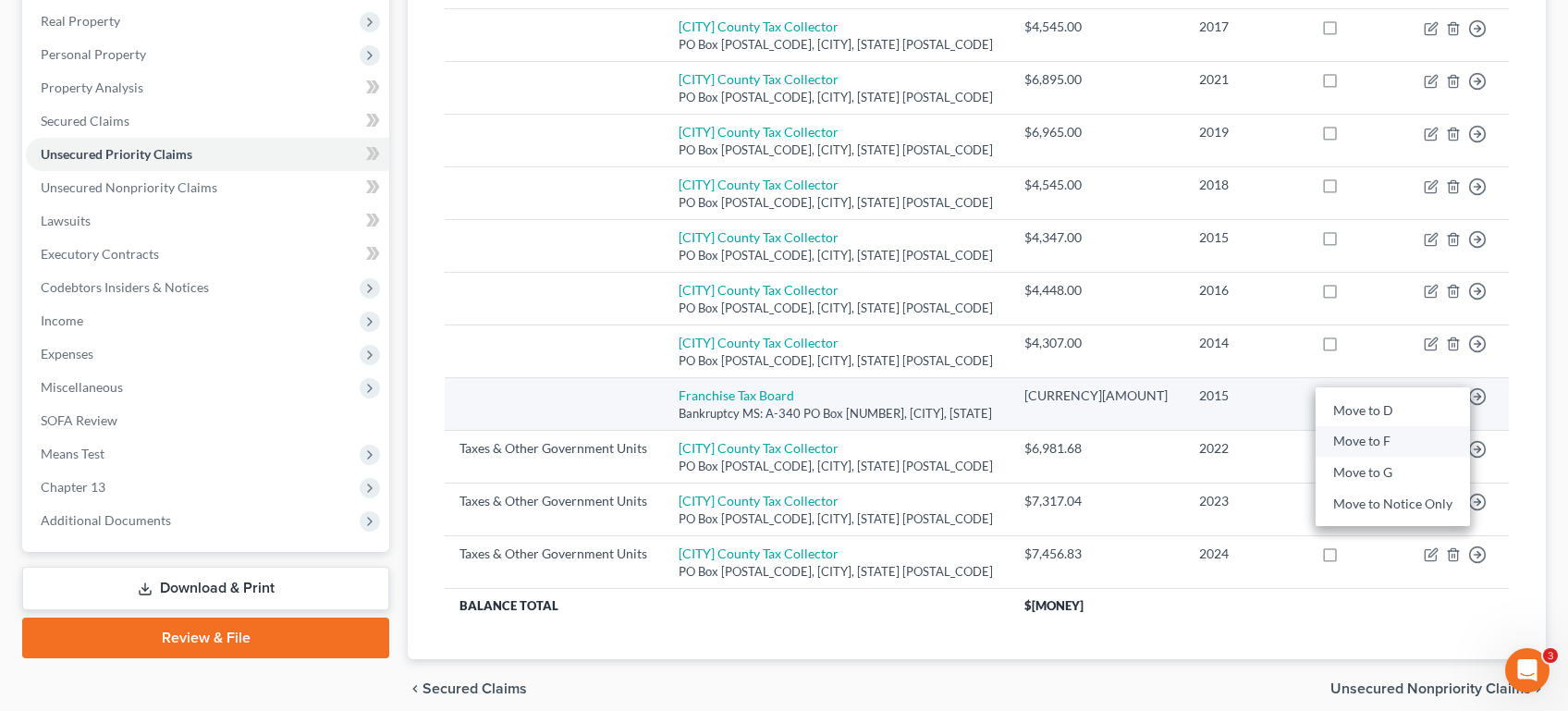 click on "Move to F" at bounding box center [1392, 442] 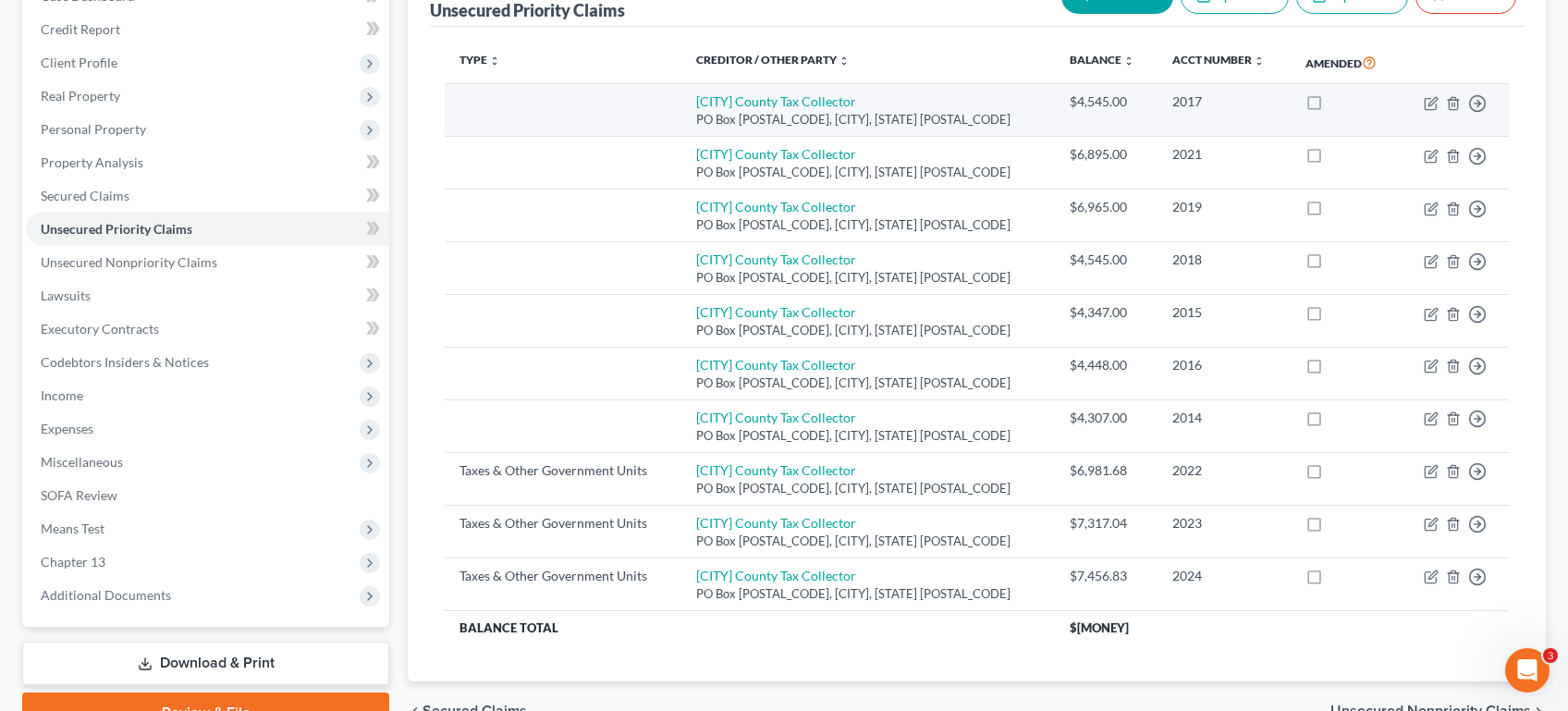 scroll, scrollTop: 0, scrollLeft: 0, axis: both 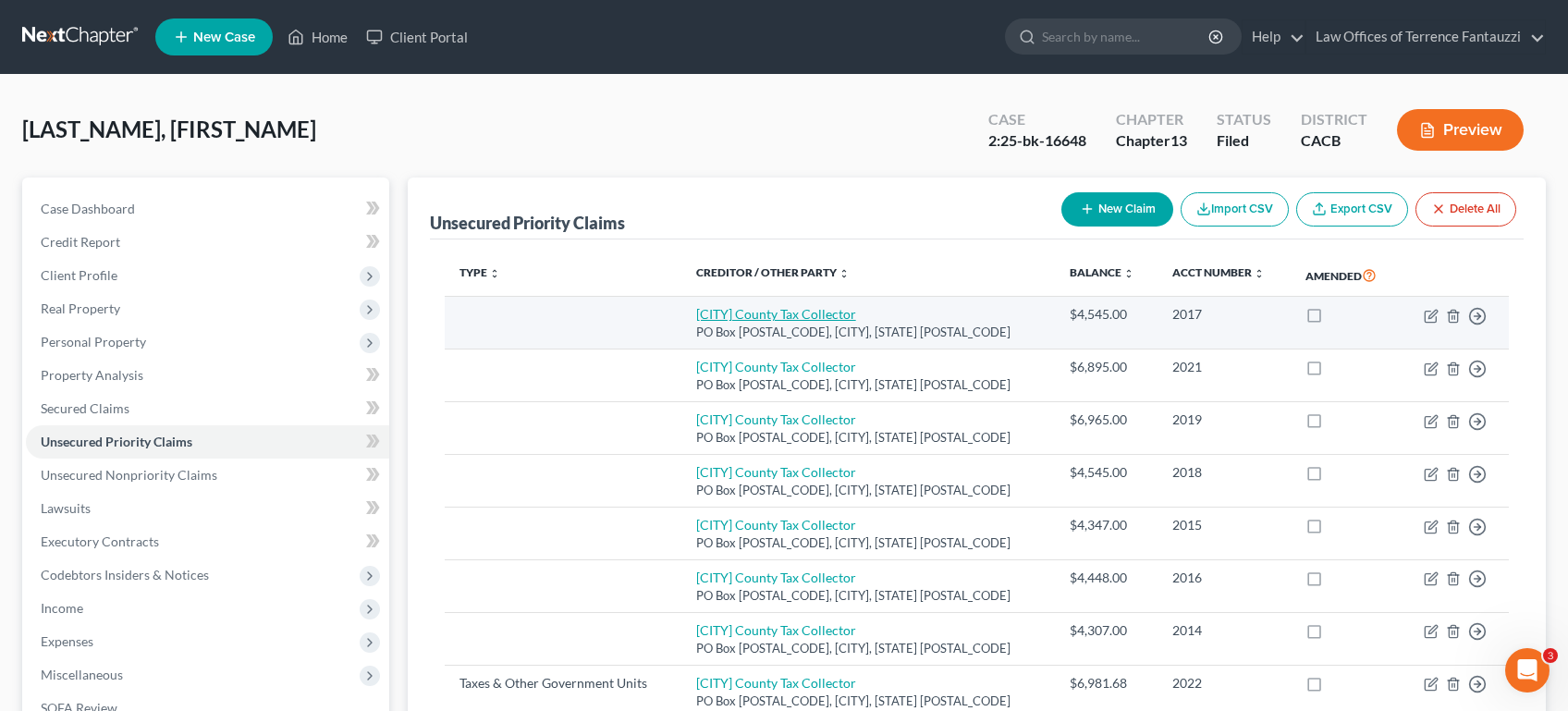 click on "[CITY] County Tax Collector" at bounding box center (776, 313) 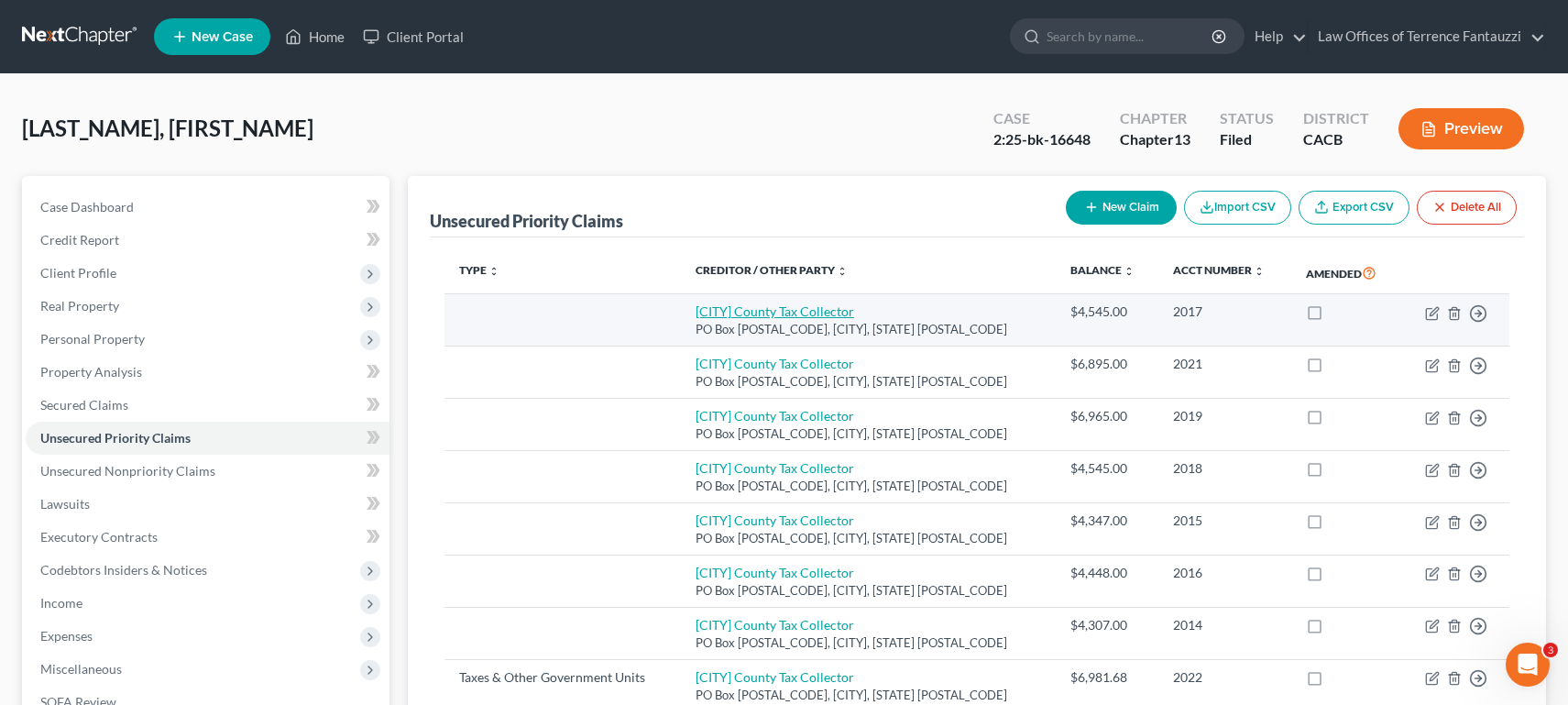 select on "4" 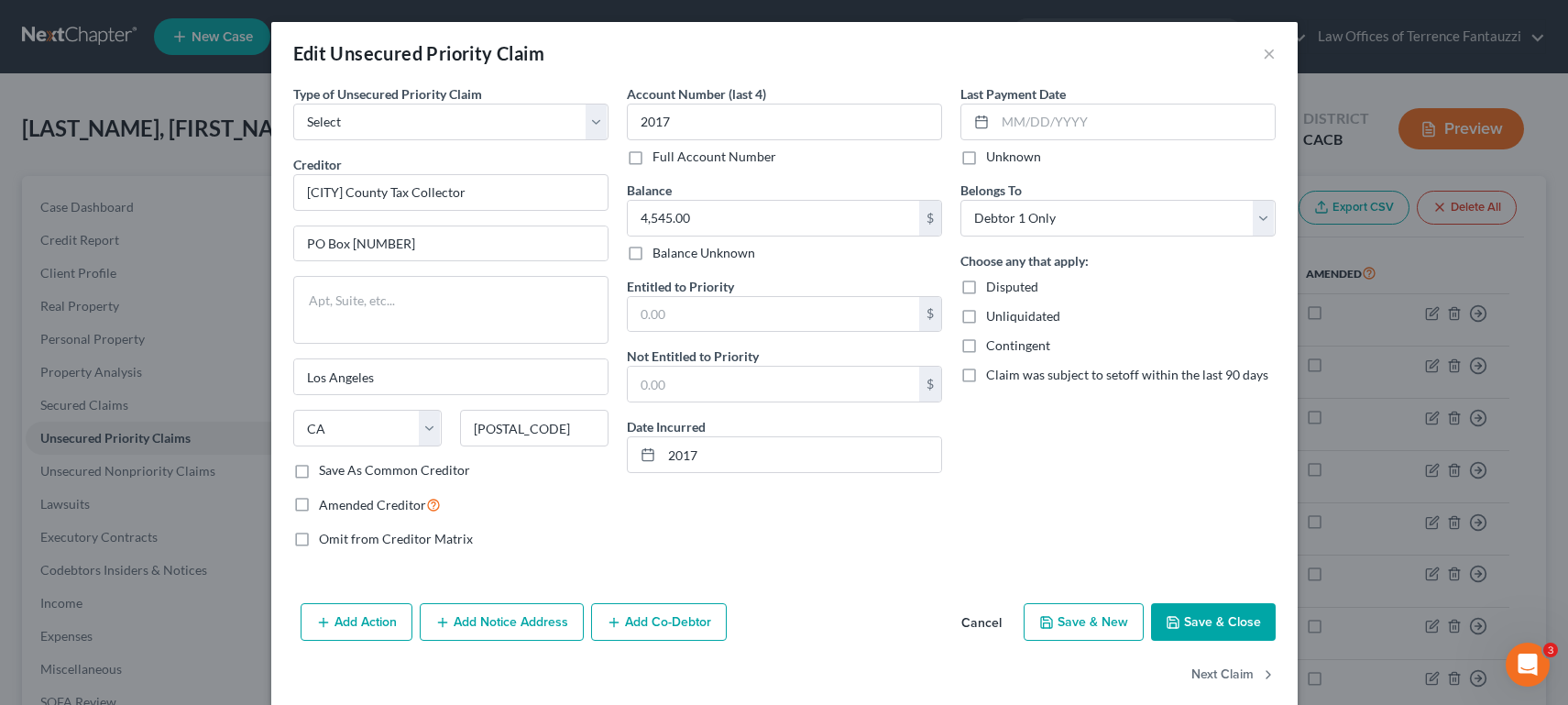 click on "Type of Unsecured Priority Claim
*
Select Taxes & Other Government Units Domestic Support Obligations Extensions of credit in an involuntary case Wages, Salaries, Commissions Contributions to employee benefits Certain farmers and fisherman Deposits by individuals Commitments to maintain capitals Claims for death or injury while intoxicated Other Creditor *    [CITY] County Tax Collector                      PO Box [NUMBER] [CITY] State AL AK AR AZ CA CO CT DE DC FL GA GU HI ID IL IN IA KS KY LA ME MD MA MI MN MS MO MT NC ND NE NV WI WY [POSTAL_CODE] Save As Common Creditor Amended Creditor  Omit from Creditor Matrix" at bounding box center (451, 324) 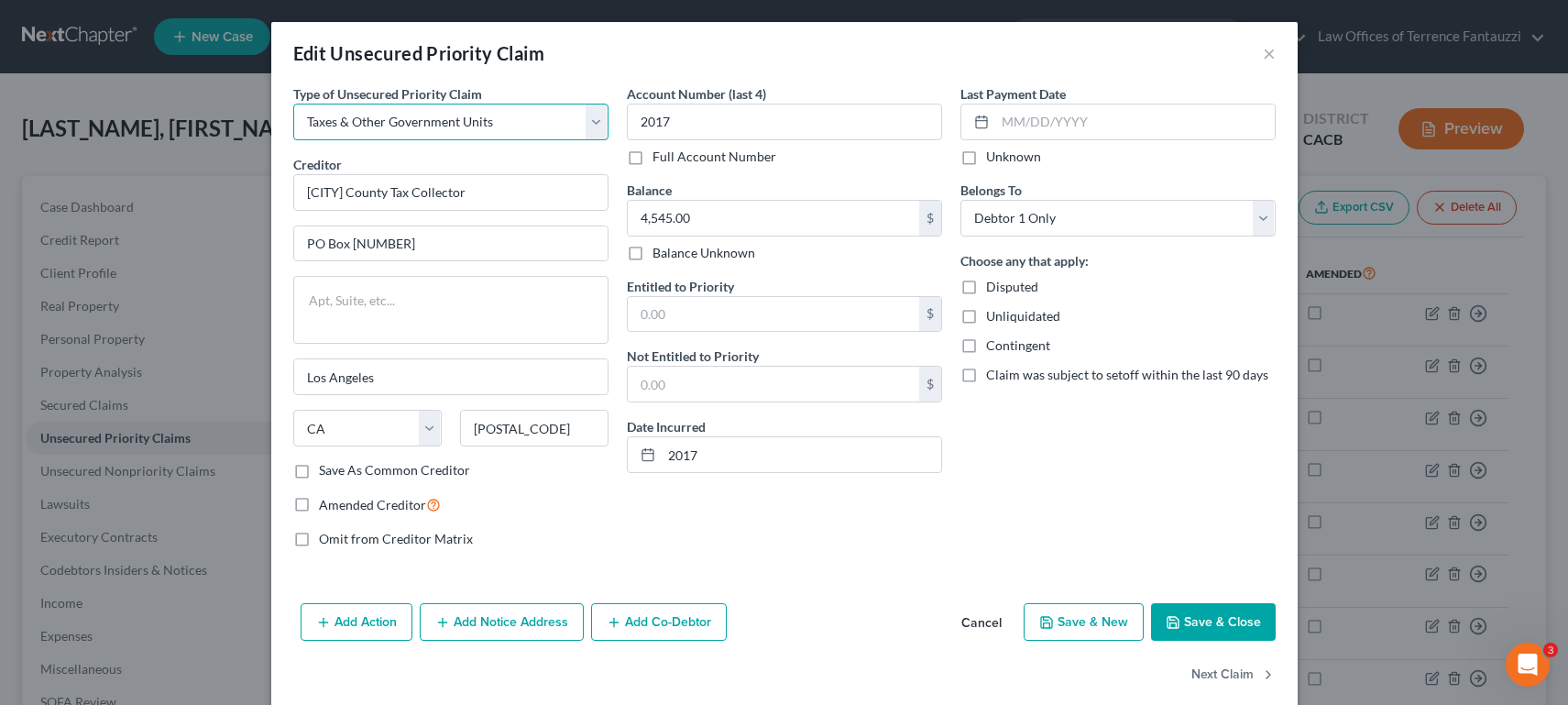 select on "4" 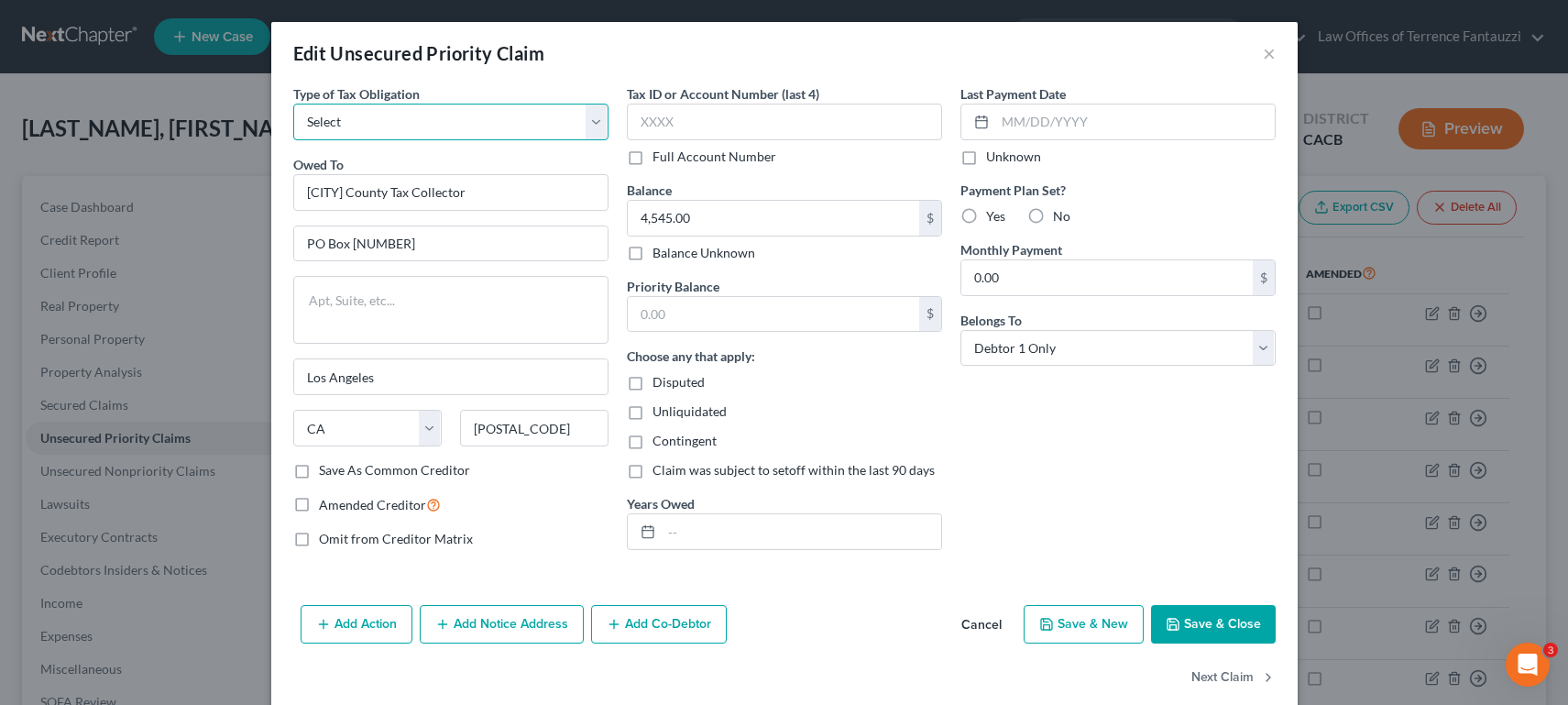 select on "1" 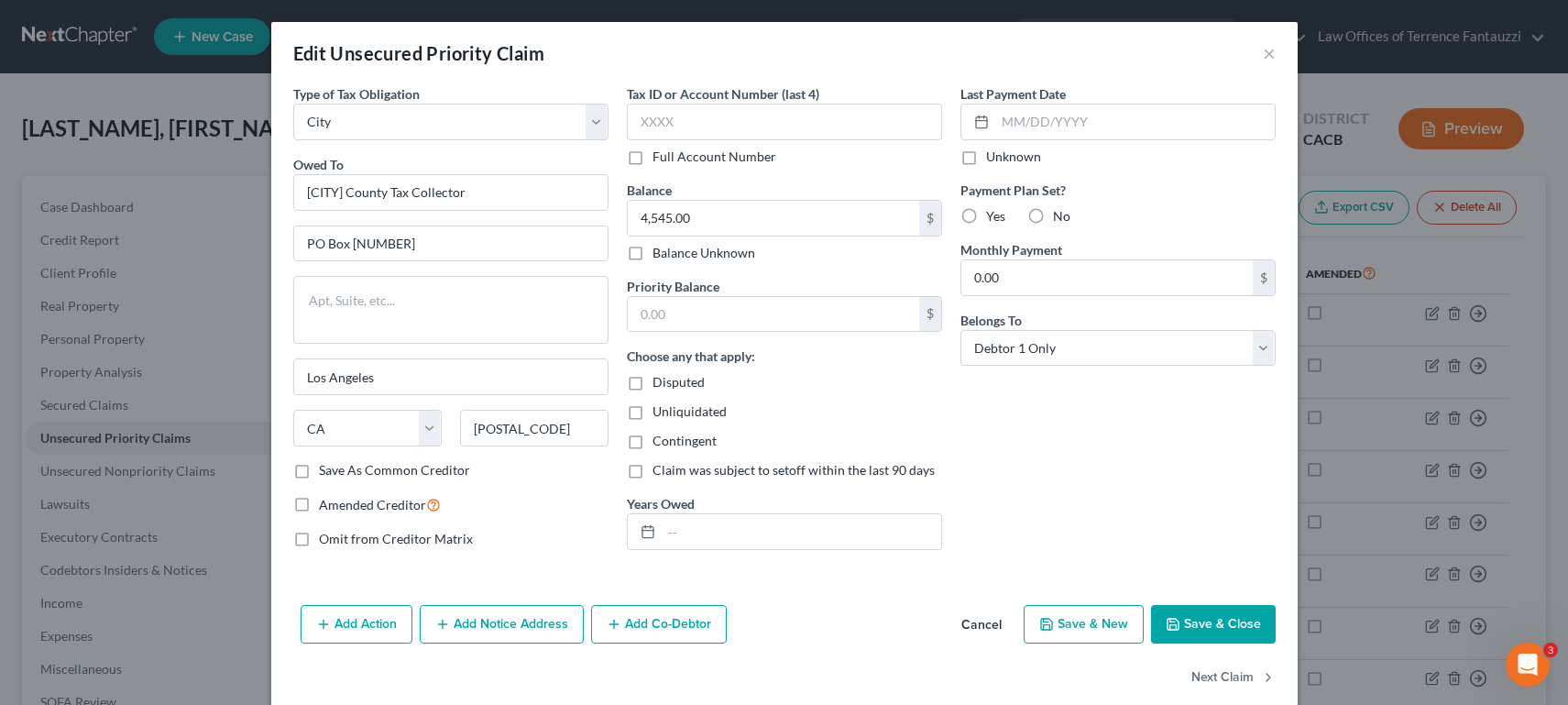 click on "Save & Close" at bounding box center [1213, 624] 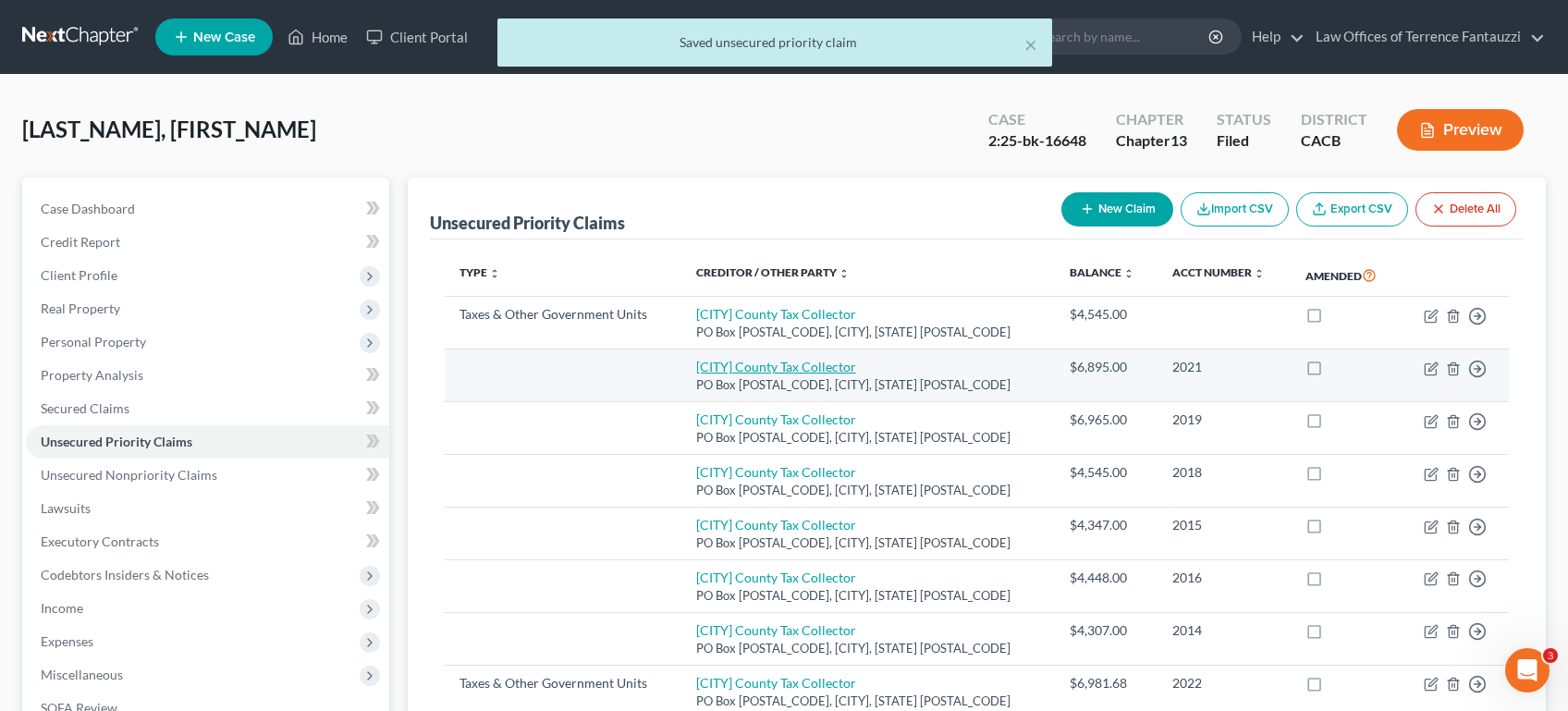 click on "[CITY] County Tax Collector" at bounding box center (776, 366) 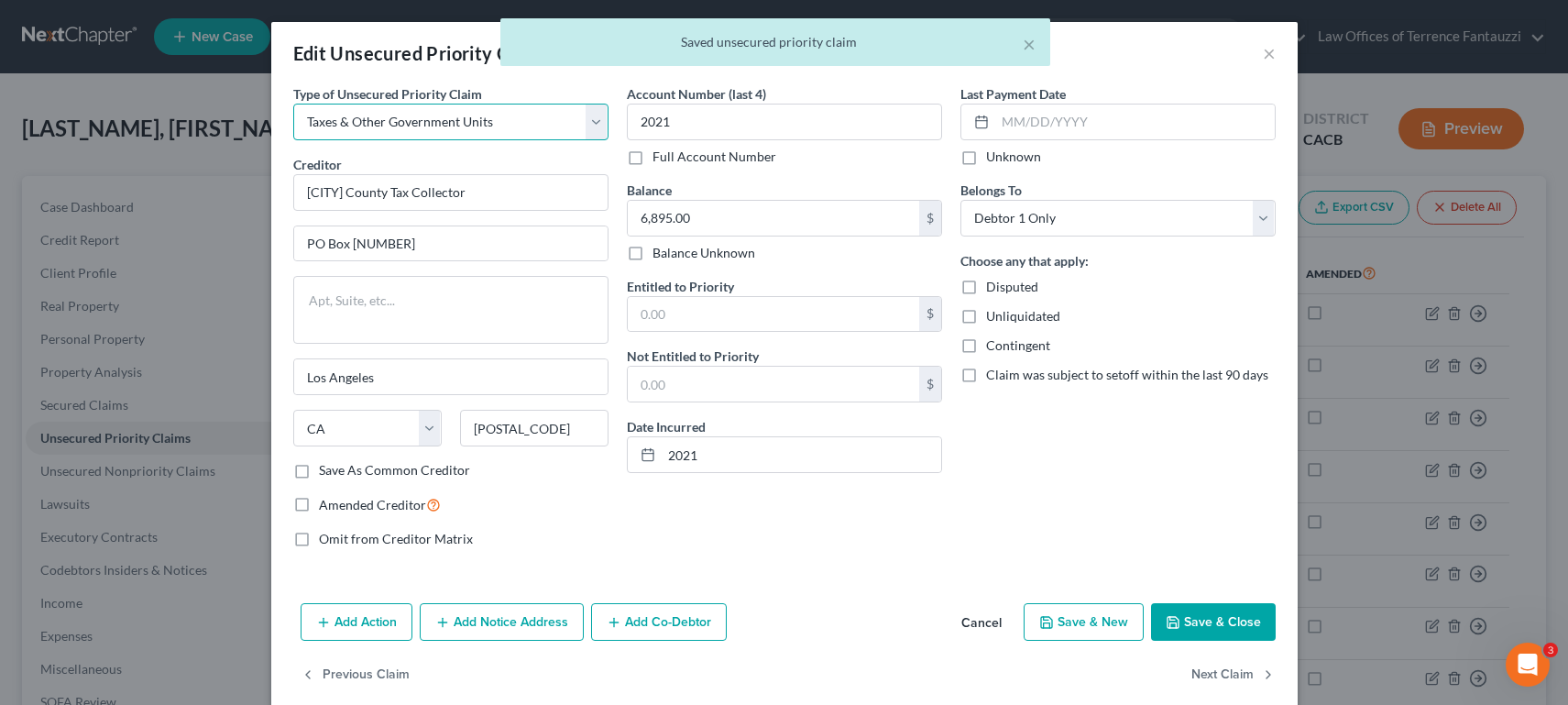 select on "4" 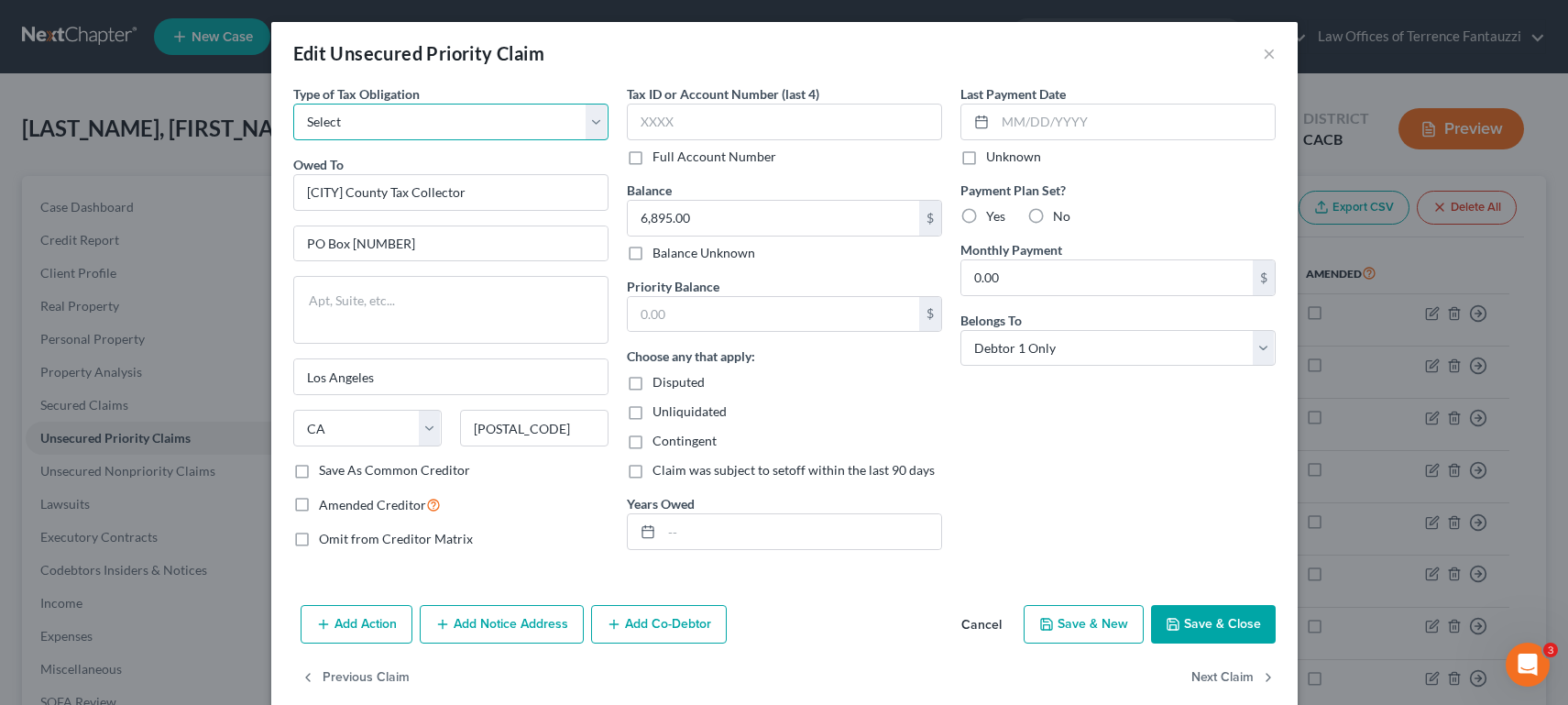 select on "1" 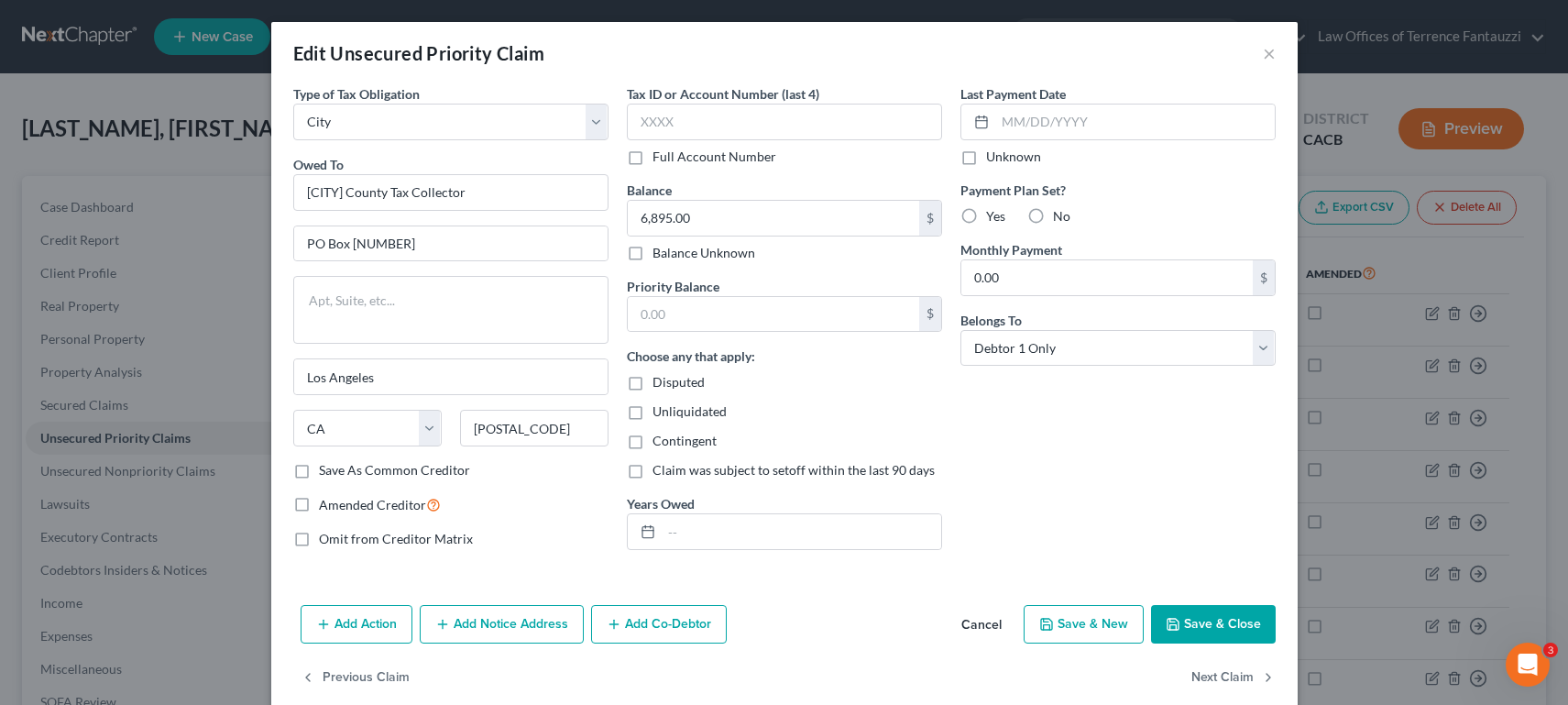 click on "Save & Close" at bounding box center (1213, 624) 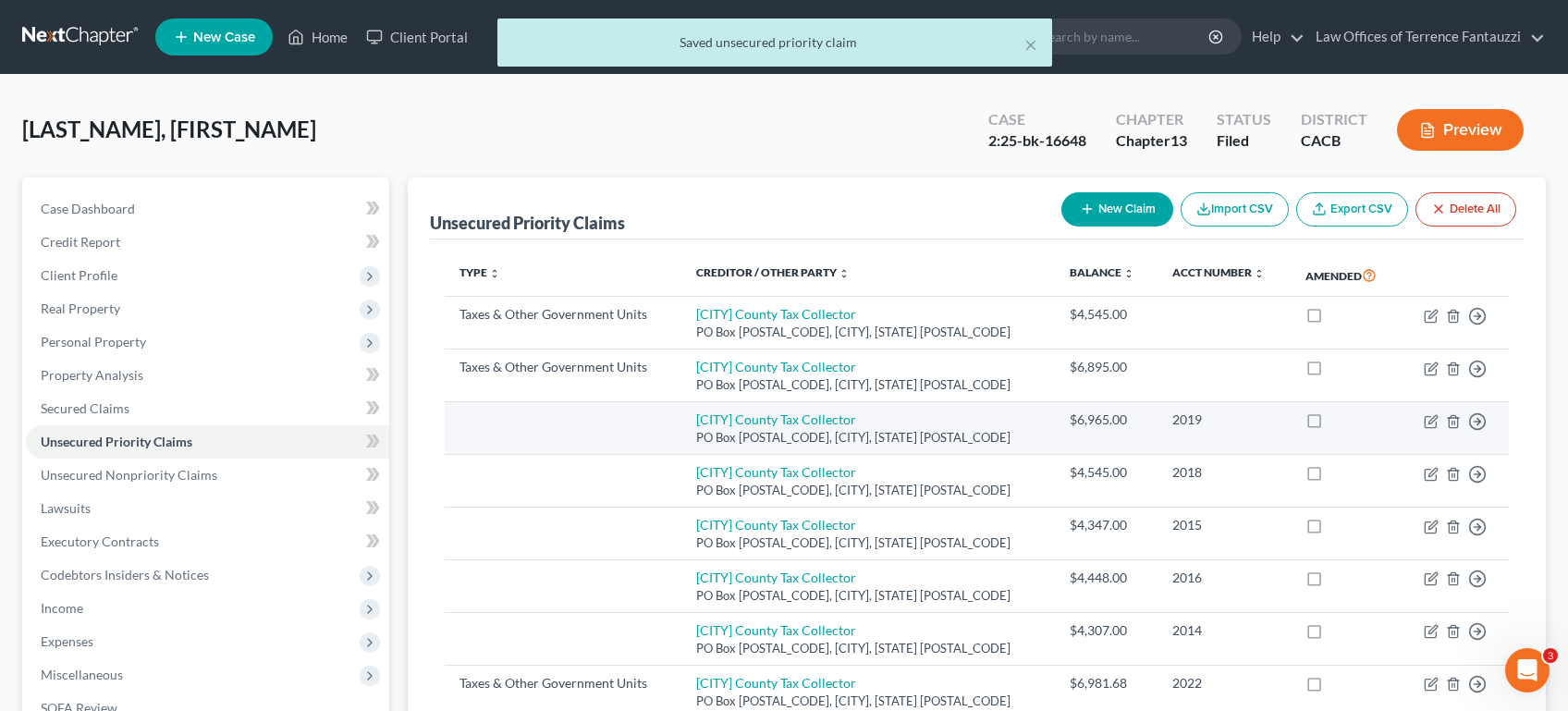 click on "PO Box [POSTAL_CODE], [CITY], [STATE] [POSTAL_CODE]" at bounding box center (868, 437) 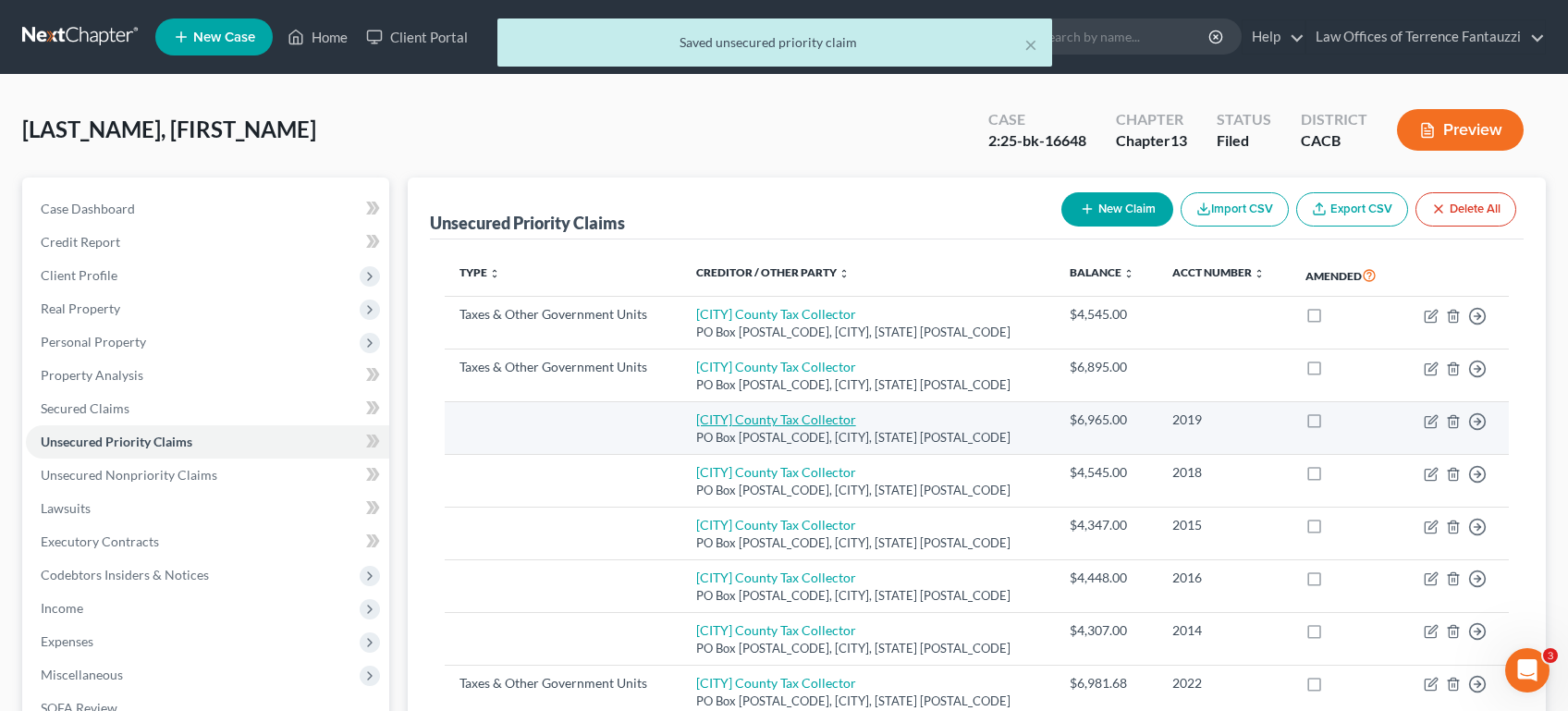 click on "[CITY] County Tax Collector" at bounding box center (776, 419) 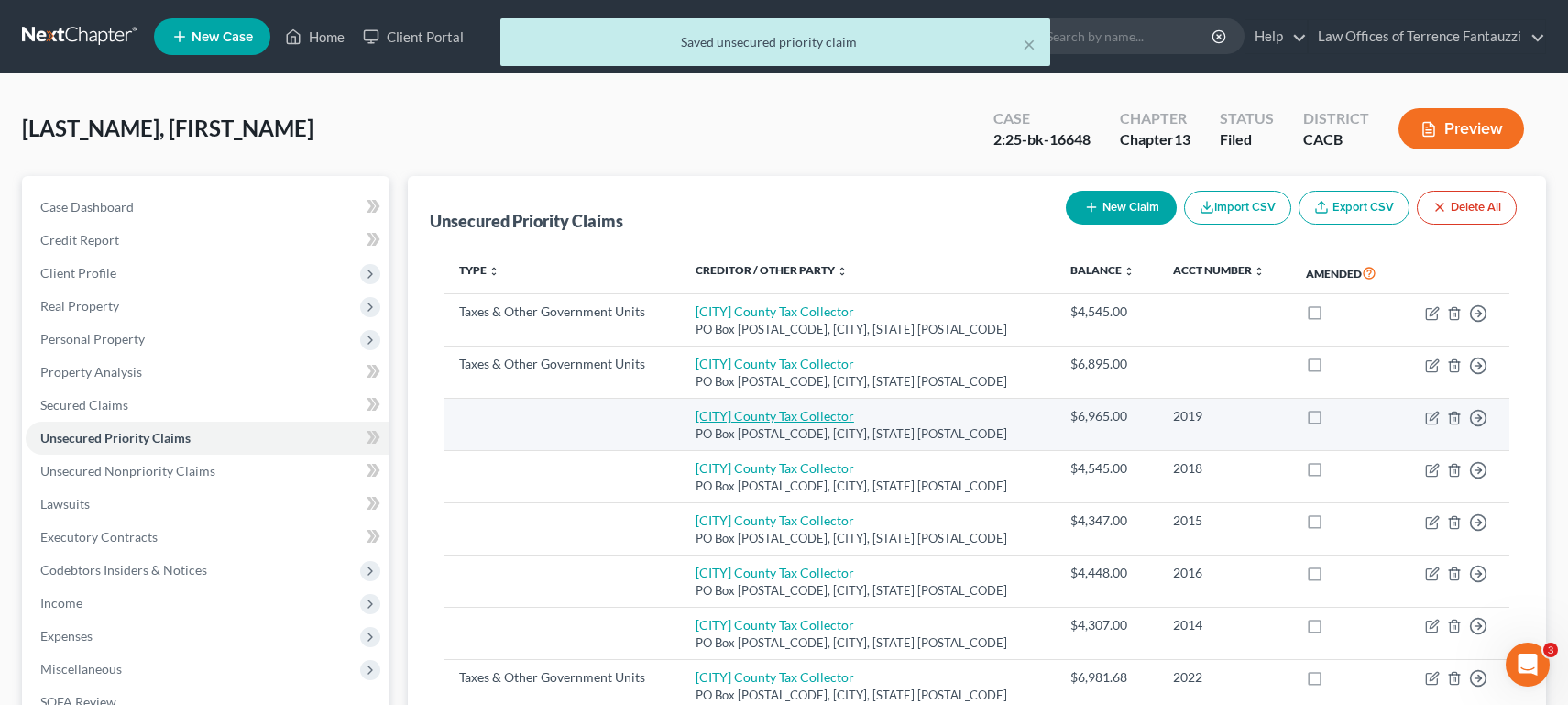 select on "4" 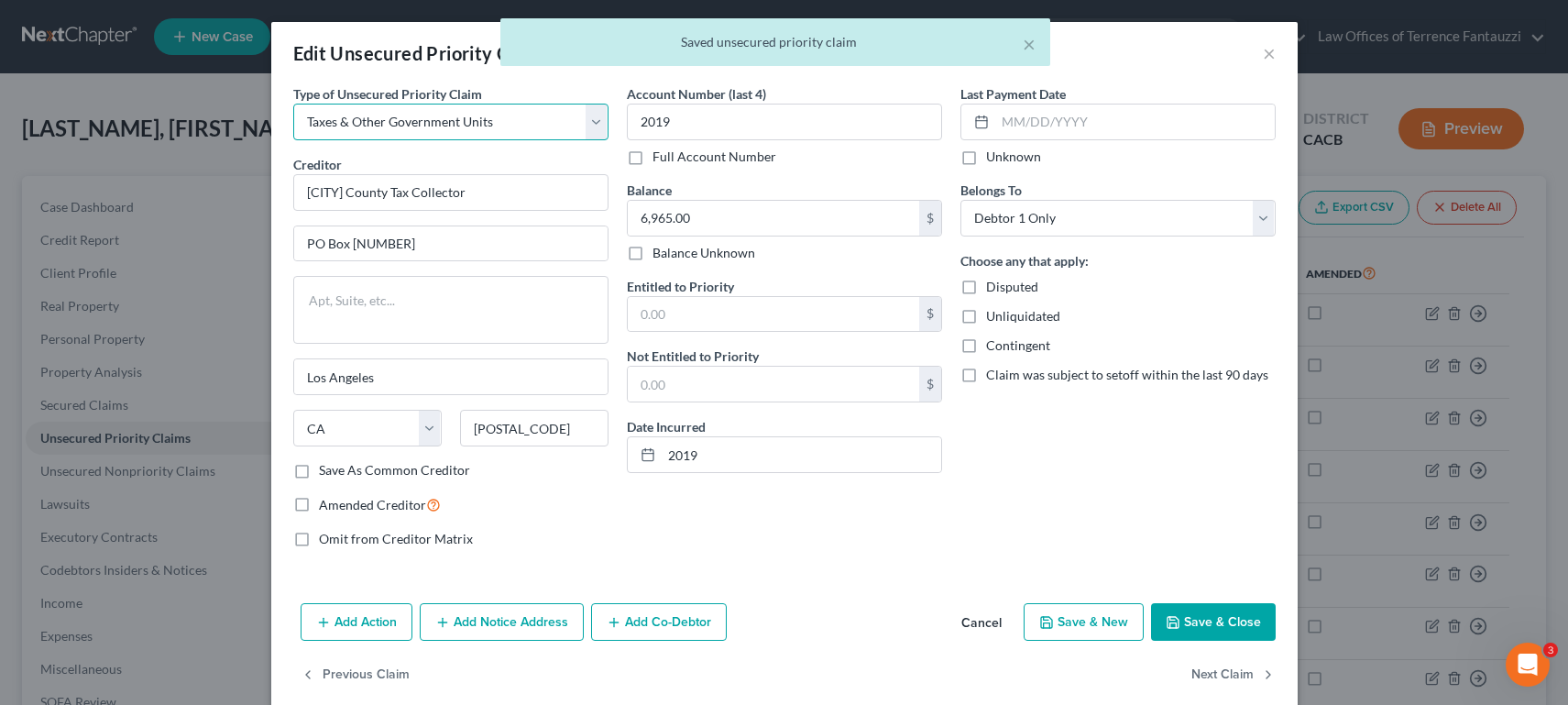 select on "4" 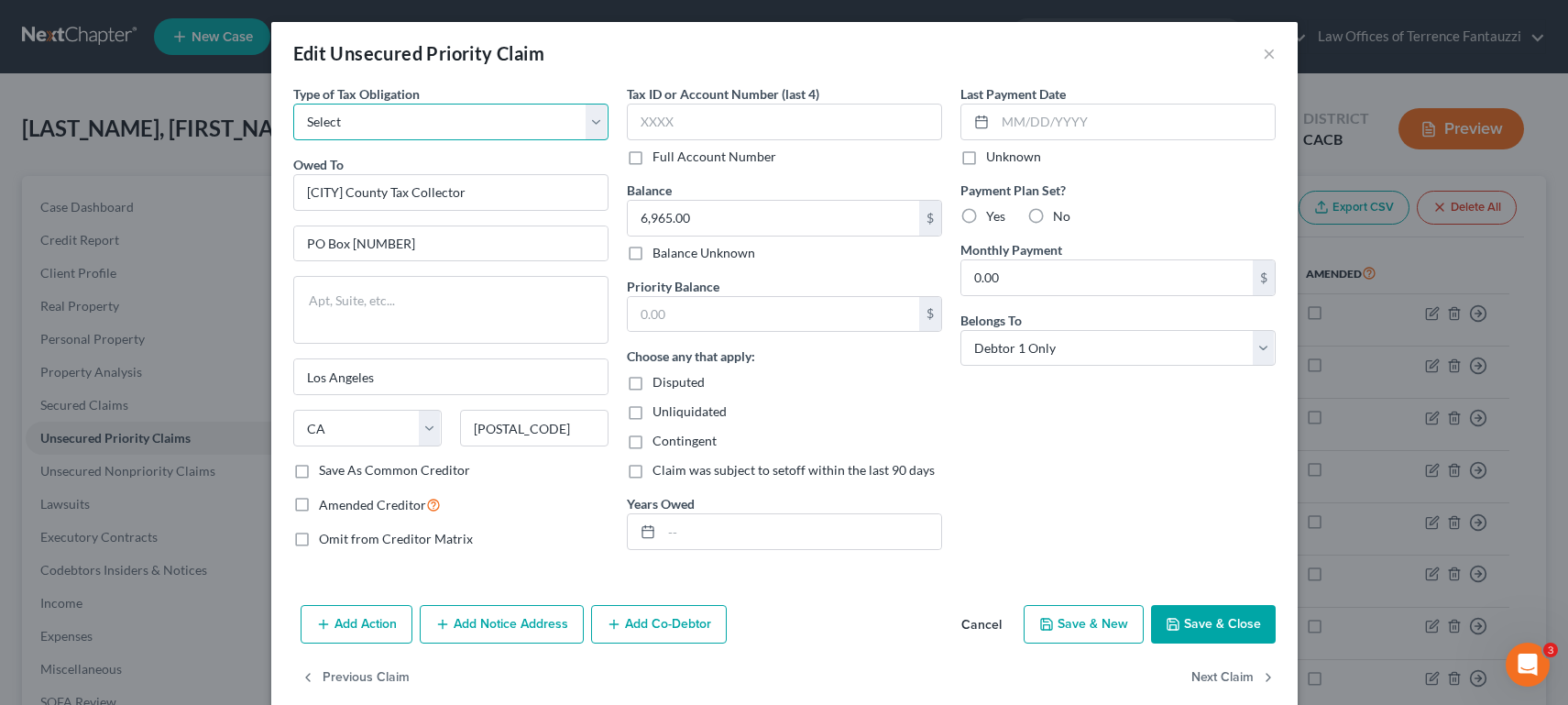 select on "1" 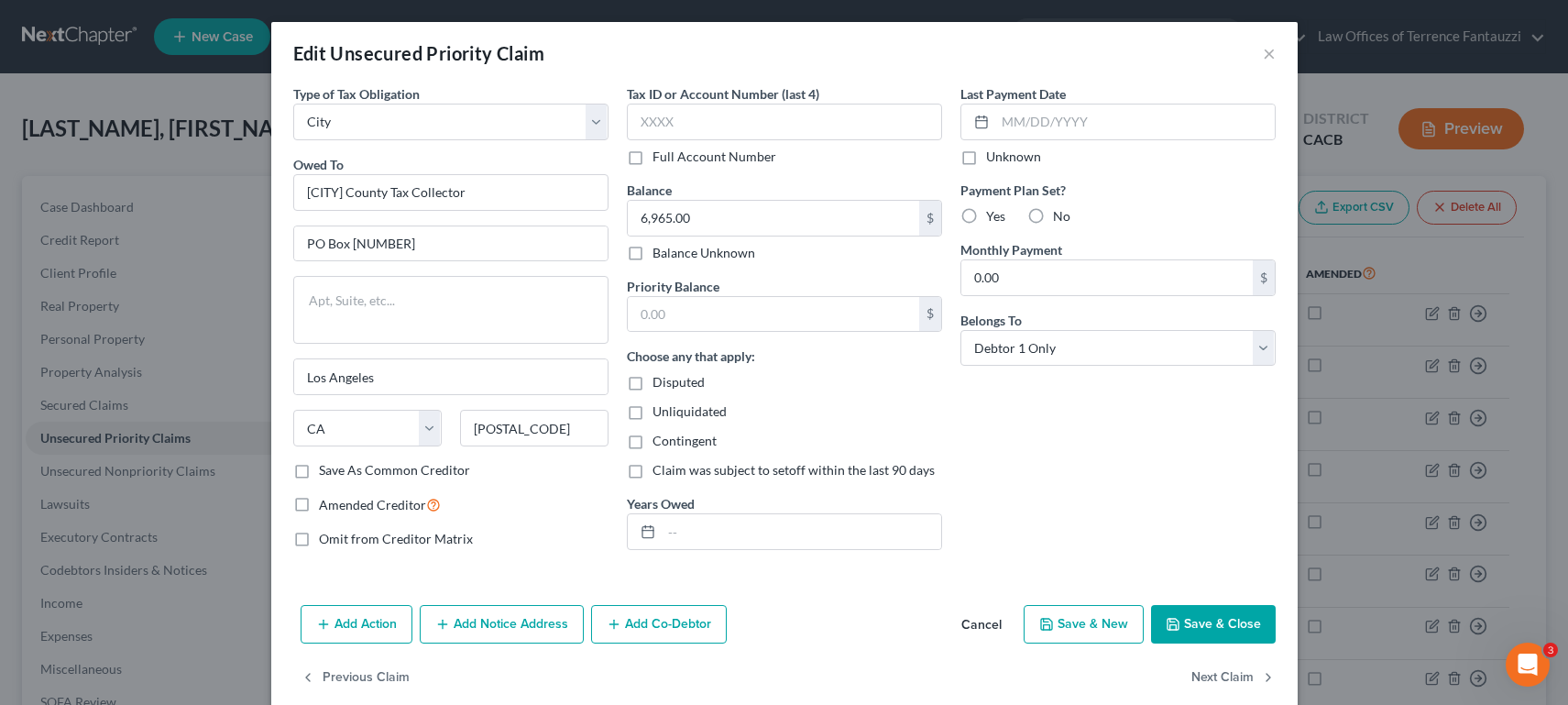 click on "Save & Close" at bounding box center (1213, 624) 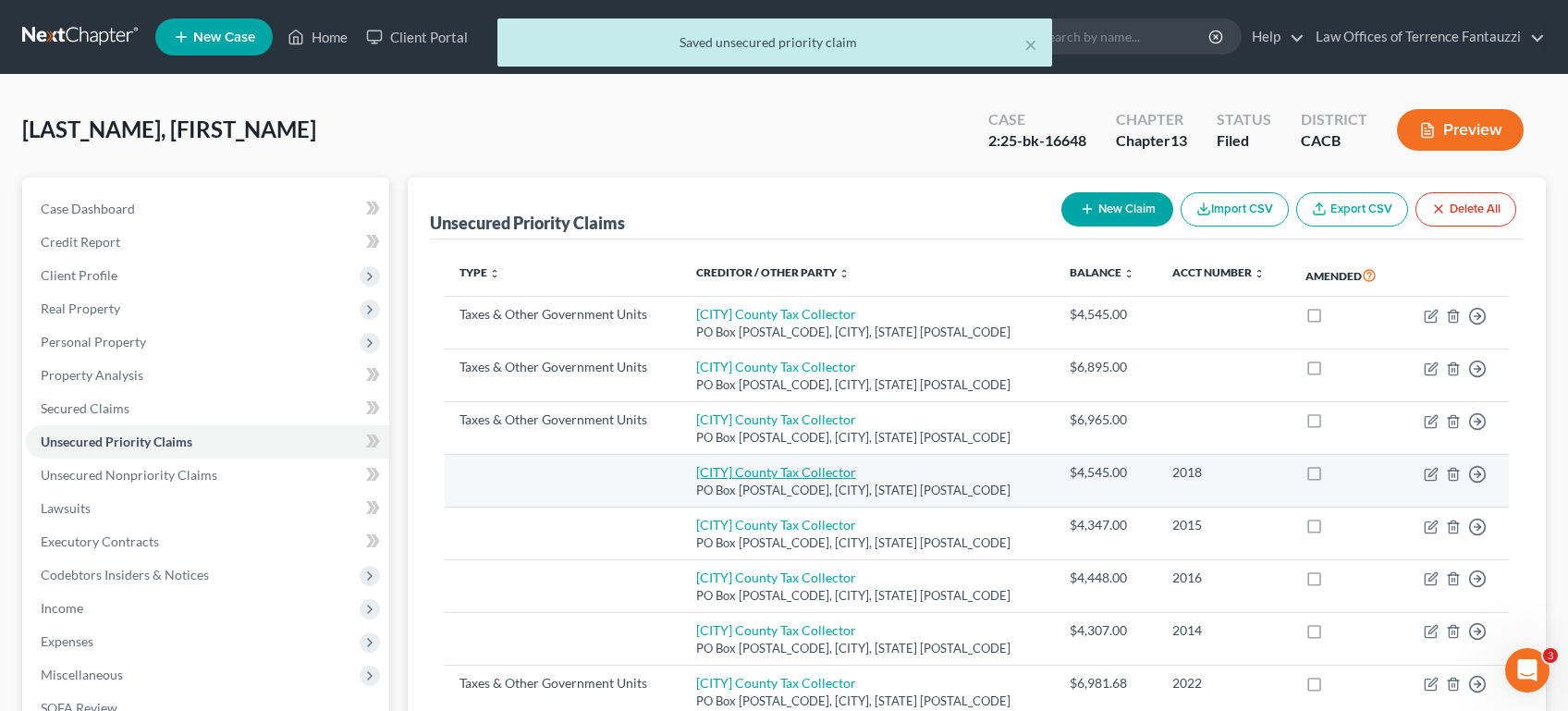 click on "[CITY] County Tax Collector" at bounding box center [776, 472] 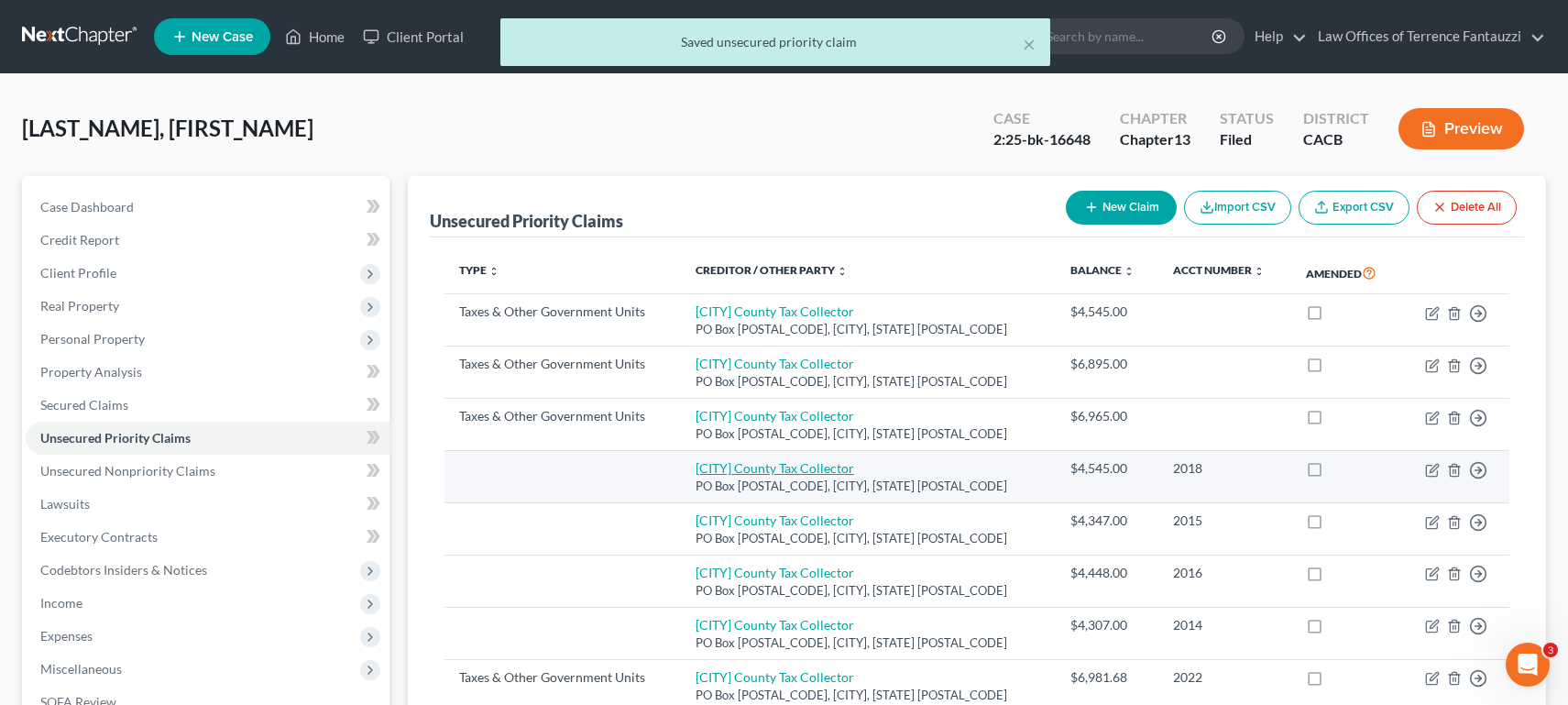 select on "4" 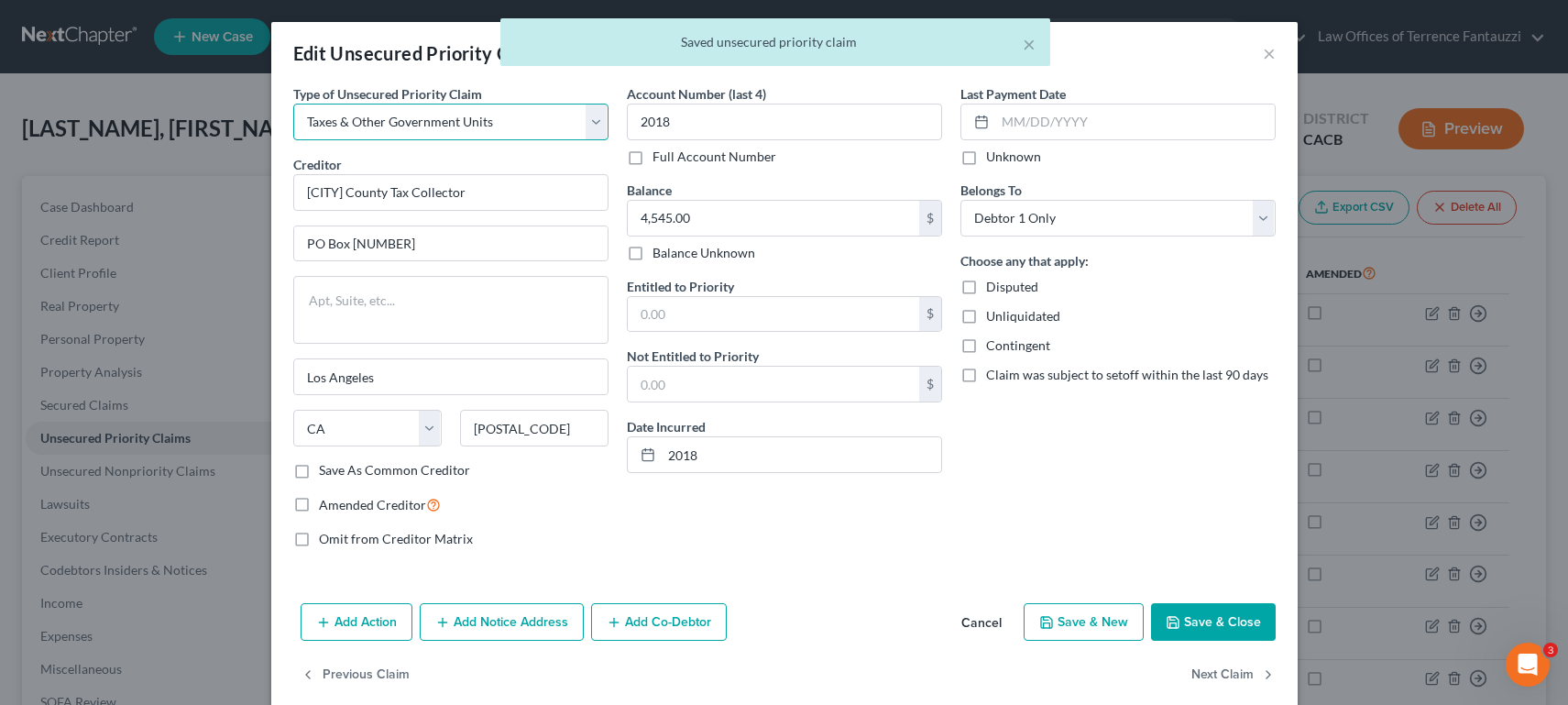 select on "4" 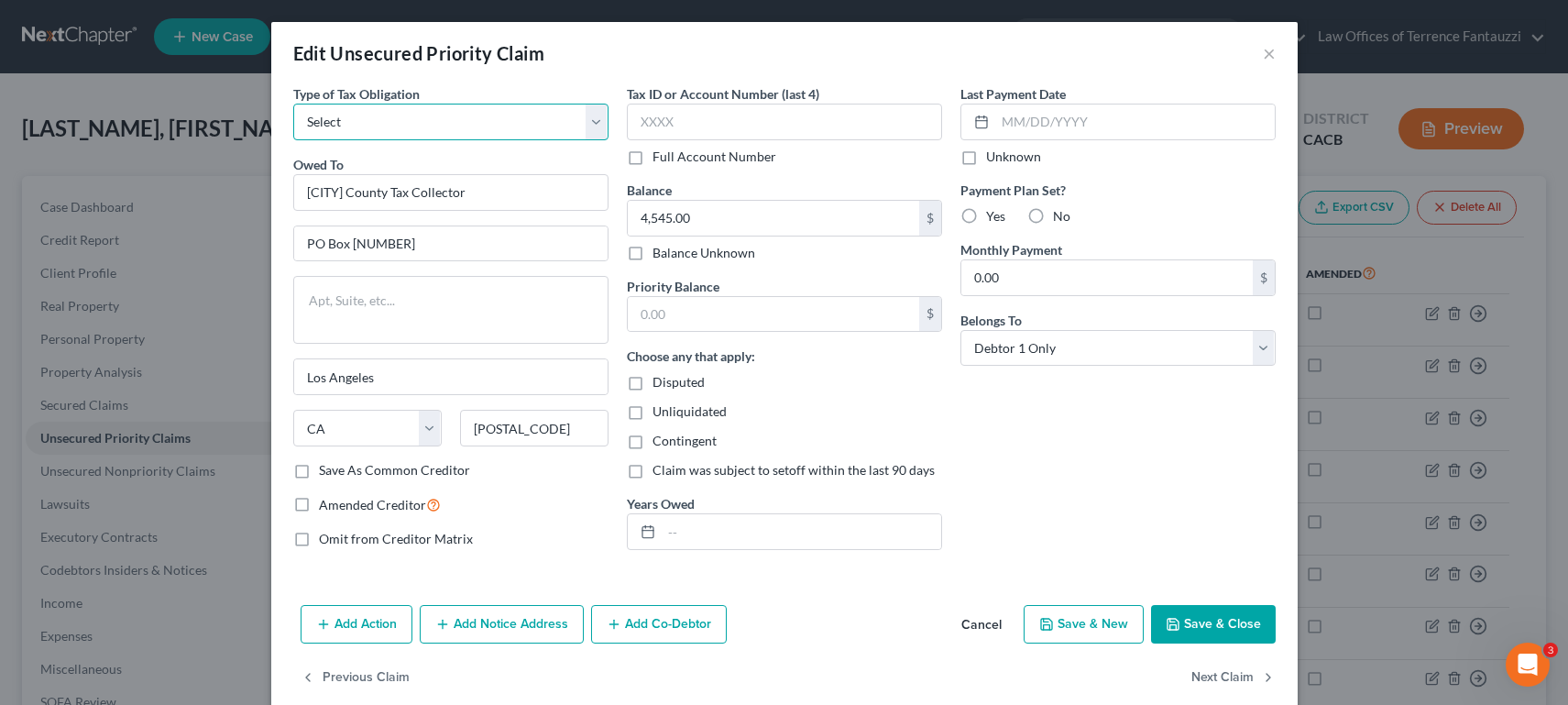select on "1" 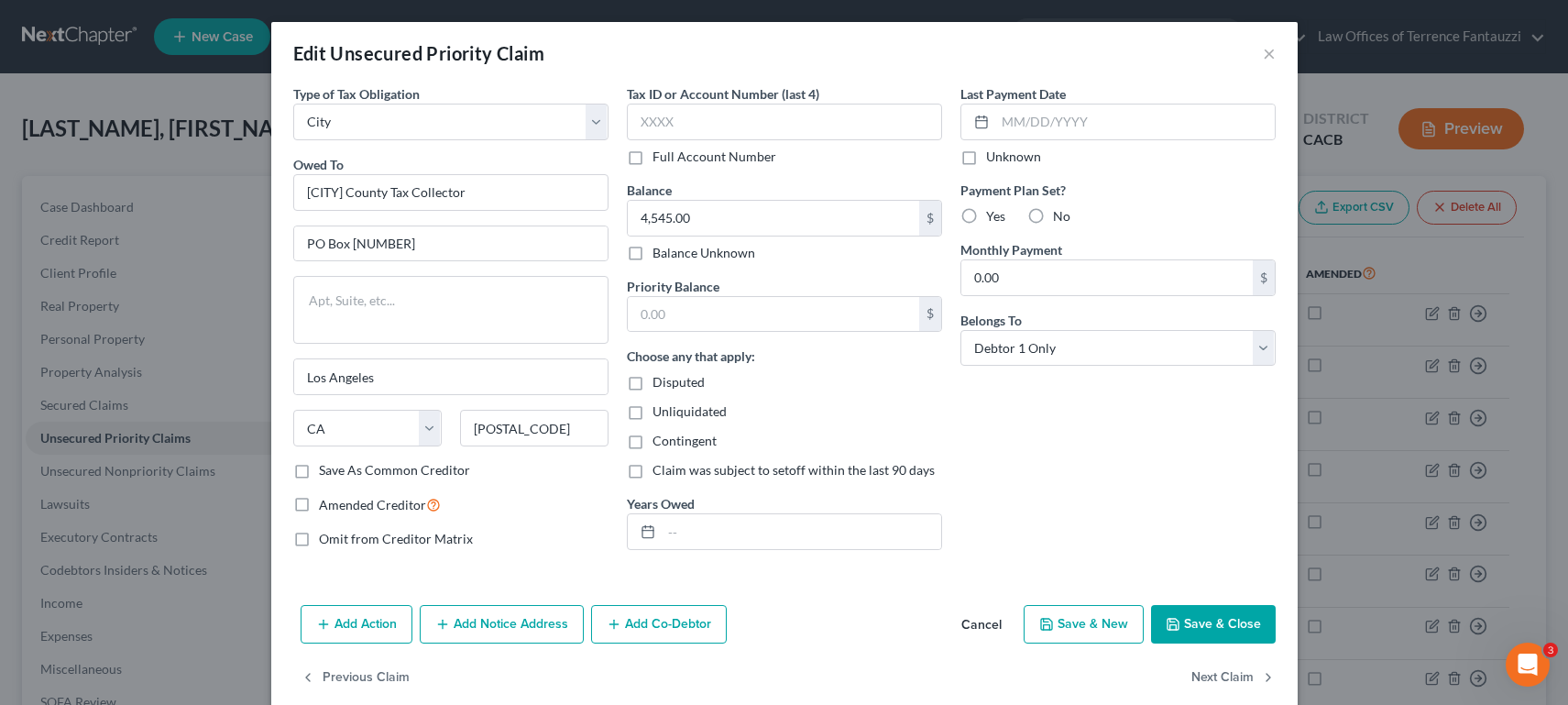 click on "Save & Close" at bounding box center [1213, 624] 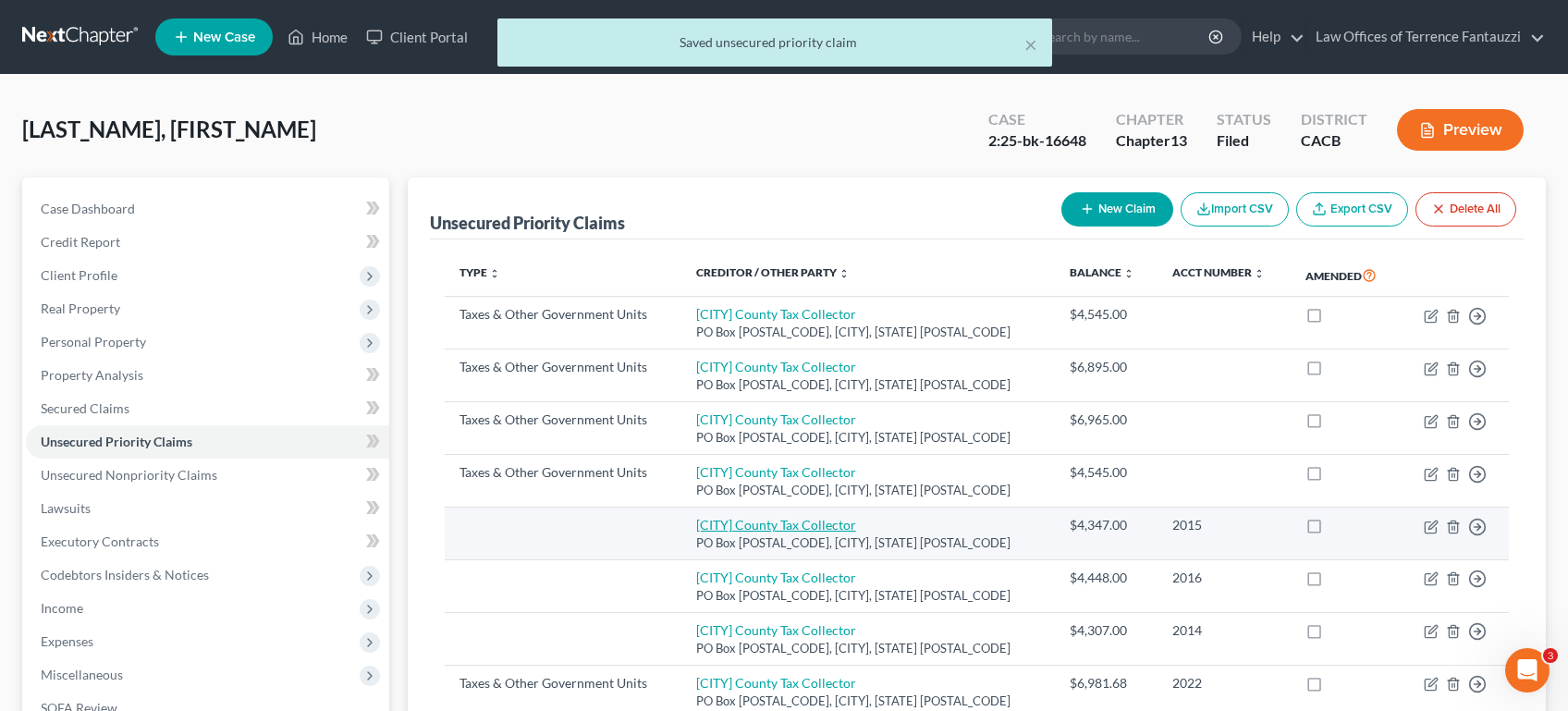 click on "[CITY] County Tax Collector" at bounding box center (776, 524) 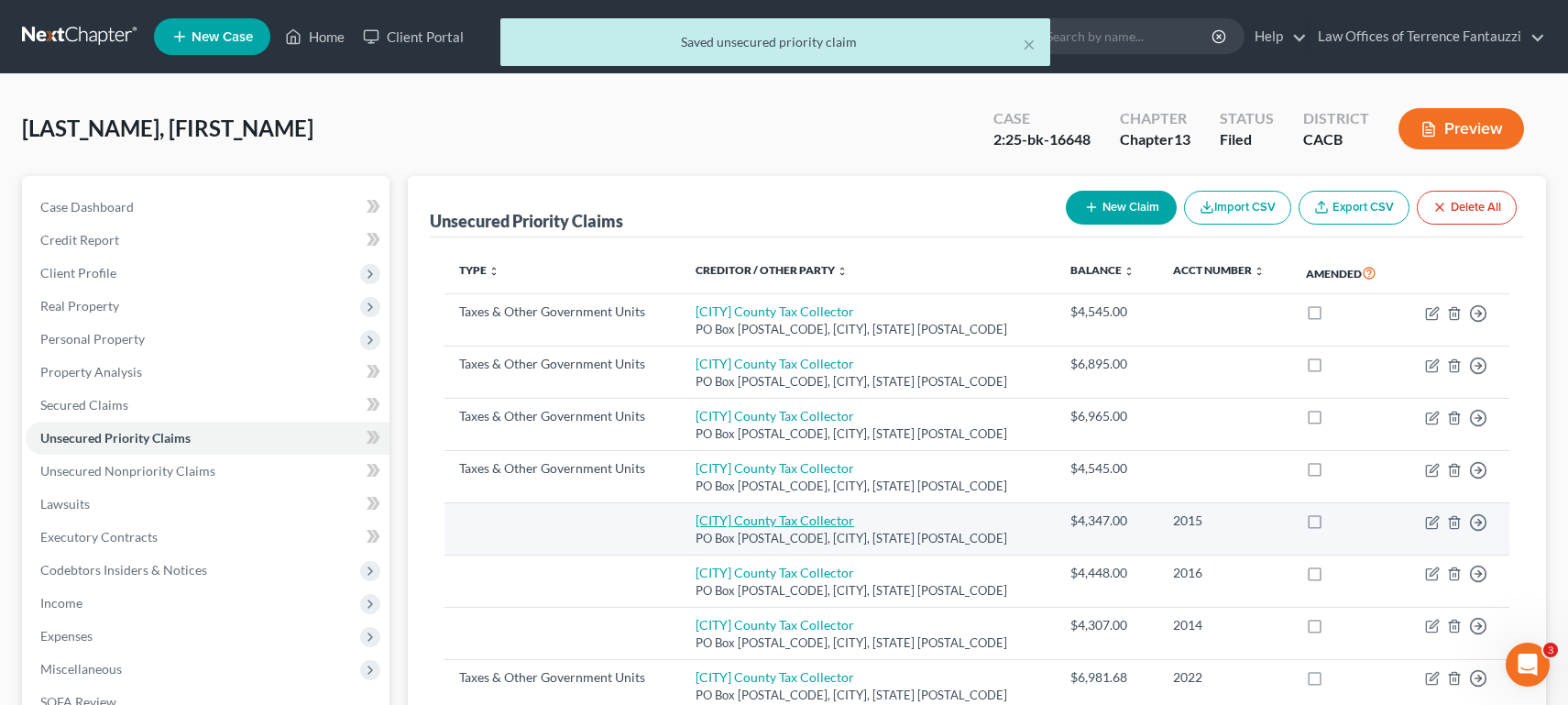 select on "4" 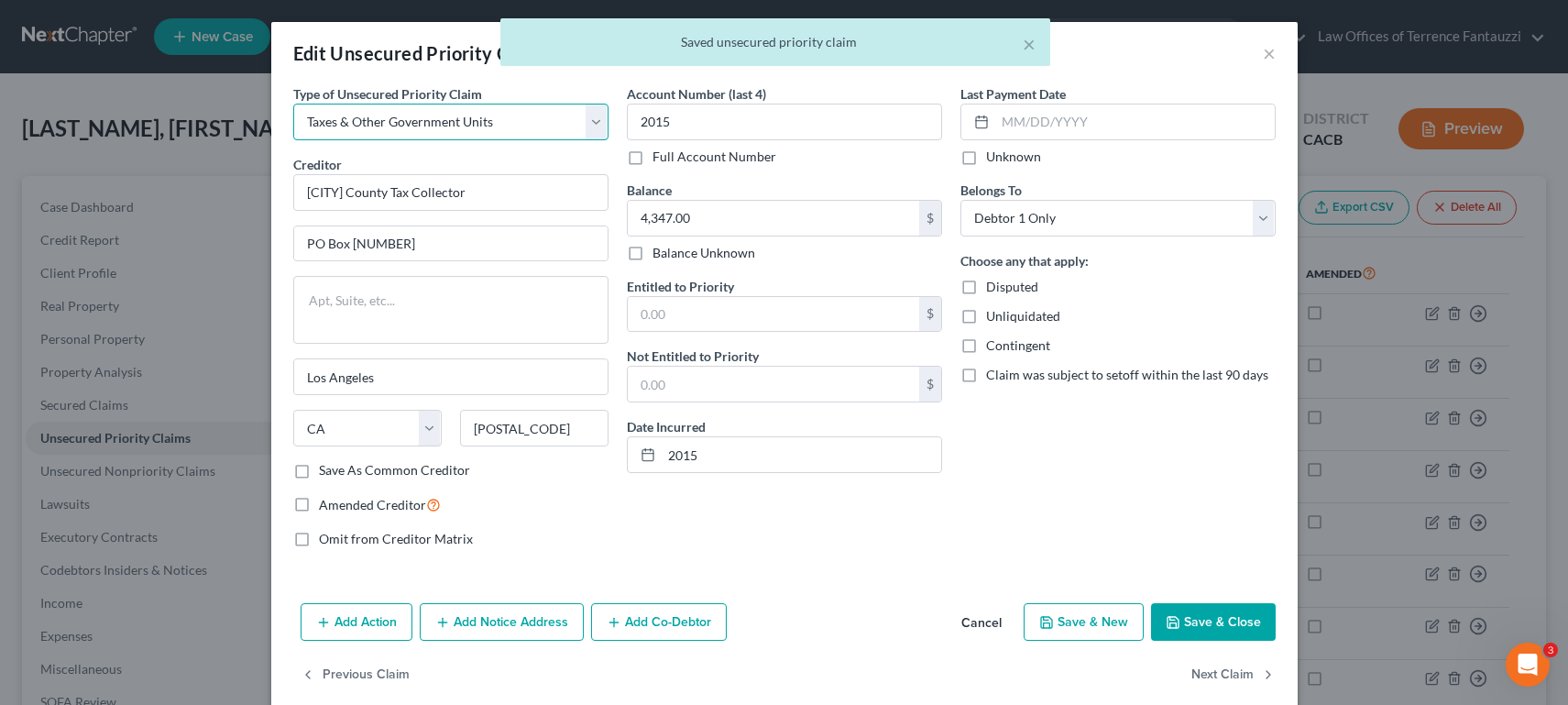 select on "4" 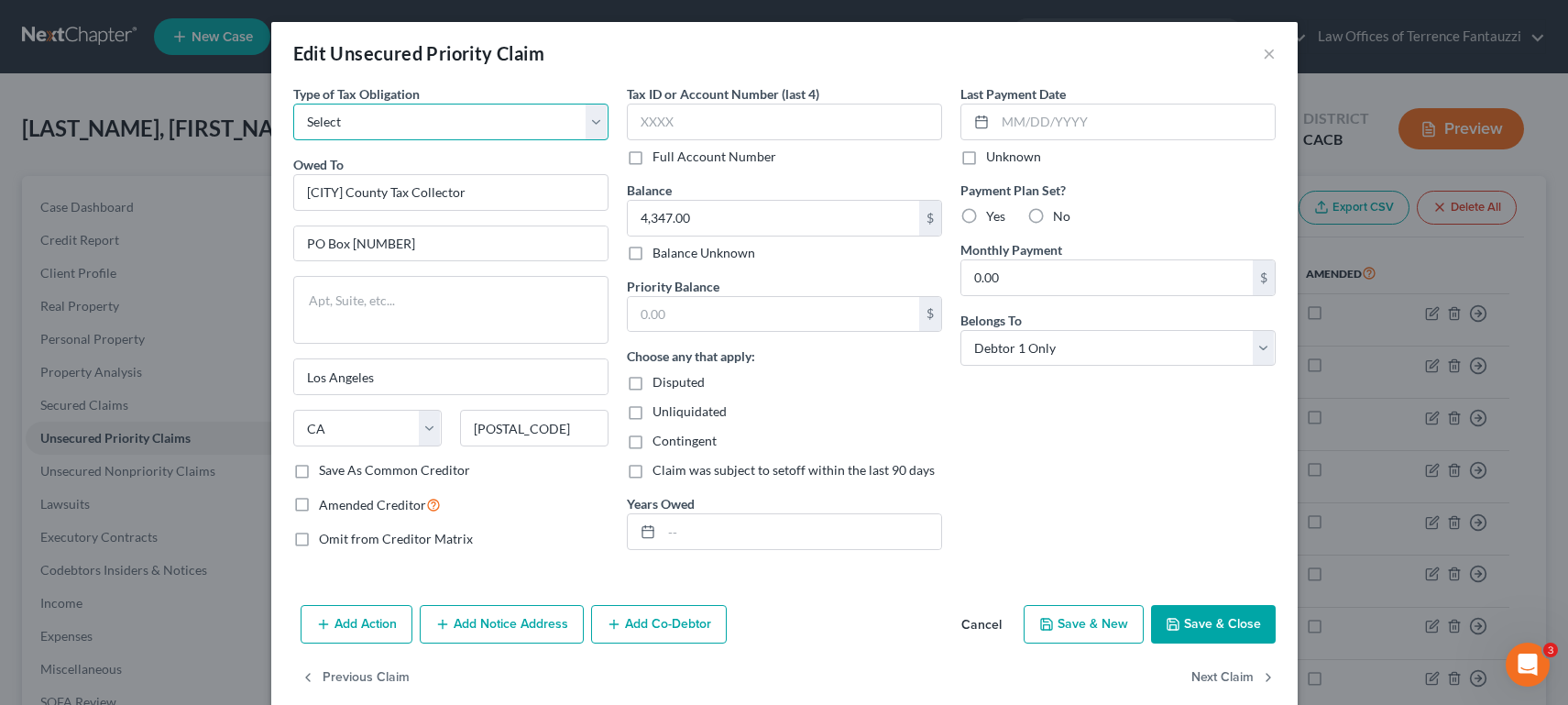 select on "1" 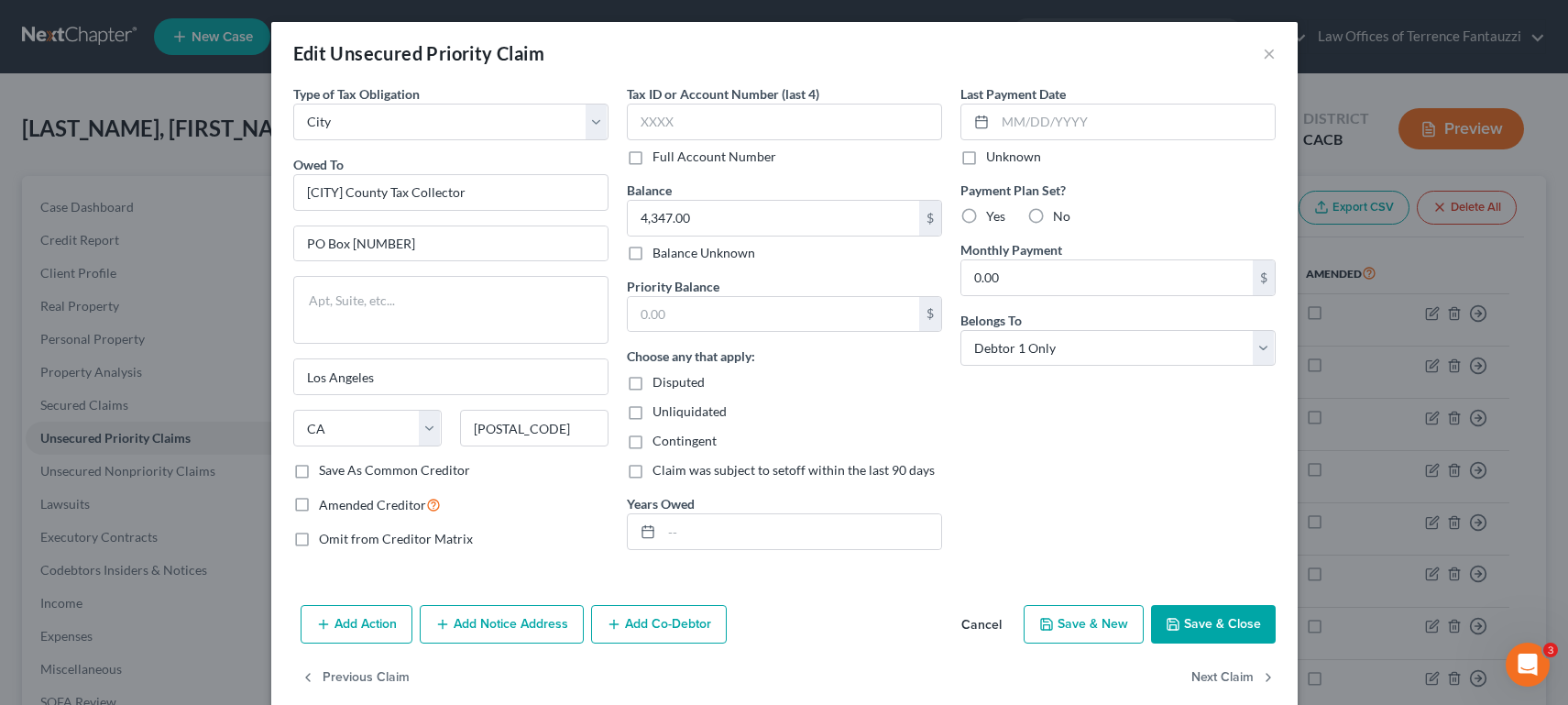 click on "Save & Close" at bounding box center (1213, 624) 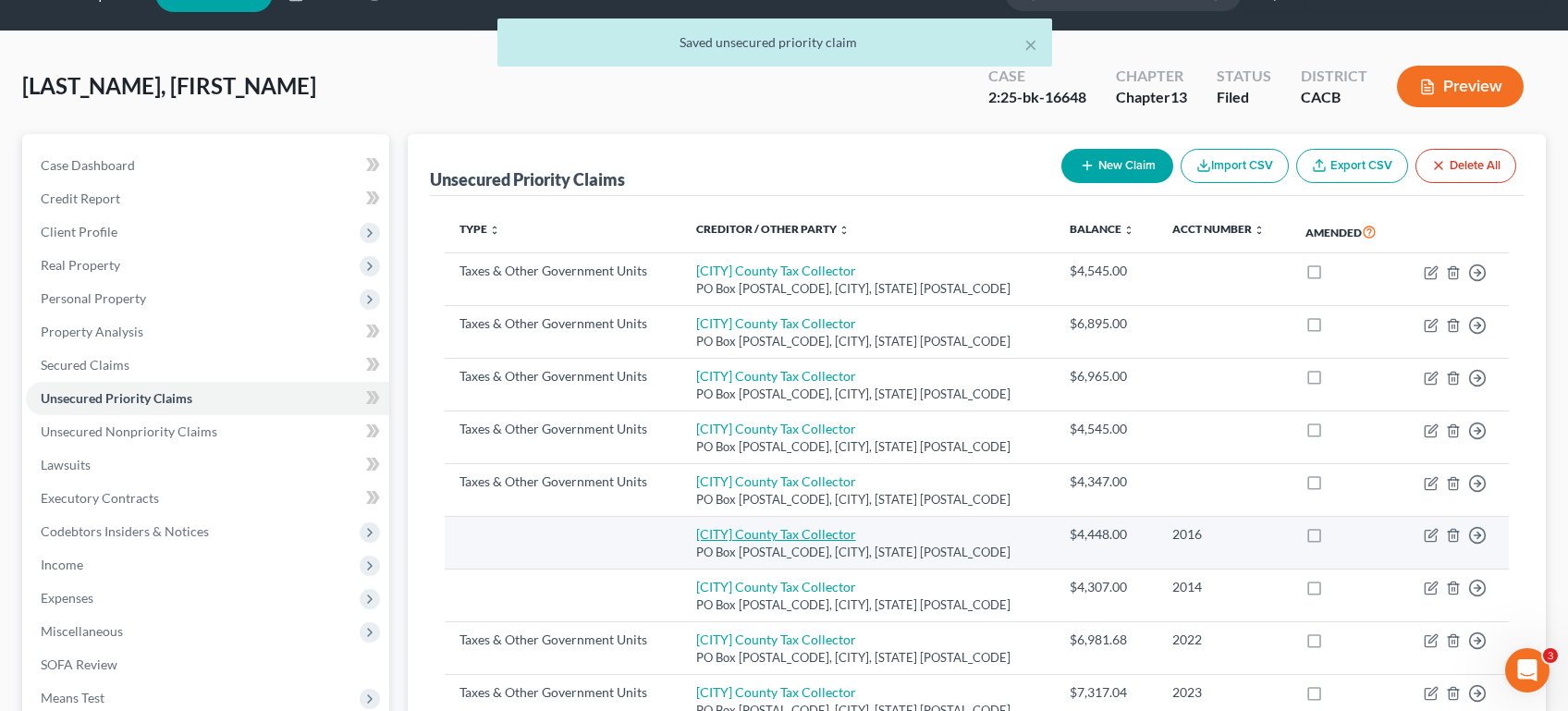 scroll, scrollTop: 84, scrollLeft: 0, axis: vertical 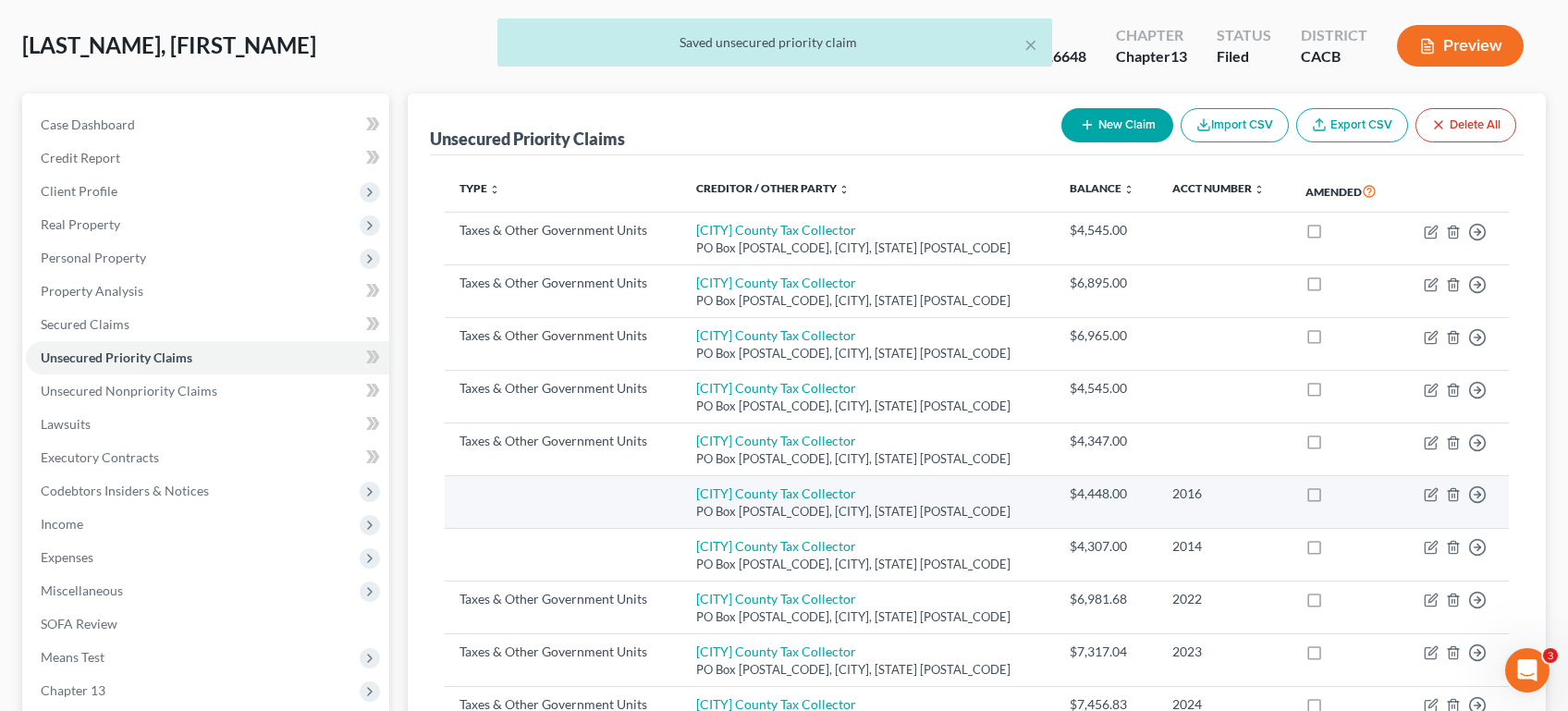 click on "PO Box [POSTAL_CODE], [CITY], [STATE] [POSTAL_CODE]" at bounding box center [868, 511] 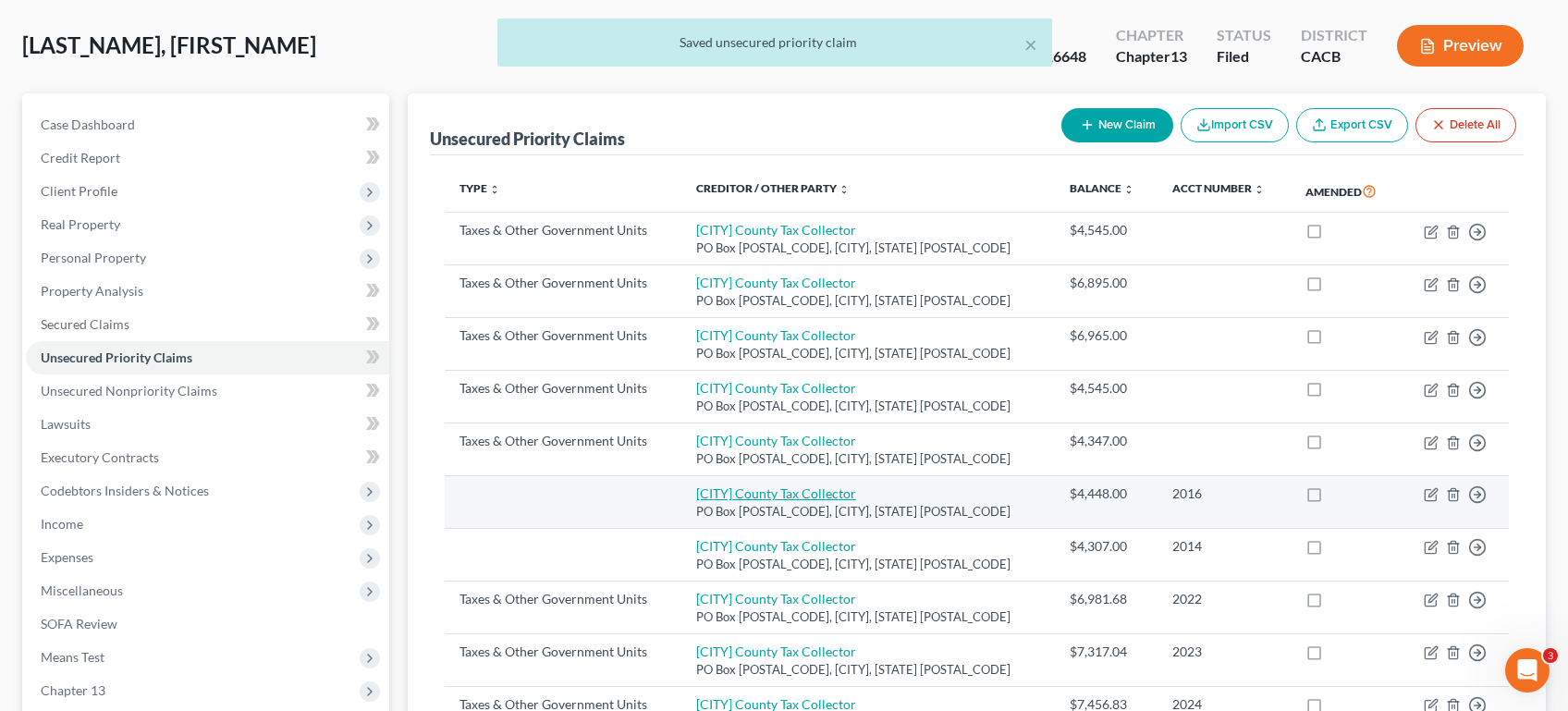 click on "[CITY] County Tax Collector" at bounding box center [776, 493] 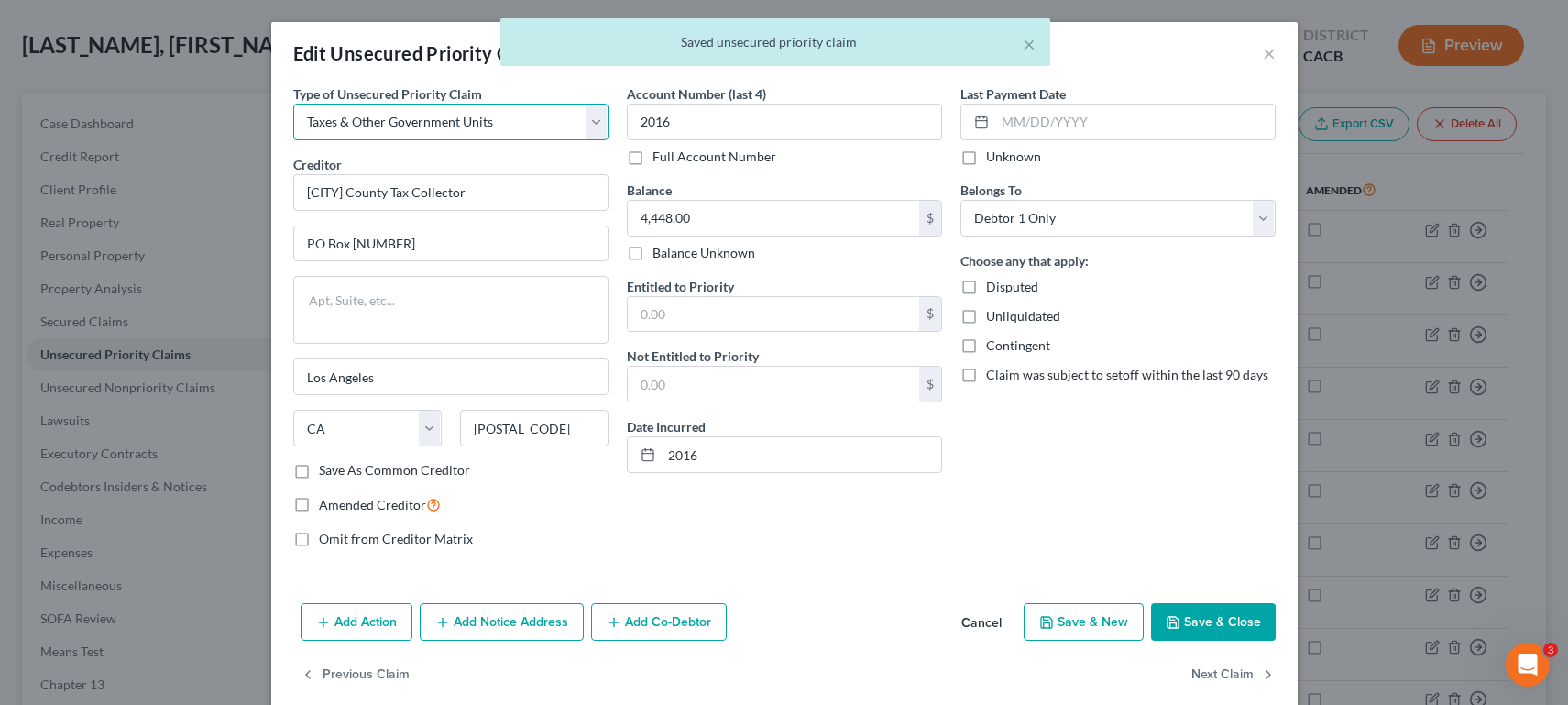 select on "4" 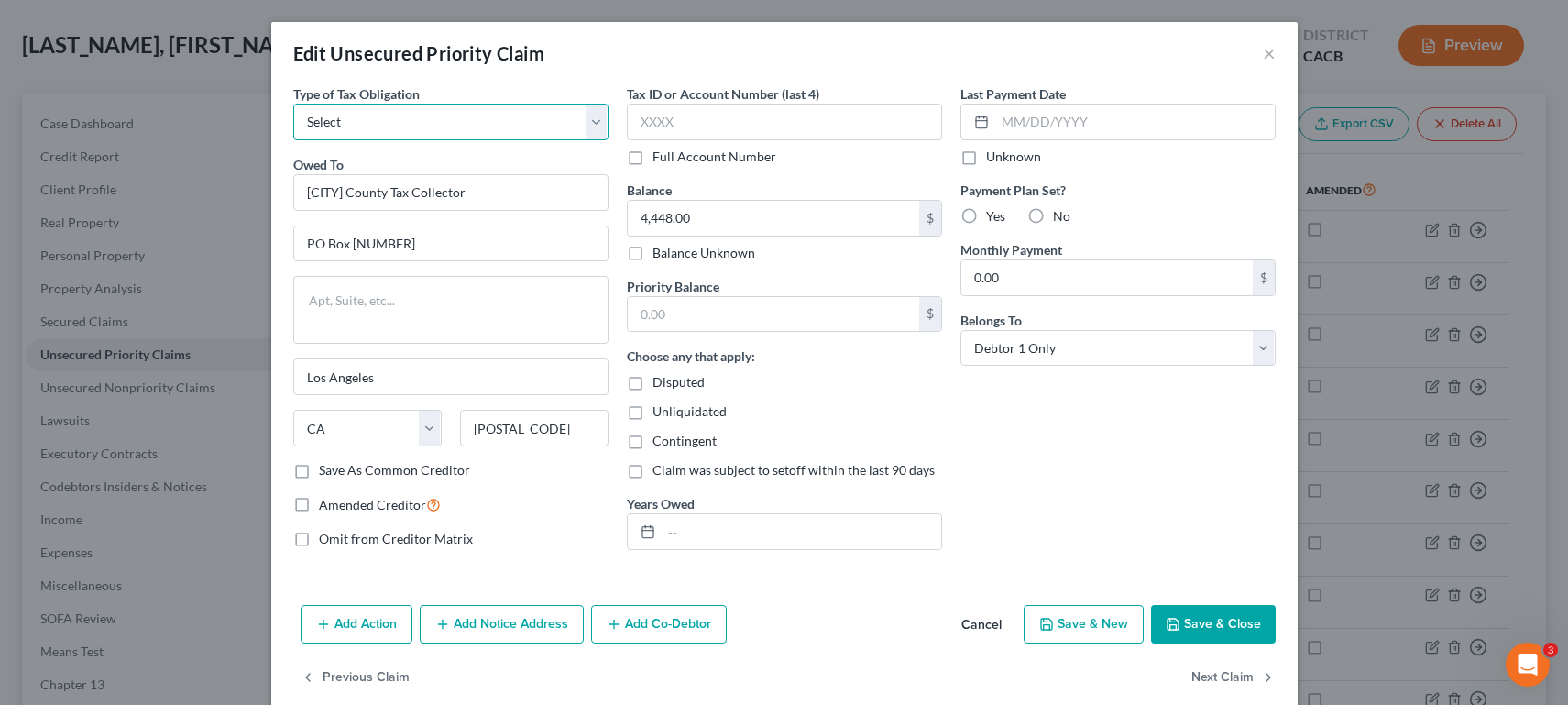 select on "1" 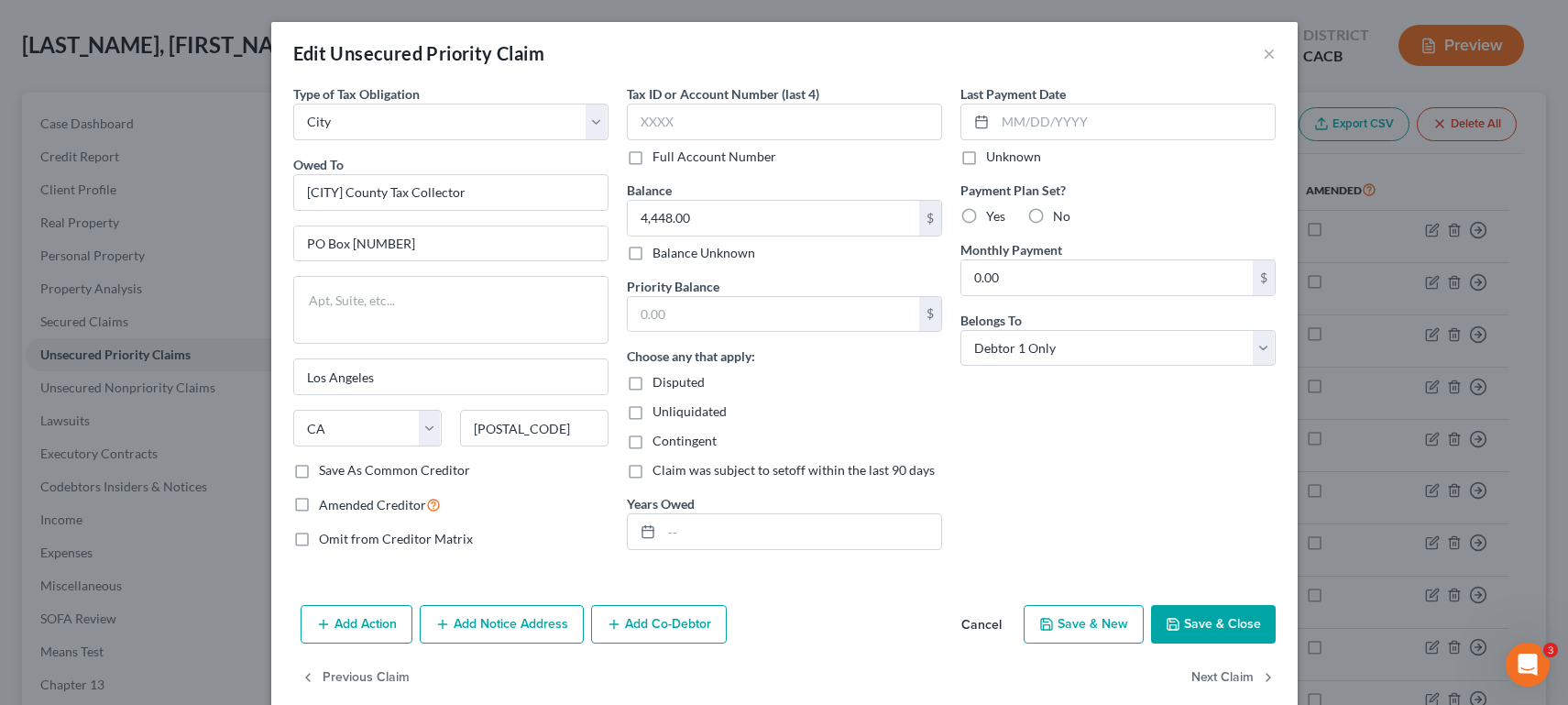 click on "Add Action Add Notice Address Add Co-Debtor Cancel Save & New Save & Close" at bounding box center (784, 628) 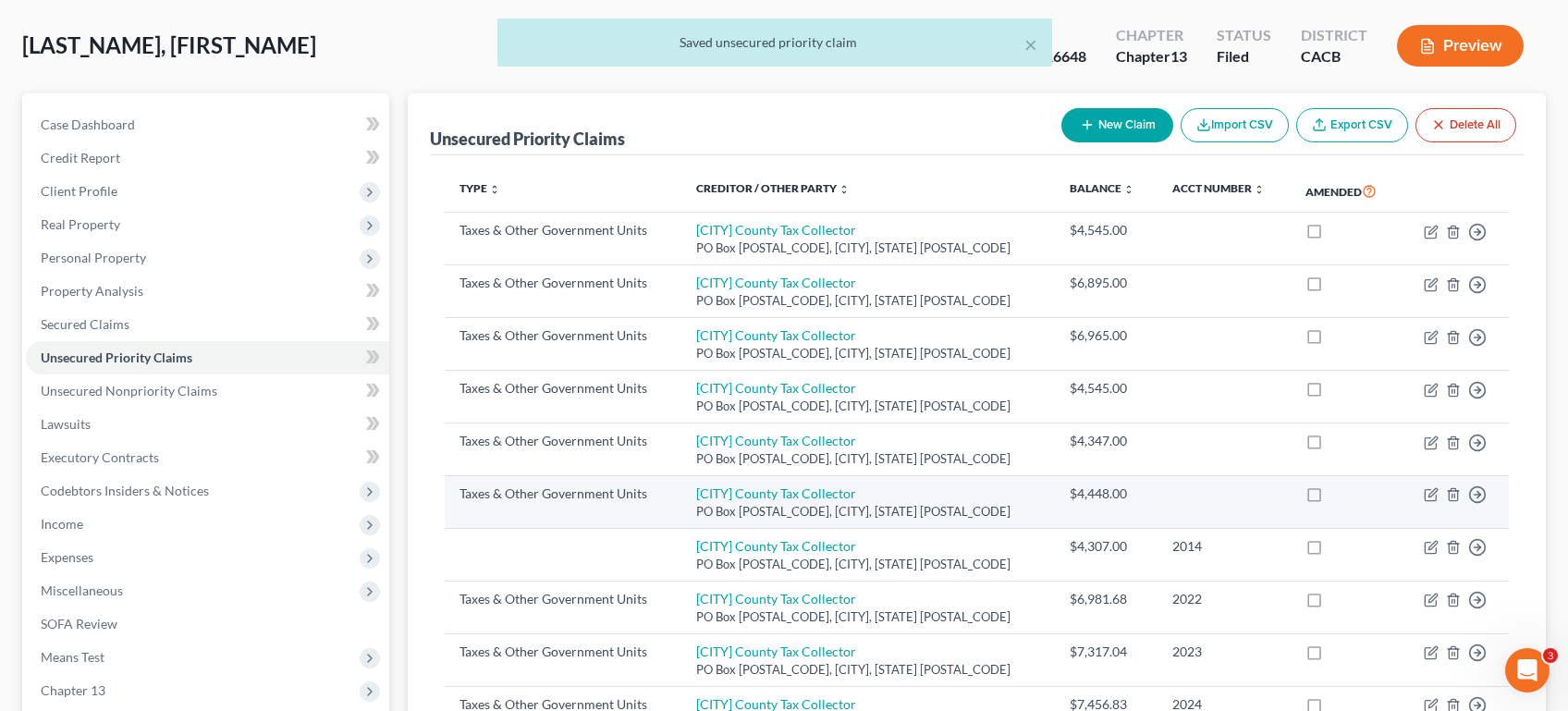 scroll, scrollTop: 88, scrollLeft: 0, axis: vertical 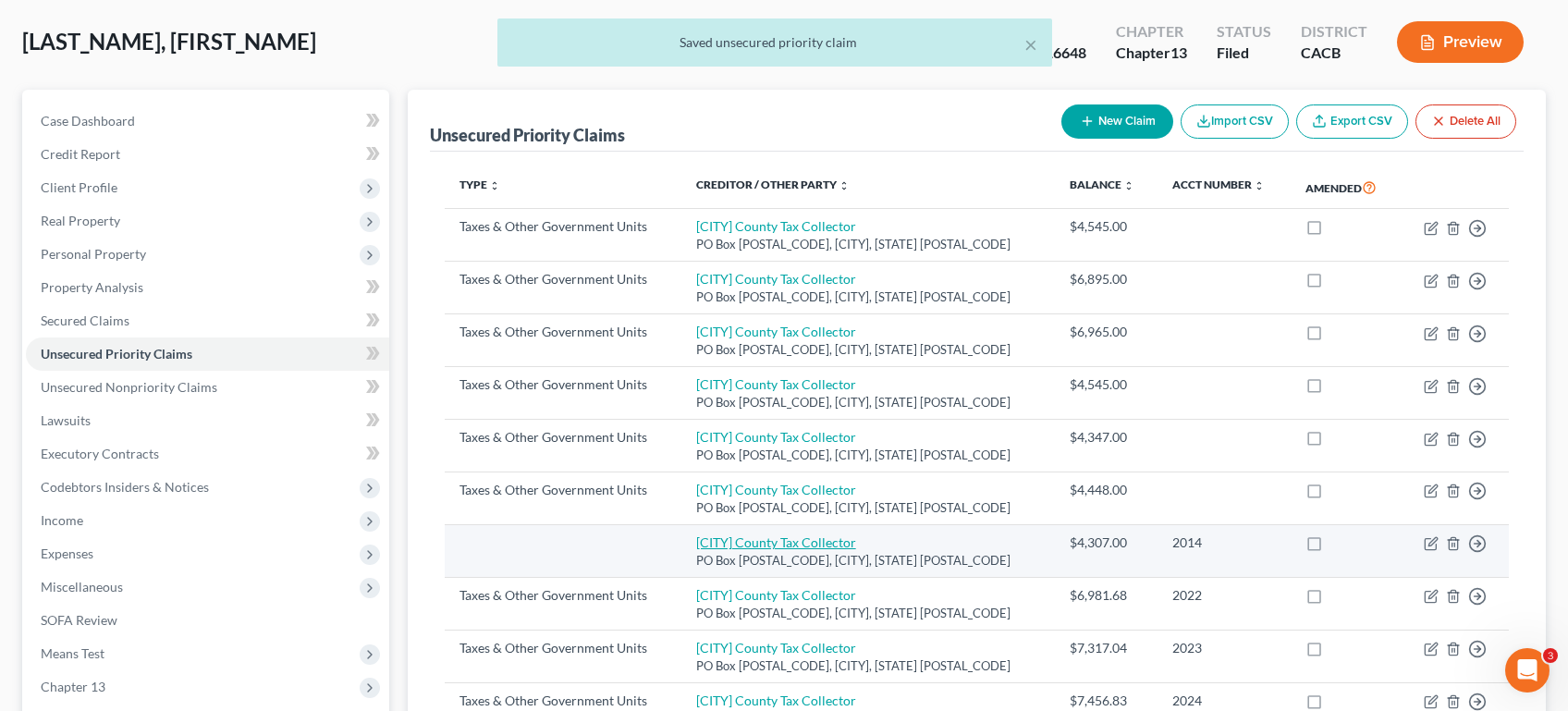 click on "[CITY] County Tax Collector" at bounding box center (776, 542) 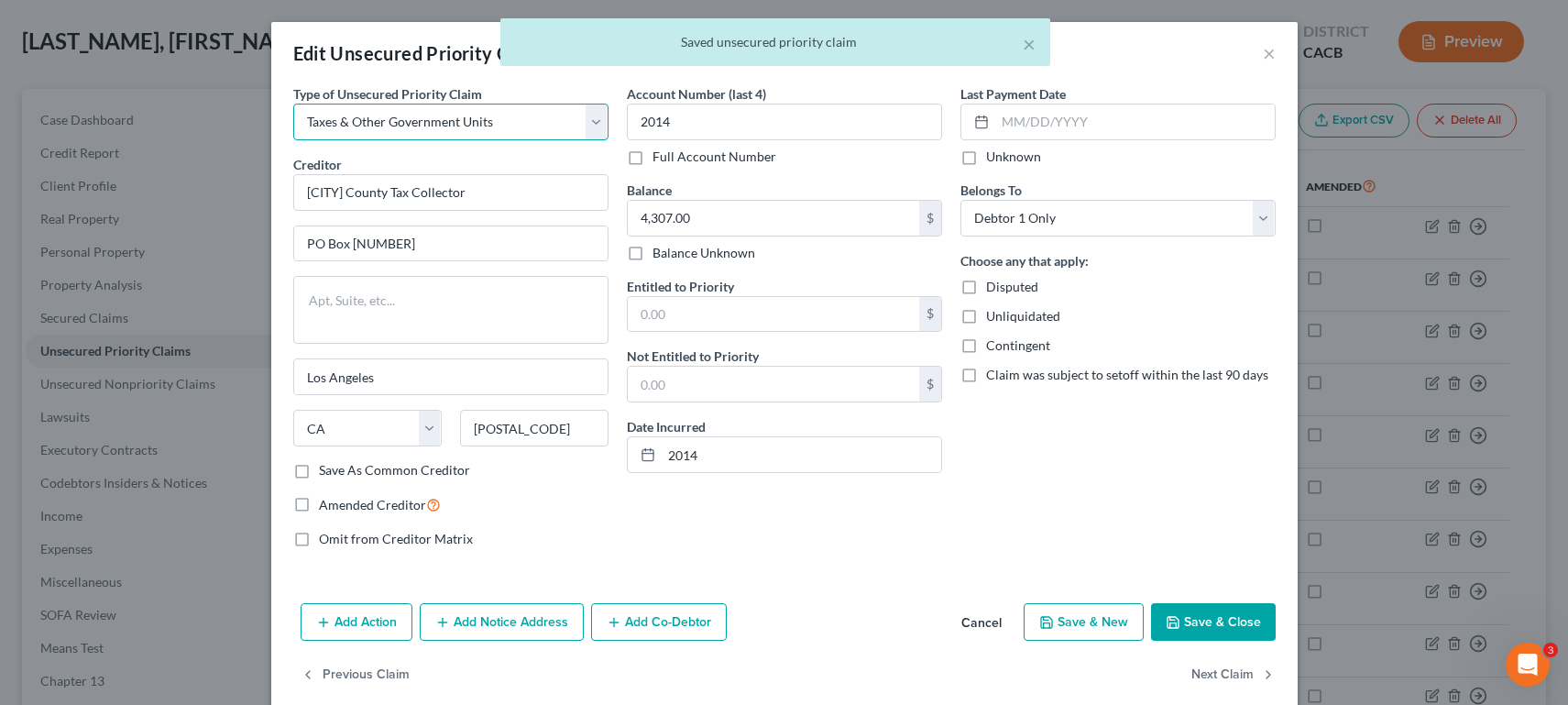 select on "4" 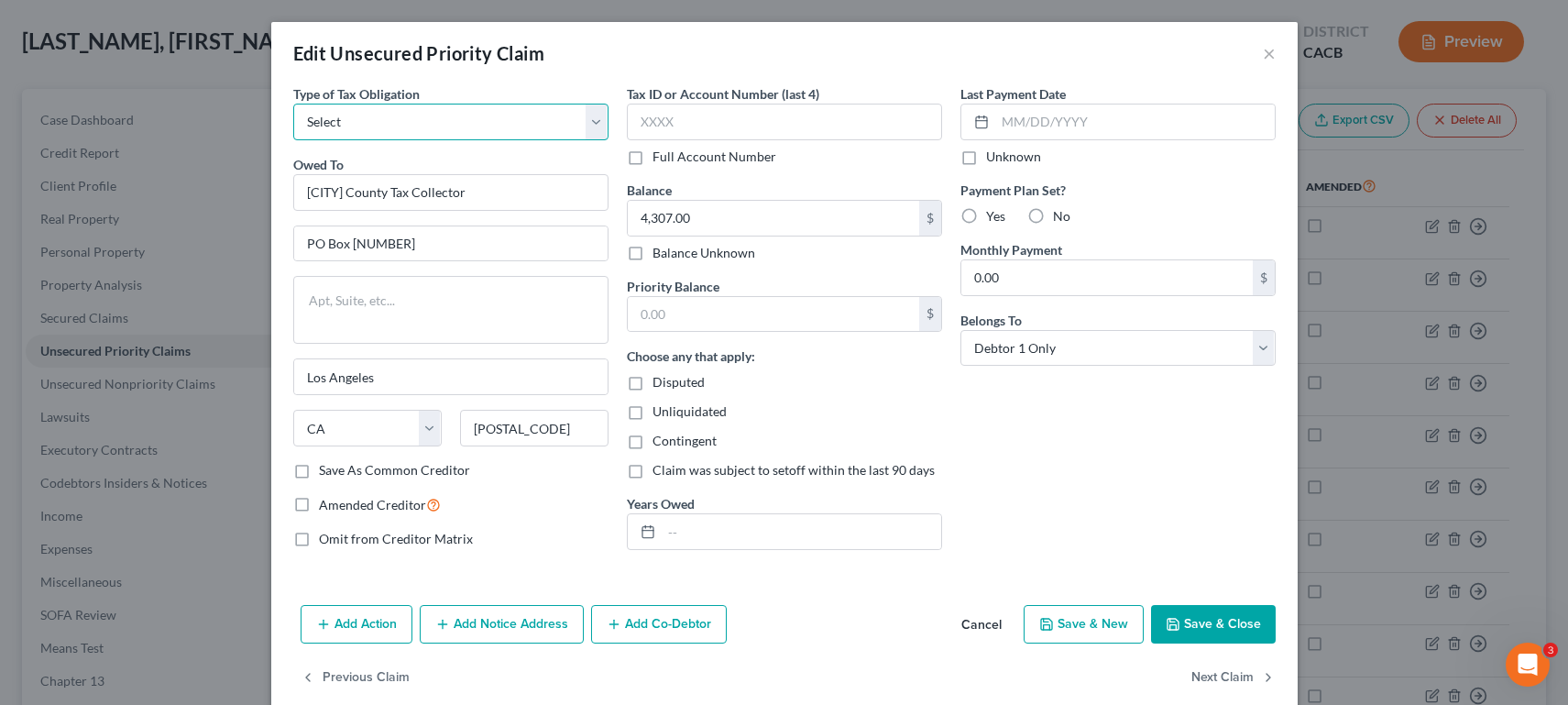 select on "1" 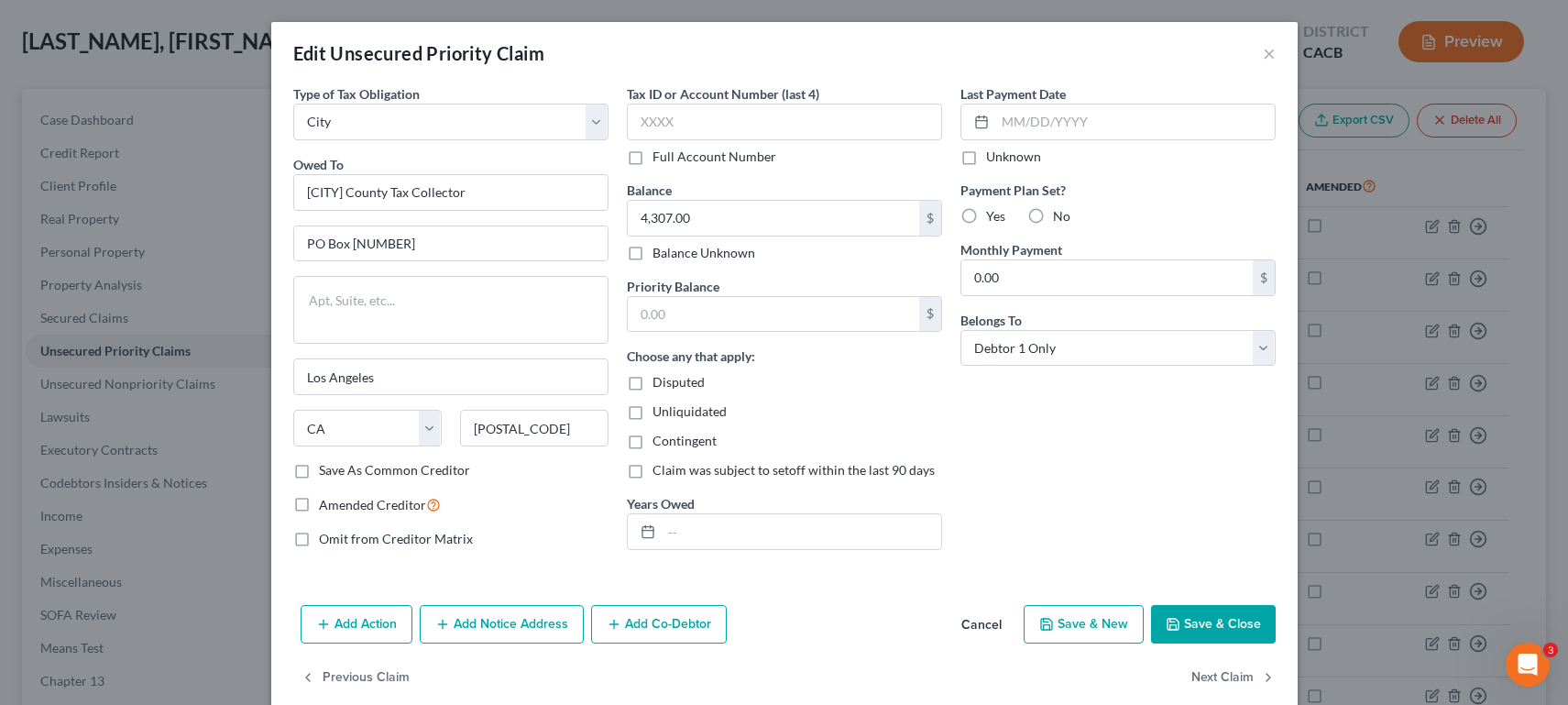click on "Save & Close" at bounding box center [1213, 624] 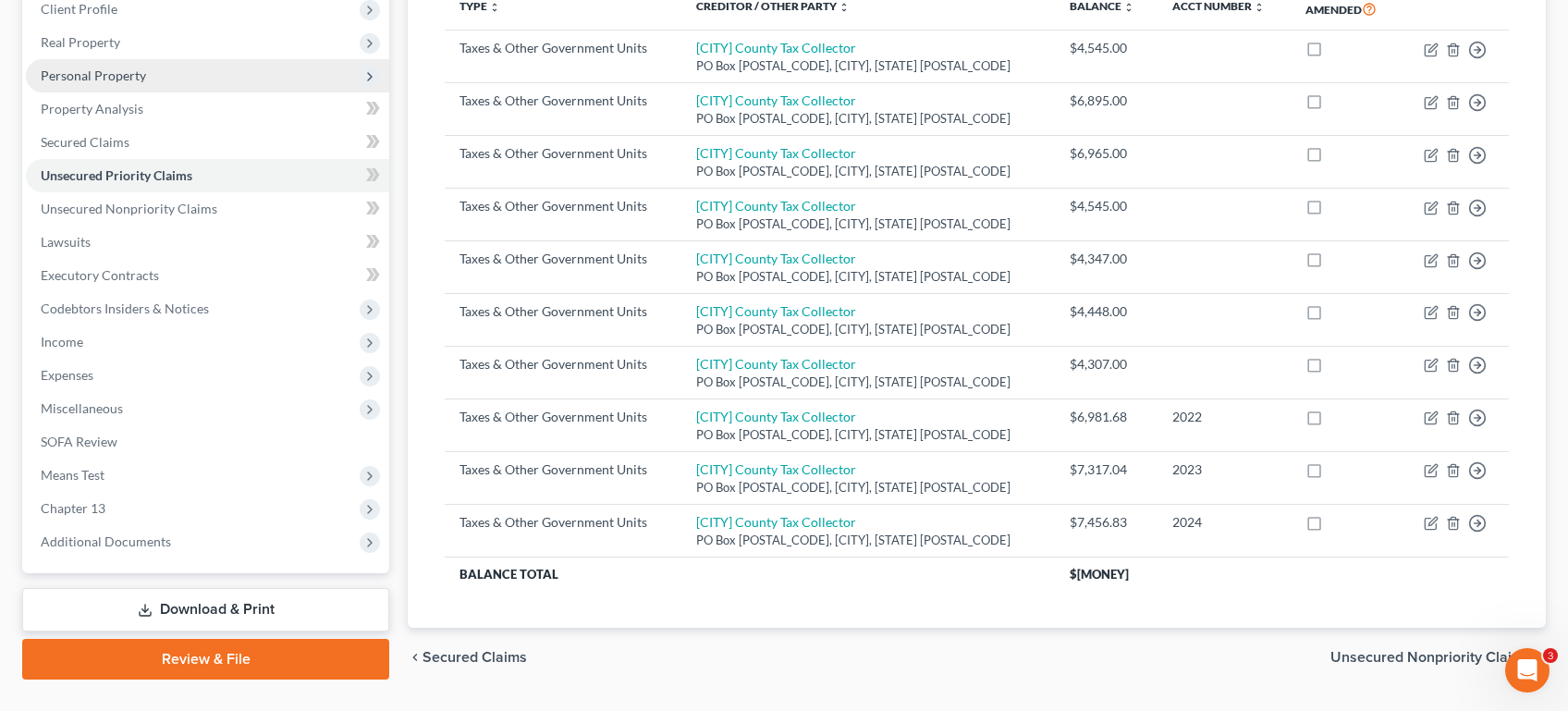 scroll, scrollTop: 263, scrollLeft: 0, axis: vertical 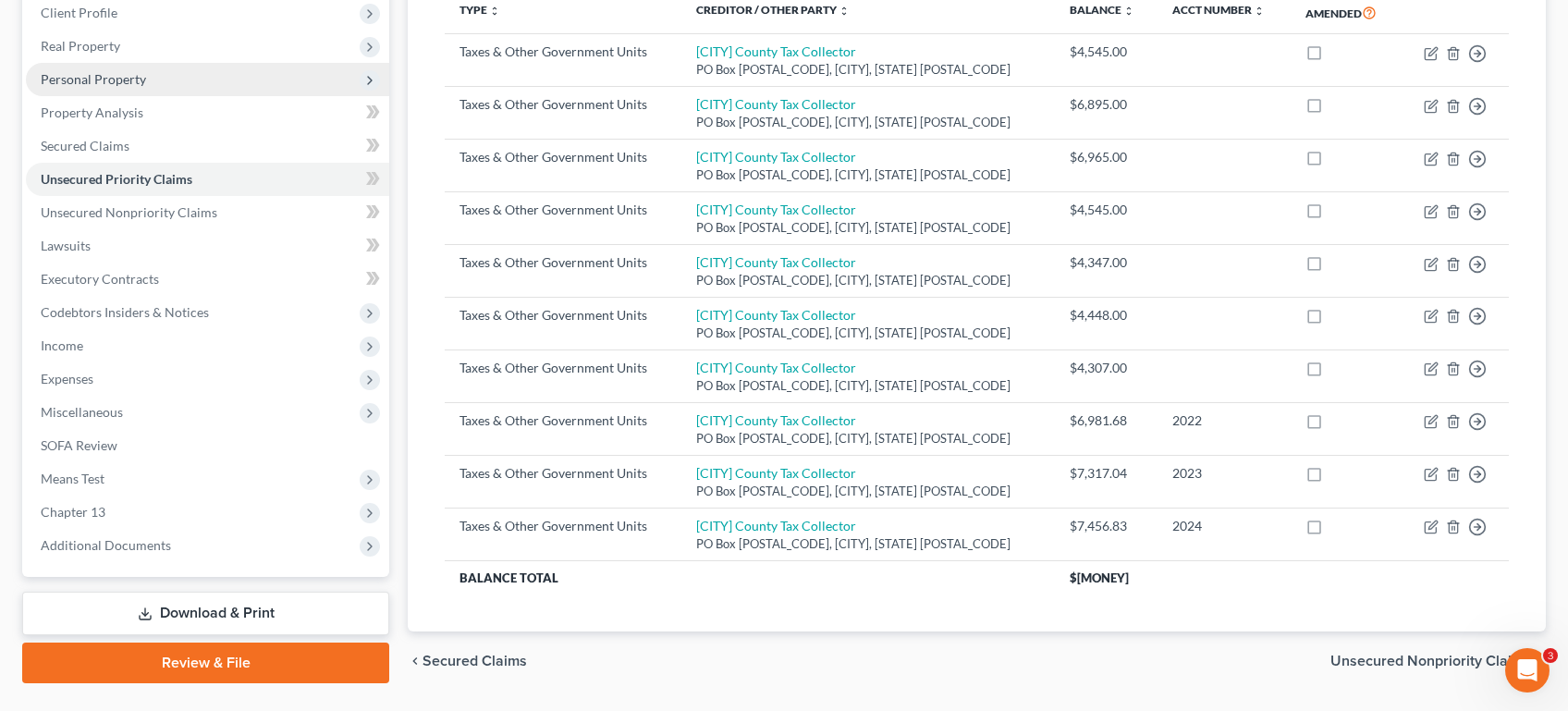 click on "Personal Property" at bounding box center [93, 79] 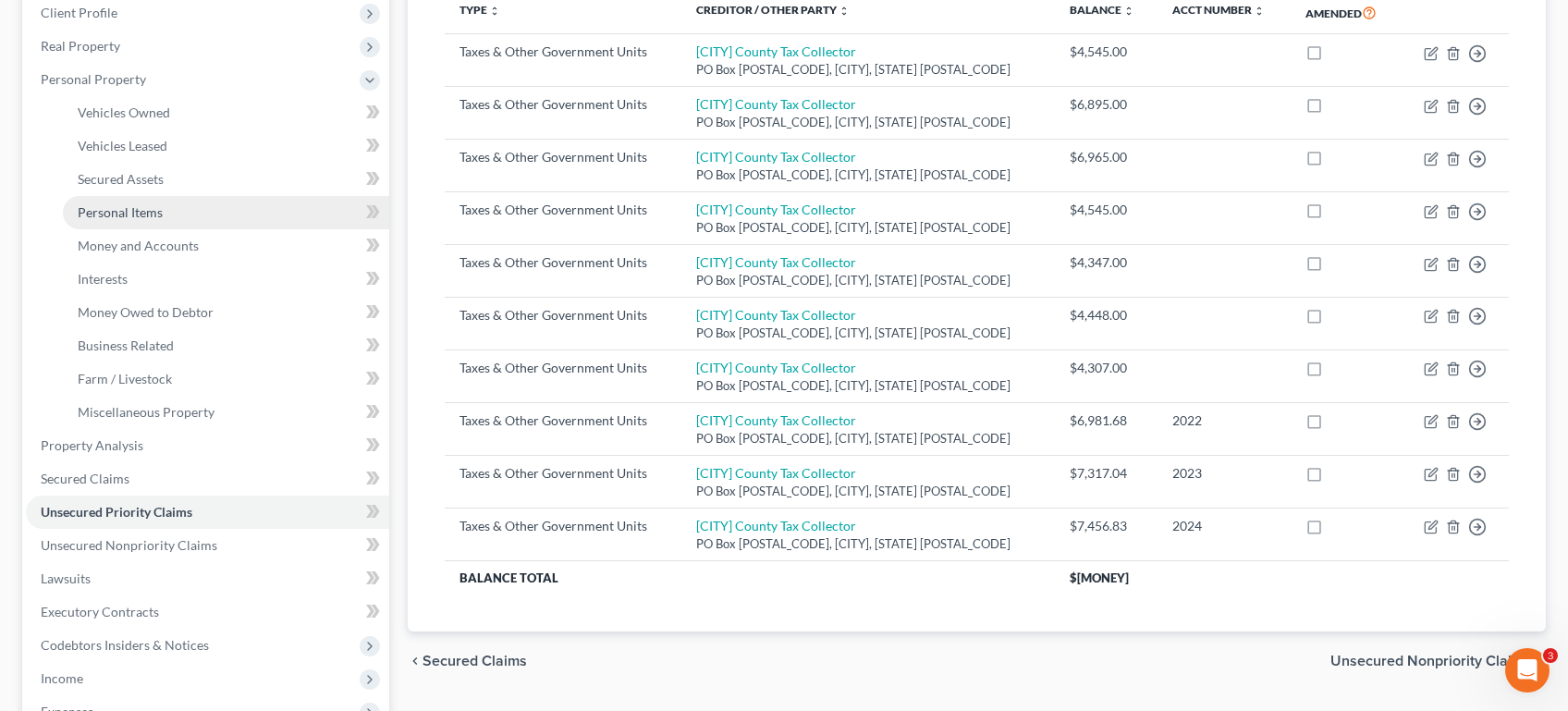 click on "Personal Items" at bounding box center [120, 212] 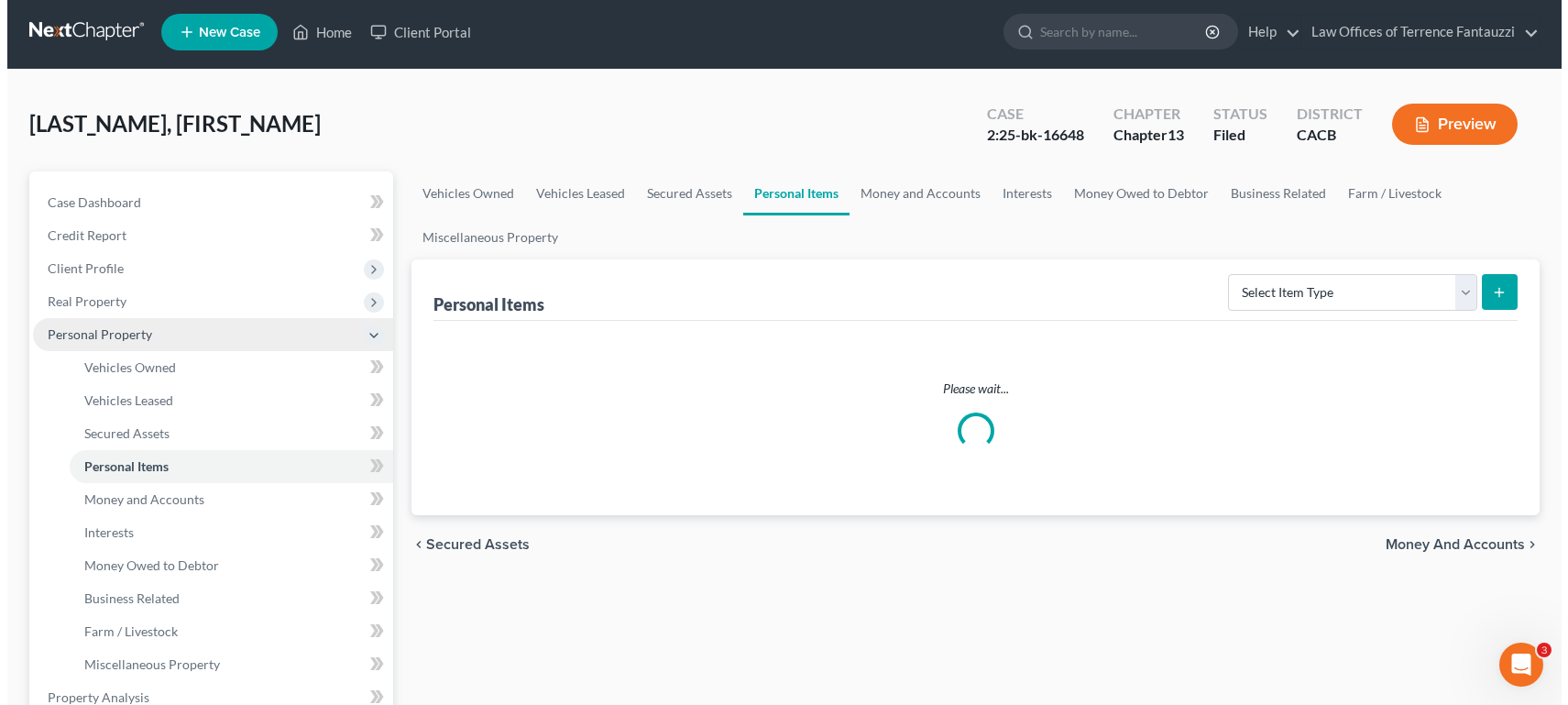 scroll, scrollTop: 0, scrollLeft: 0, axis: both 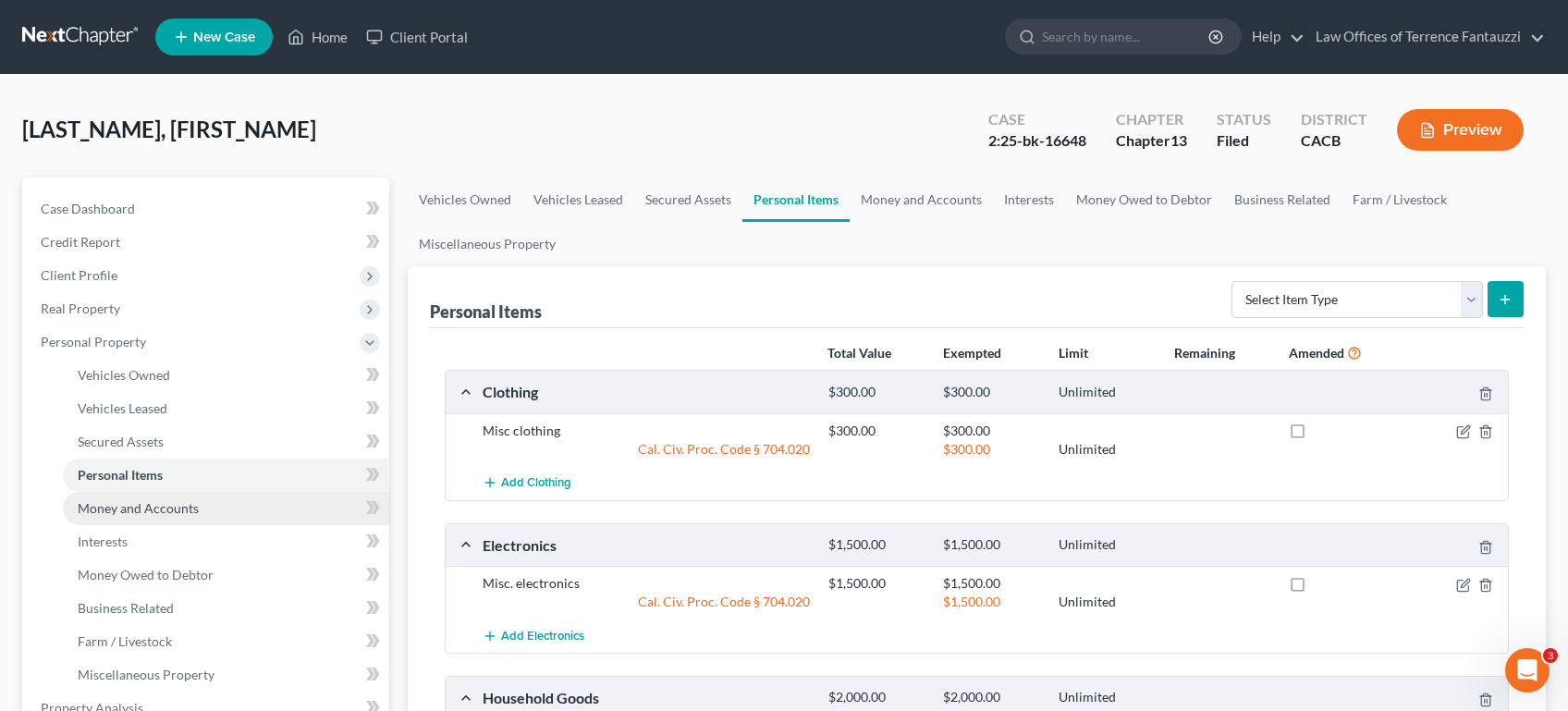 click on "Money and Accounts" at bounding box center [226, 509] 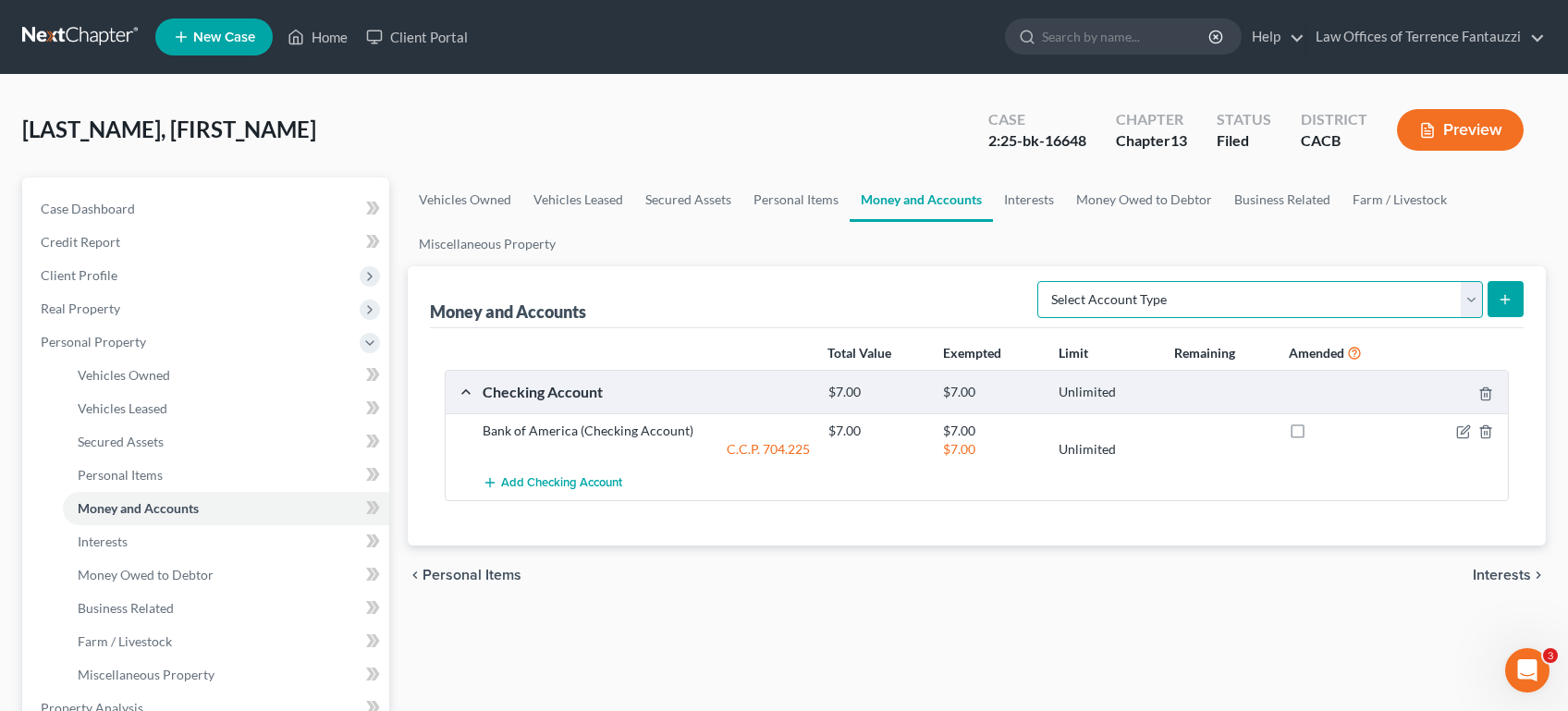 select on "cash_on_hand" 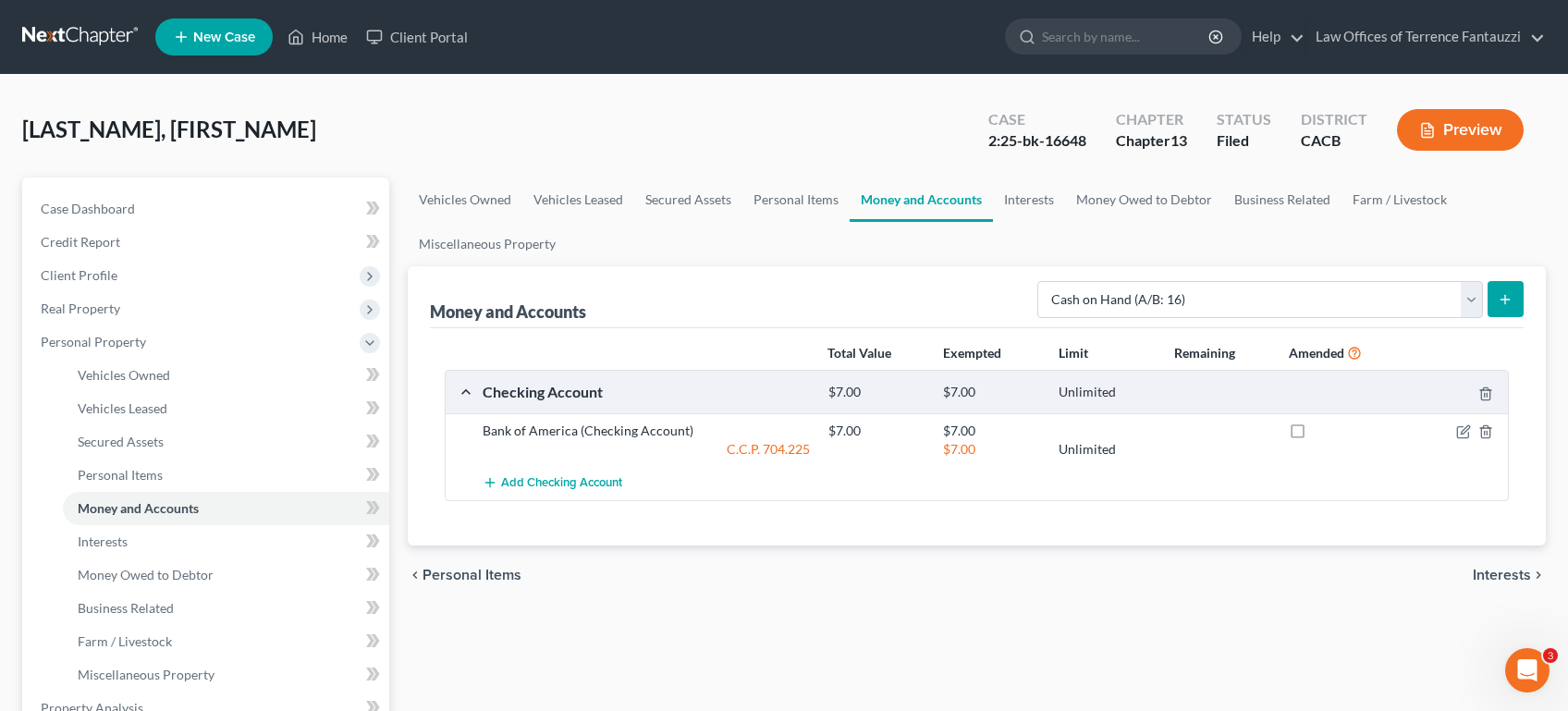 click on "Select Account Type Brokerage (A/B: 18, SOFA: 20) Cash on Hand (A/B: 16) Certificates of Deposit (A/B: 17, SOFA: 20) Checking Account (A/B: 17, SOFA: 20) Money Market (A/B: 18, SOFA: 20) Other (Credit Union, Health Savings Account, etc) (A/B: 17, SOFA: 20) Safe Deposit Box (A/B: 16) Savings Account (A/B: 17, SOFA: 20) Security Deposits or Prepayments (A/B: 22)" at bounding box center [1277, 298] 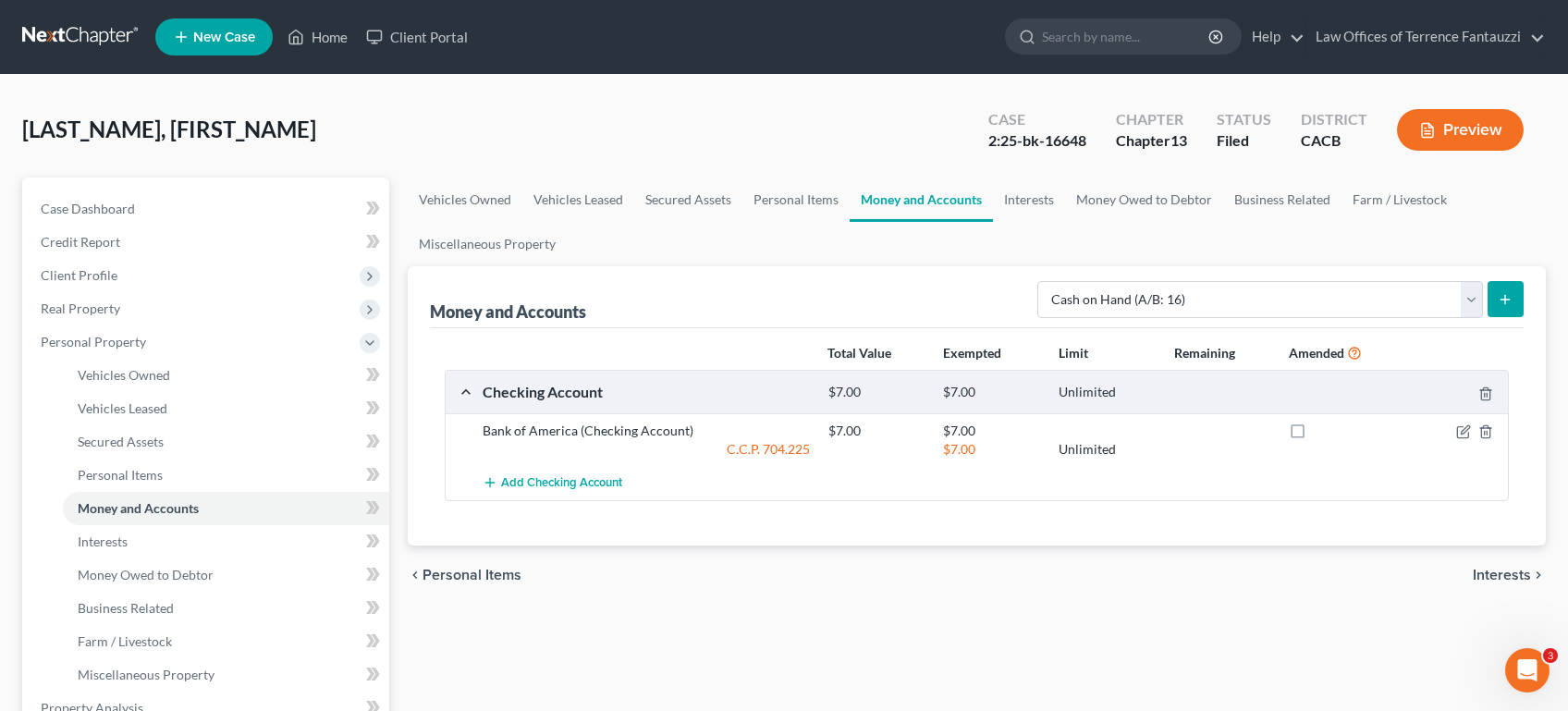 click at bounding box center [1505, 299] 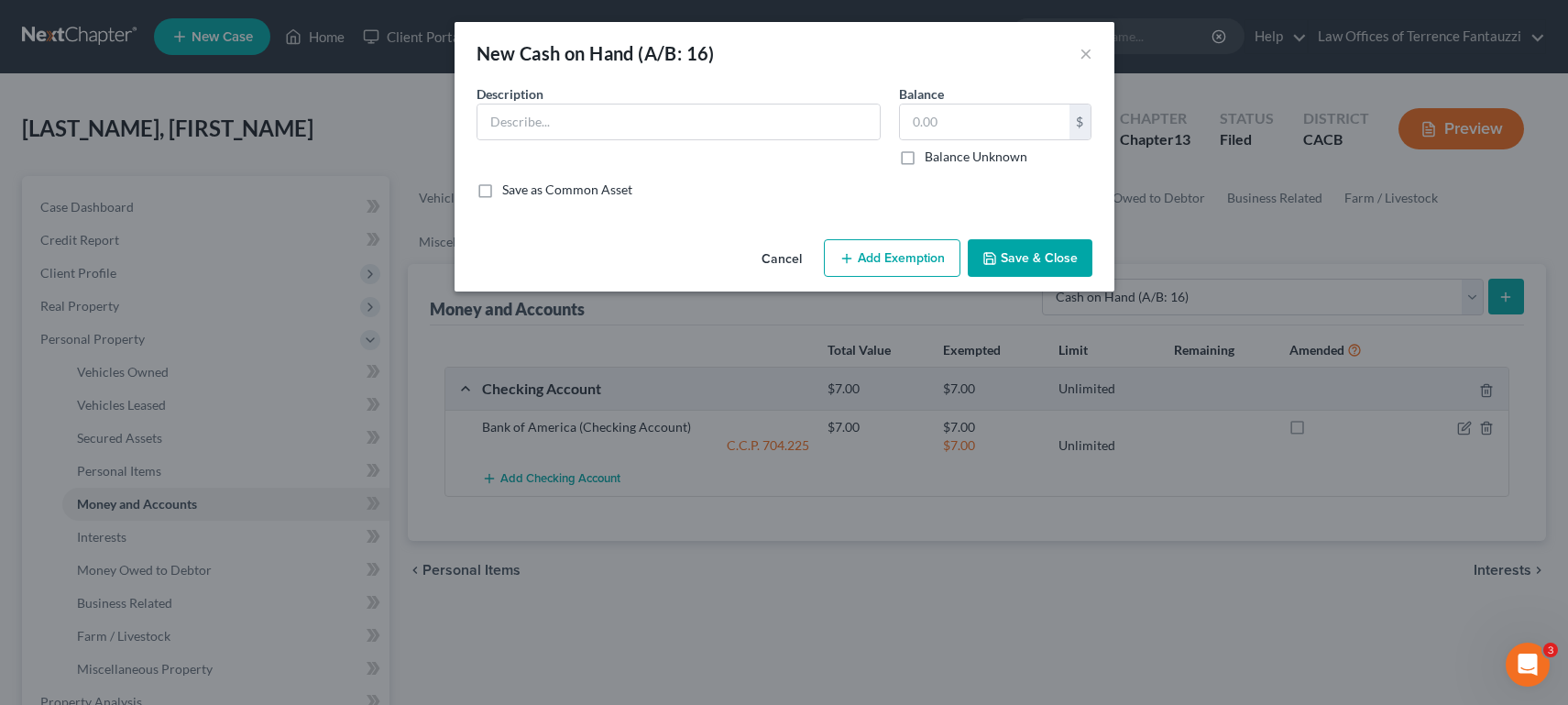 click on "Description
*" at bounding box center [678, 125] 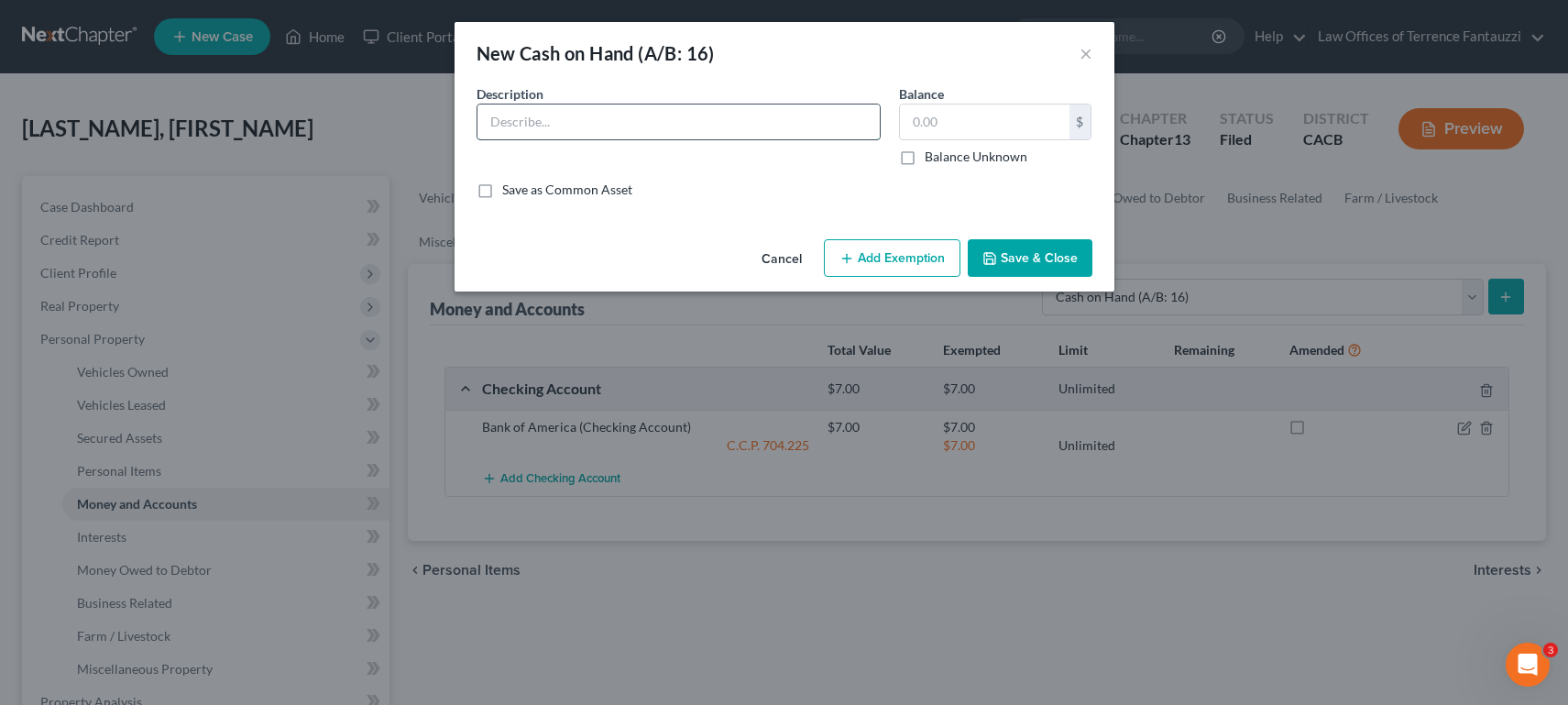 click at bounding box center (678, 122) 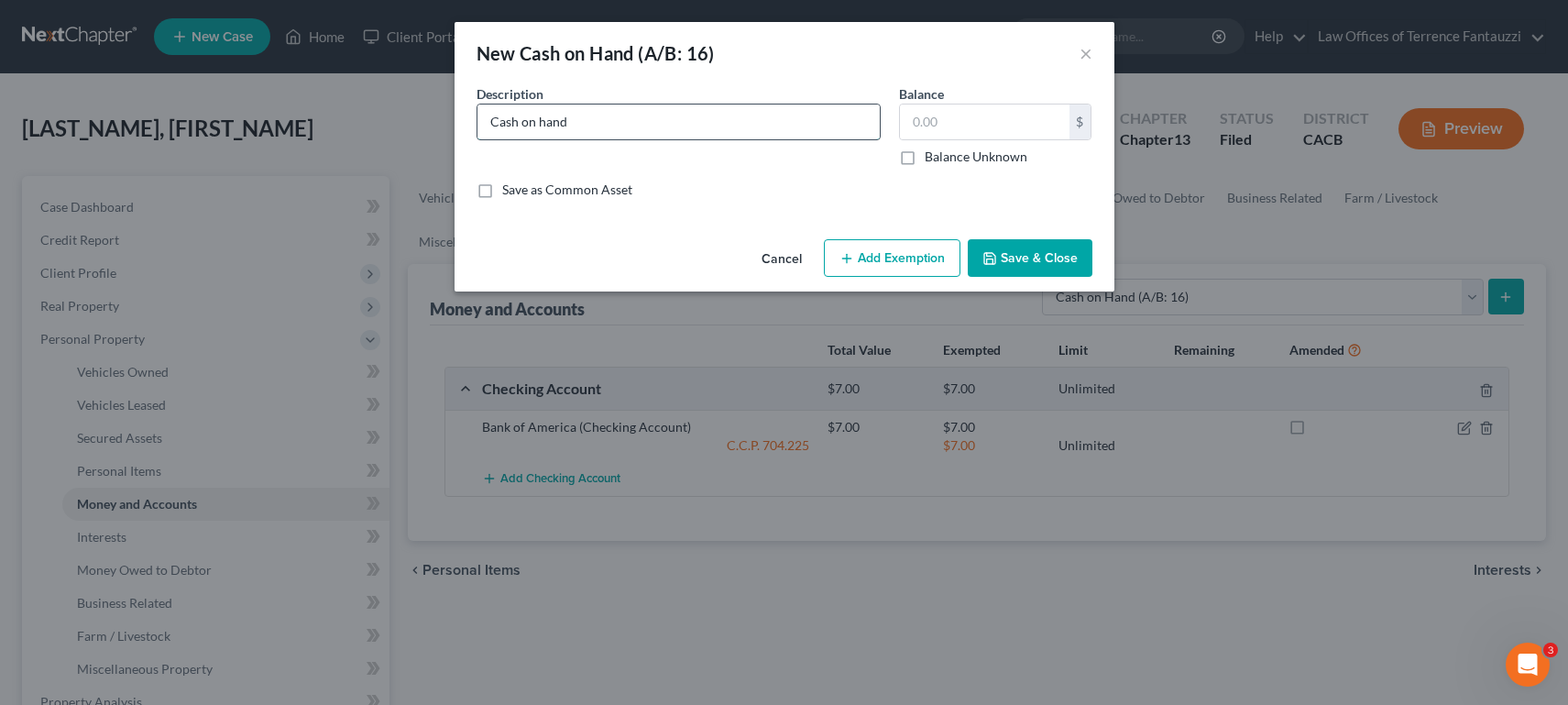 type on "Cash on hand" 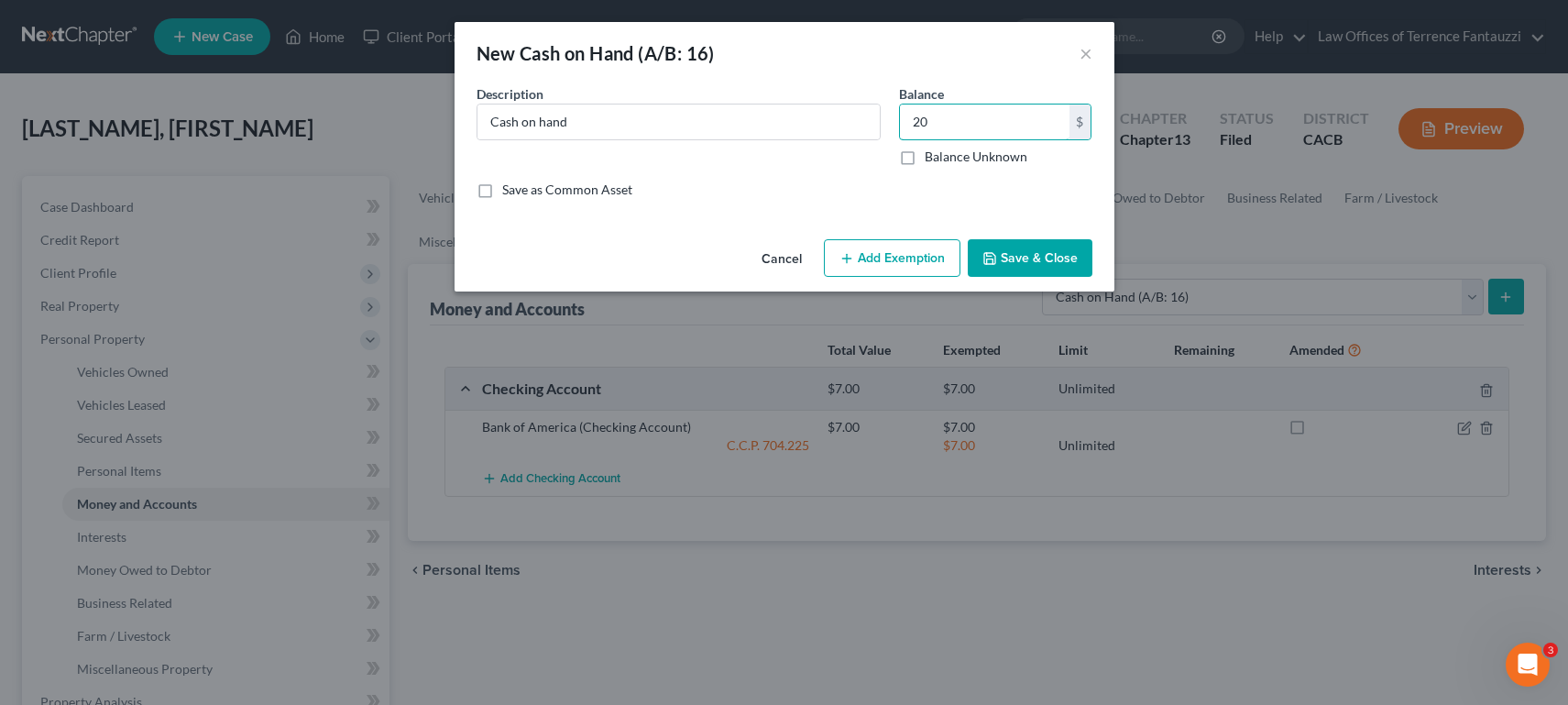 type on "20" 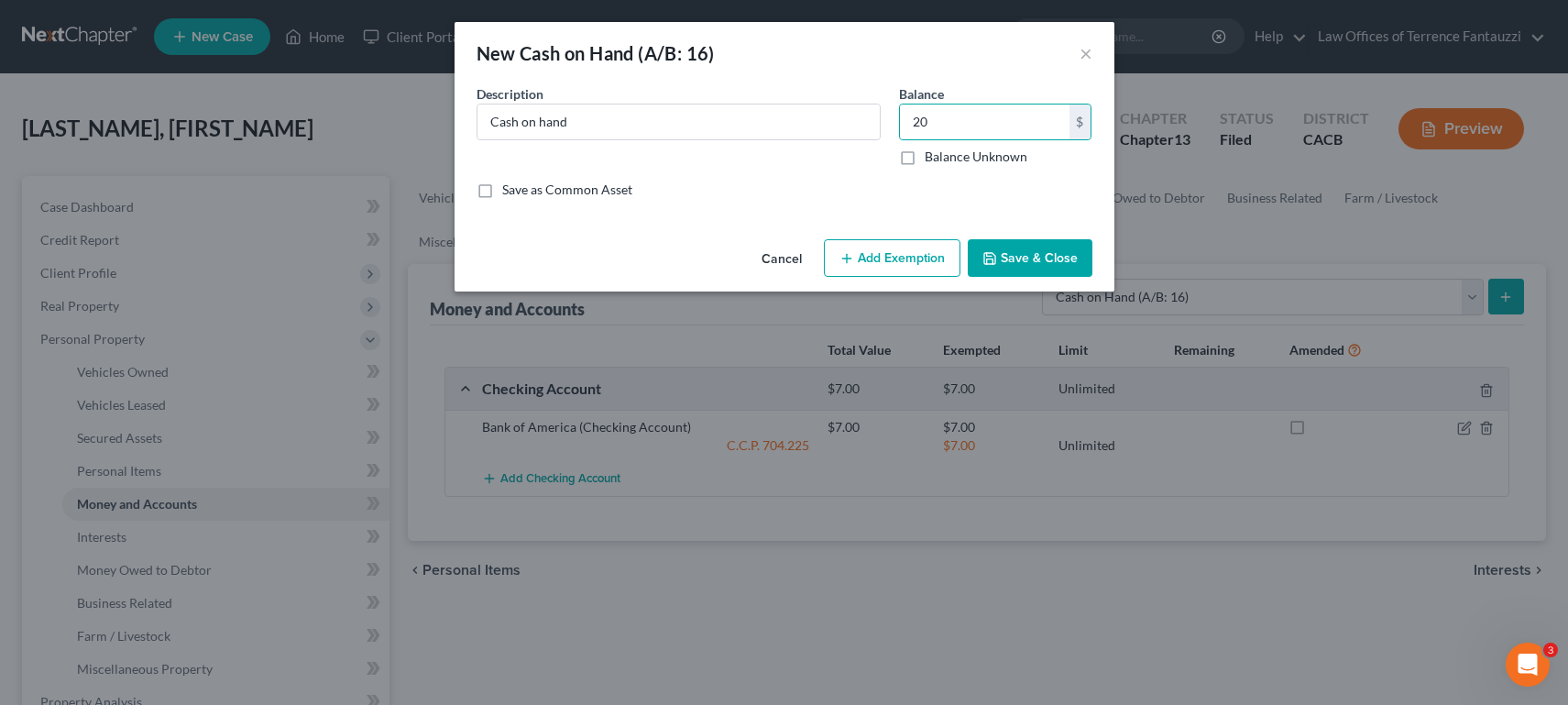 click on "Add Exemption" at bounding box center (892, 259) 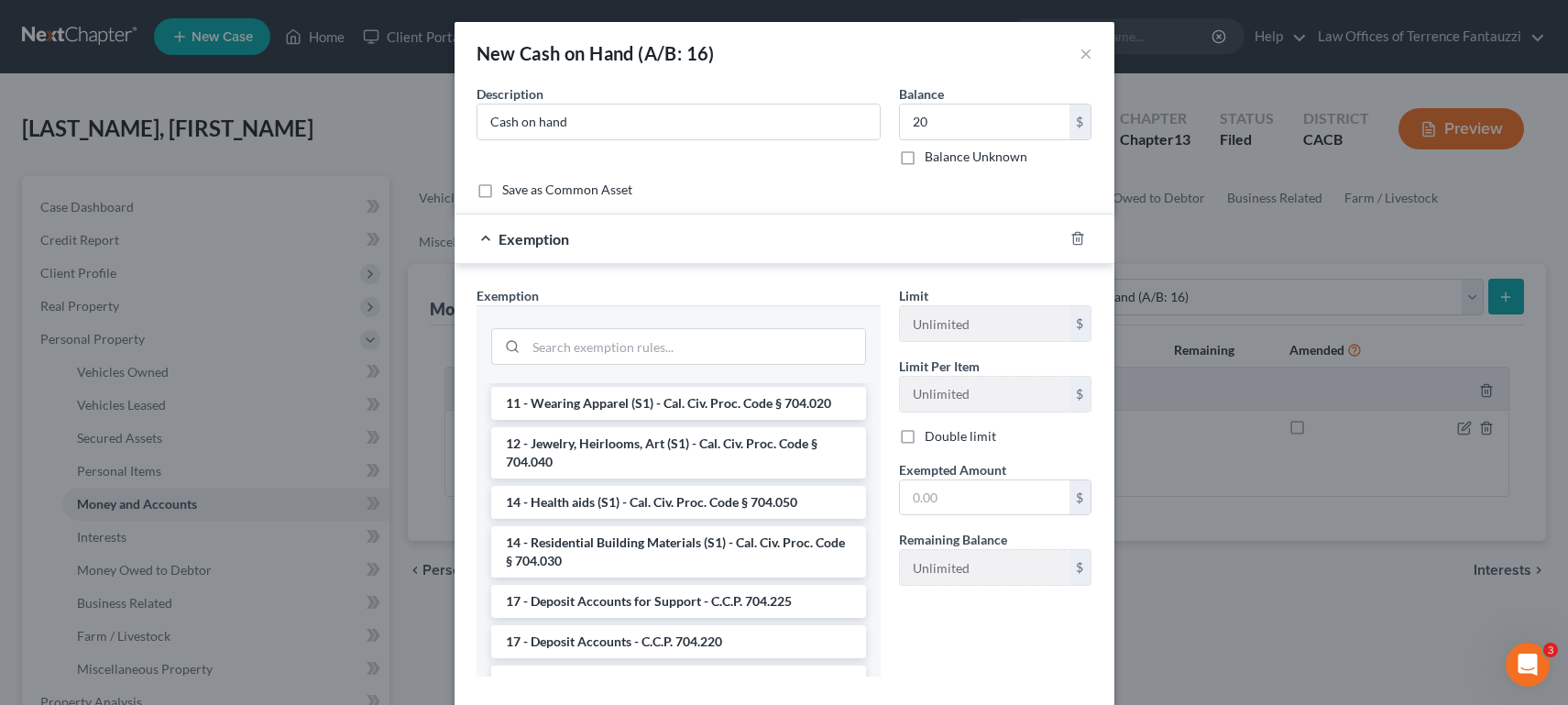 scroll, scrollTop: 383, scrollLeft: 0, axis: vertical 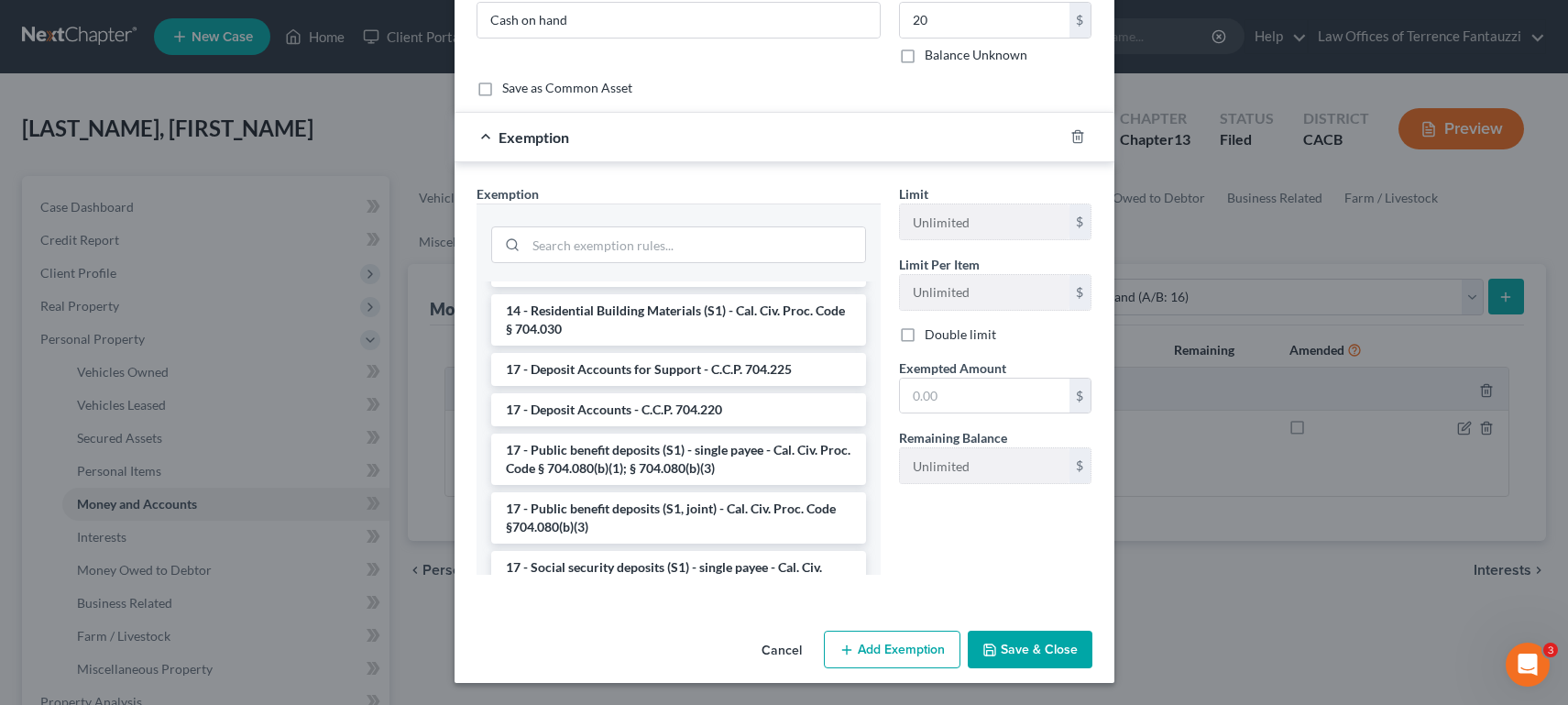 click on "Save & Close" at bounding box center [1030, 650] 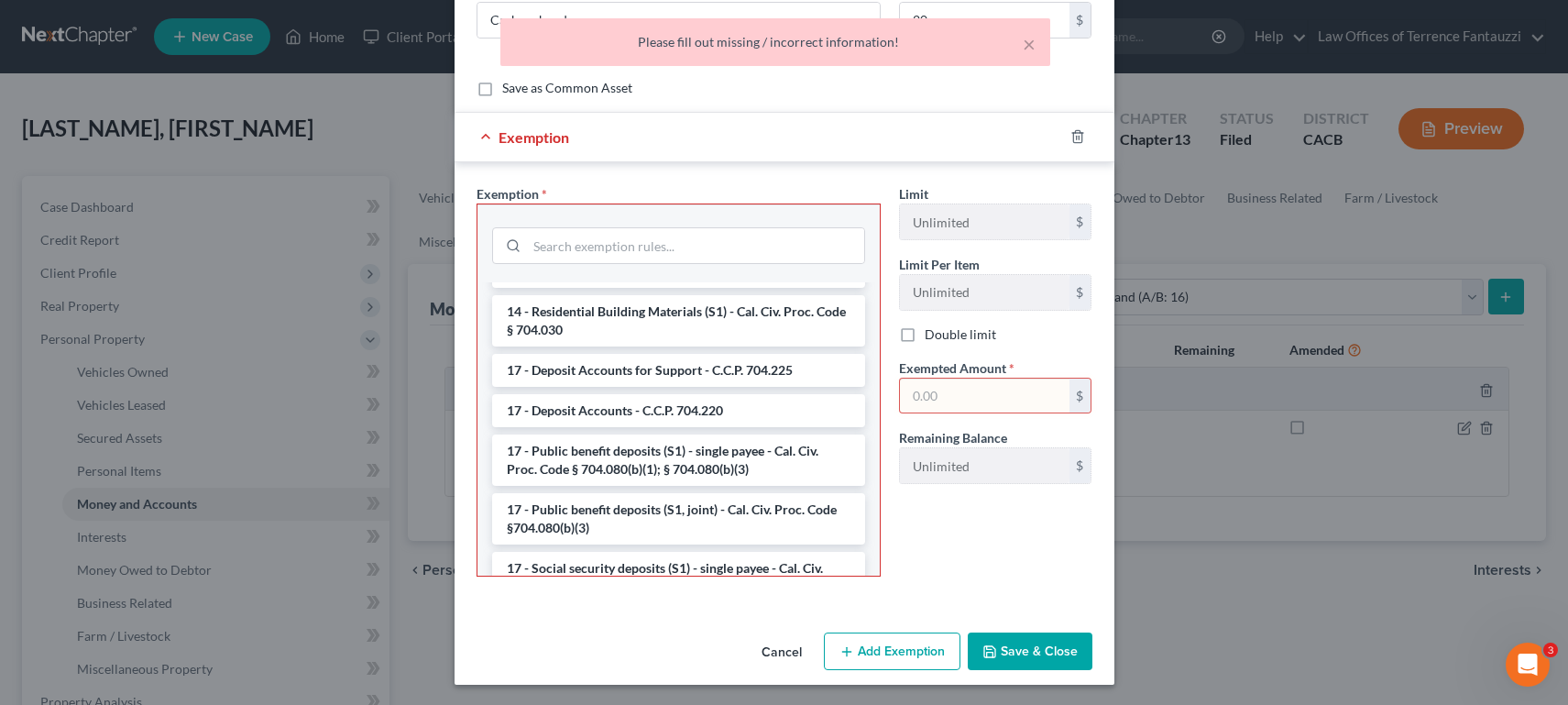 click at bounding box center [984, 396] 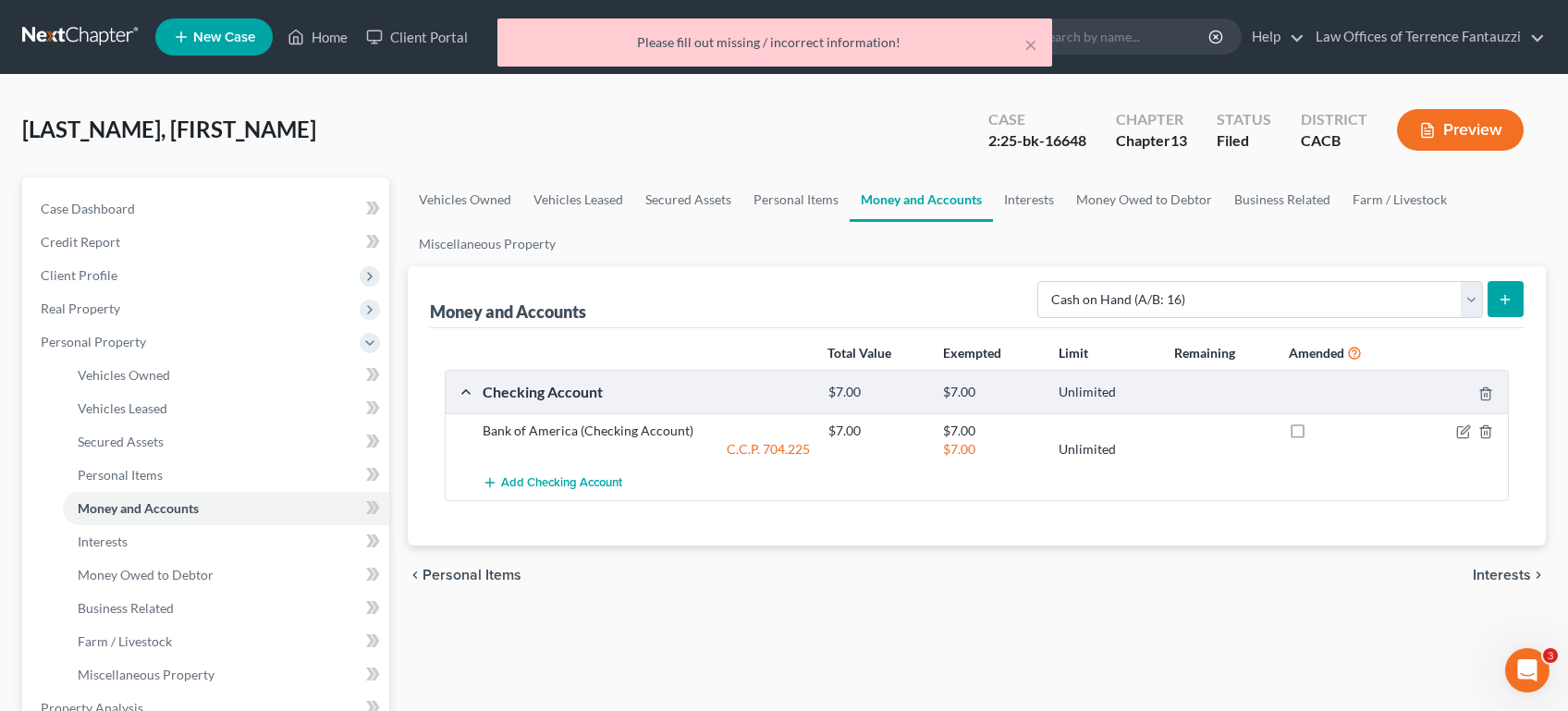 click on "Money and Accounts Select Account Type Brokerage (A/B: 18, SOFA: 20) Cash on Hand (A/B: 16) Certificates of Deposit (A/B: 17, SOFA: 20) Checking Account (A/B: 17, SOFA: 20) Money Market (A/B: 18, SOFA: 20) Other (Credit Union, Health Savings Account, etc) (A/B: 17, SOFA: 20) Safe Deposit Box (A/B: 16) Savings Account (A/B: 17, SOFA: 20) Security Deposits or Prepayments (A/B: 22)" at bounding box center (976, 297) 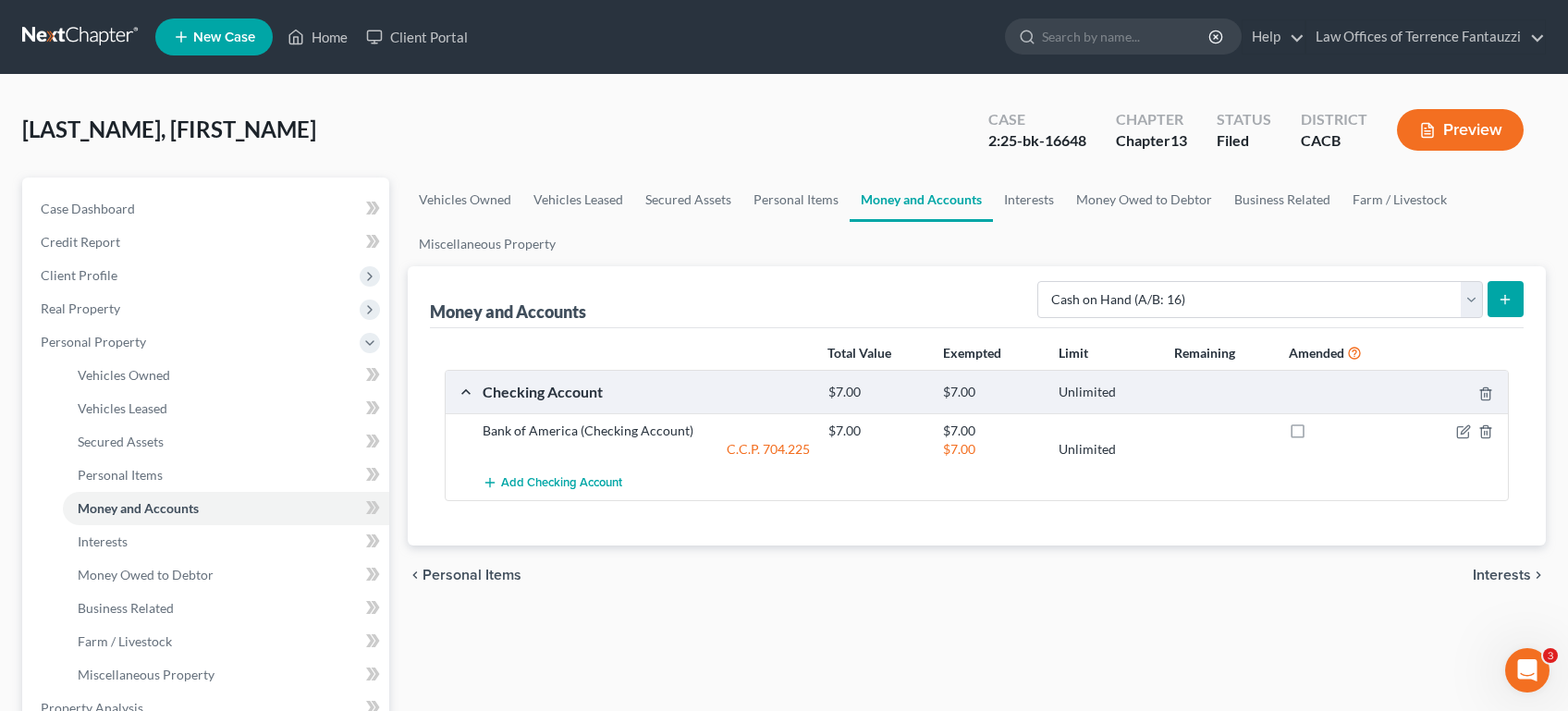click 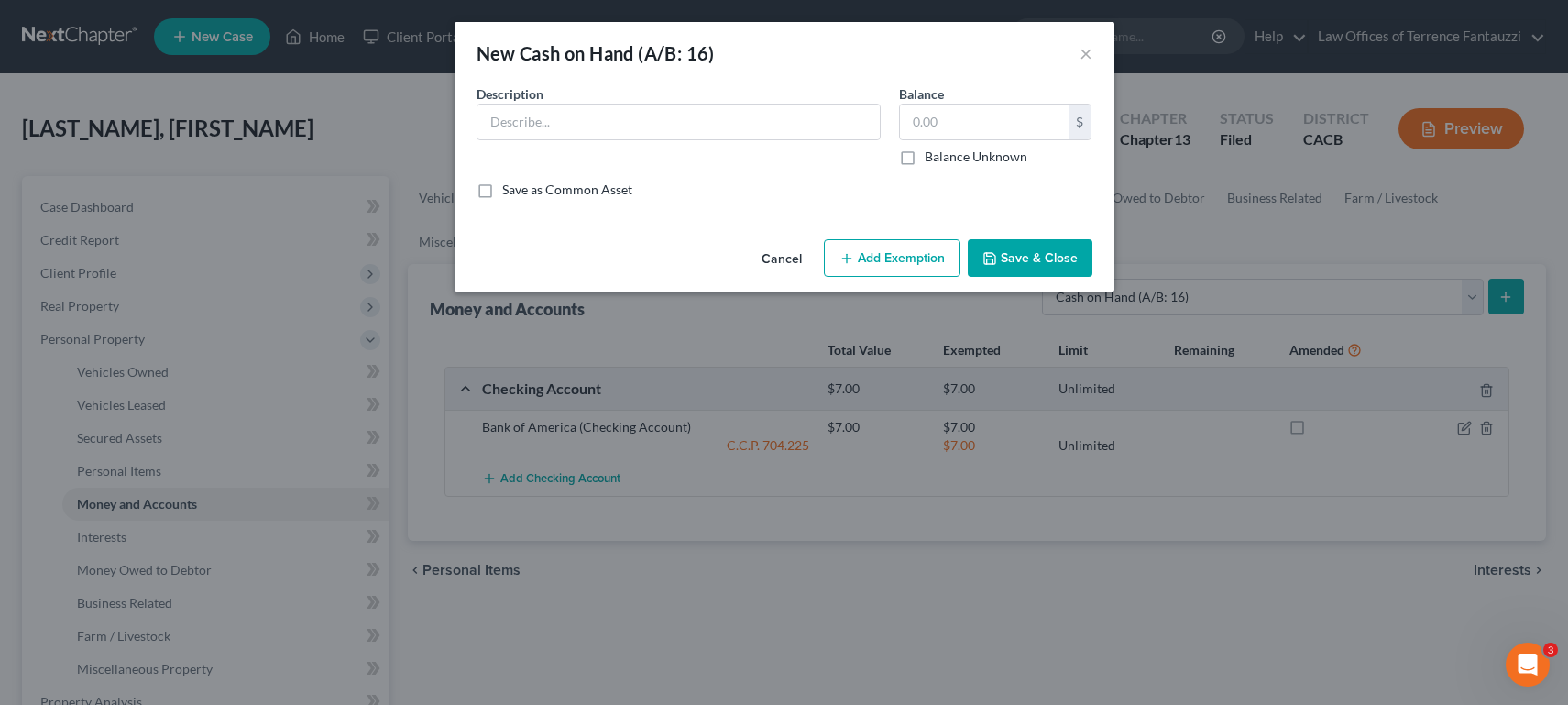 click on "Description
*" at bounding box center (678, 125) 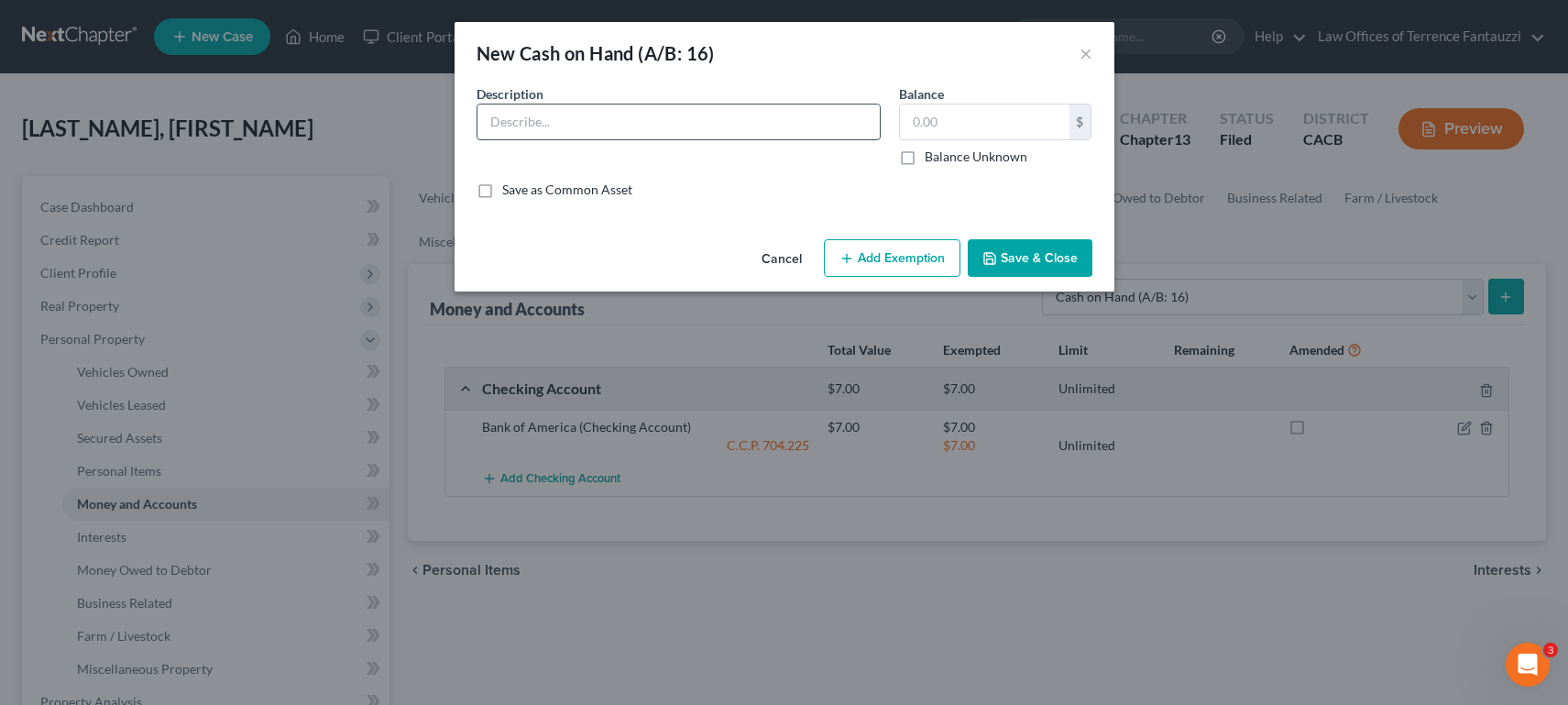 click at bounding box center [678, 122] 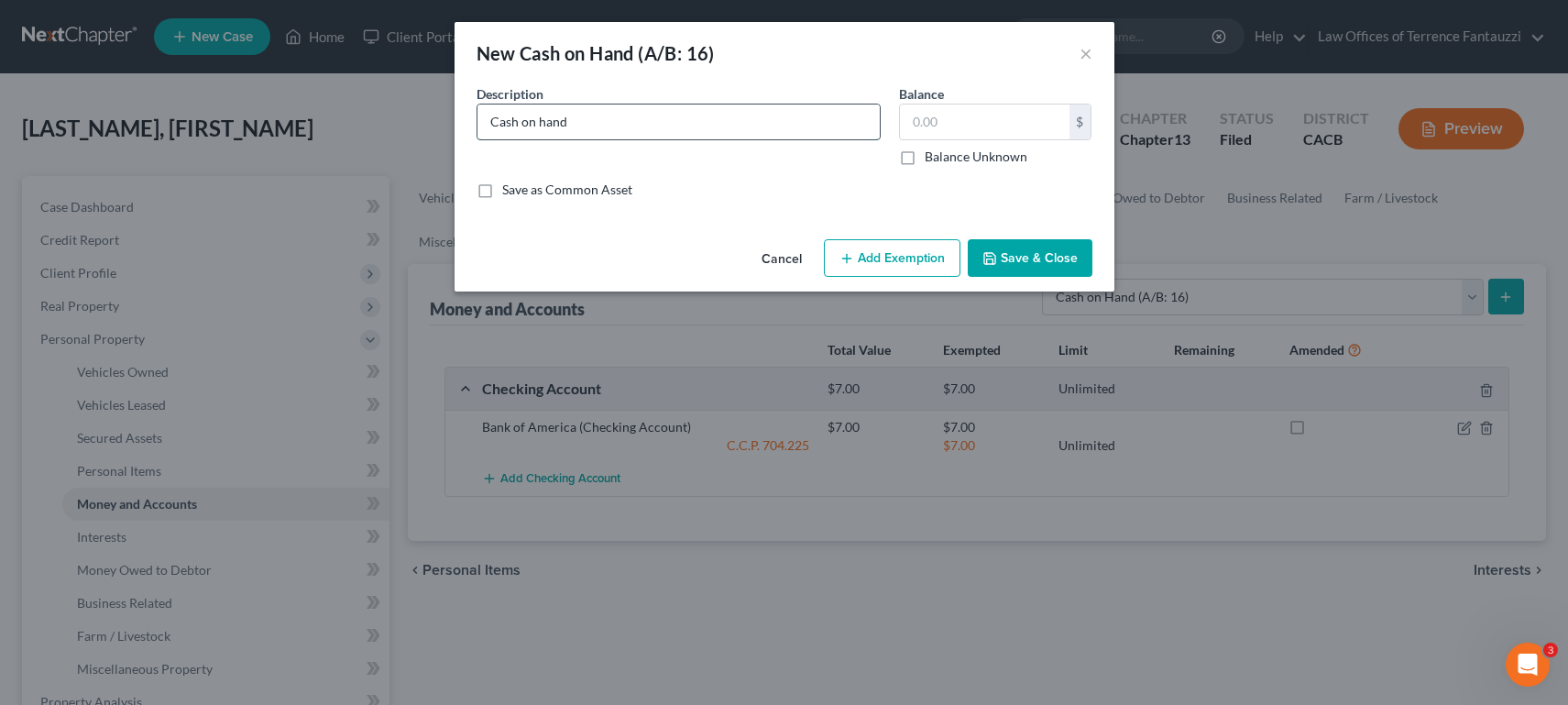 type on "Cash on hand" 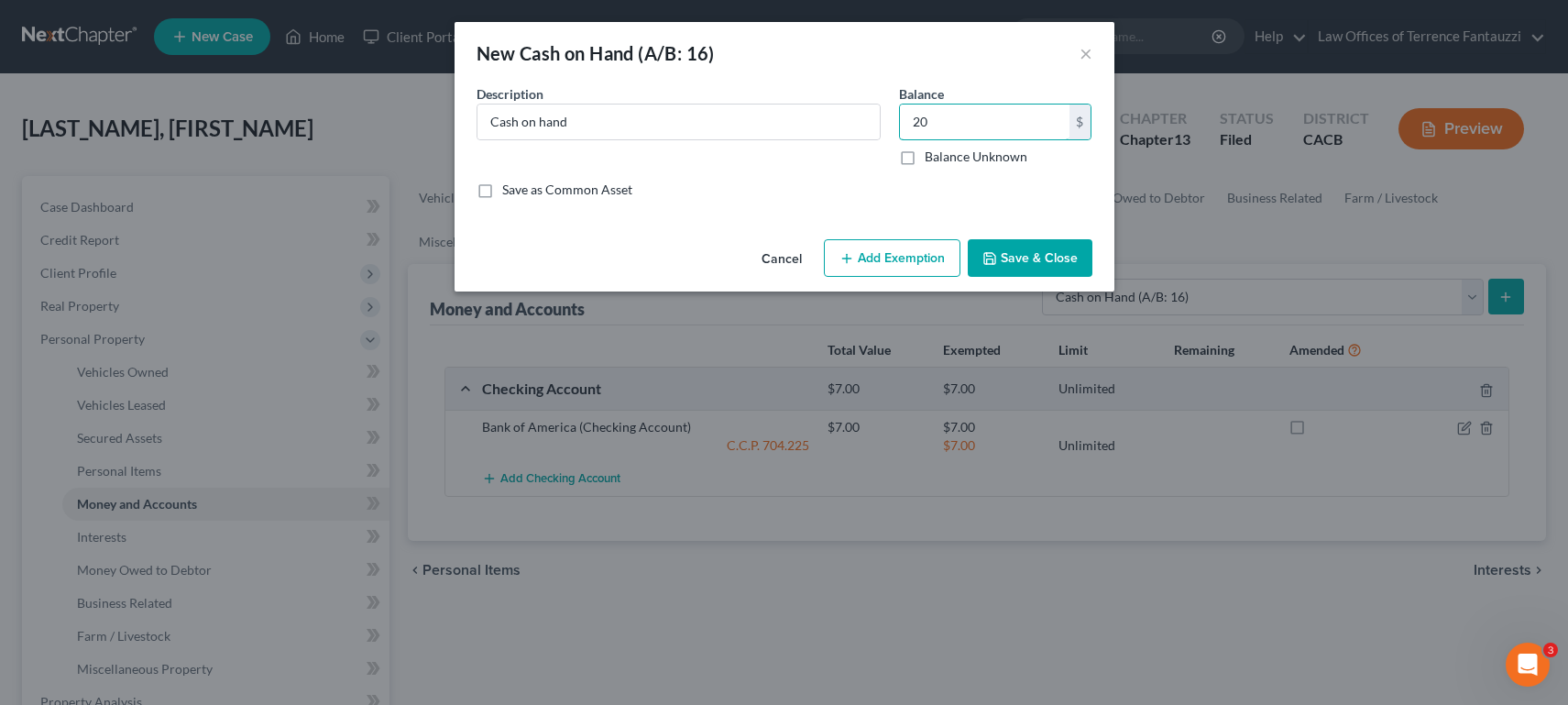 type on "20" 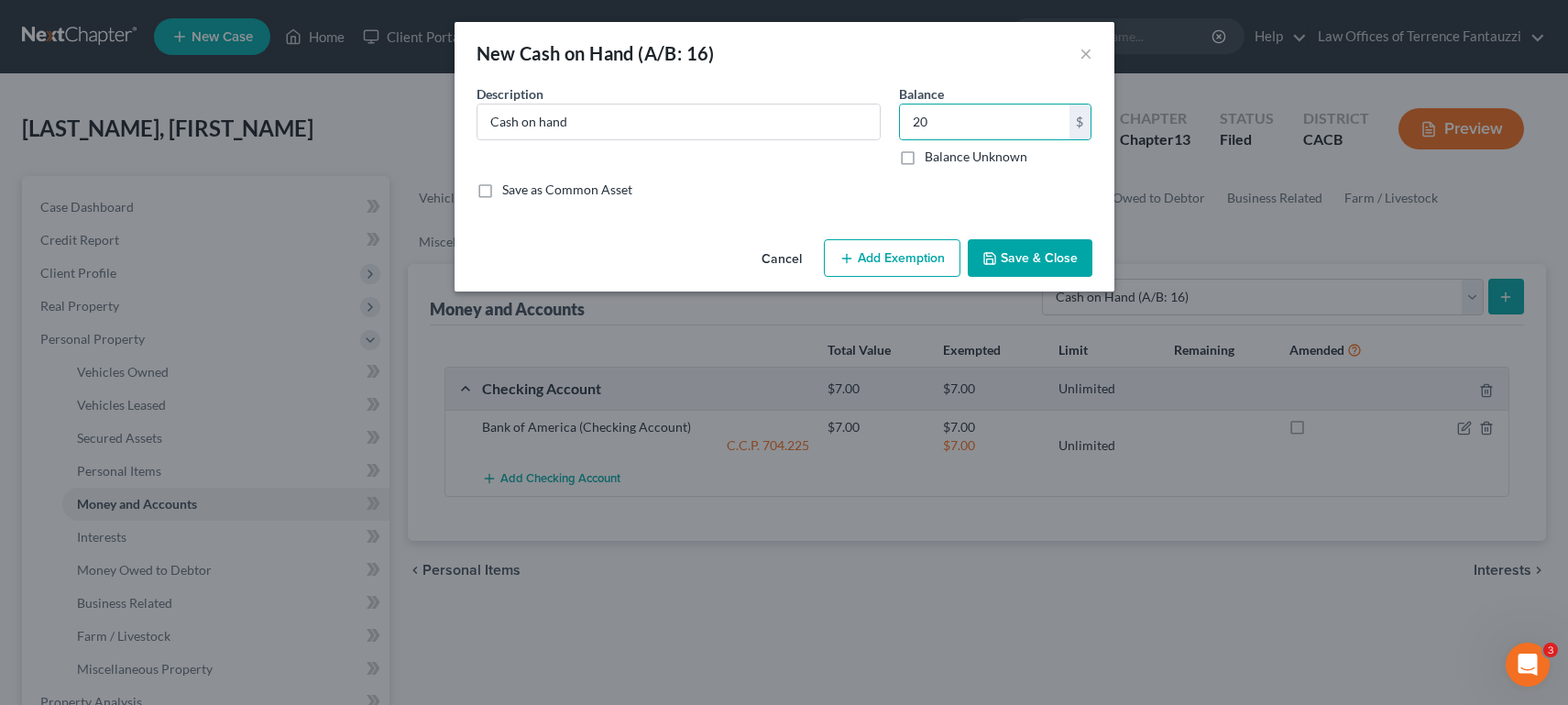 click on "Save & Close" at bounding box center [1030, 259] 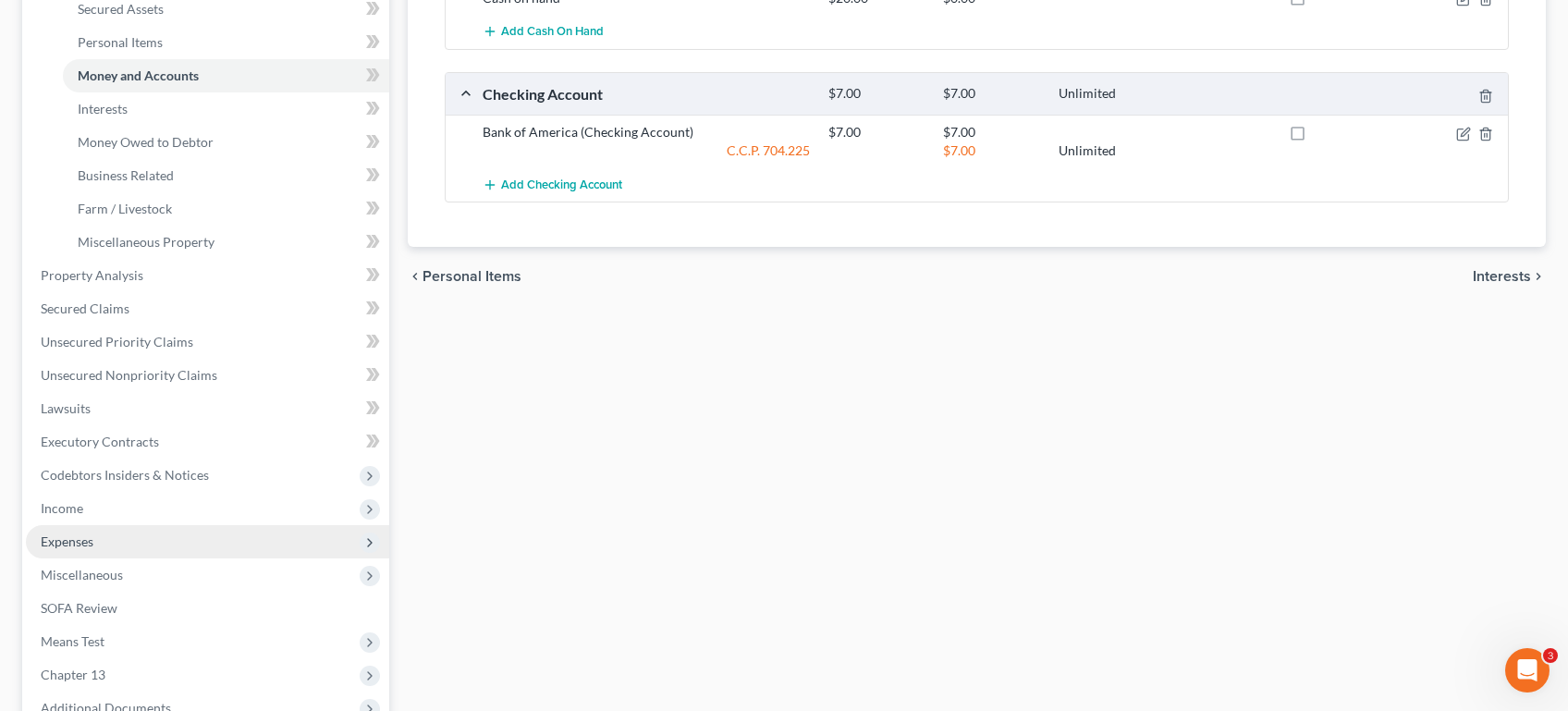 scroll, scrollTop: 471, scrollLeft: 0, axis: vertical 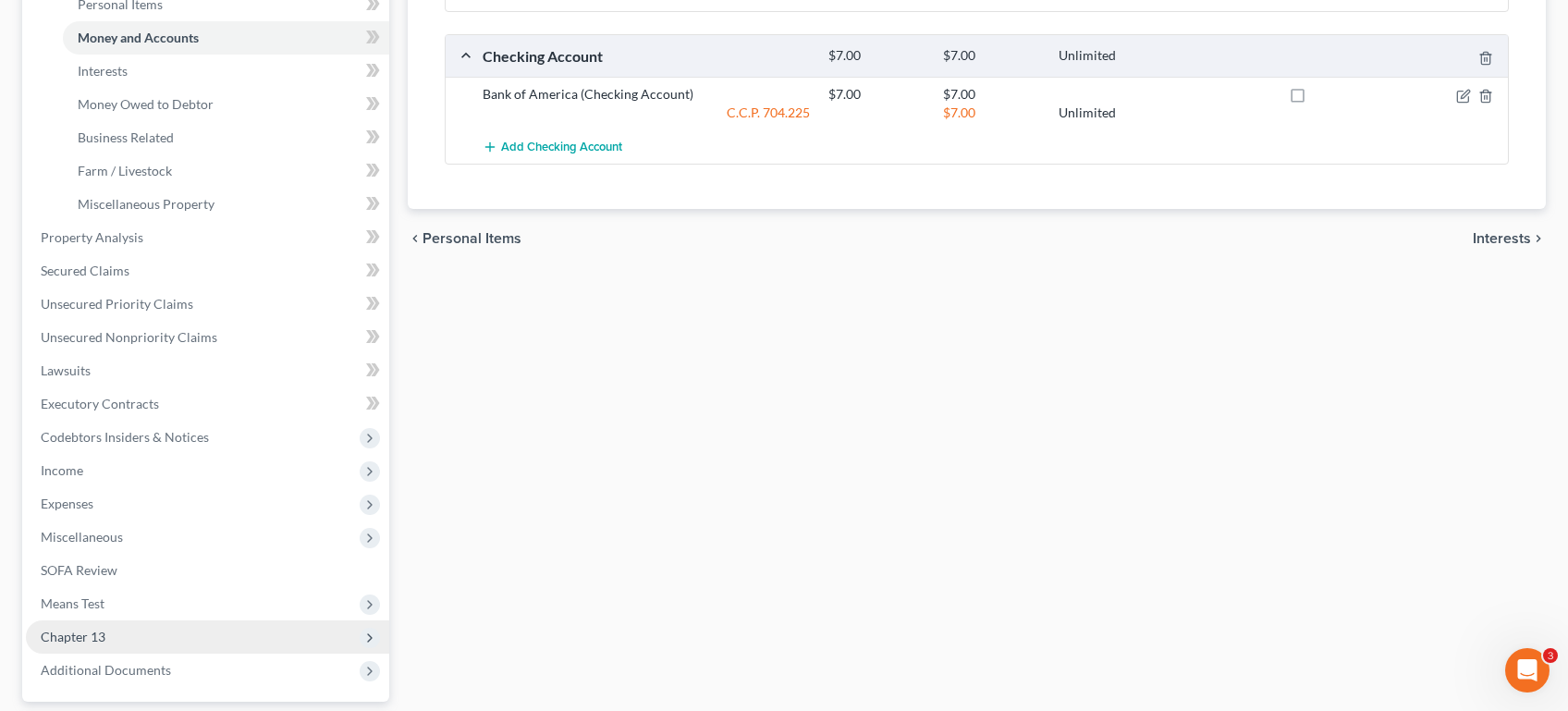 click on "Chapter 13" at bounding box center [73, 636] 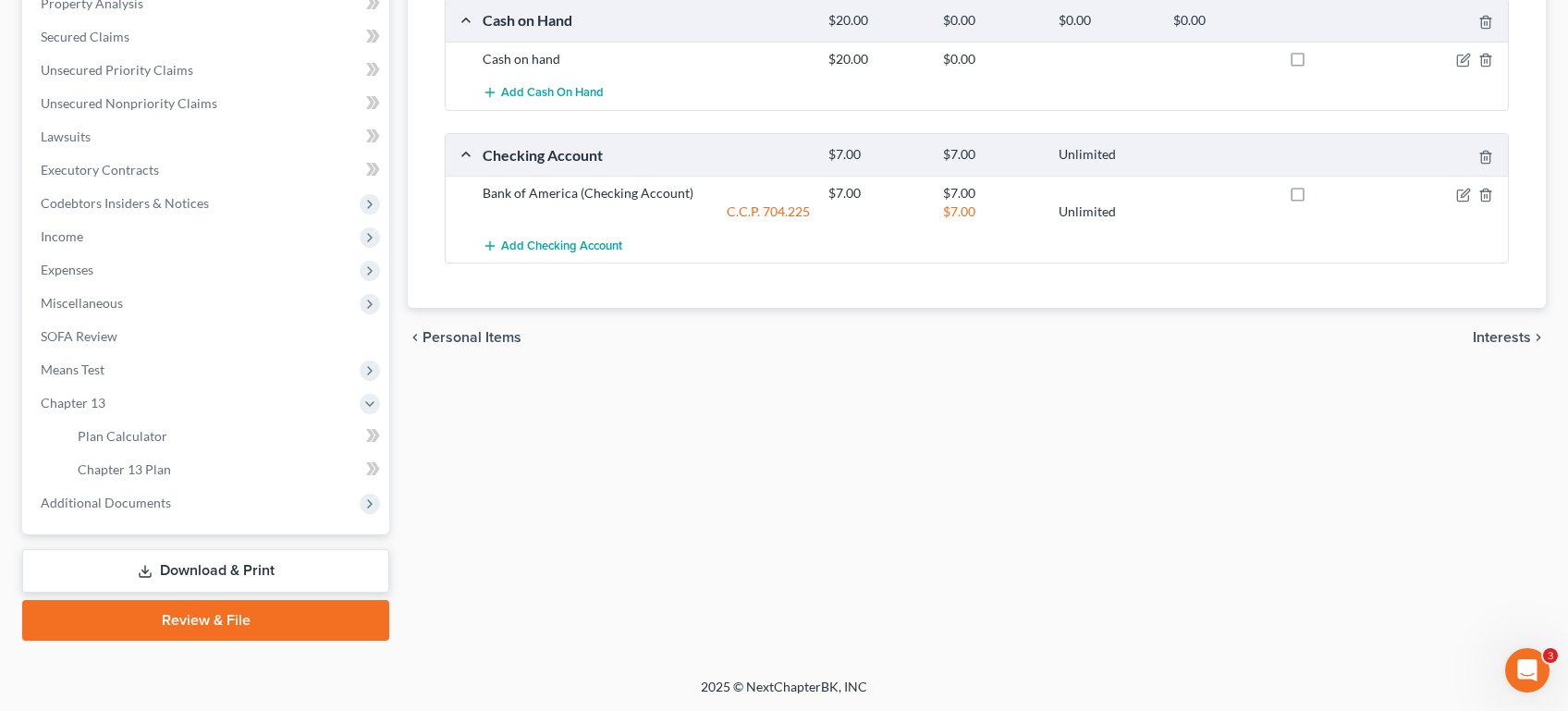 scroll, scrollTop: 372, scrollLeft: 0, axis: vertical 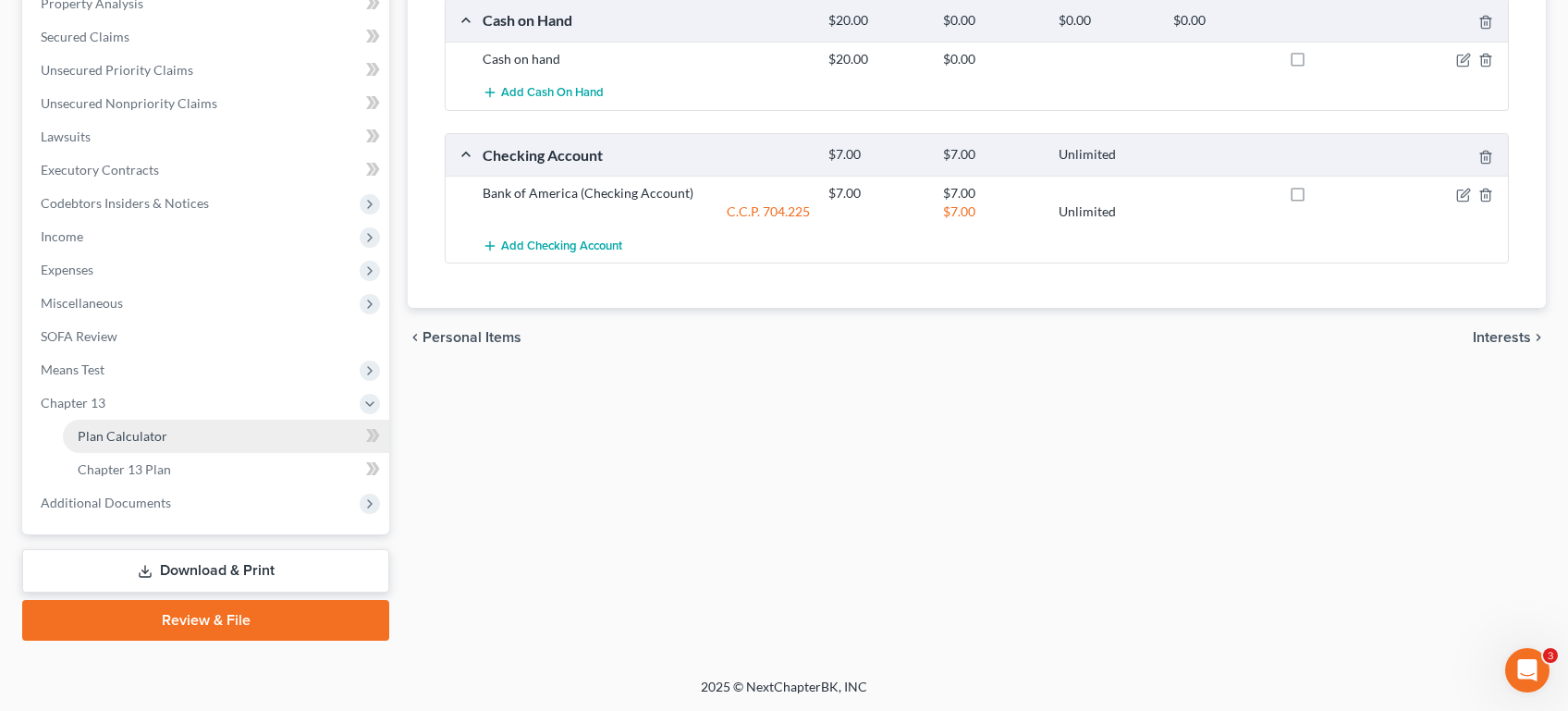 click on "Plan Calculator" at bounding box center [122, 435] 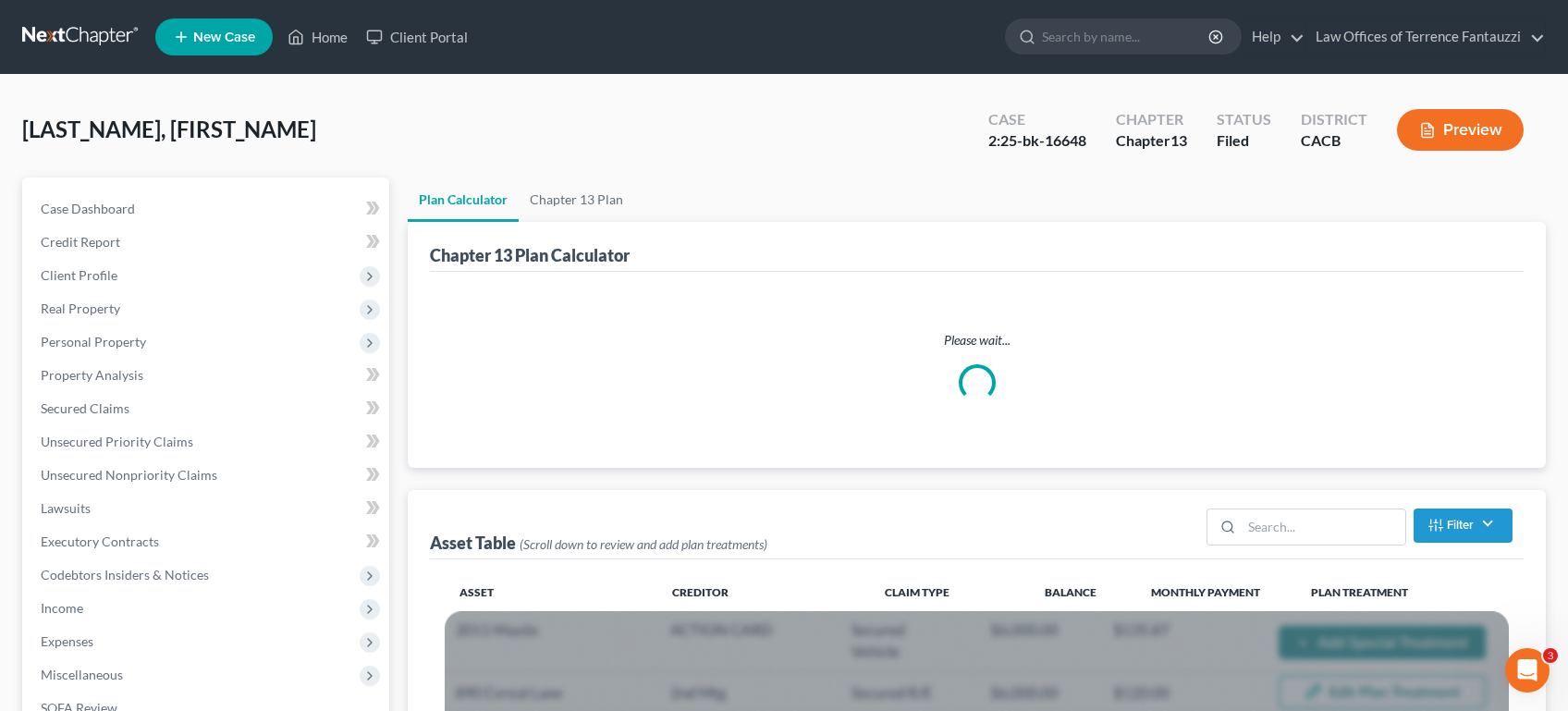 scroll, scrollTop: 325, scrollLeft: 0, axis: vertical 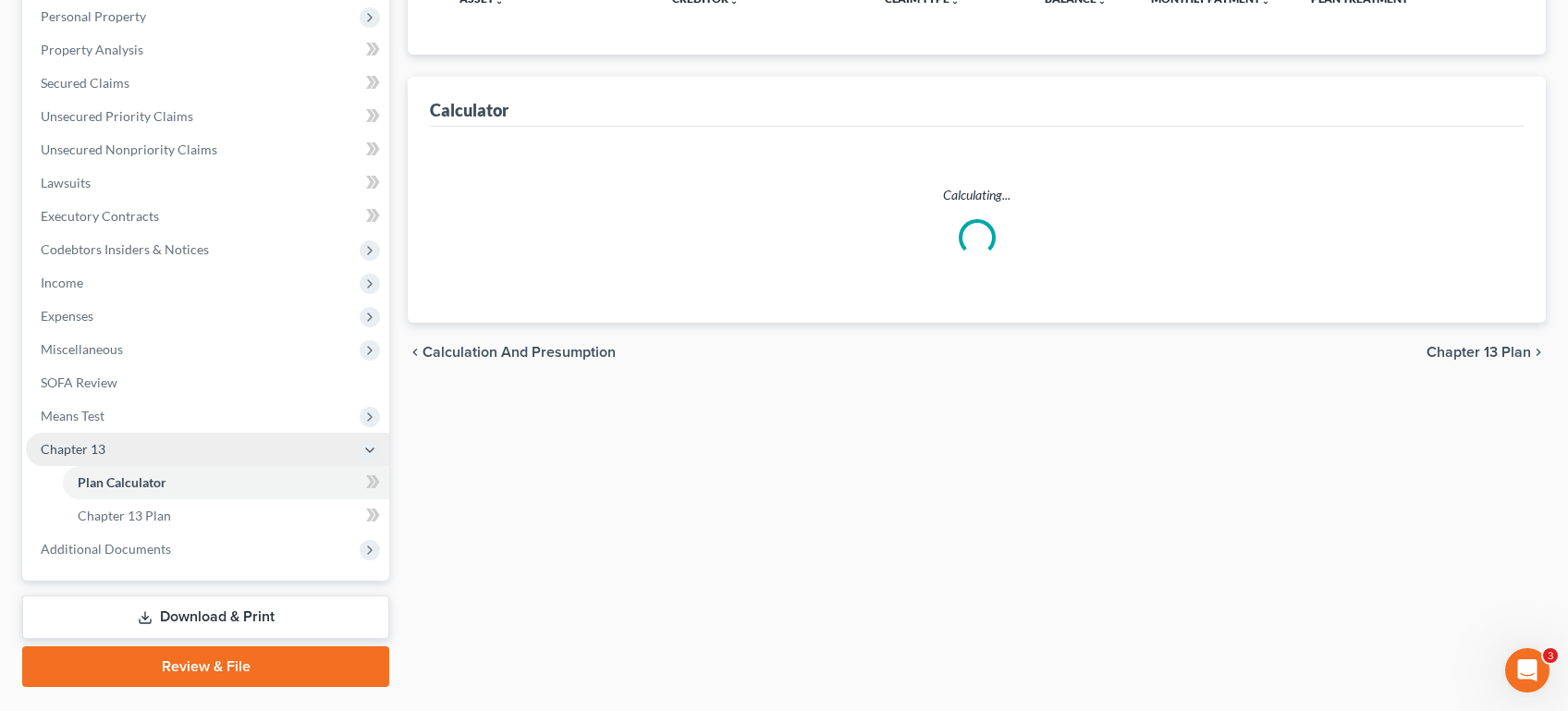 select on "59" 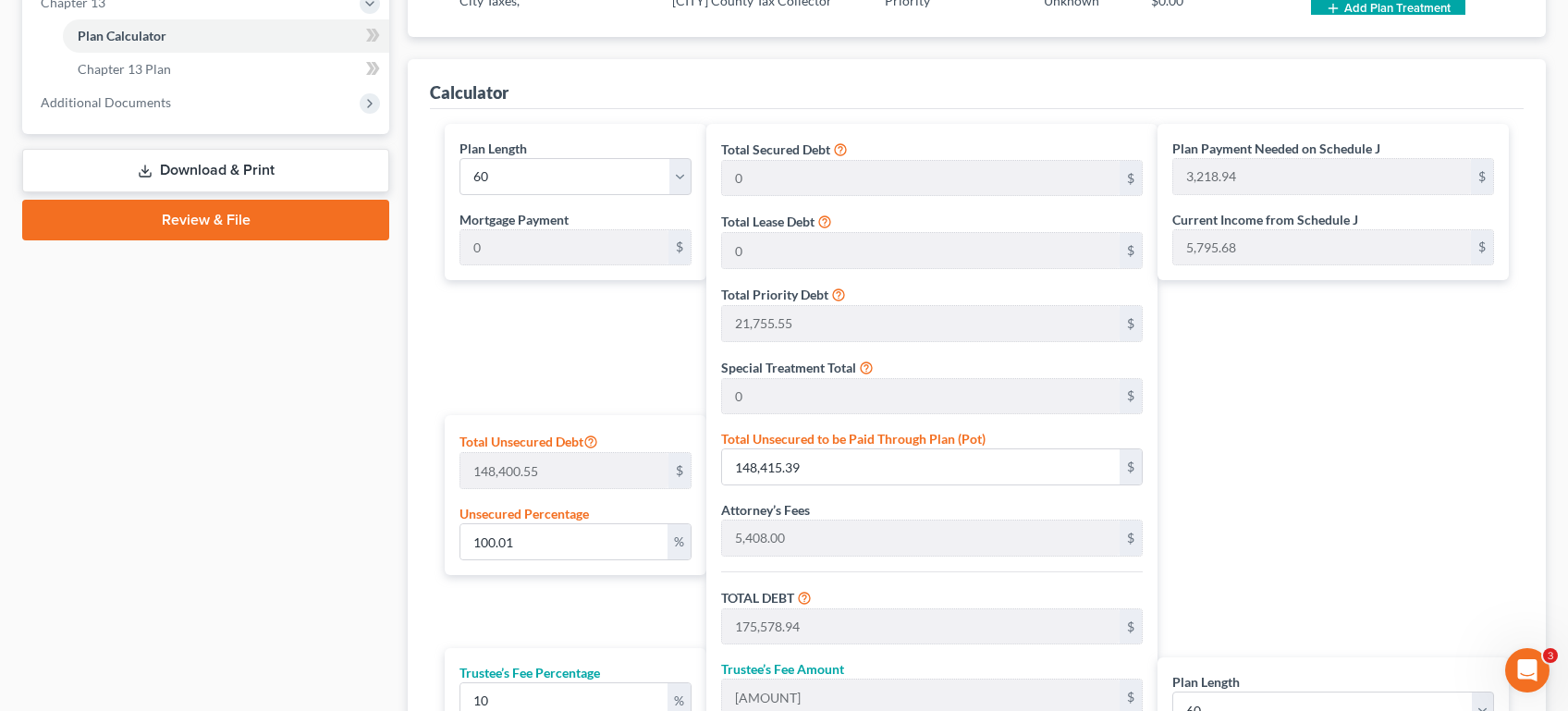 scroll, scrollTop: 918, scrollLeft: 0, axis: vertical 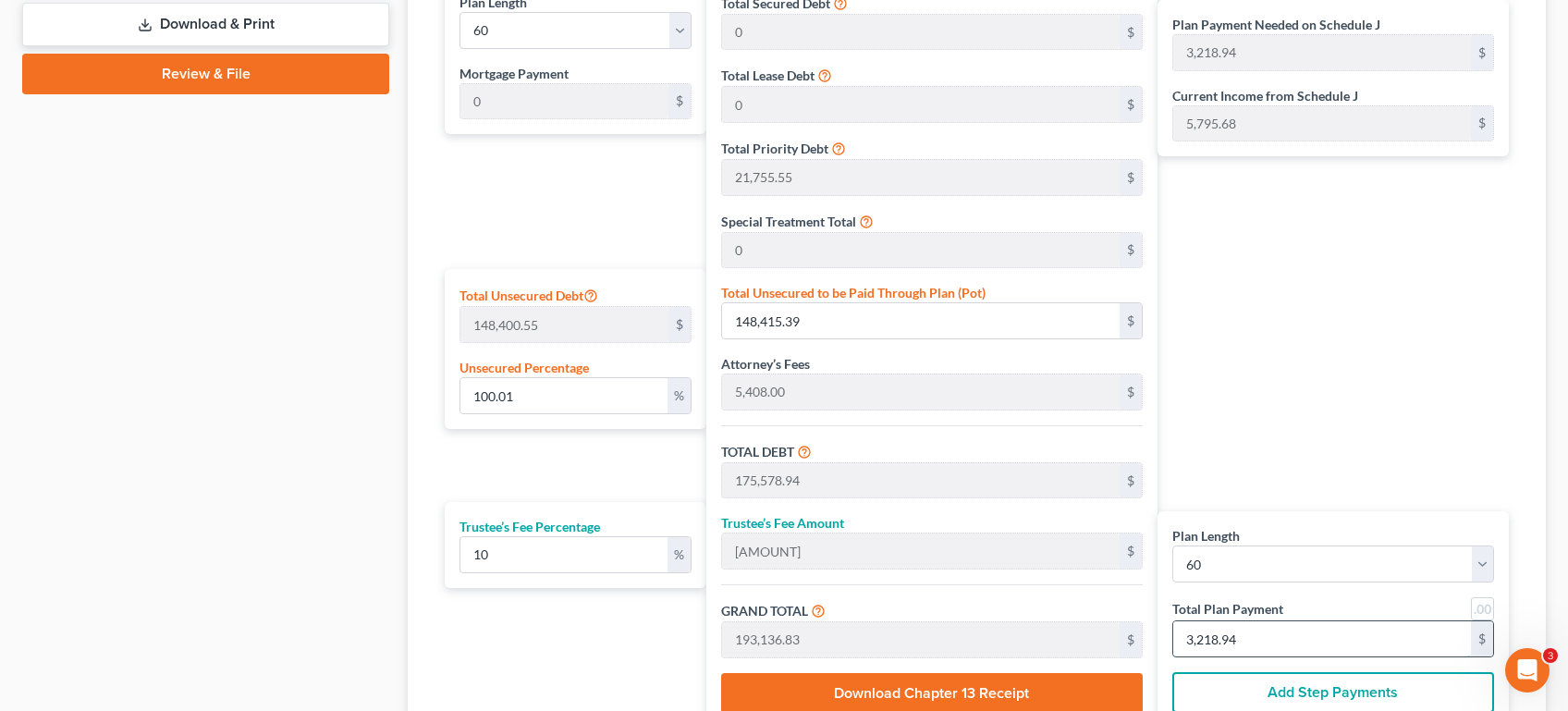 click on "3,218.94" at bounding box center [1322, 639] 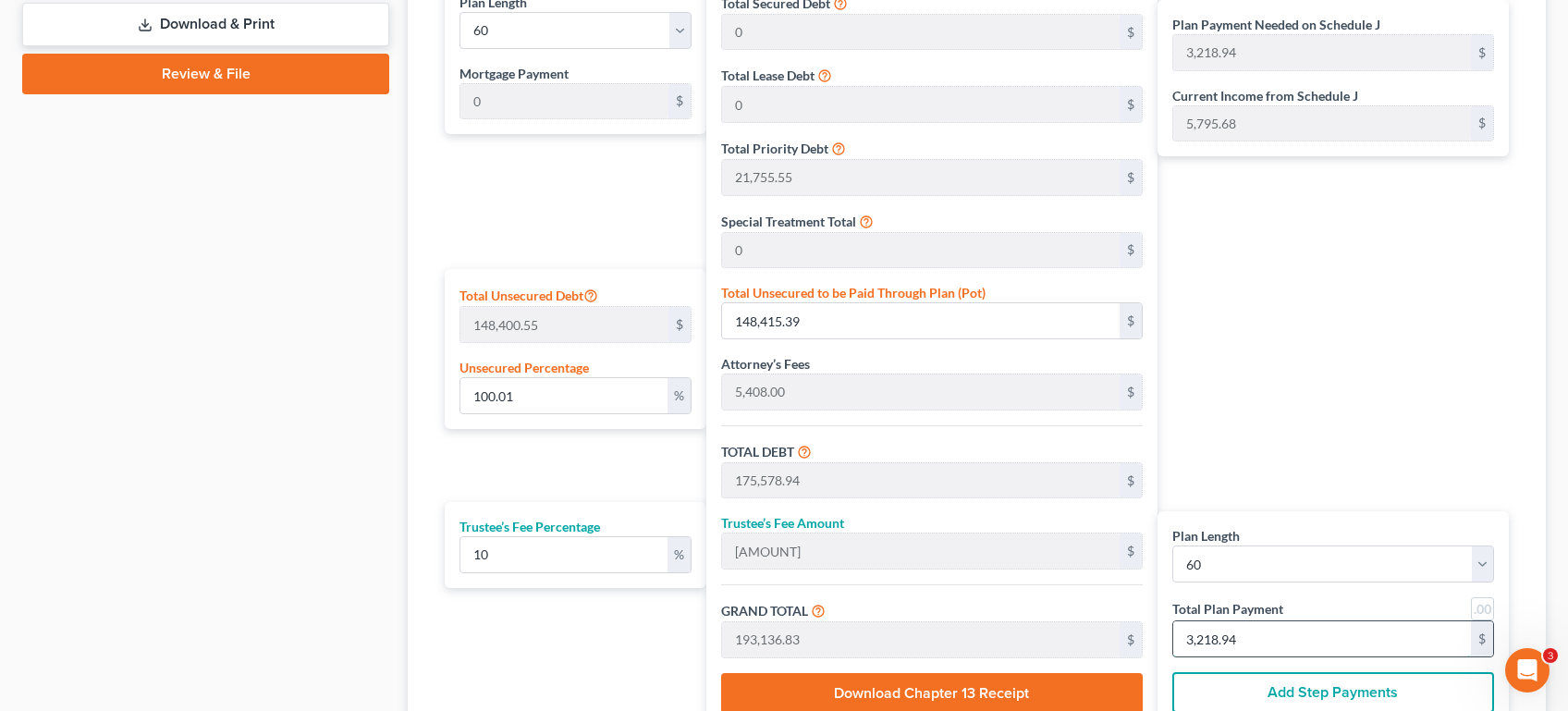type on "0" 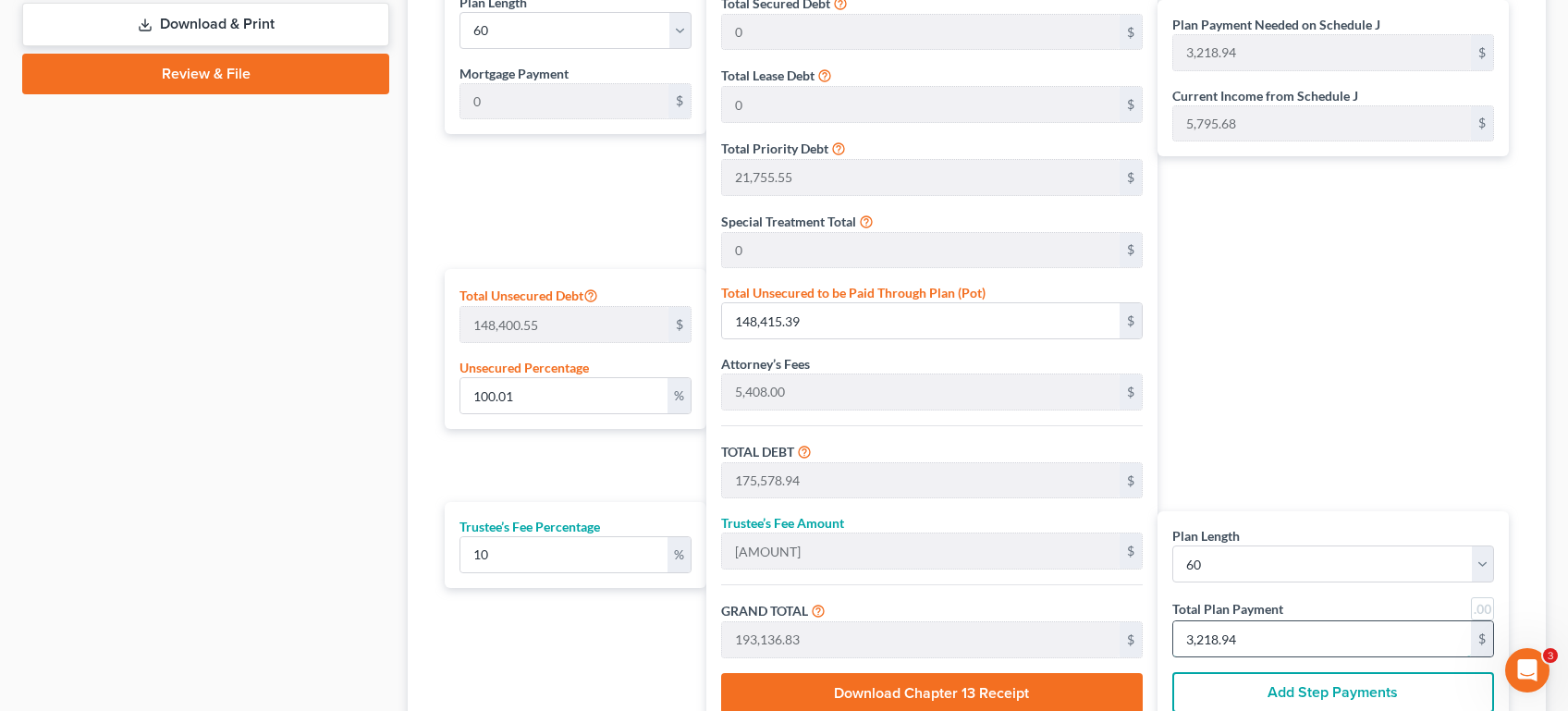 type on "0" 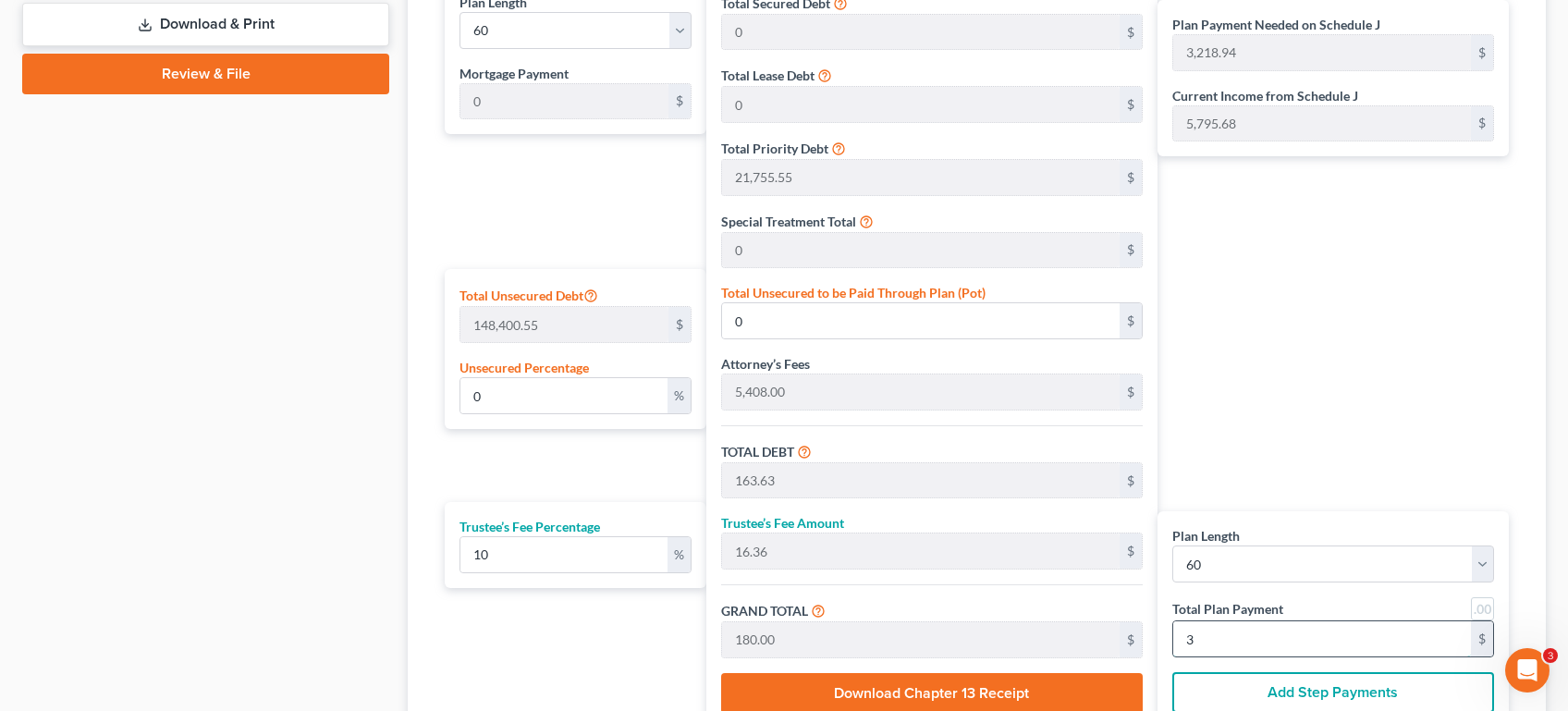 type on "1,745.45" 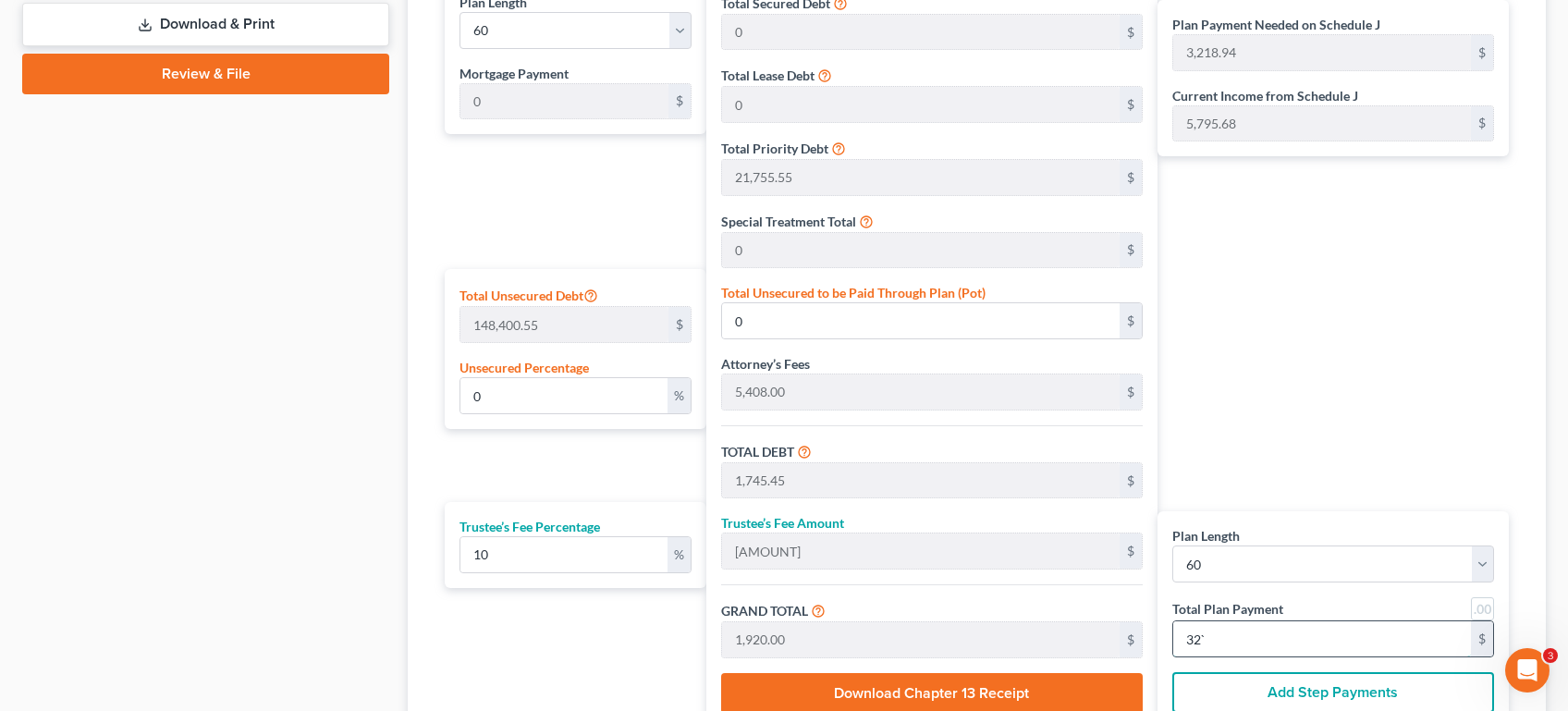 type on "32" 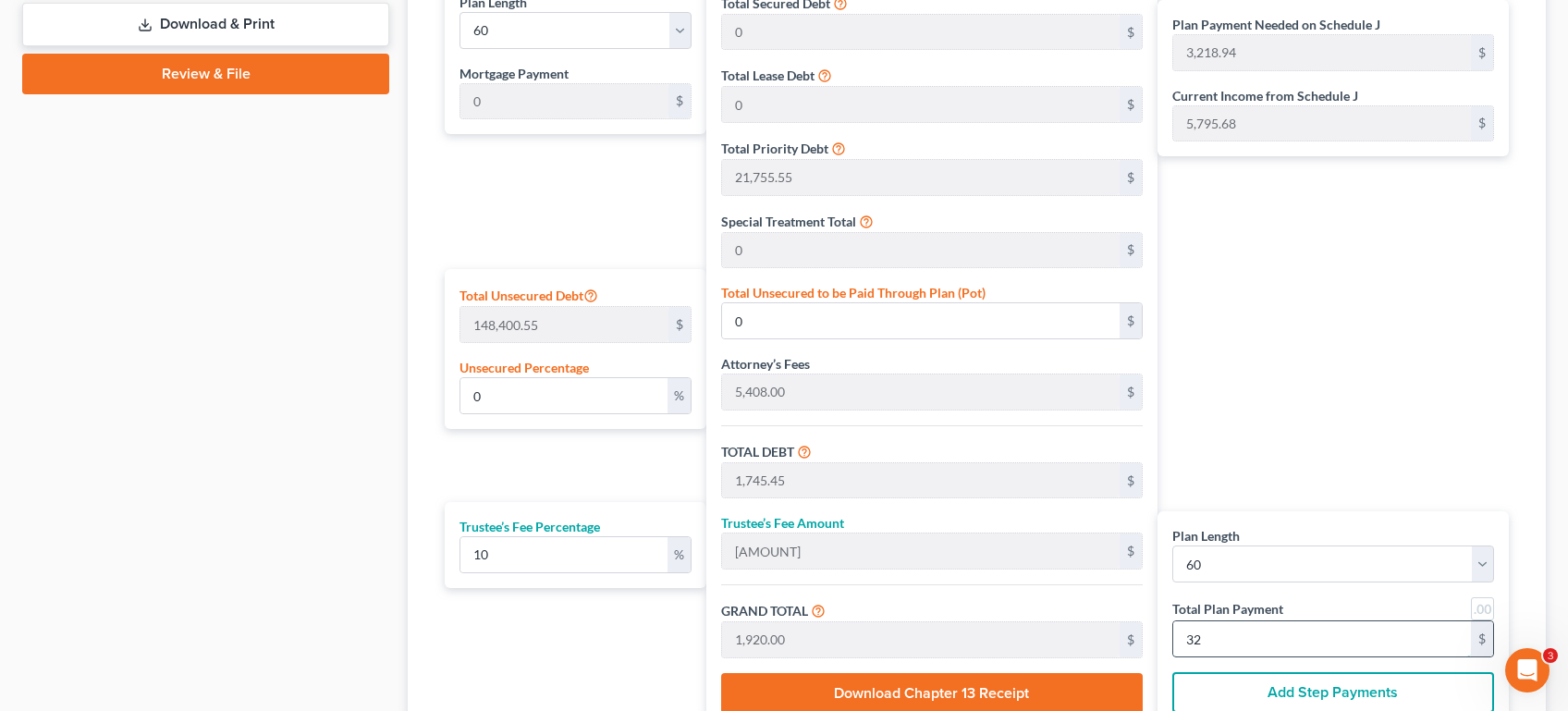 type on "17,945.45" 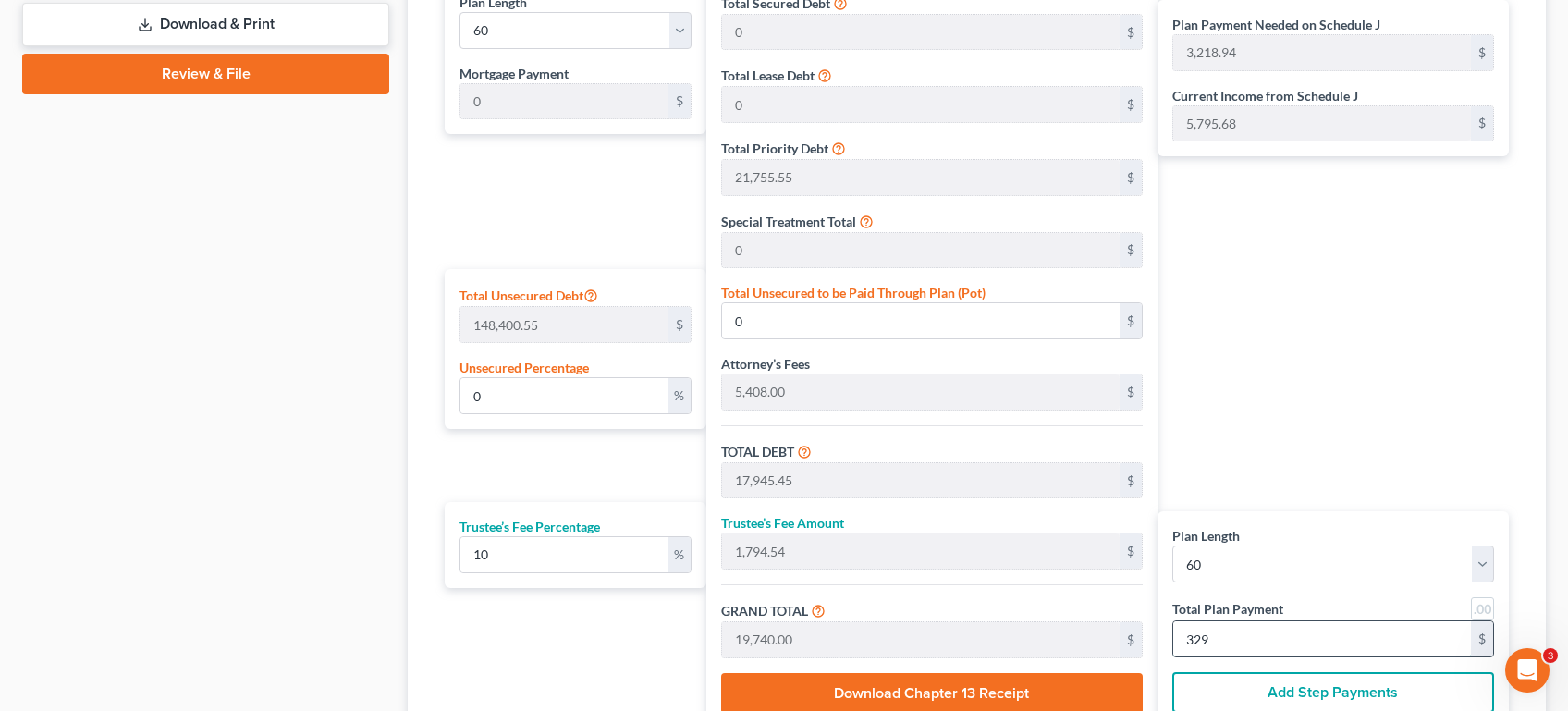 type on "1,745.45" 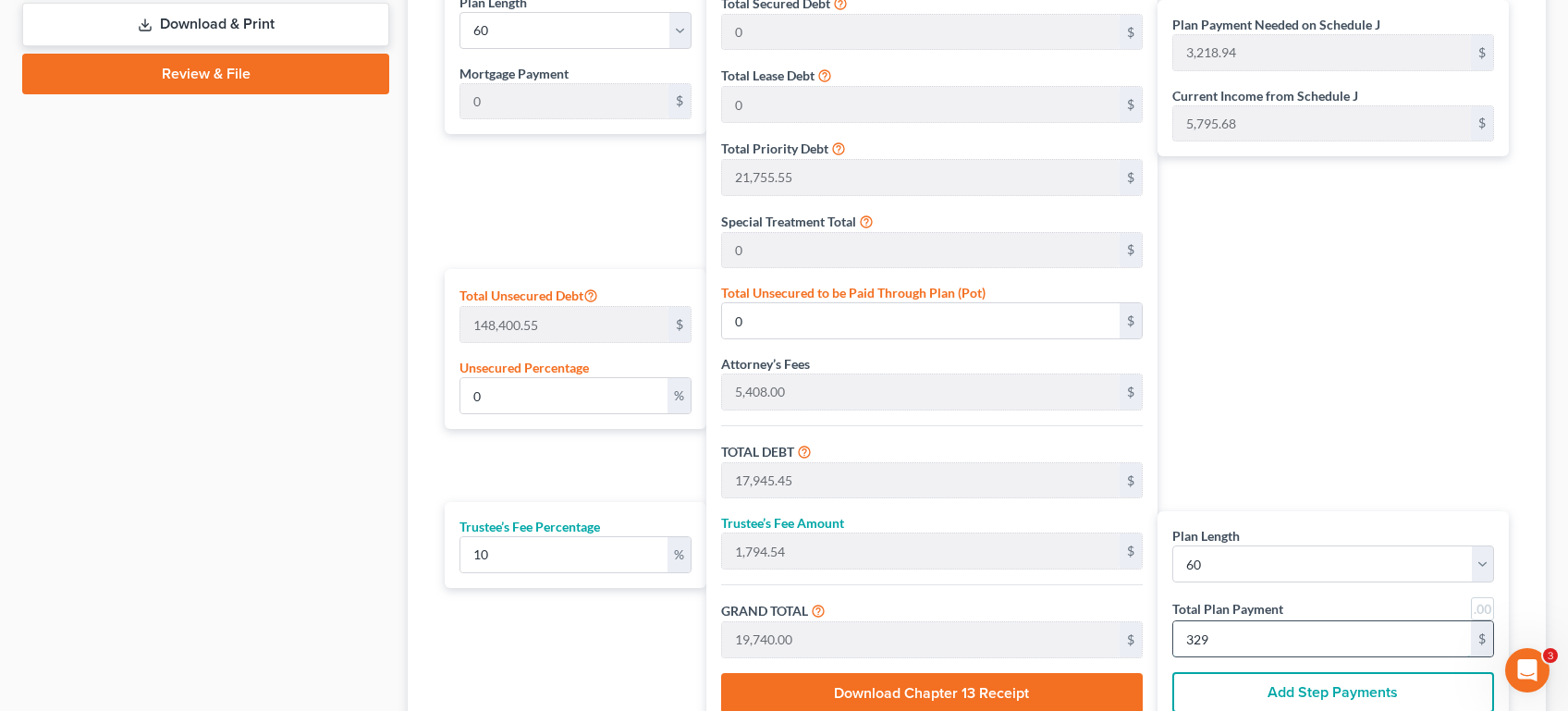 type on "[AMOUNT]" 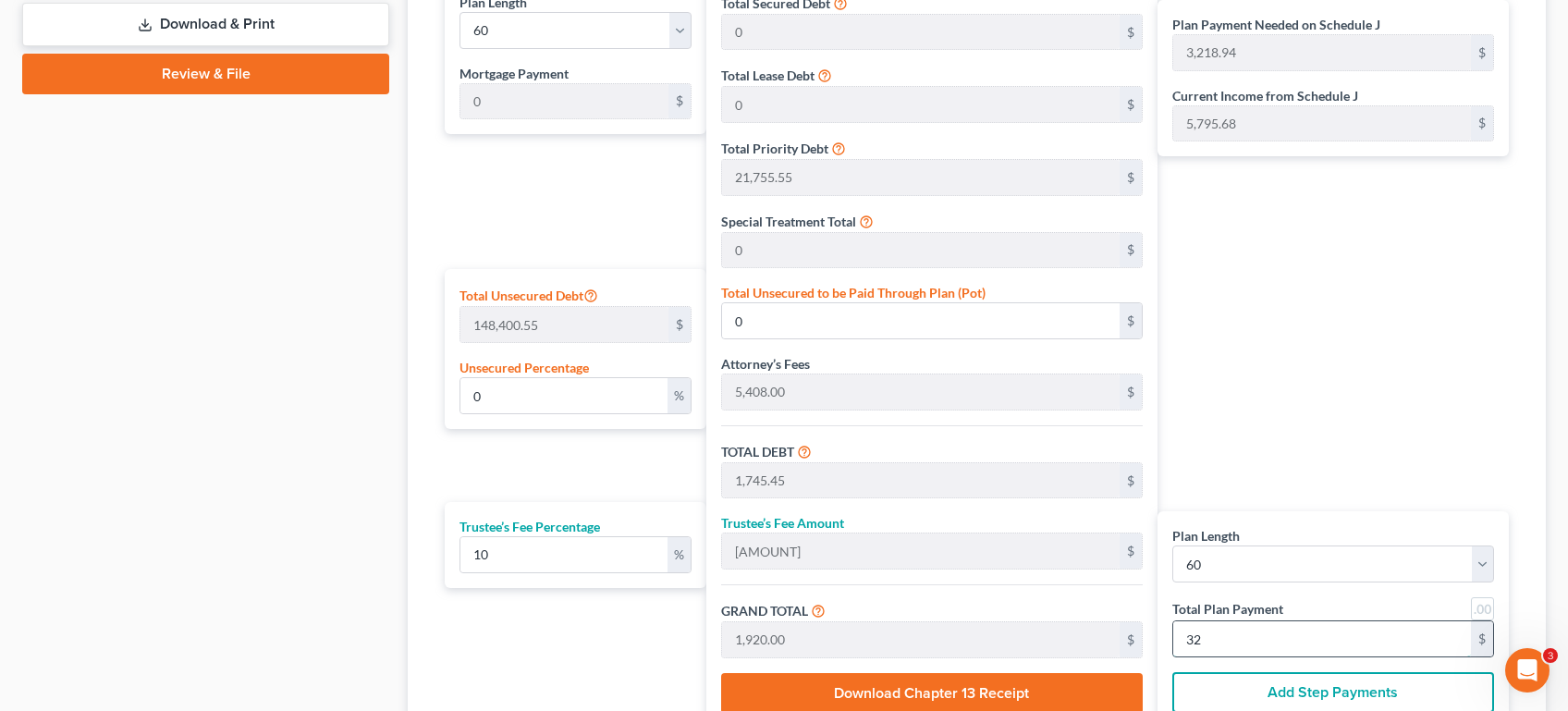 type on "17,509.09" 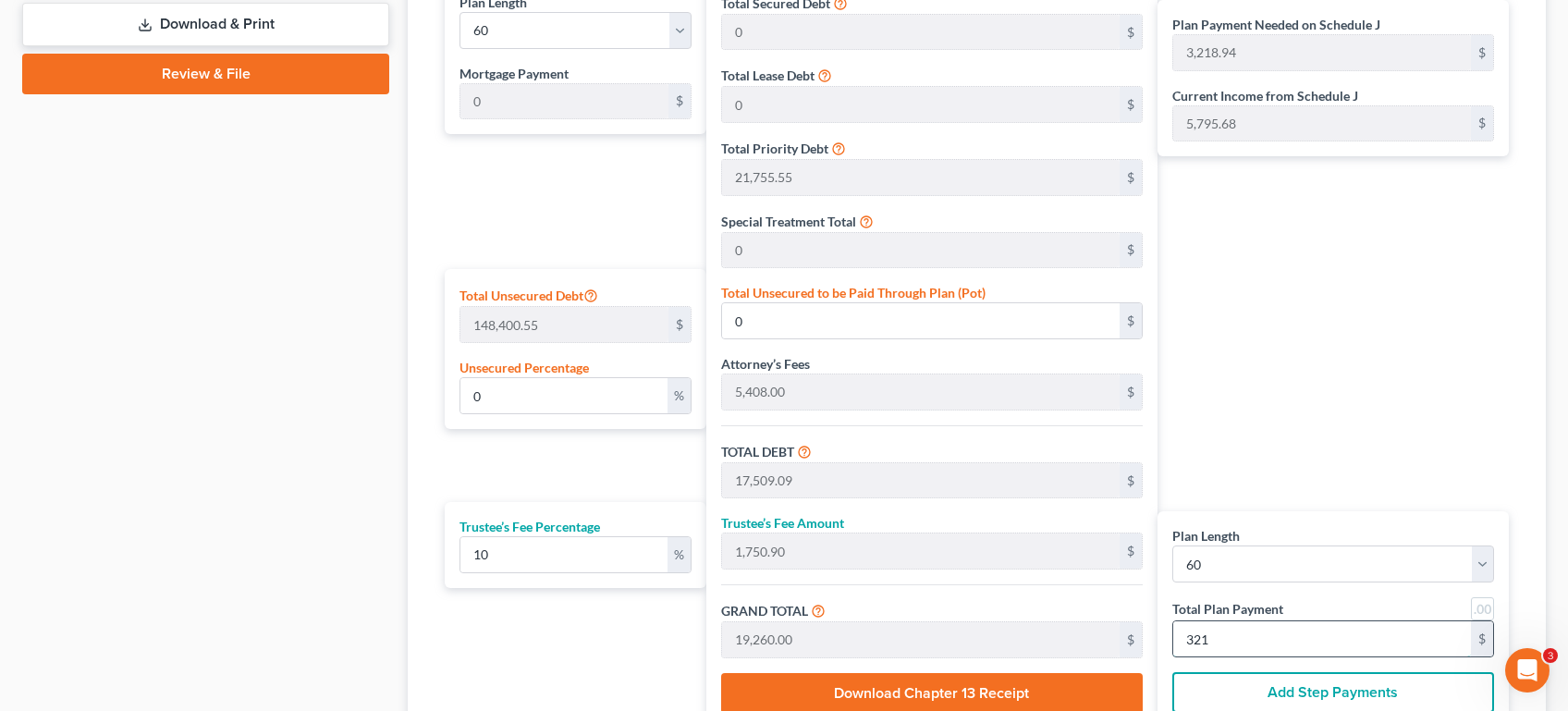 type on "100.01" 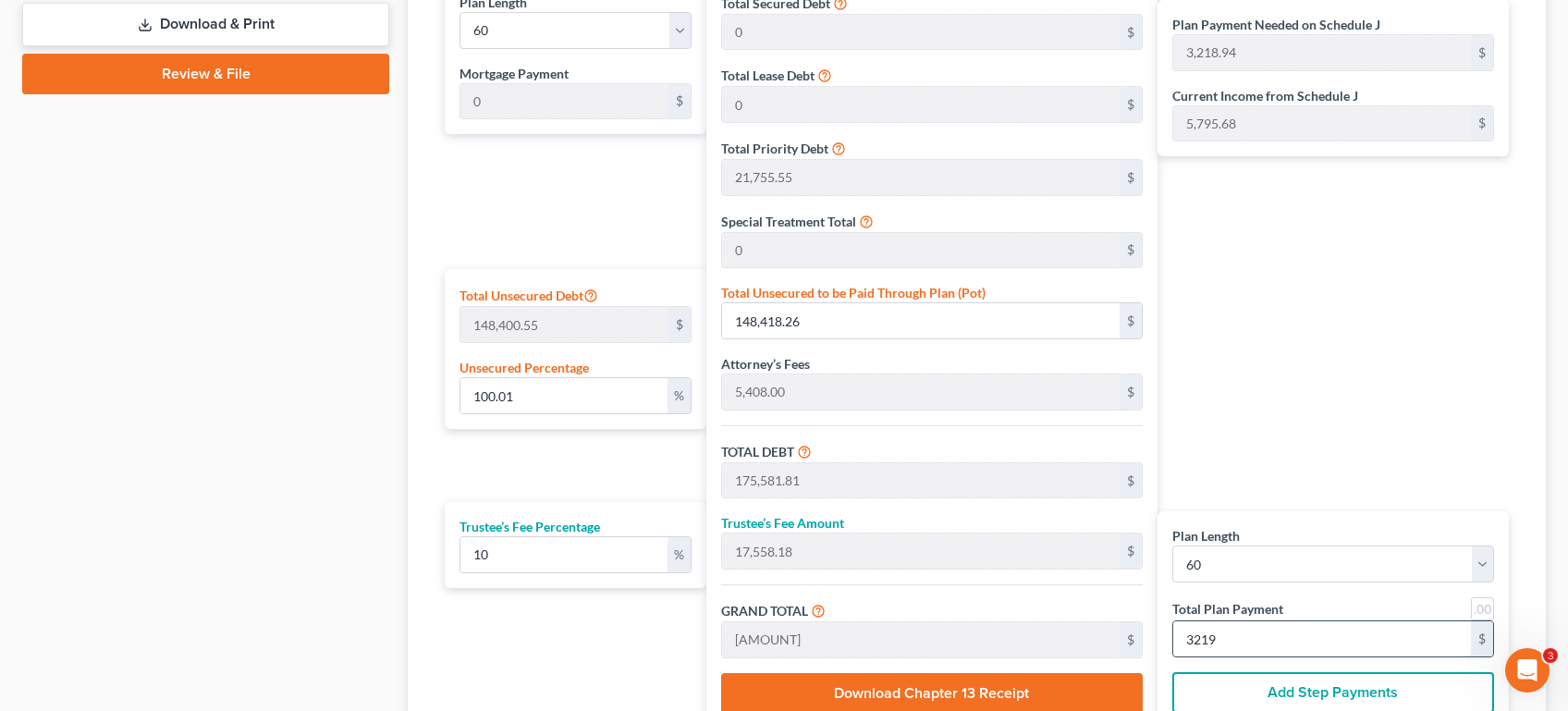 type on "3,219" 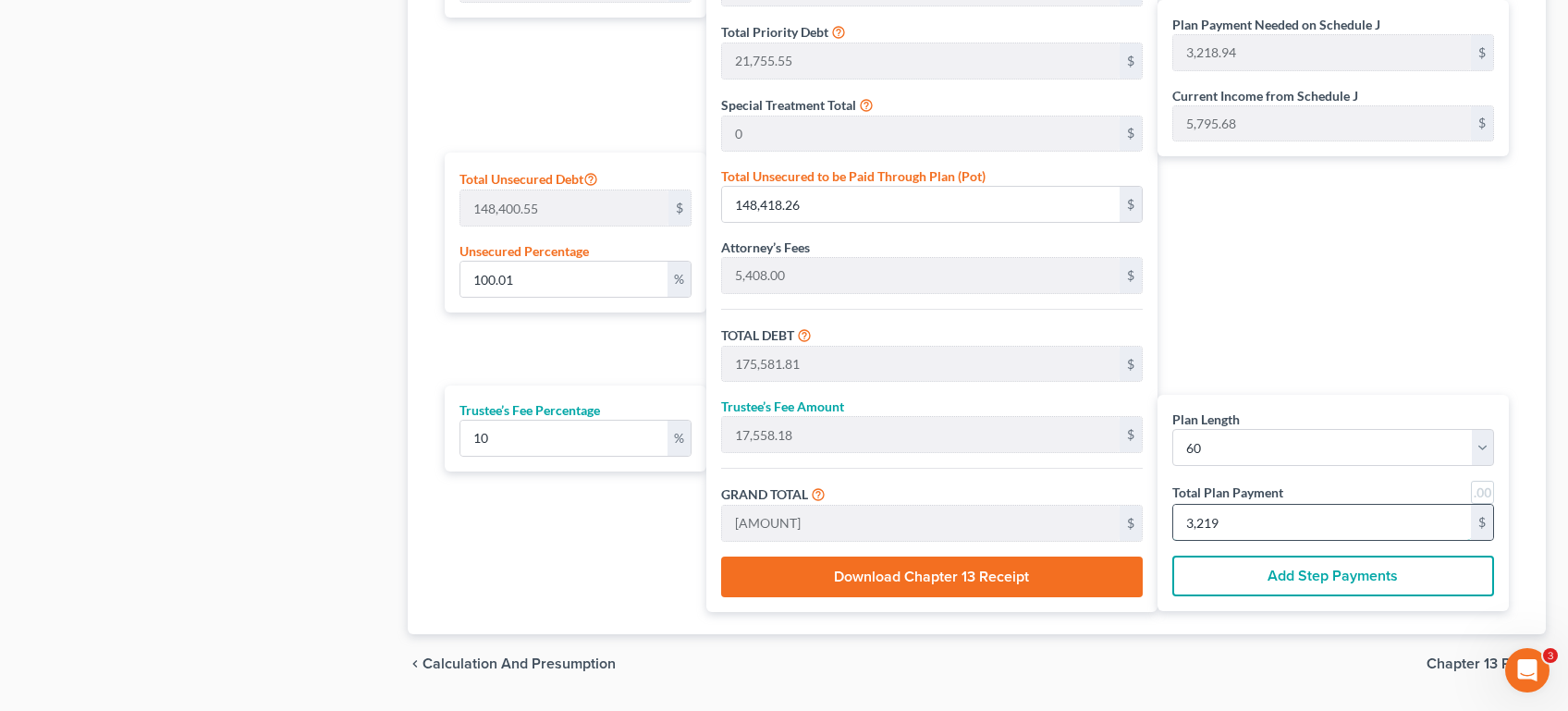 scroll, scrollTop: 1060, scrollLeft: 0, axis: vertical 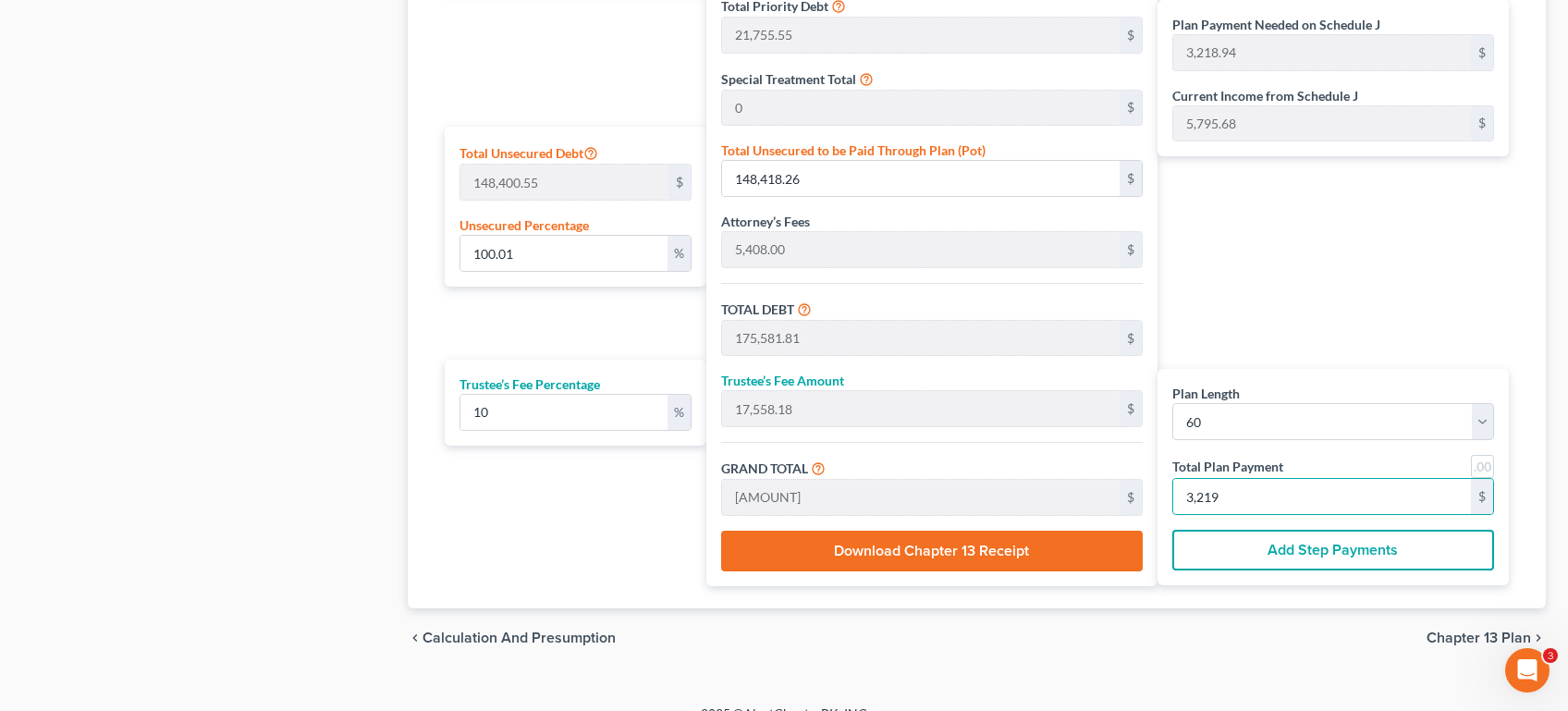 click on "Chapter 13 Plan" at bounding box center [1478, 638] 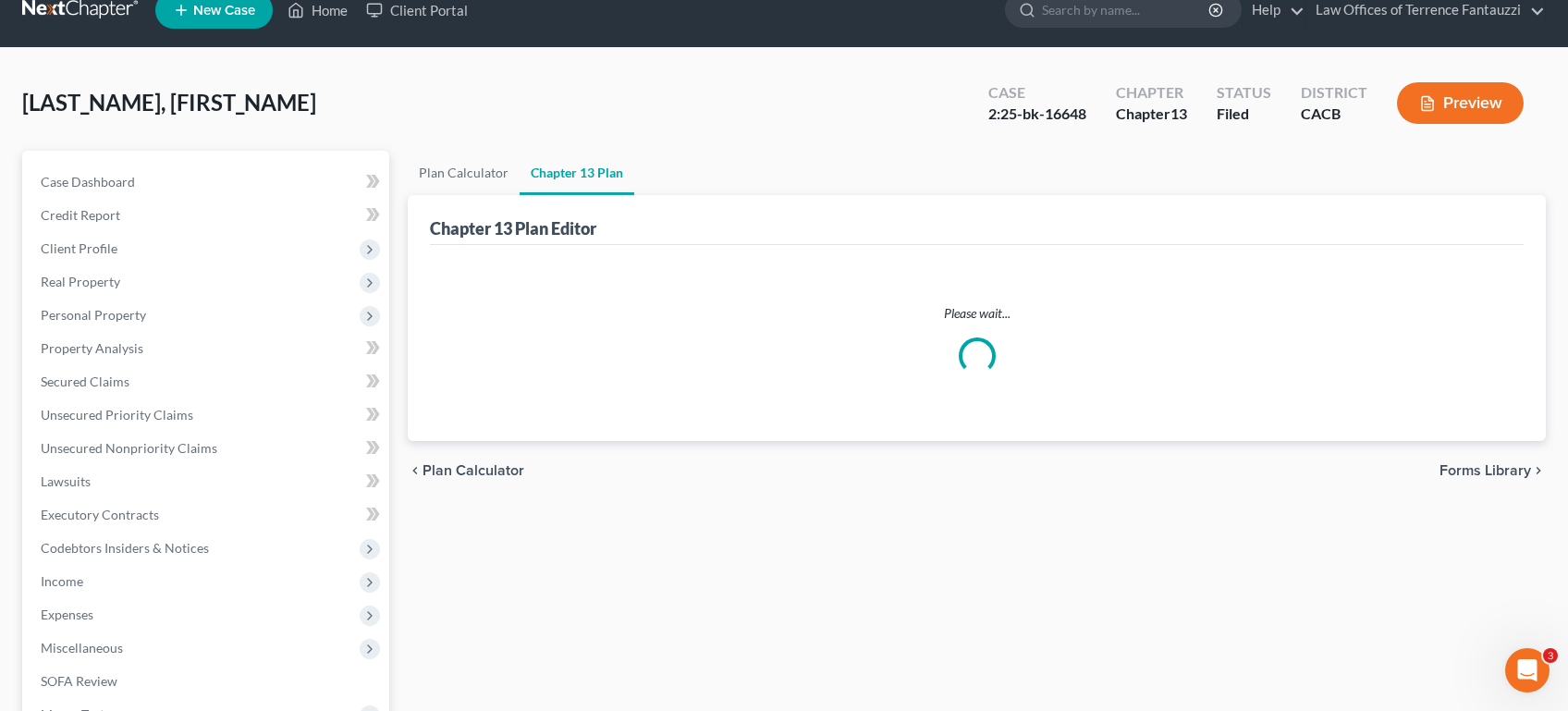 scroll, scrollTop: 0, scrollLeft: 0, axis: both 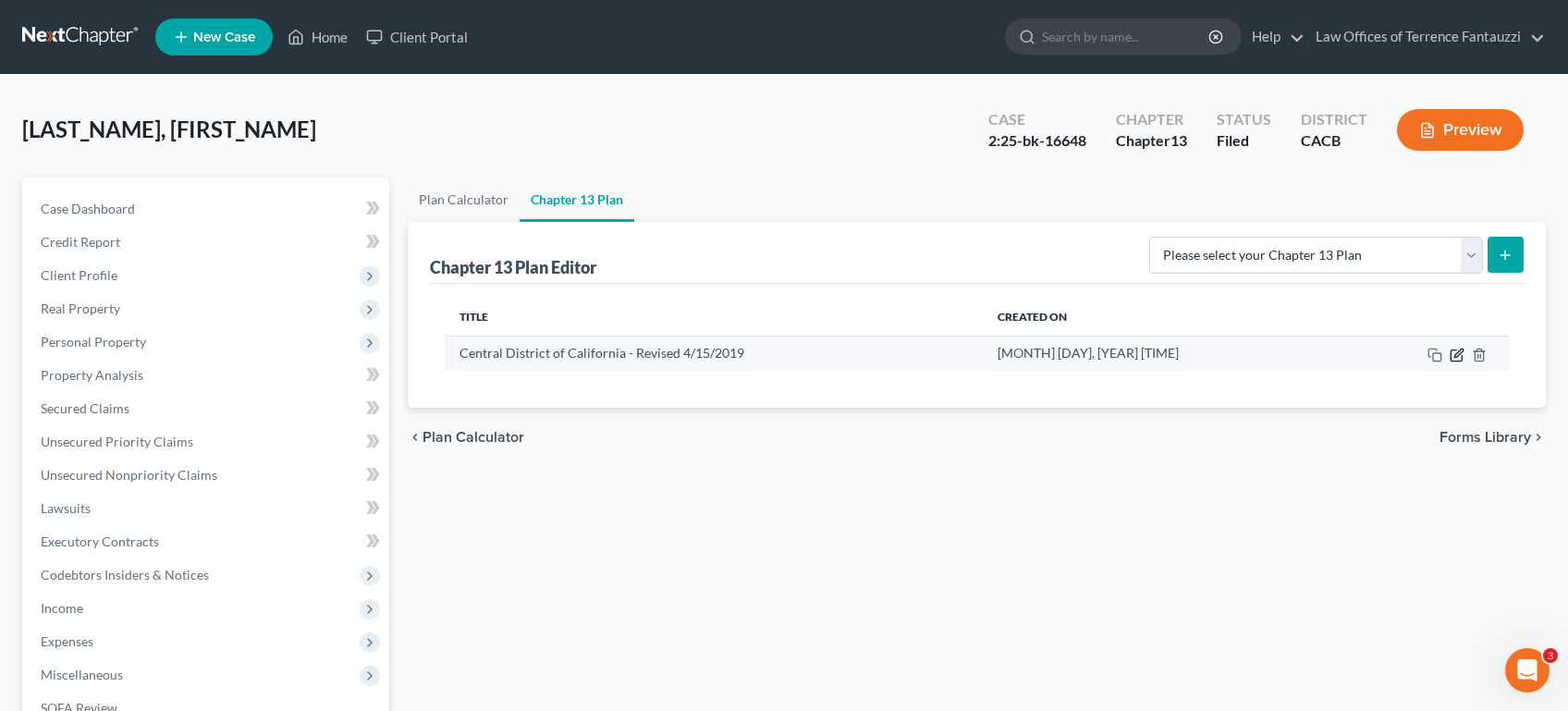 click 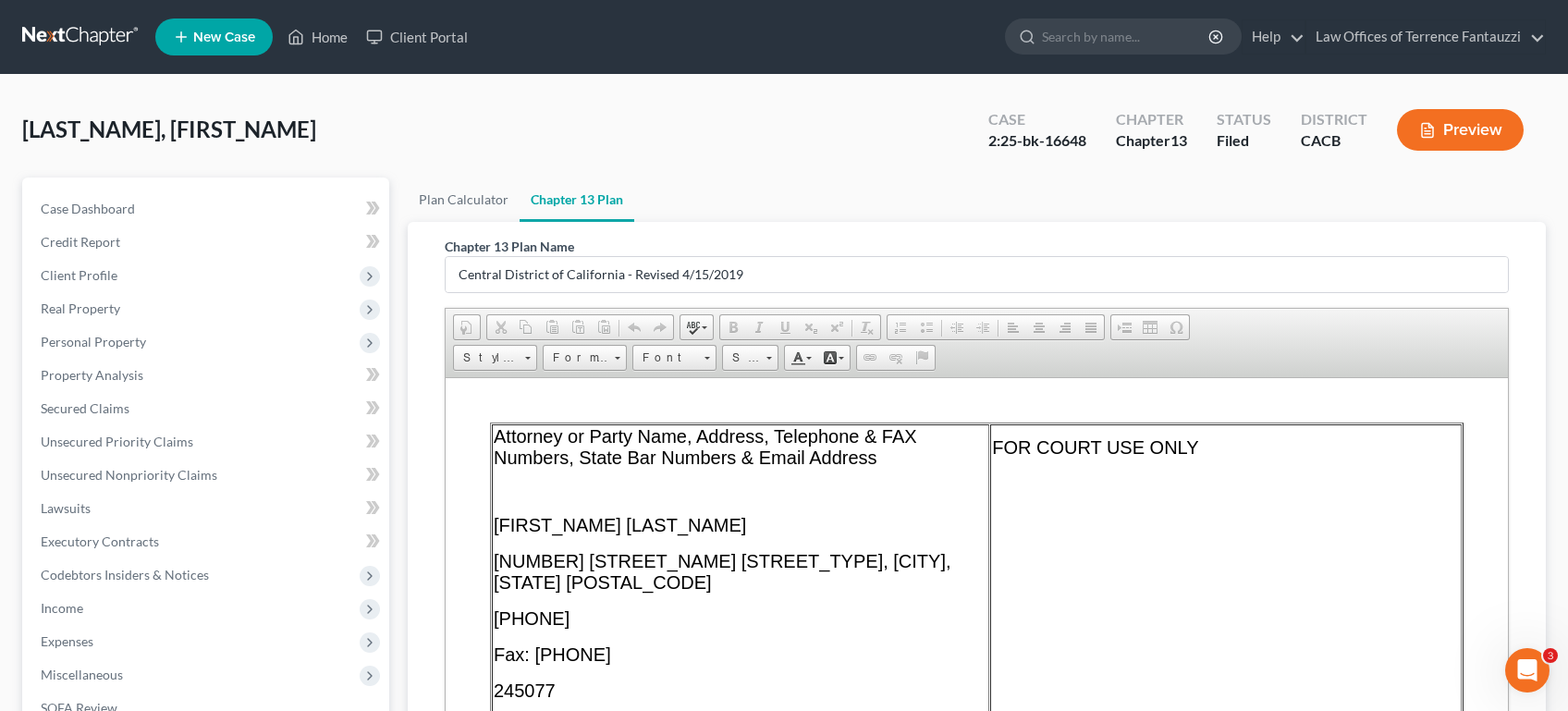 scroll, scrollTop: 0, scrollLeft: 0, axis: both 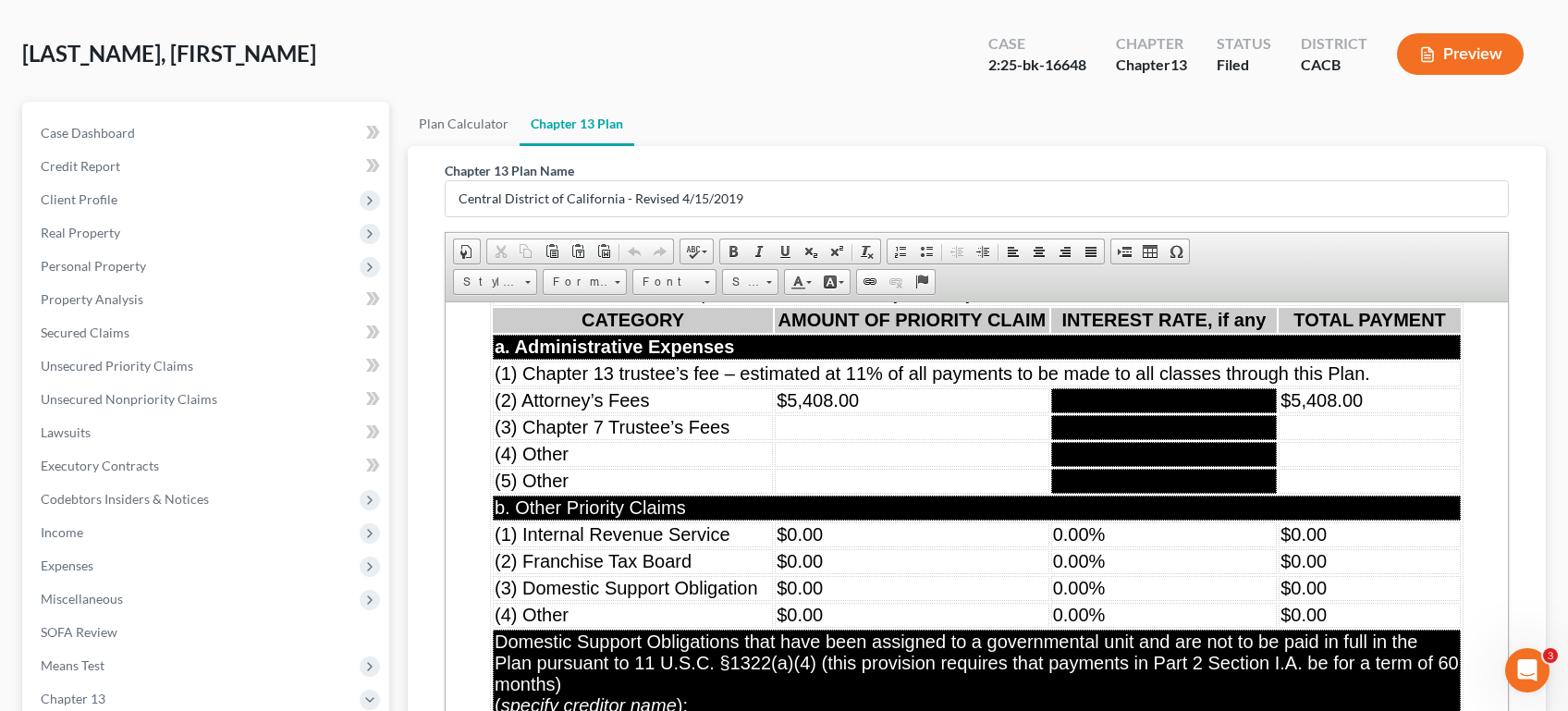 click on "$0.00" at bounding box center (912, 560) 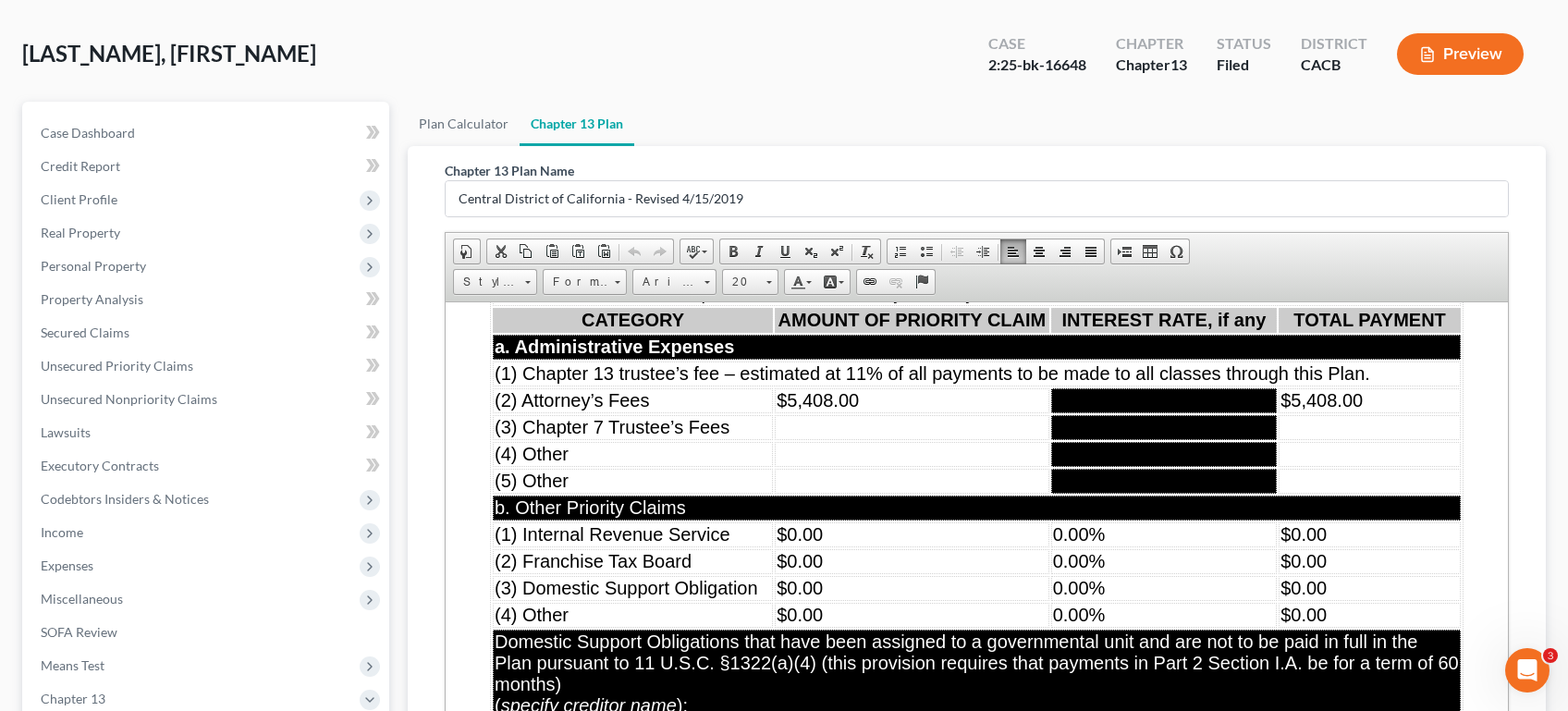 click on "$0.00" at bounding box center (912, 533) 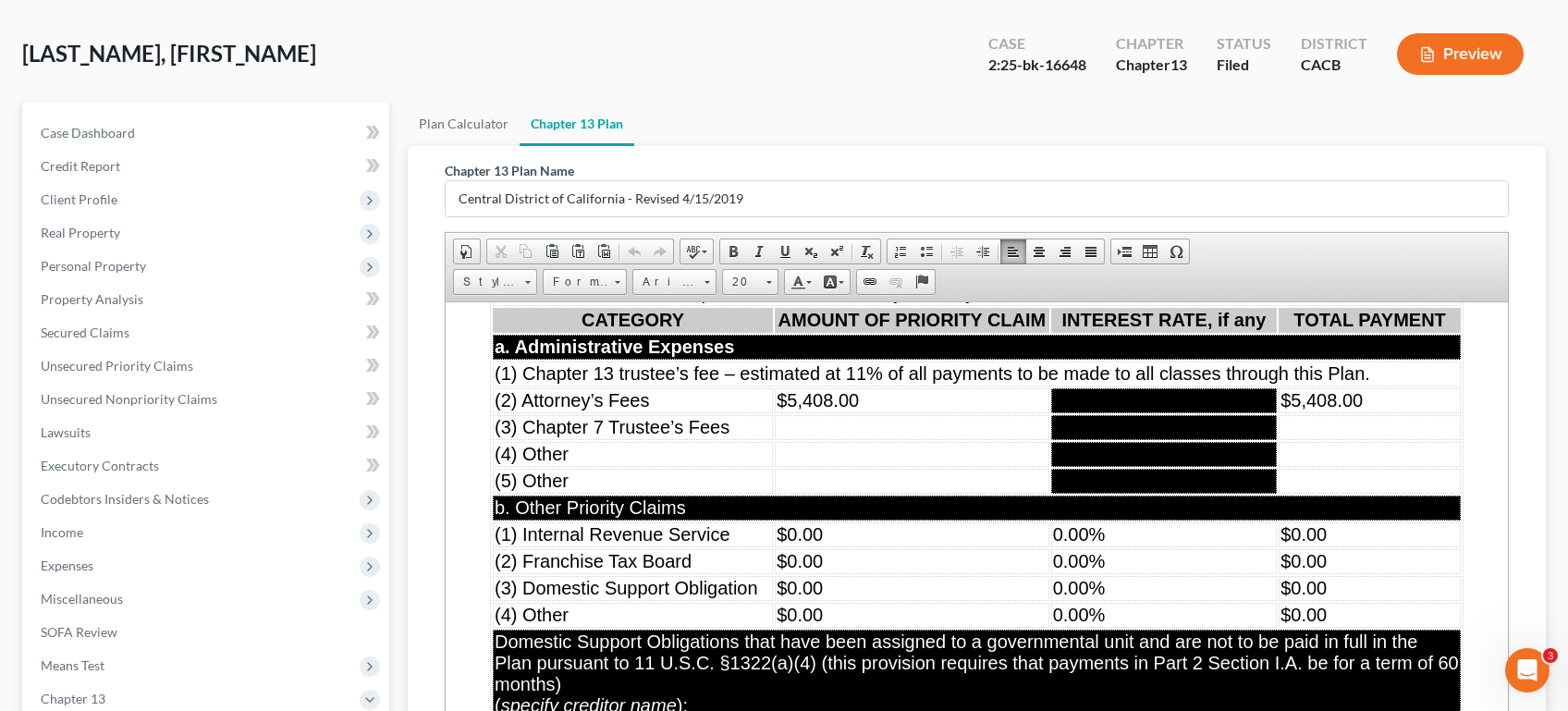 type 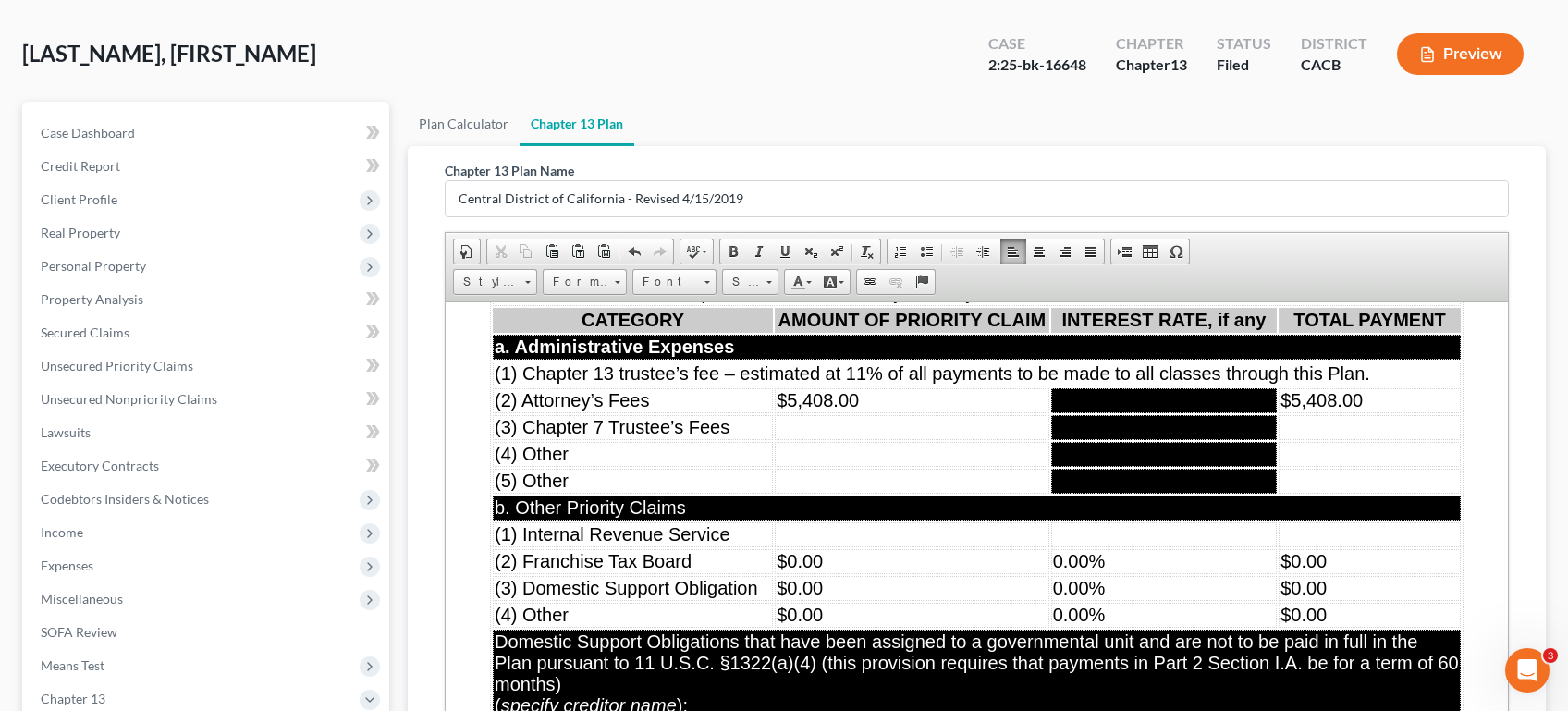 click on "$0.00" at bounding box center [912, 560] 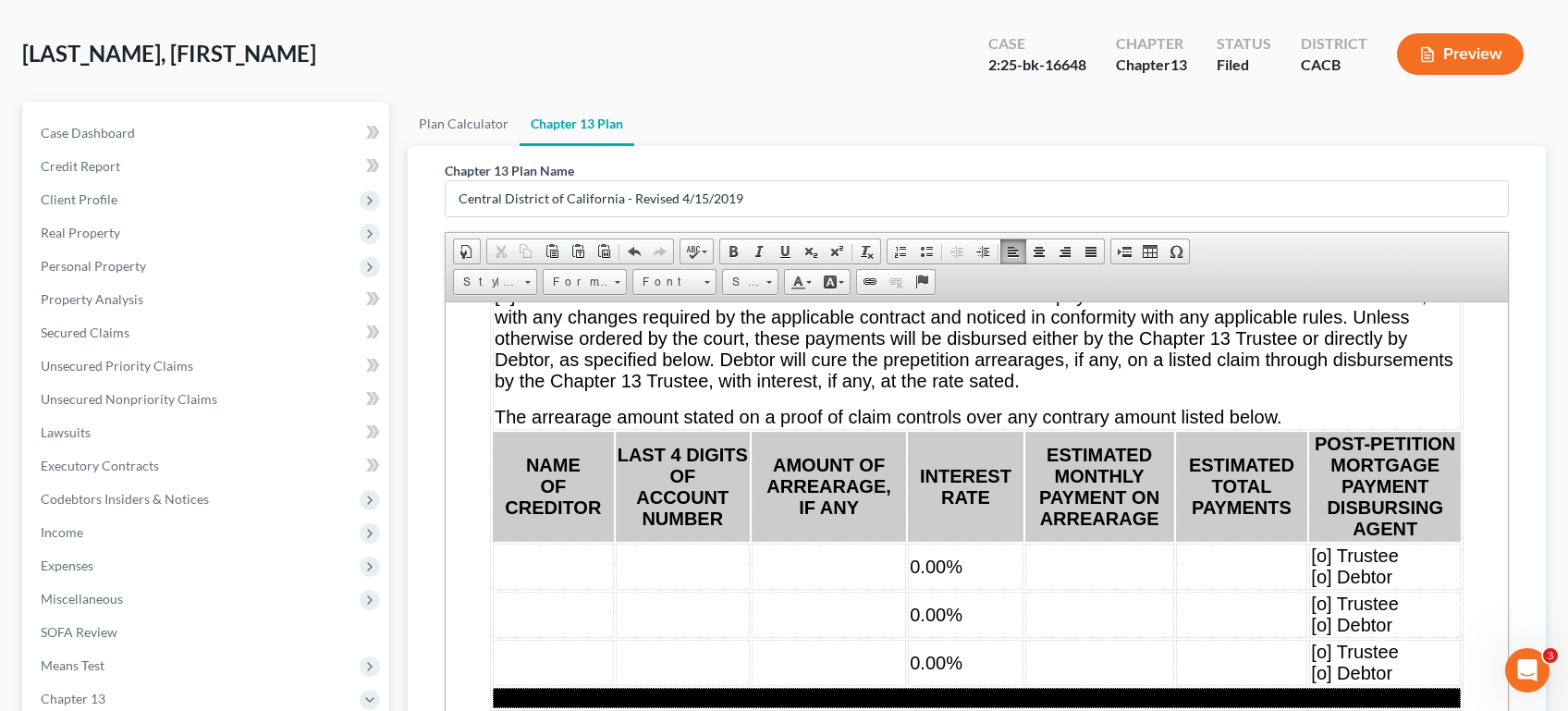 scroll, scrollTop: 8491, scrollLeft: 0, axis: vertical 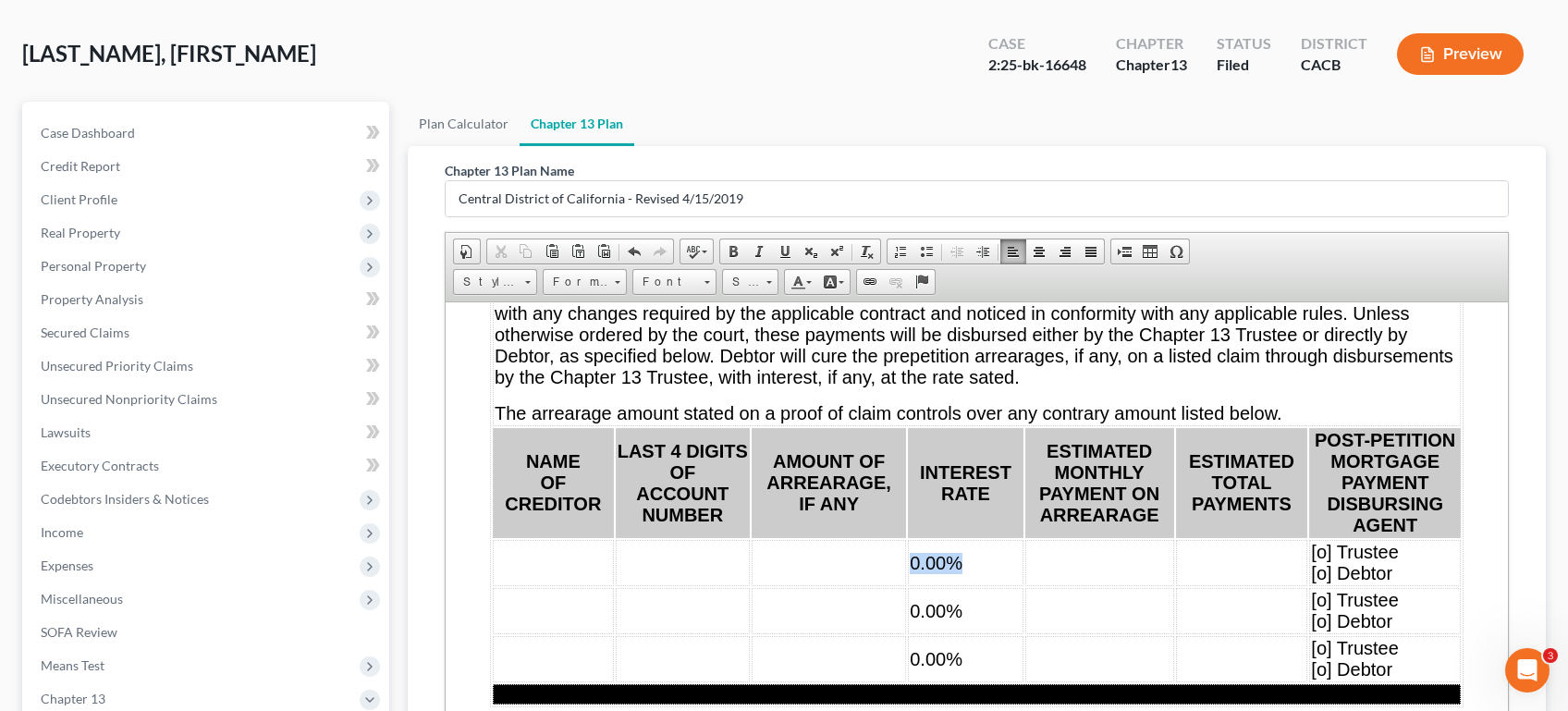 drag, startPoint x: 985, startPoint y: 537, endPoint x: 933, endPoint y: 536, distance: 52.009614 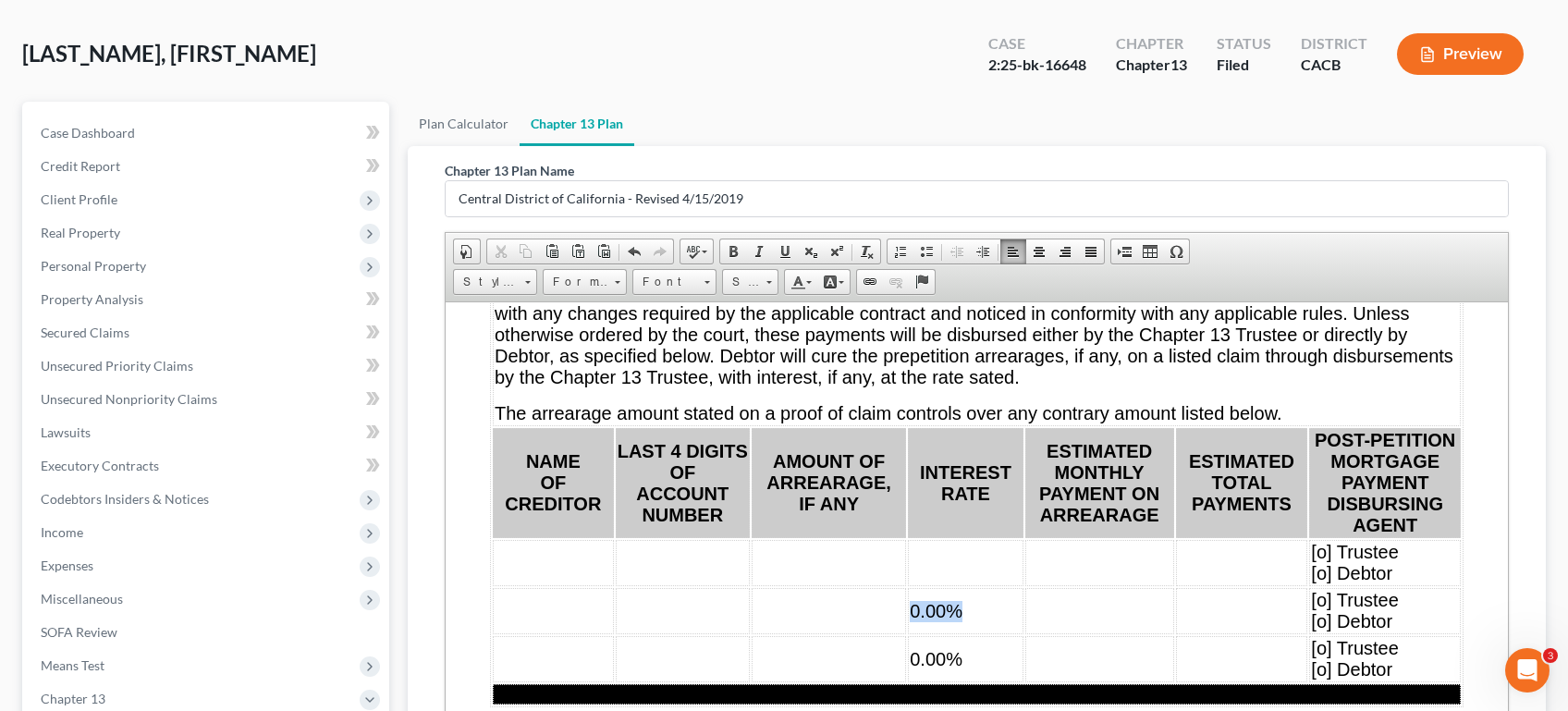 drag, startPoint x: 974, startPoint y: 583, endPoint x: 933, endPoint y: 580, distance: 41.10961 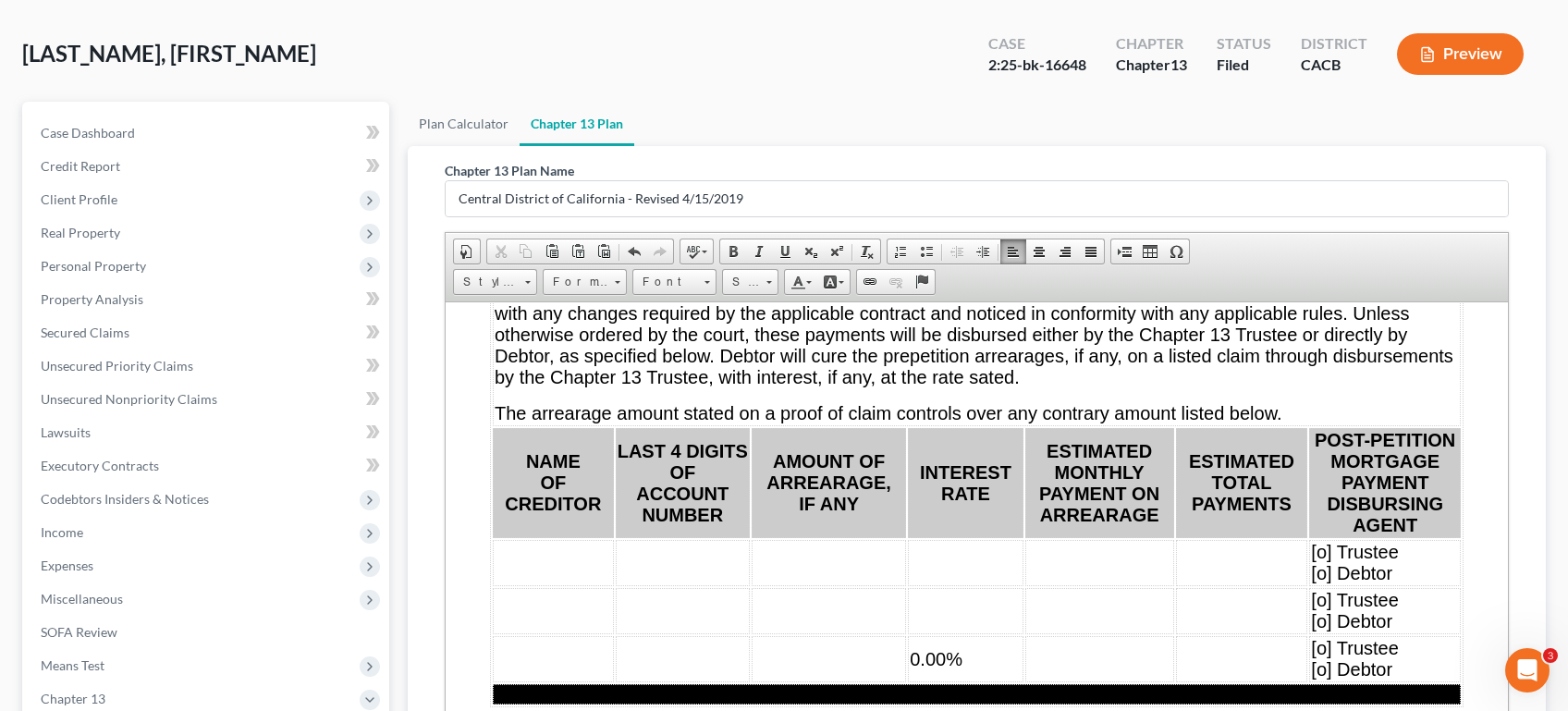 scroll, scrollTop: 8533, scrollLeft: 0, axis: vertical 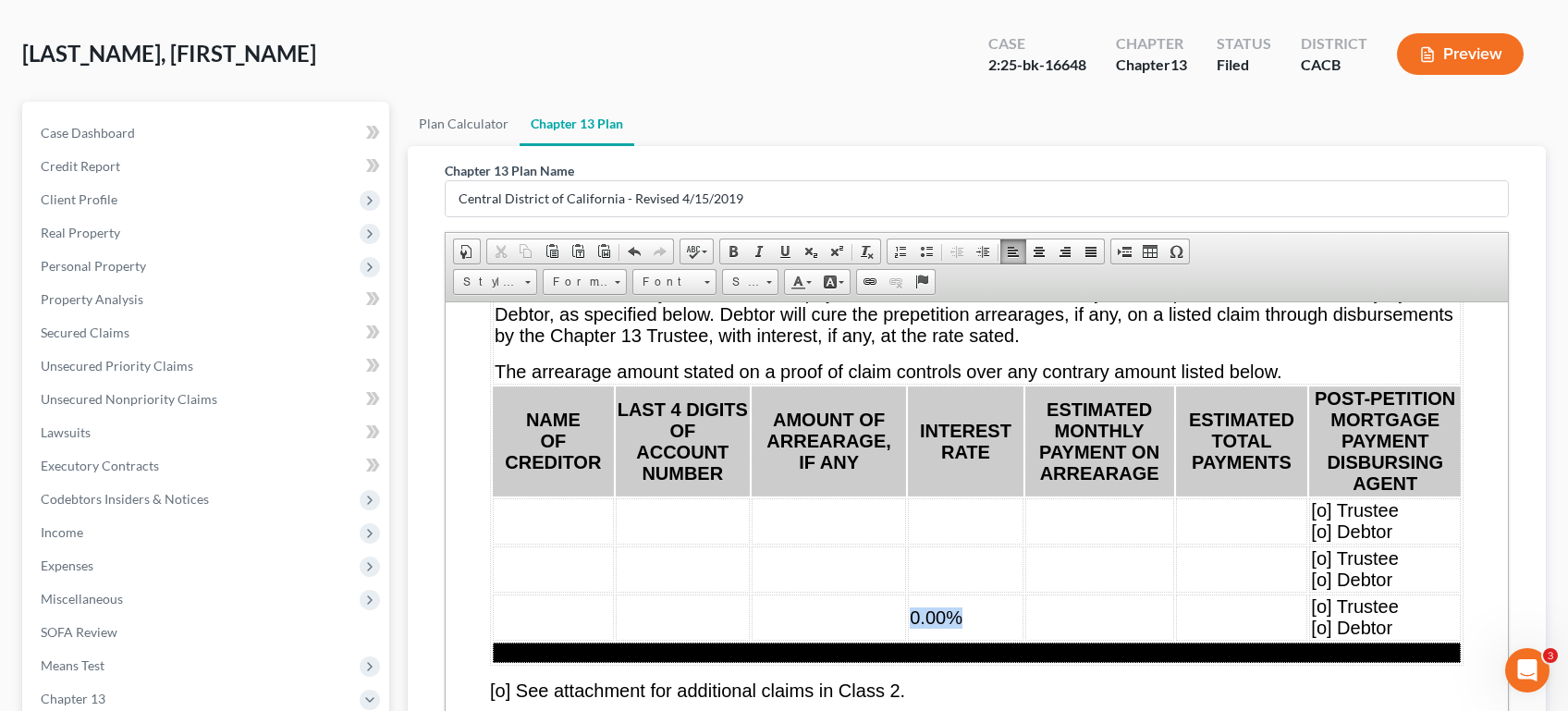 drag, startPoint x: 979, startPoint y: 600, endPoint x: 933, endPoint y: 596, distance: 46.173586 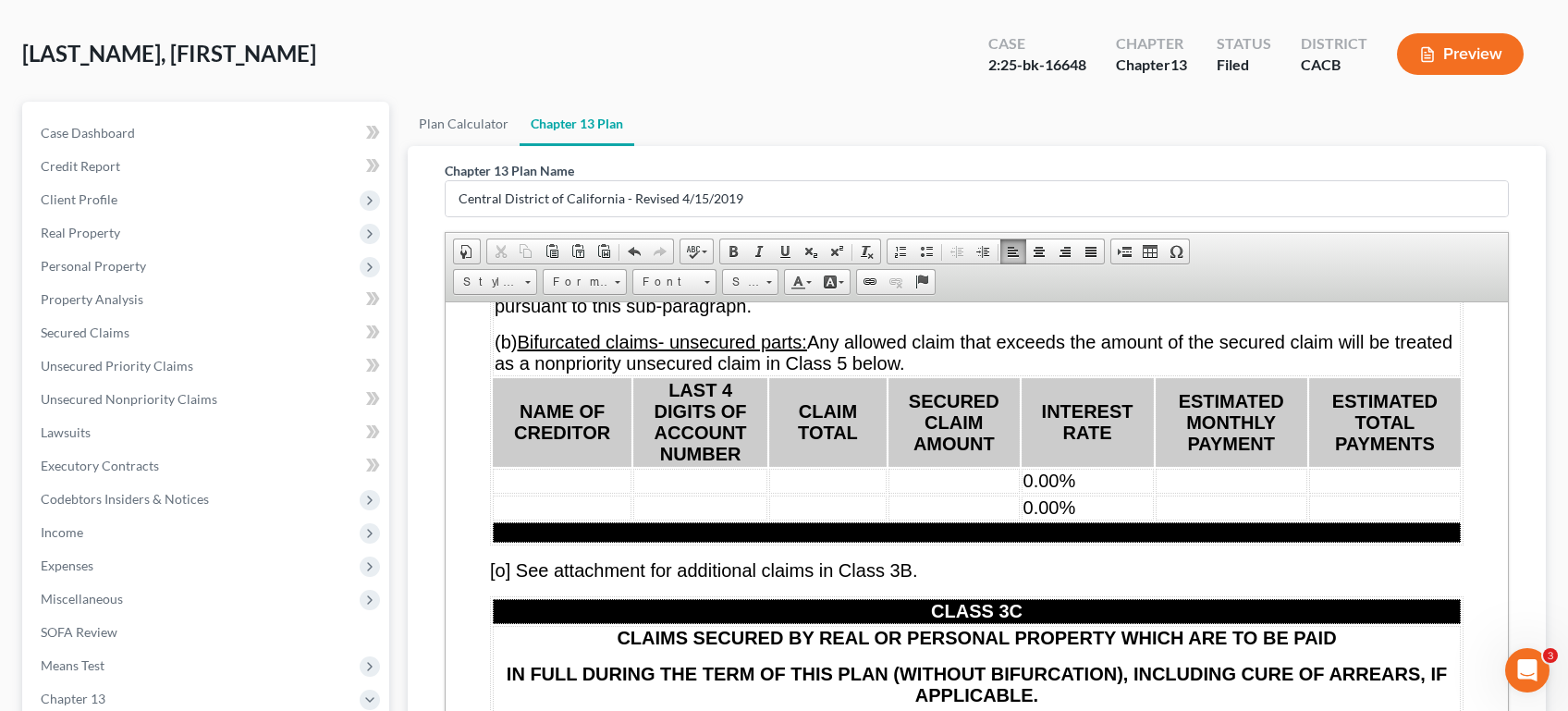 scroll, scrollTop: 10452, scrollLeft: 0, axis: vertical 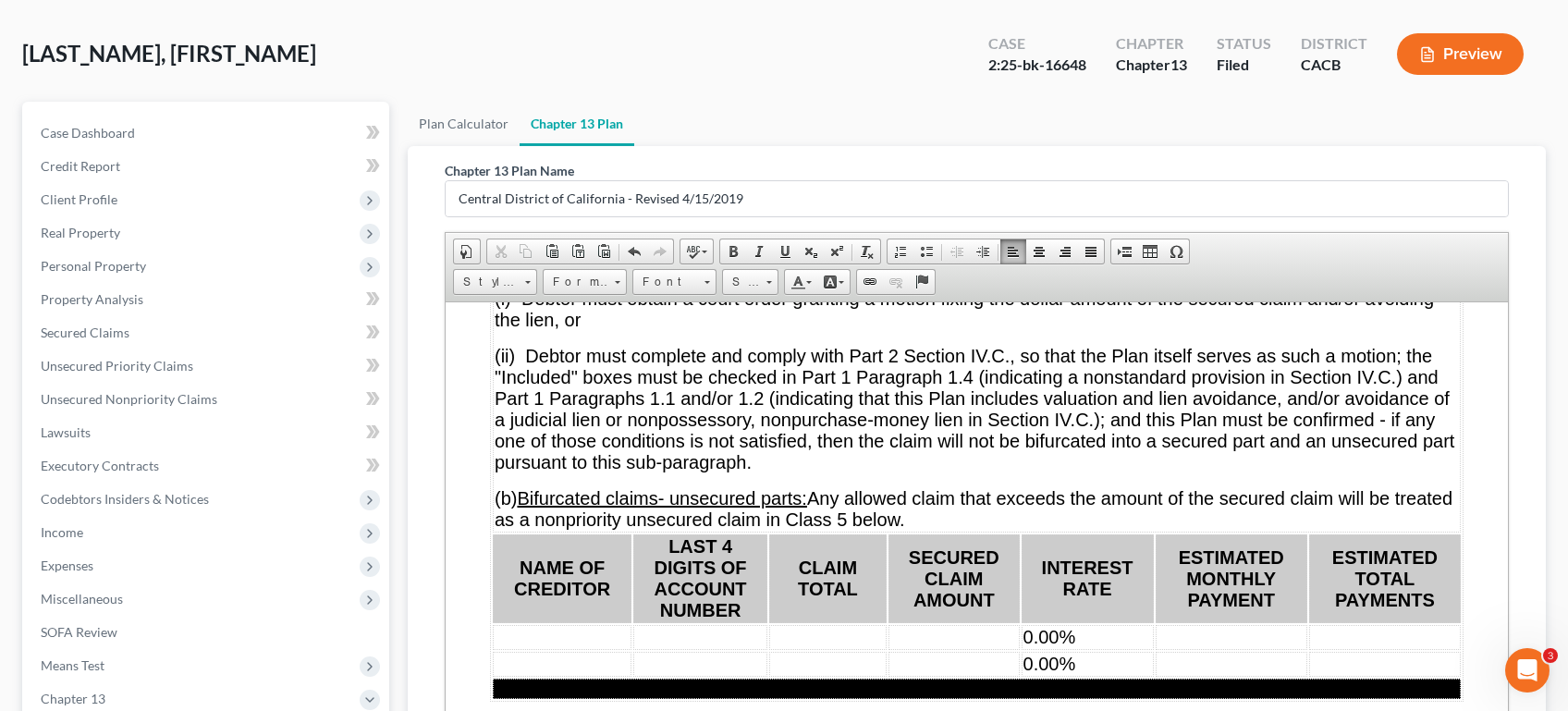 click on "0.00%" at bounding box center [1087, 636] 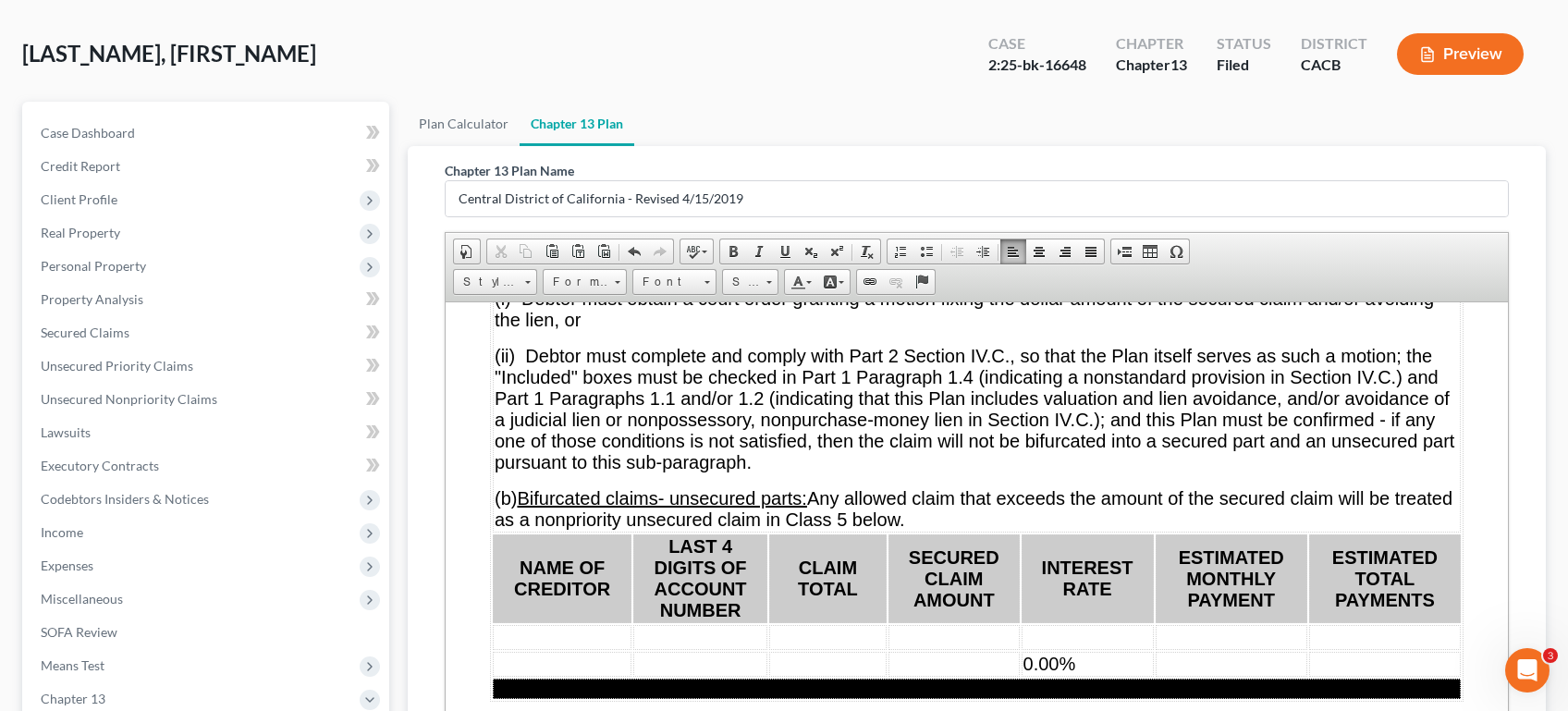 click on "0.00%" at bounding box center [1087, 663] 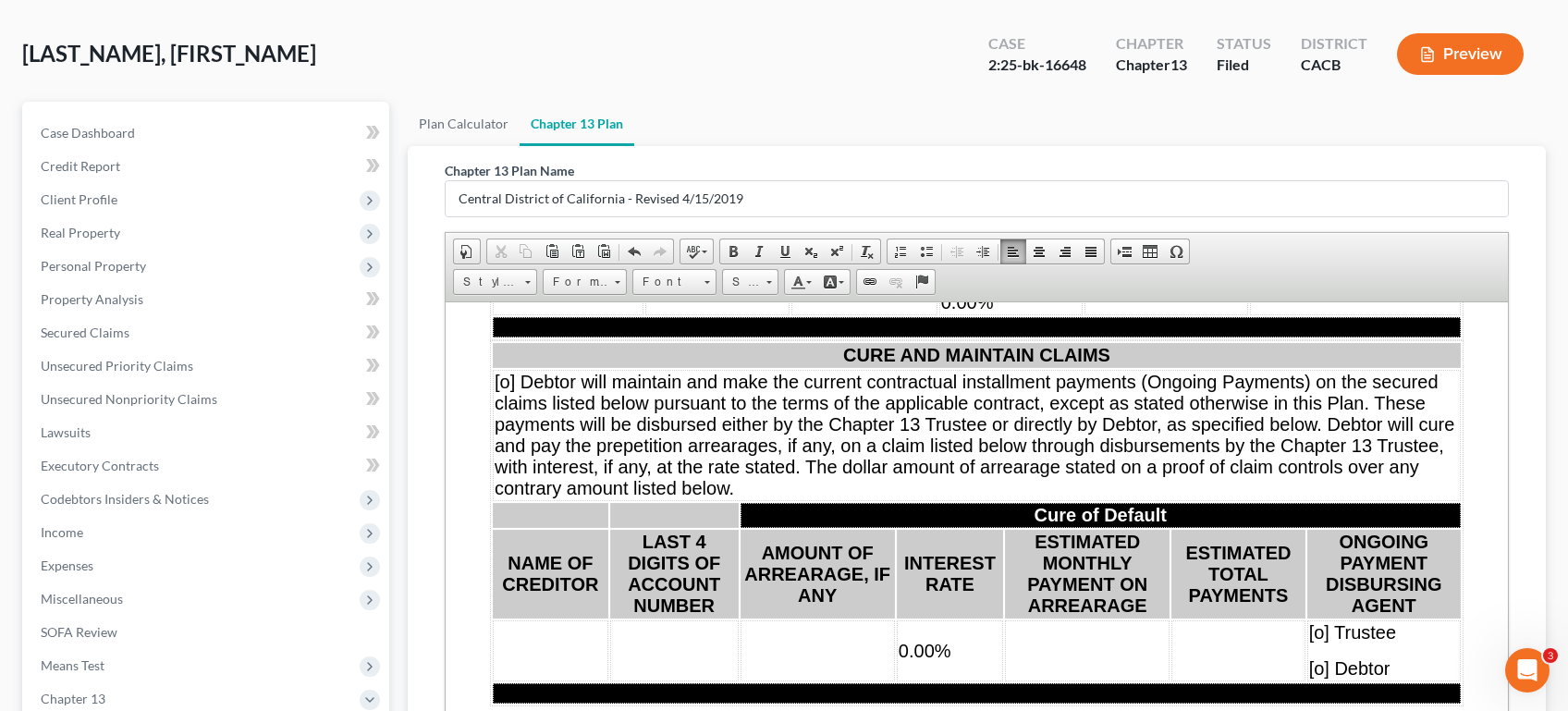 scroll, scrollTop: 11300, scrollLeft: 0, axis: vertical 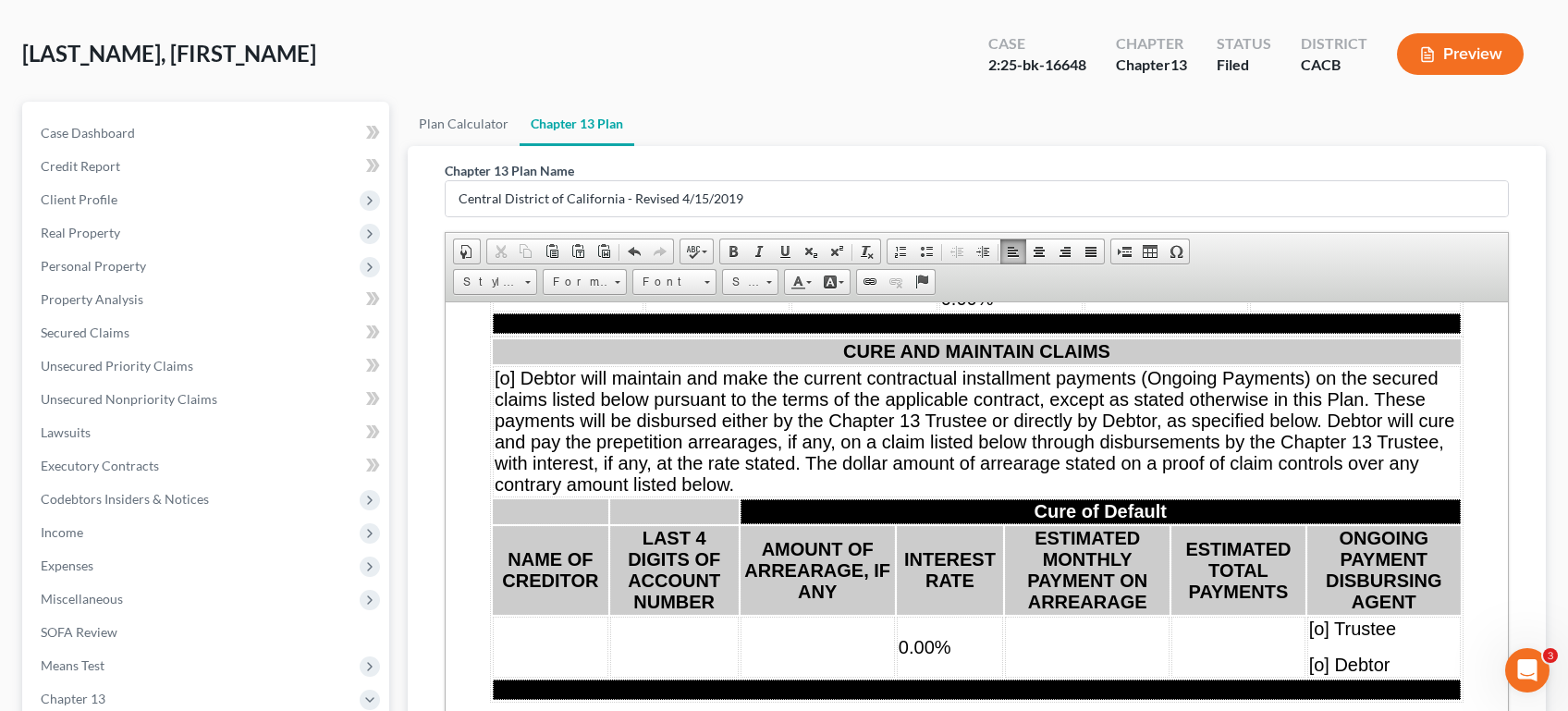 click on "0.00%" at bounding box center [949, 646] 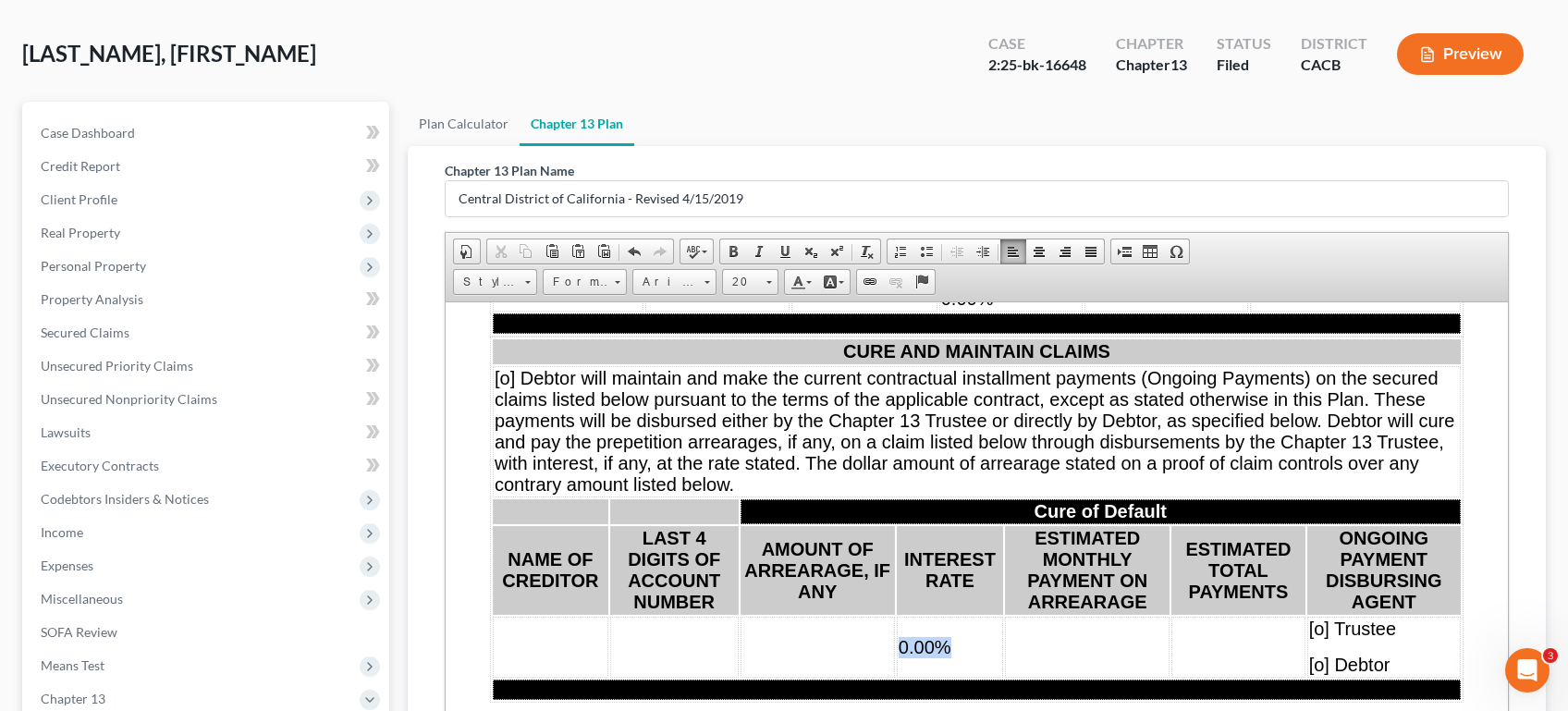 drag, startPoint x: 944, startPoint y: 624, endPoint x: 893, endPoint y: 628, distance: 51.156622 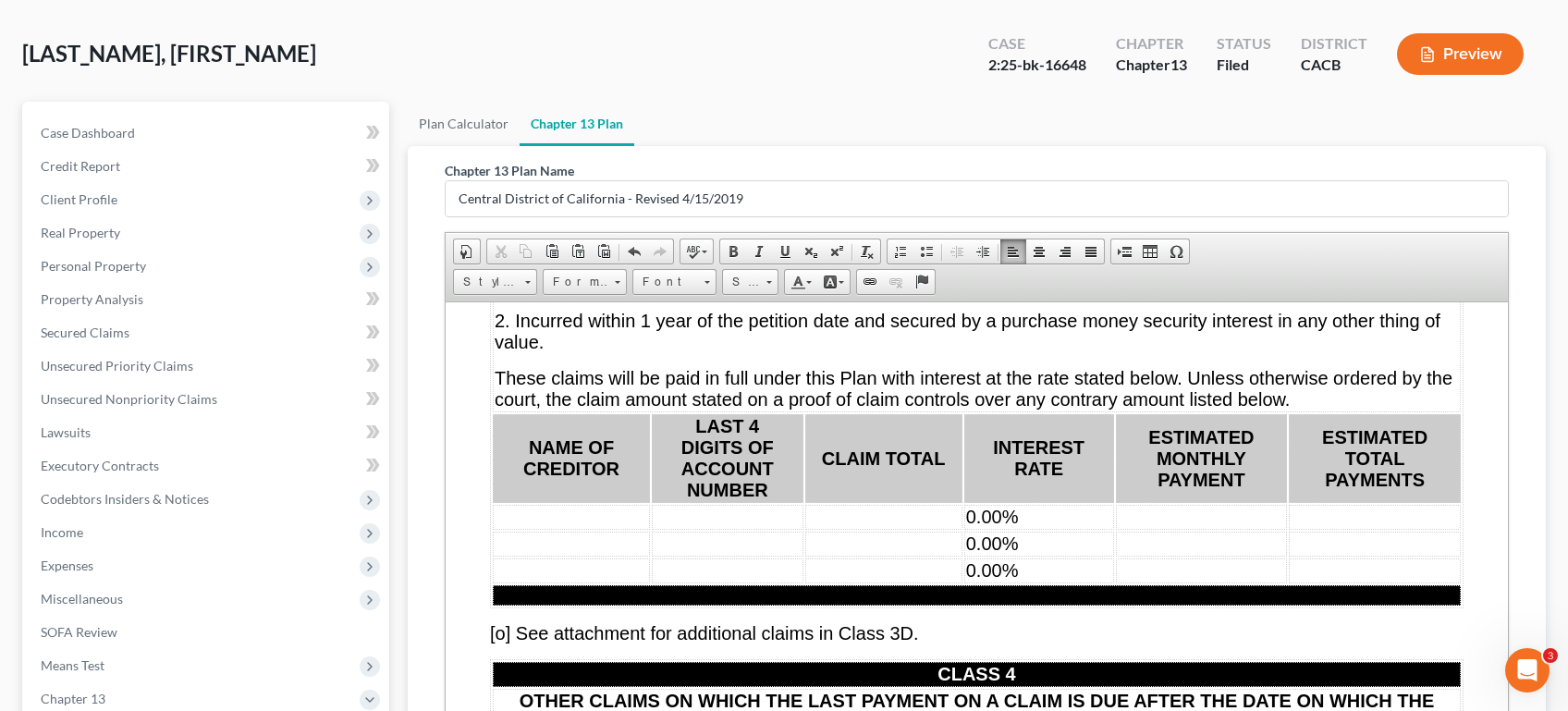 scroll, scrollTop: 12150, scrollLeft: 0, axis: vertical 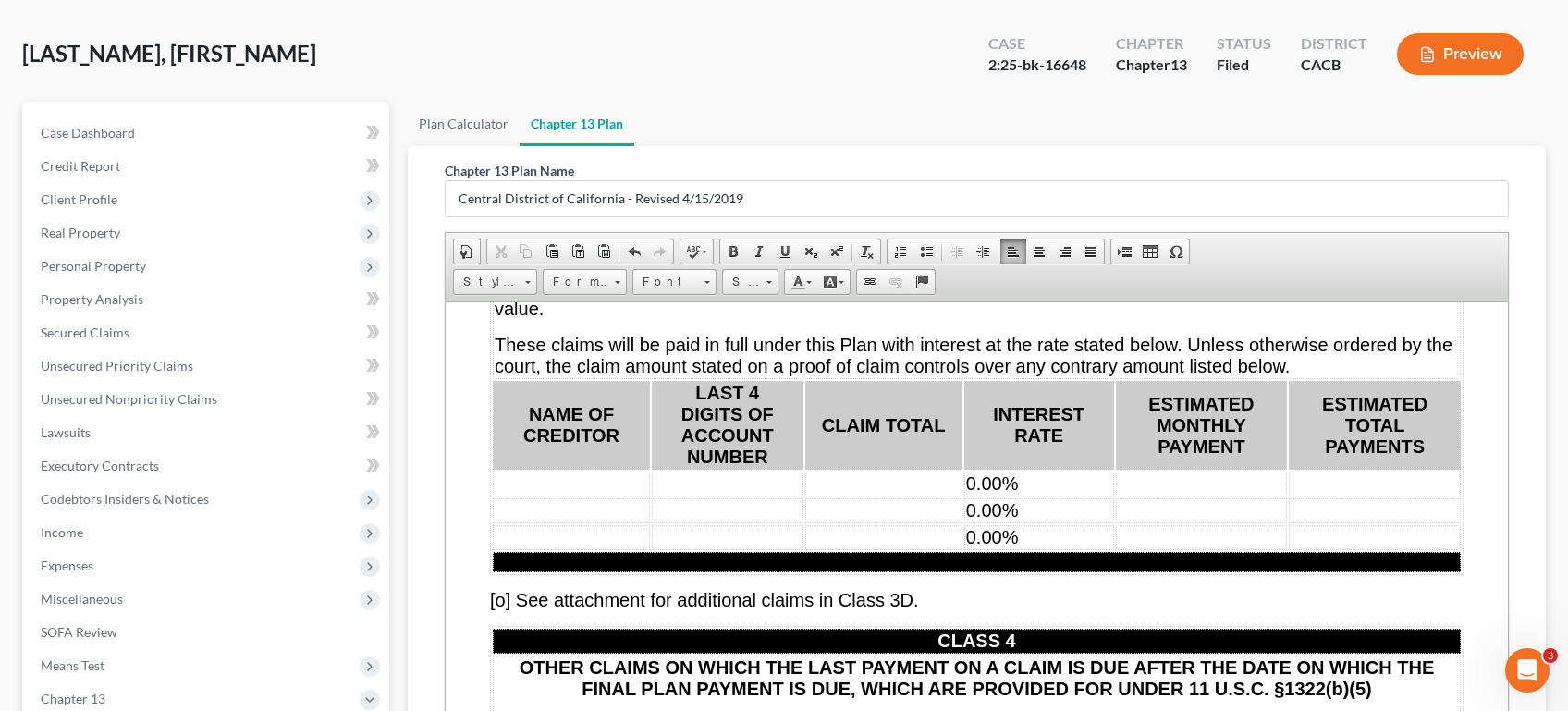 click on "0.00%" at bounding box center [1039, 483] 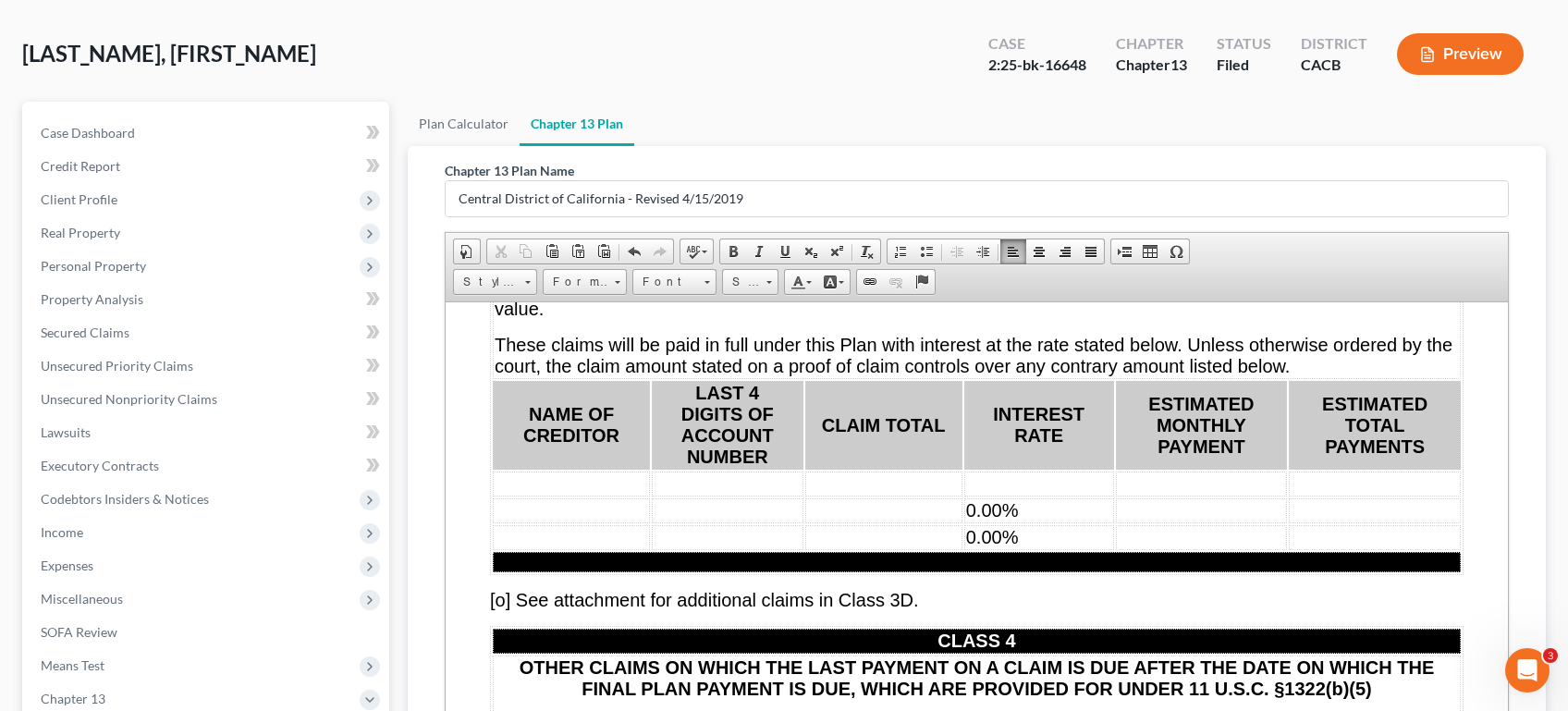 click on "0.00%" at bounding box center (1039, 509) 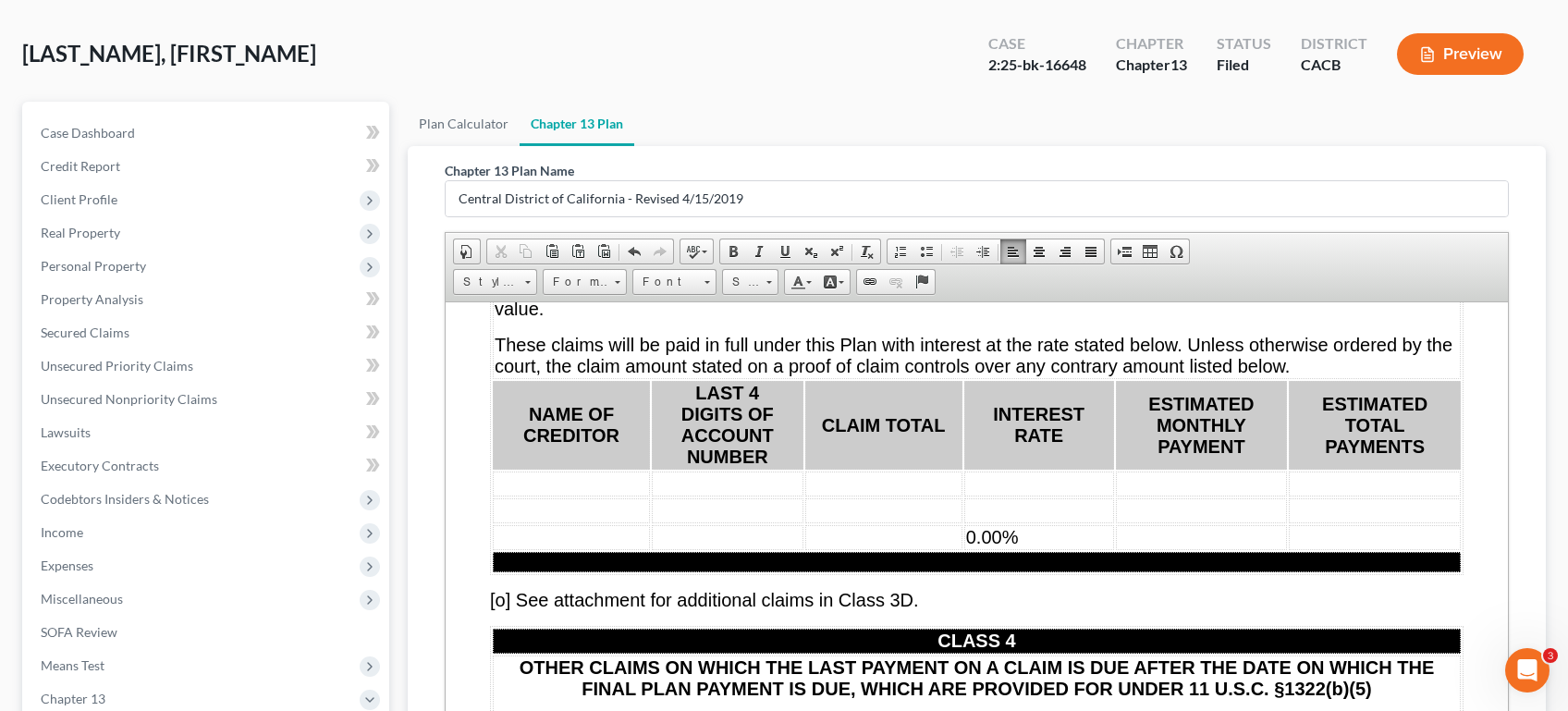 click on "0.00%" at bounding box center (1039, 536) 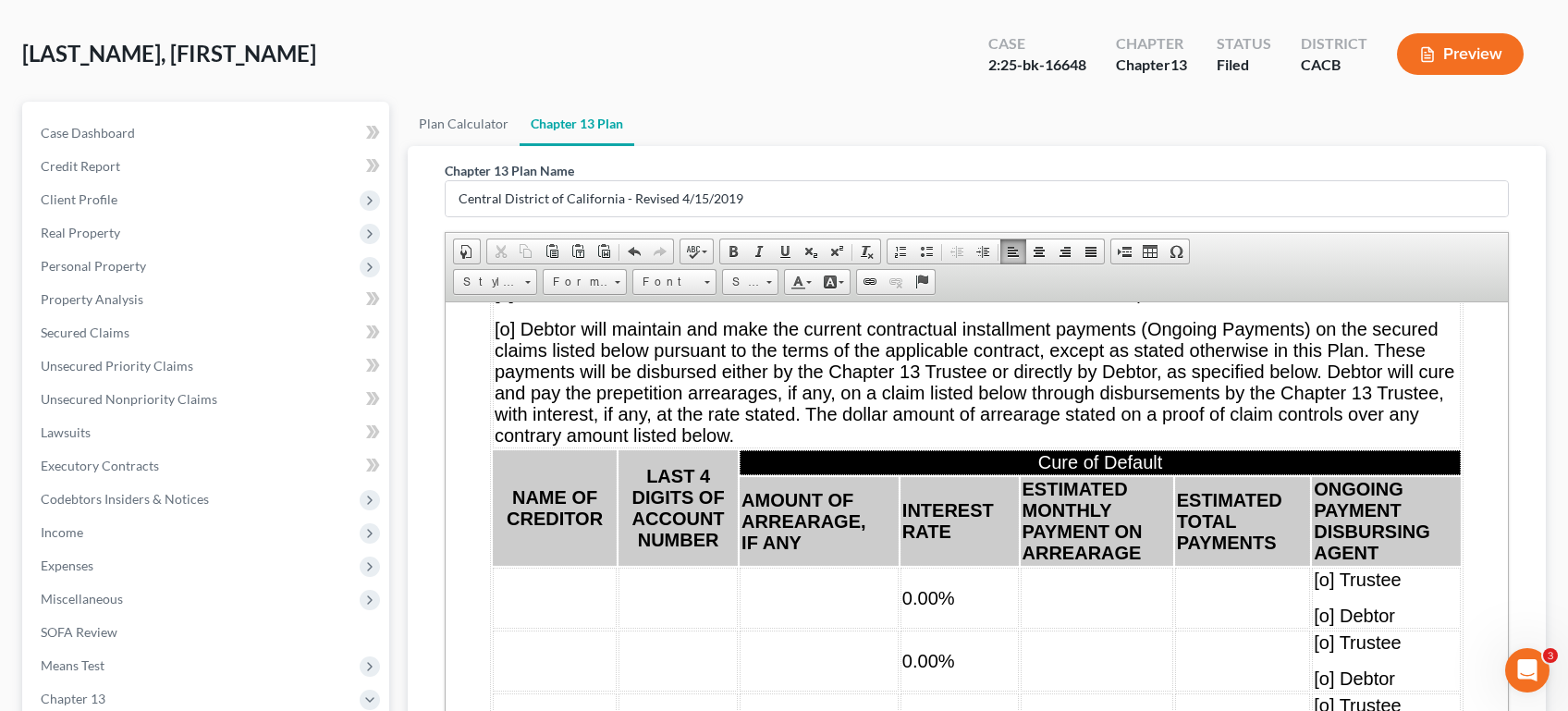 scroll, scrollTop: 12650, scrollLeft: 0, axis: vertical 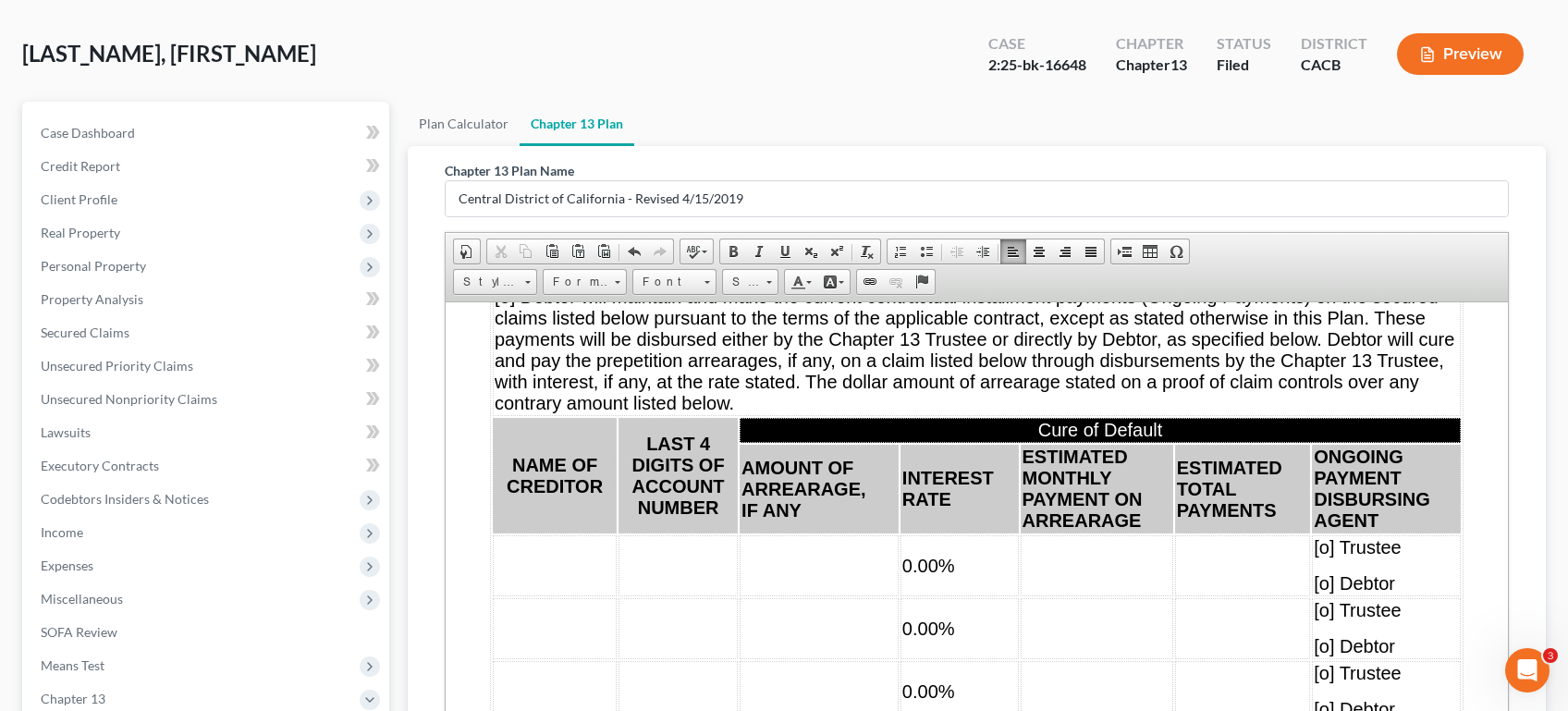 click on "0.00%" at bounding box center [960, 565] 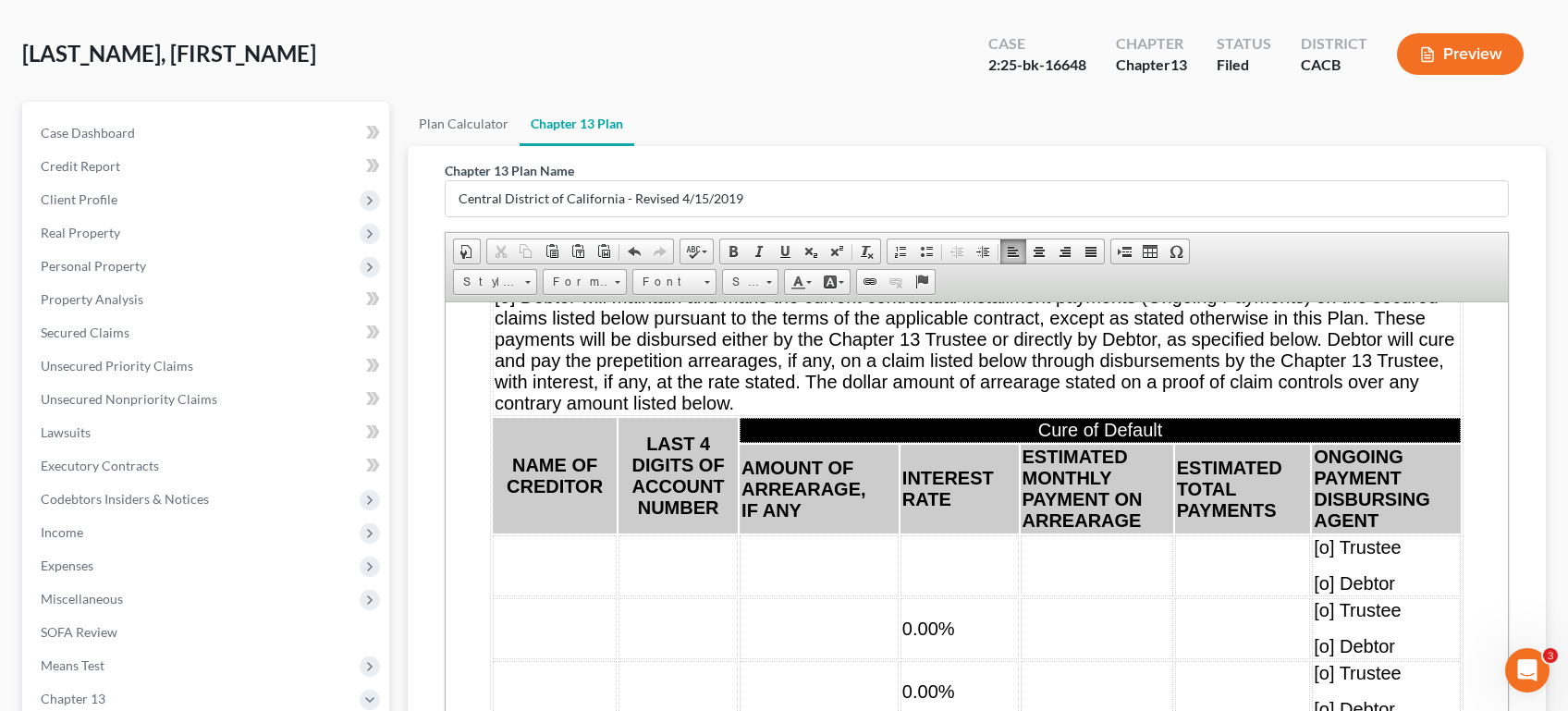 click on "0.00%" at bounding box center [960, 628] 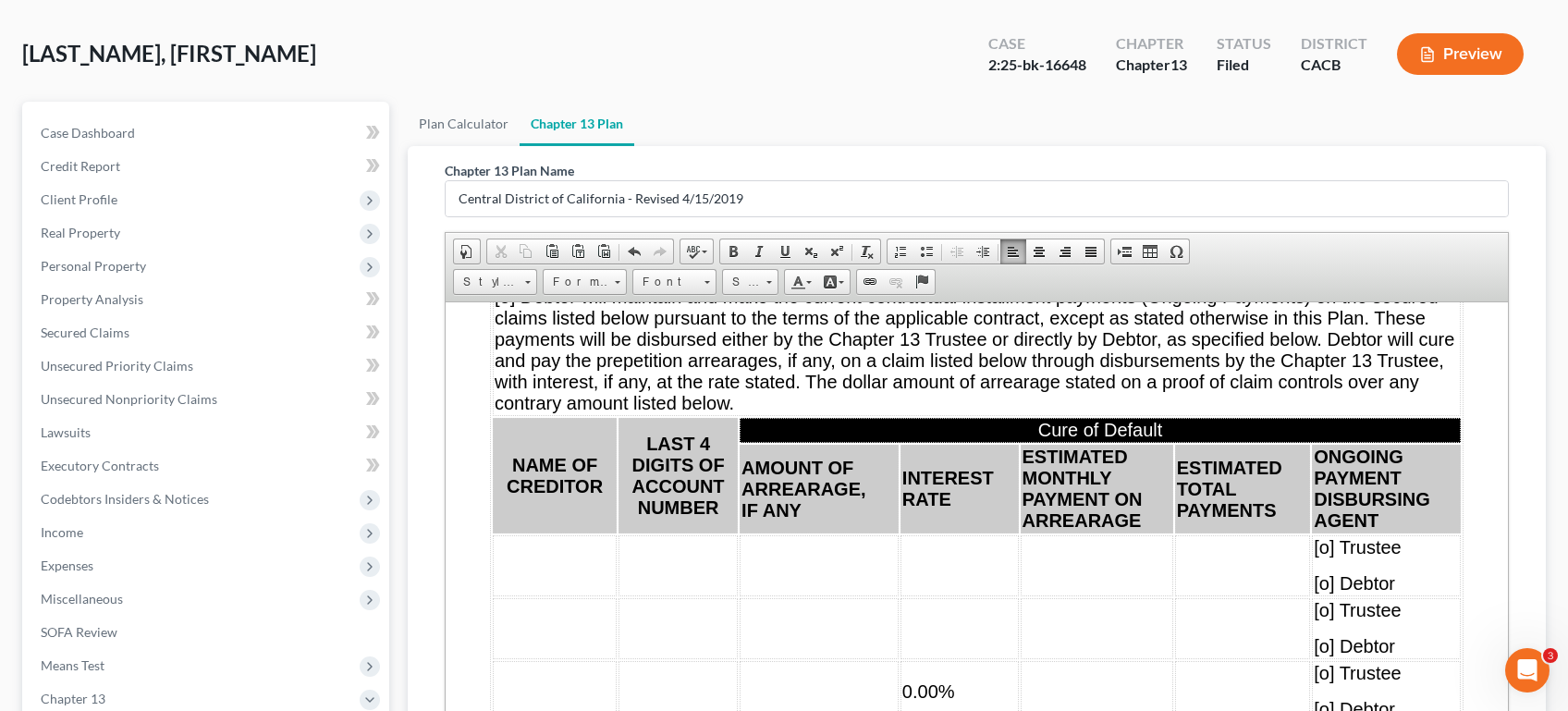 click on "0.00%" at bounding box center [960, 691] 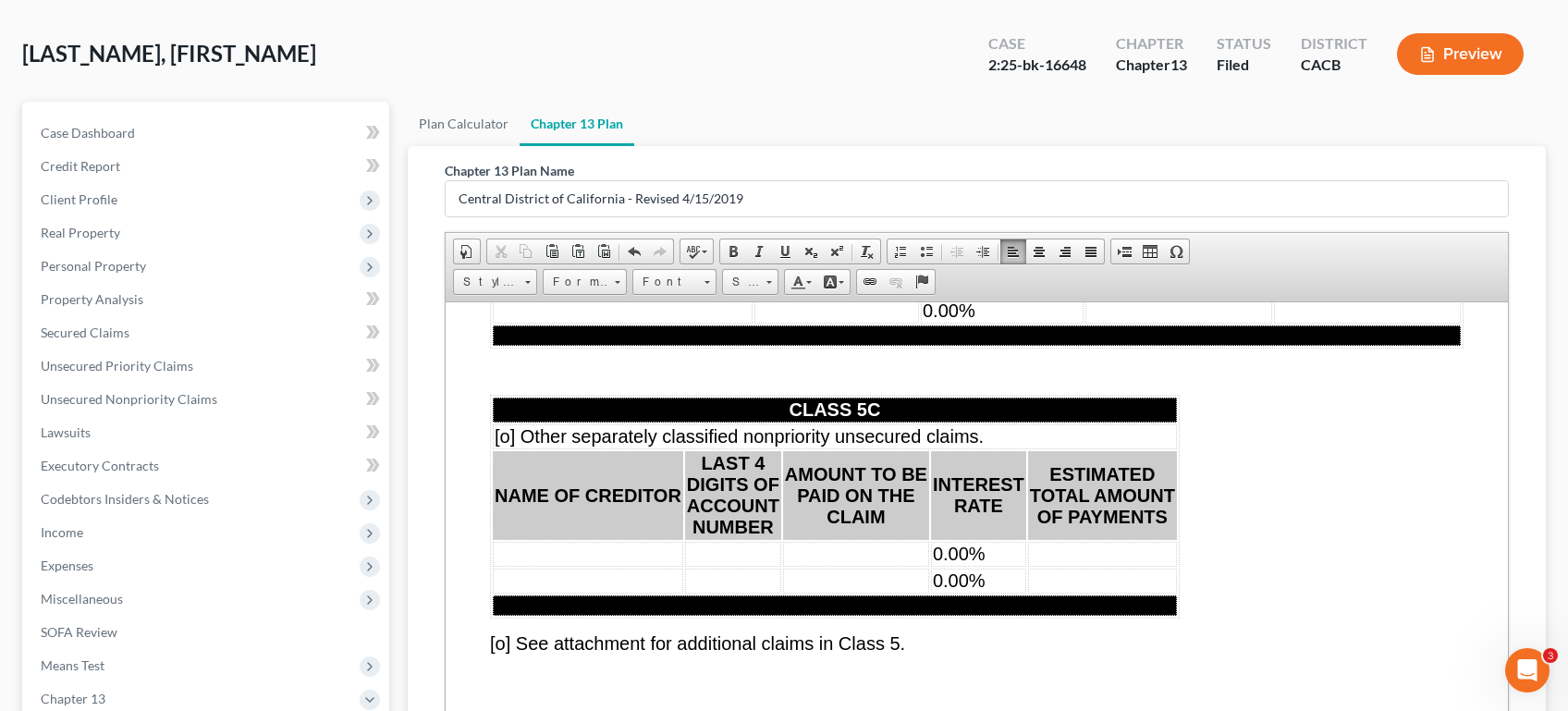 scroll, scrollTop: 13978, scrollLeft: 0, axis: vertical 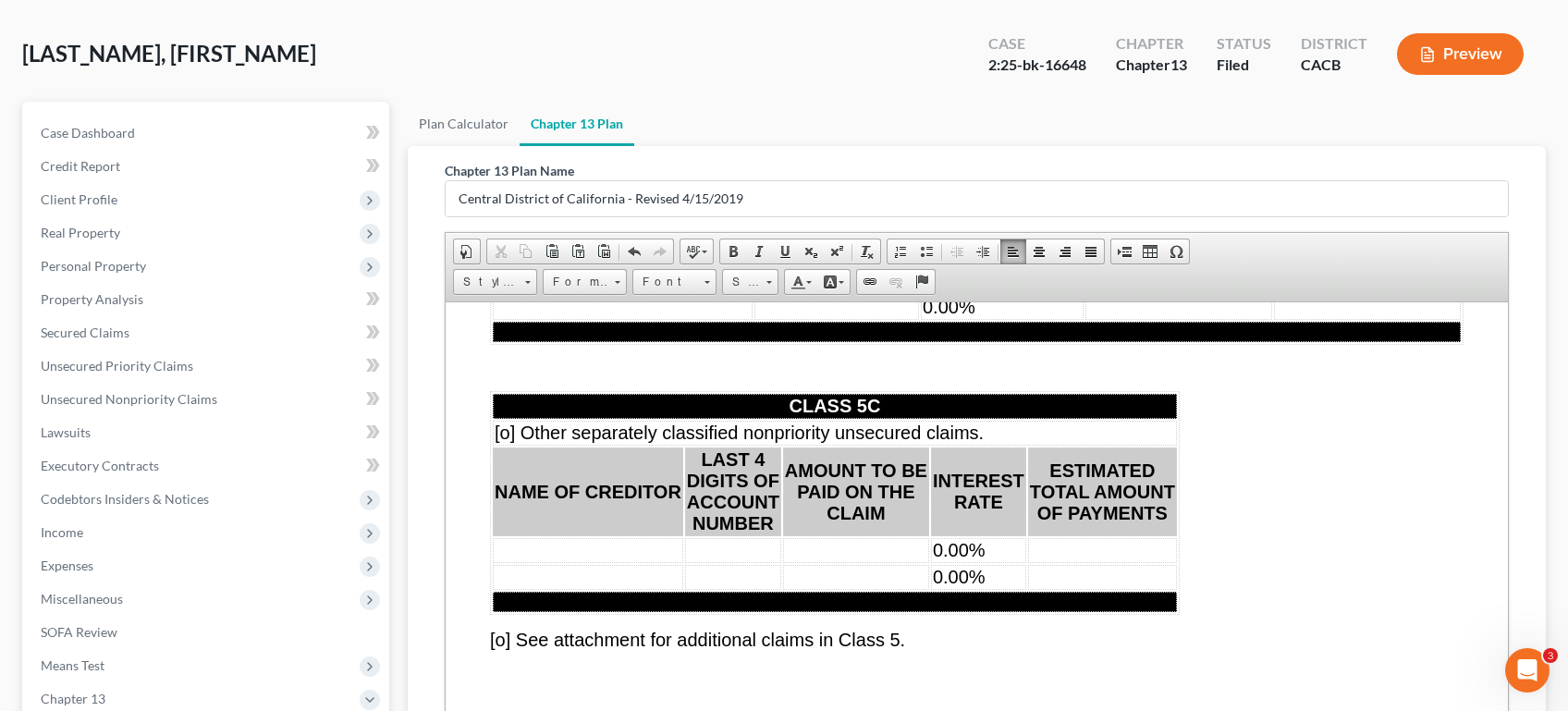click on "0.00%" at bounding box center [978, 549] 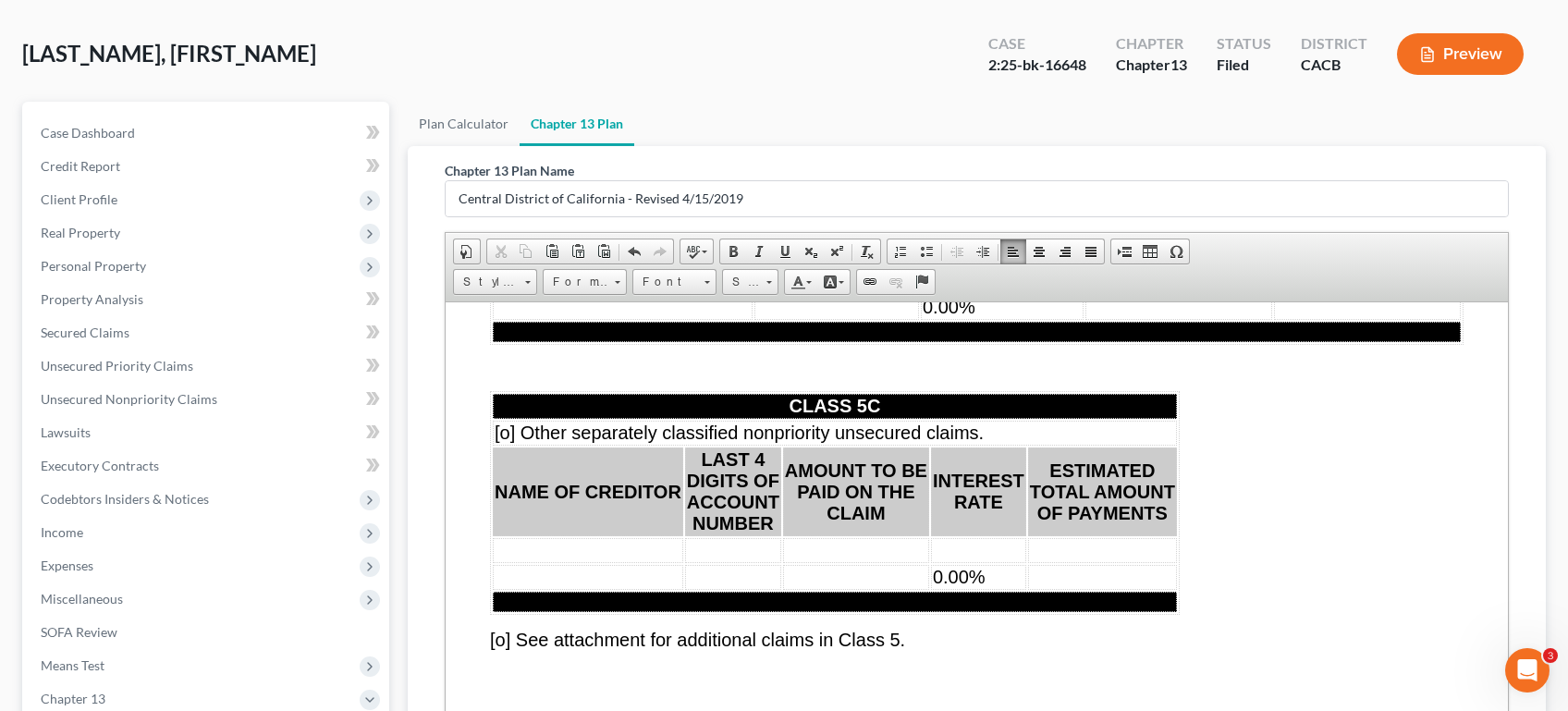 click on "0.00%" at bounding box center [978, 576] 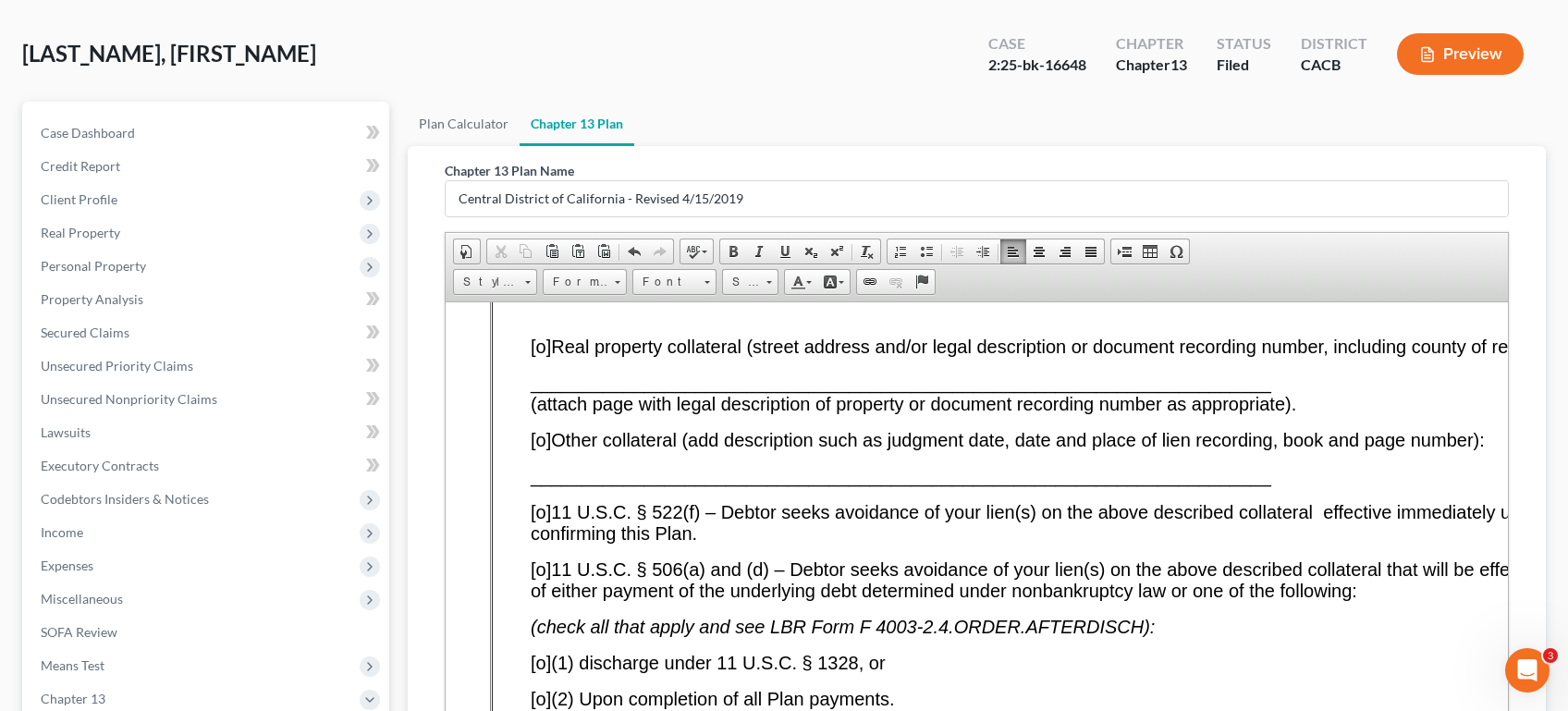 scroll, scrollTop: 17405, scrollLeft: 0, axis: vertical 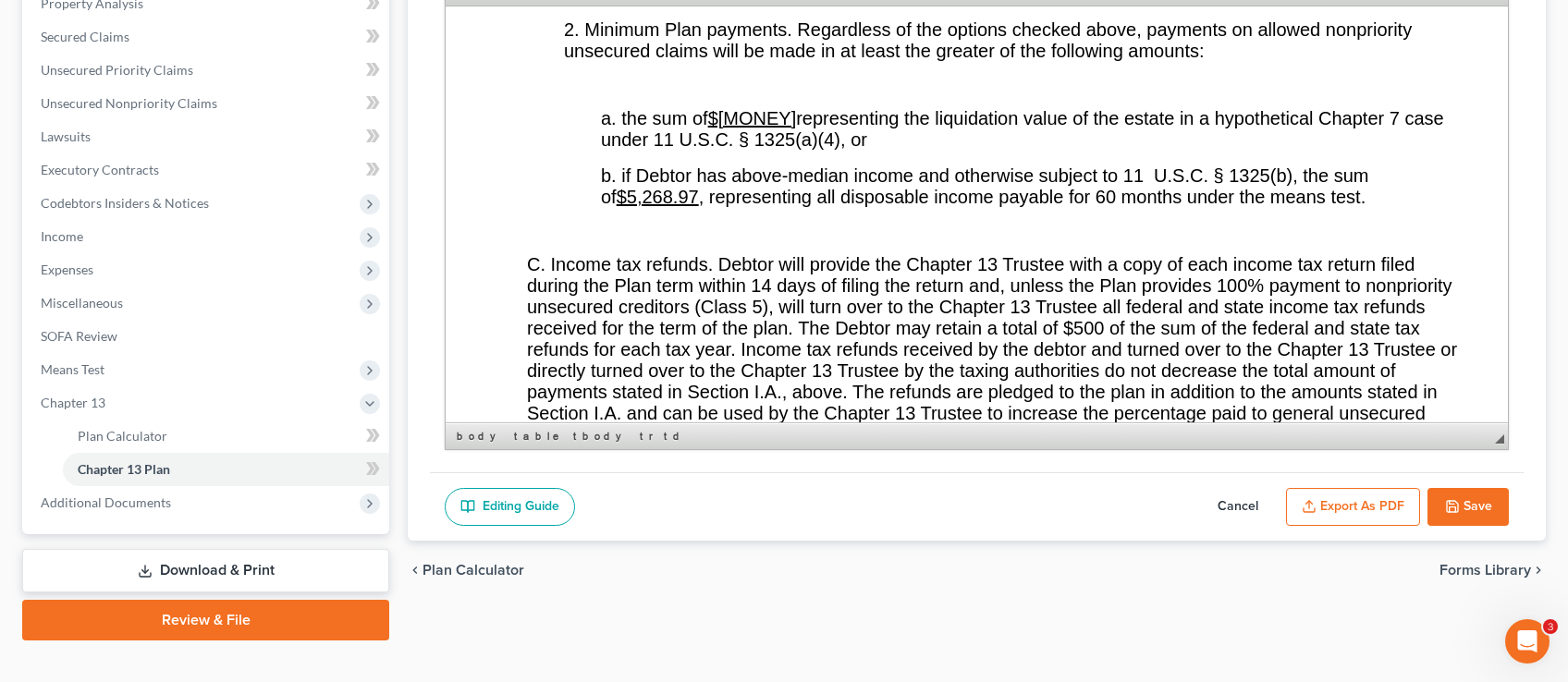 click on "C. Income tax refunds. Debtor will provide the Chapter 13 Trustee with a copy of each income tax return filed during the Plan term within 14 days of filing the return and, unless the Plan provides 100% payment to nonpriority unsecured creditors (Class 5), will turn over to the Chapter 13 Trustee all federal and state income tax refunds received for the term of the plan. The Debtor may retain a total of $500 of the sum of the federal and state tax refunds for each tax year. Income tax refunds received by the debtor and turned over to the Chapter 13 Trustee or directly turned over to the Chapter 13 Trustee by the taxing authorities do not decrease the total amount of payments stated in Section I.A., above. The refunds are pledged to the plan in addition to the amounts stated in Section I.A. and can be used by the Chapter 13 Trustee to increase the percentage paid to general unsecured creditors without further order of the Bankruptcy Court." at bounding box center (992, 348) 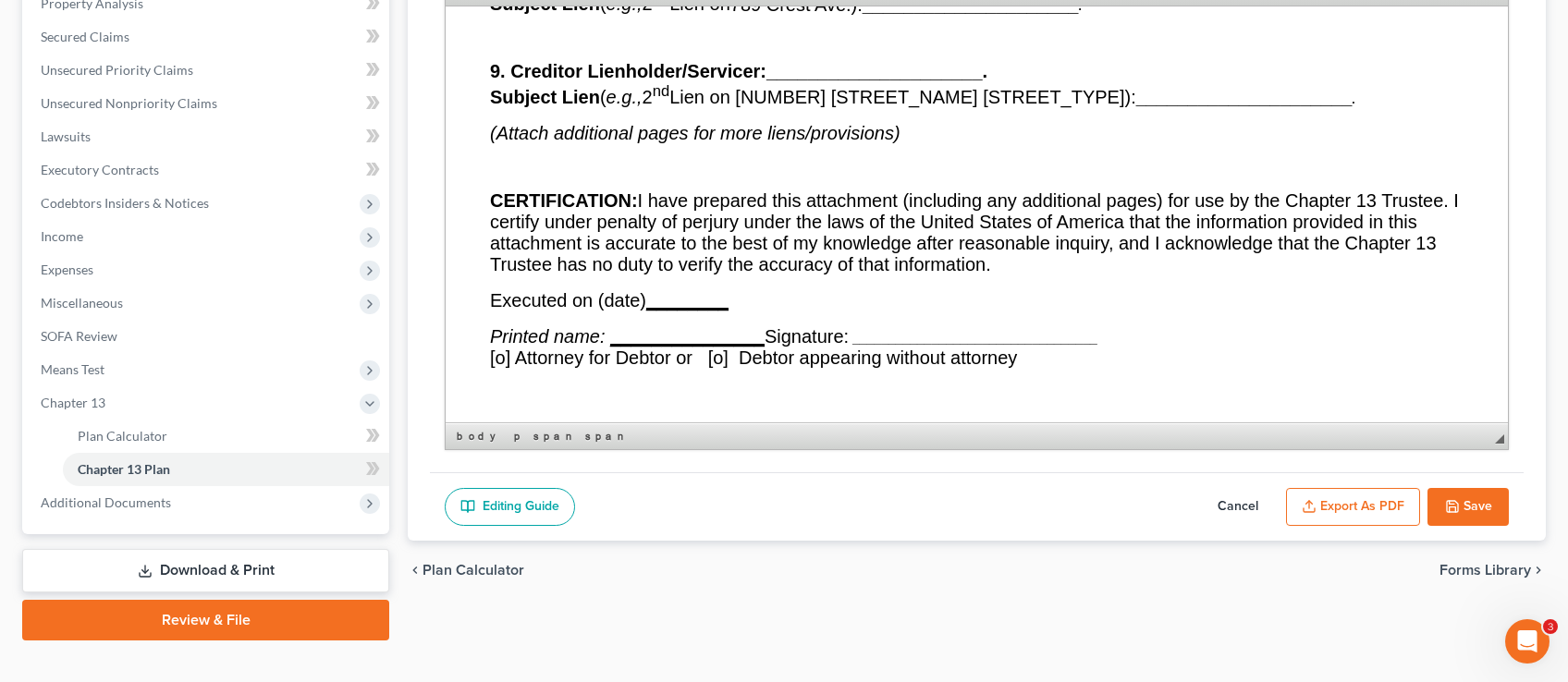 scroll, scrollTop: 19506, scrollLeft: 0, axis: vertical 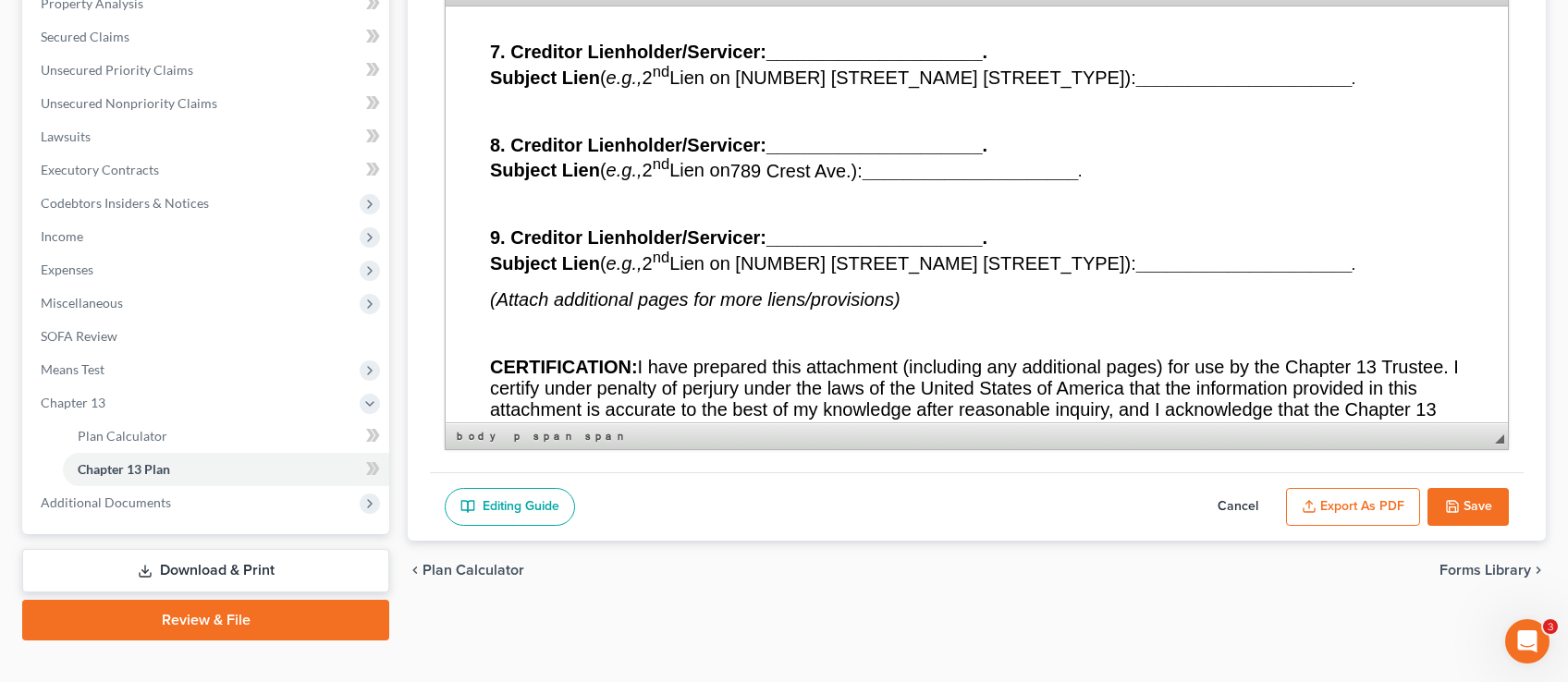 click on "Save" at bounding box center [1468, 507] 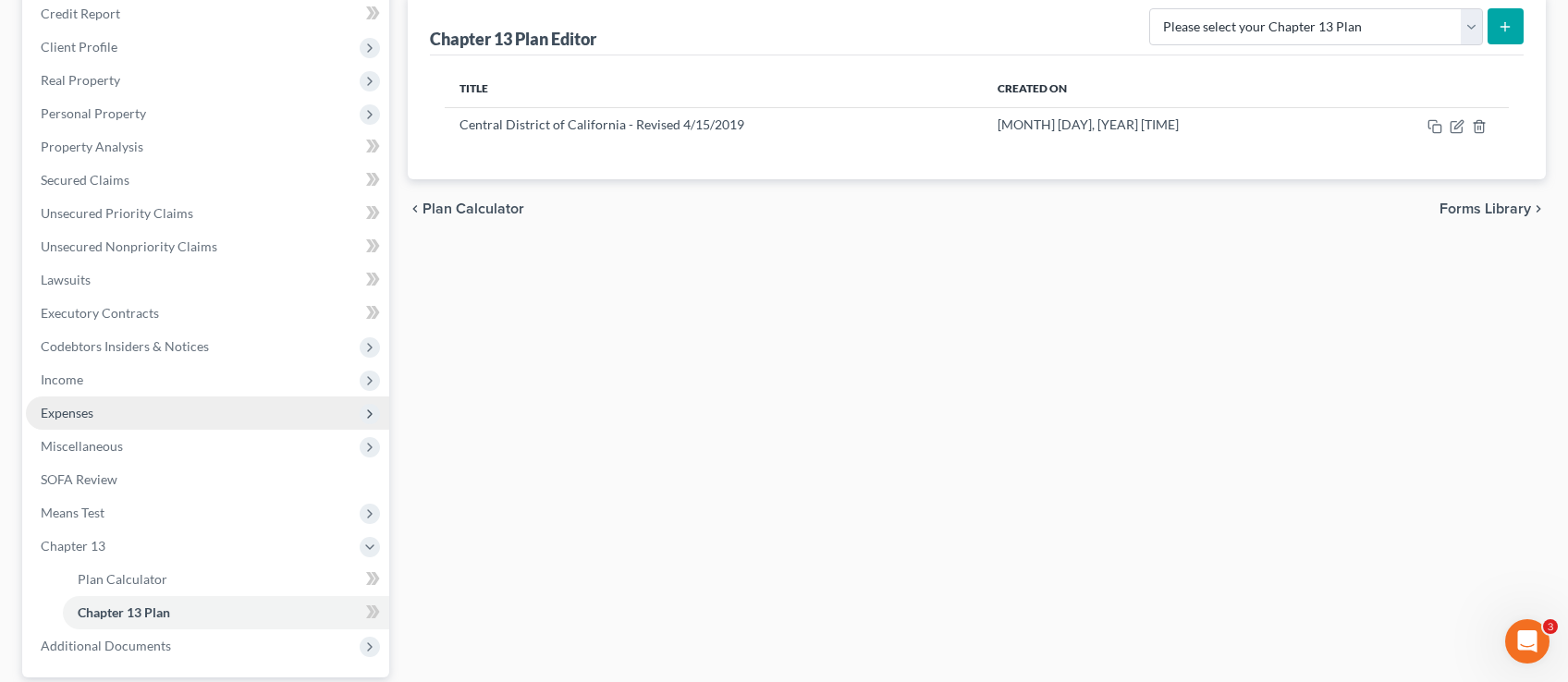 scroll, scrollTop: 260, scrollLeft: 0, axis: vertical 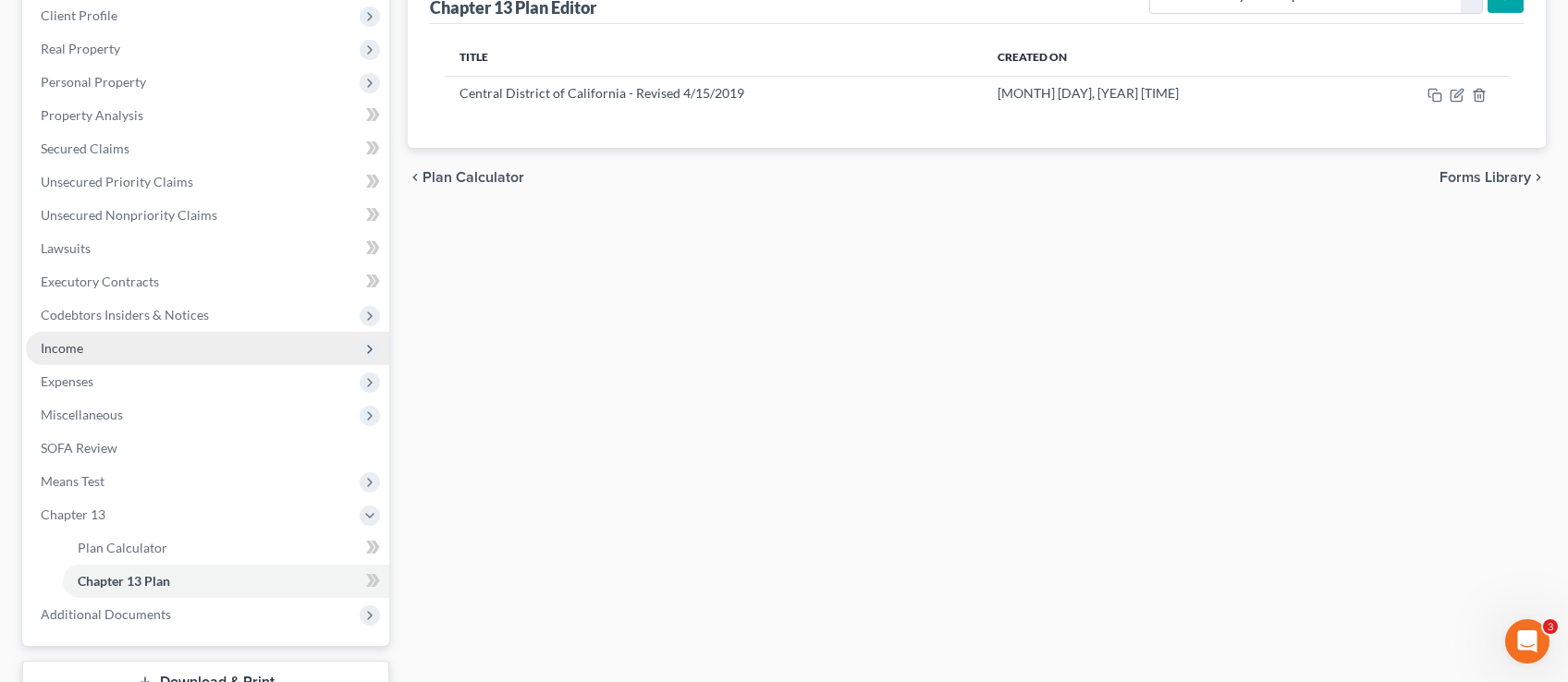 click on "Income" at bounding box center (207, 348) 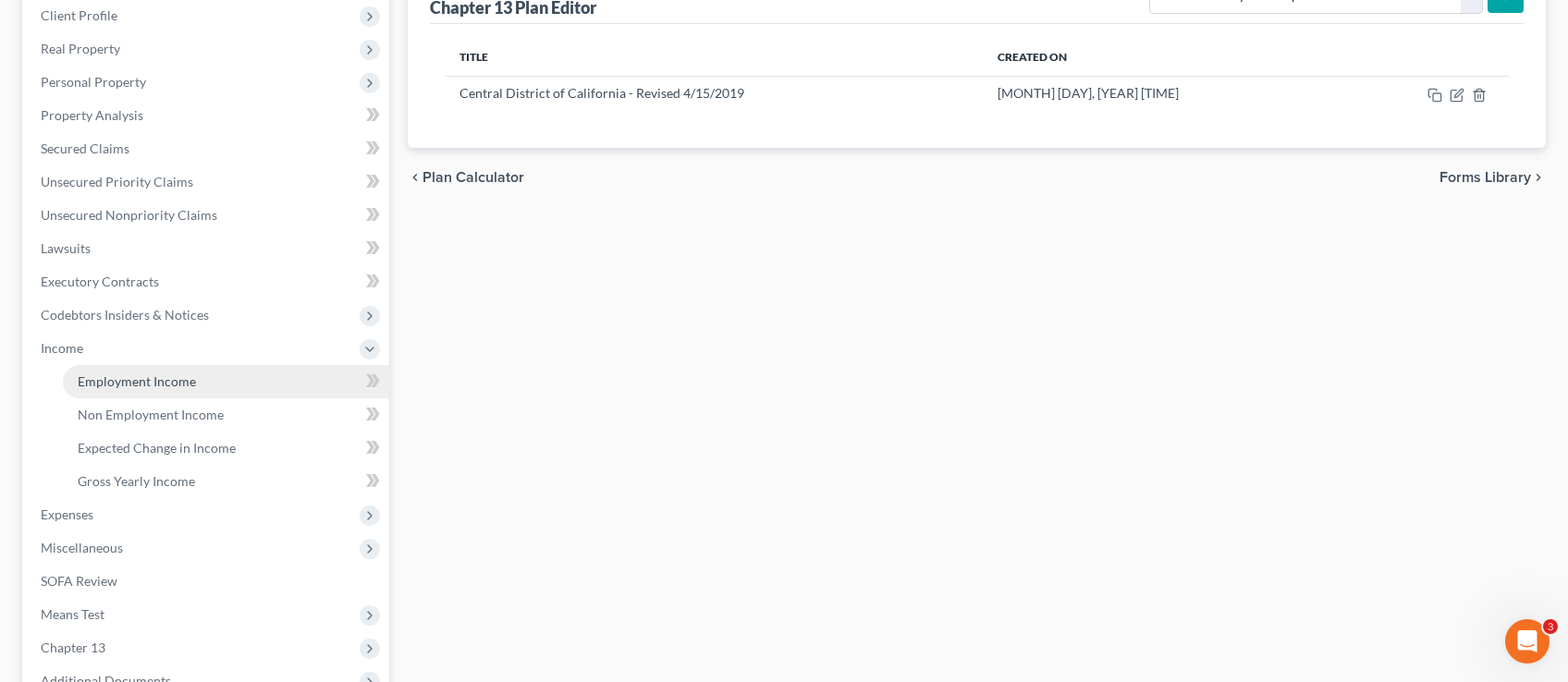 click on "Employment Income" at bounding box center (137, 381) 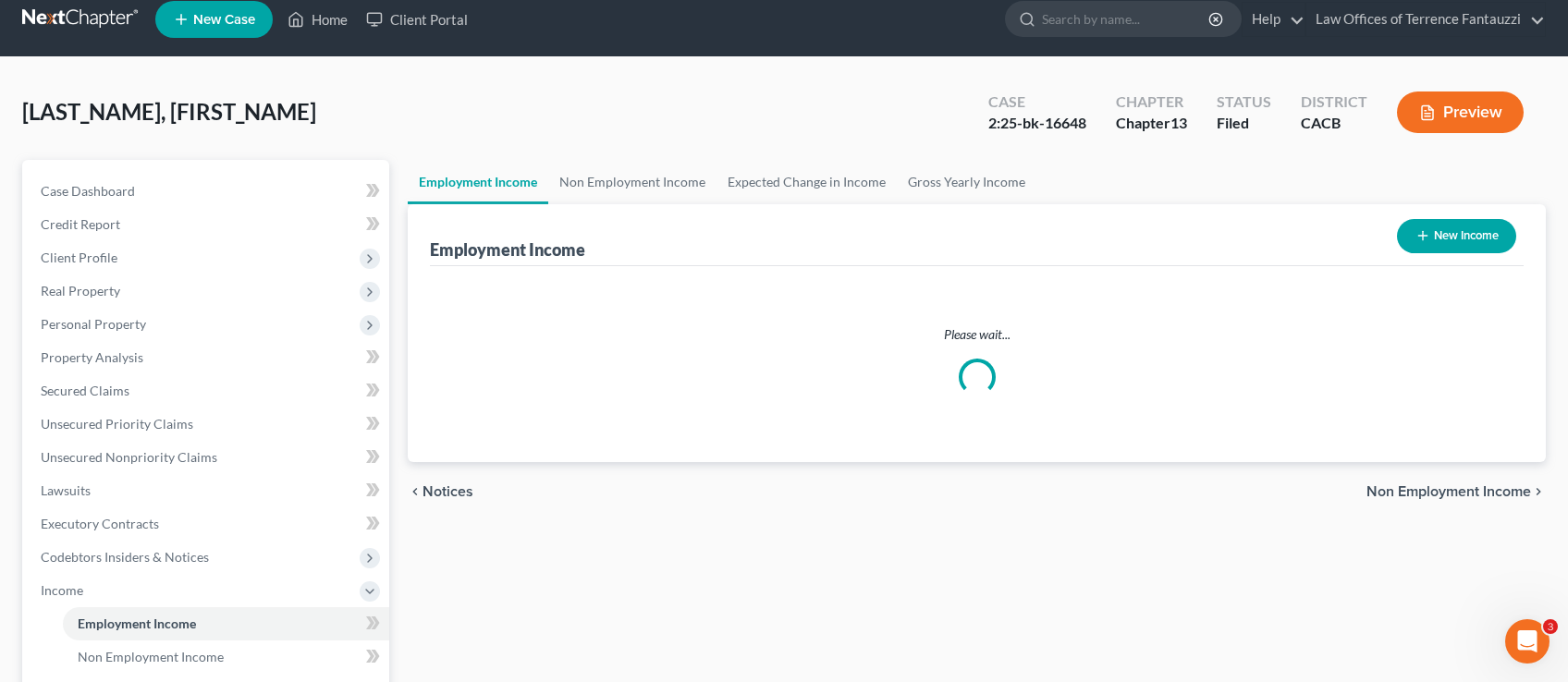 scroll, scrollTop: 0, scrollLeft: 0, axis: both 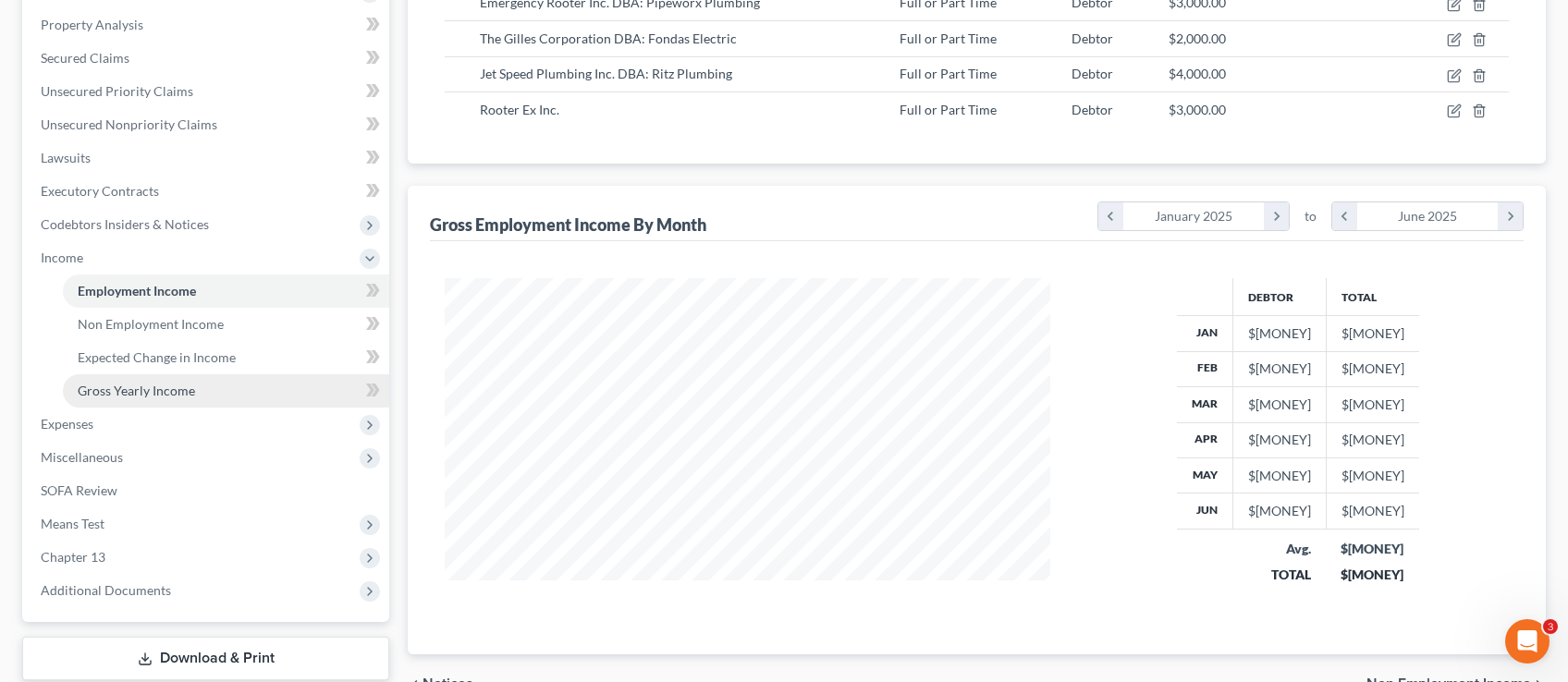 click on "Gross Yearly Income" at bounding box center (136, 390) 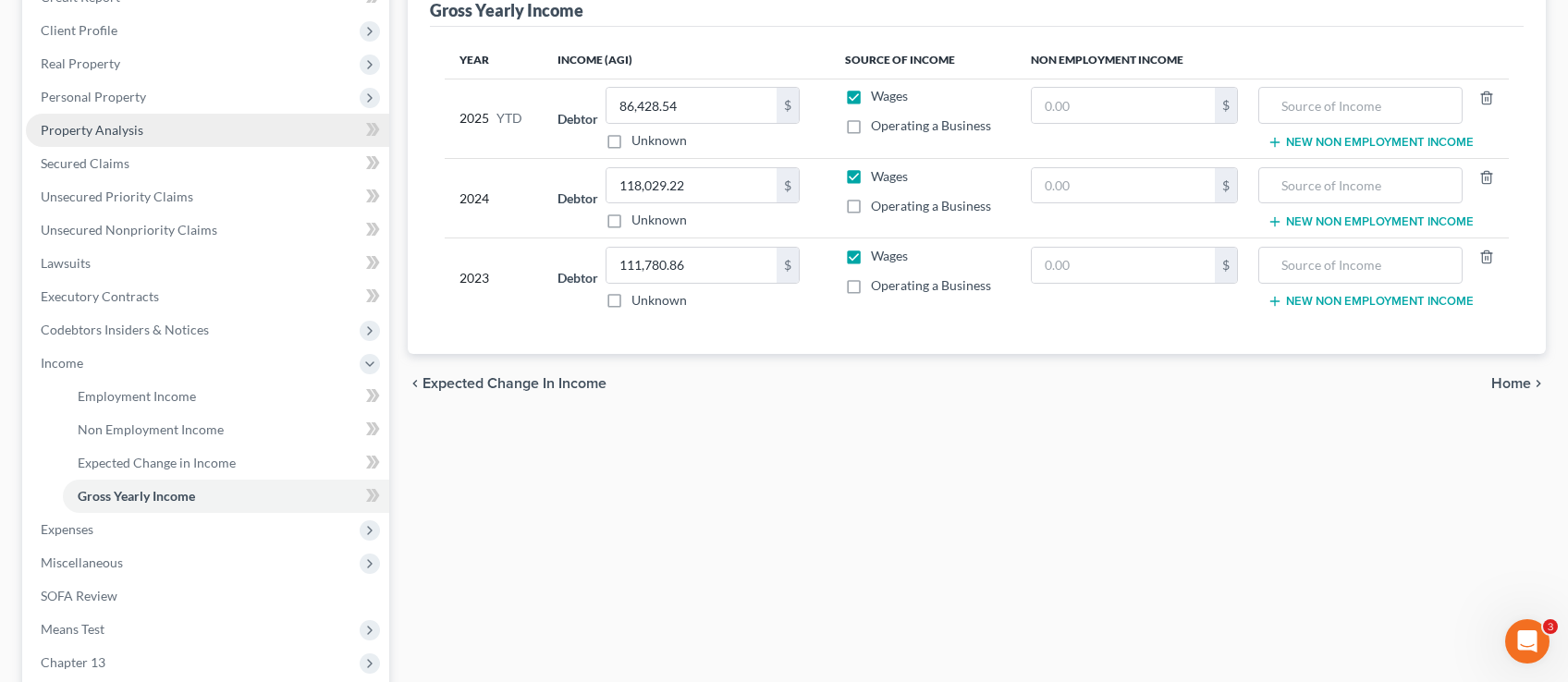 scroll, scrollTop: 123, scrollLeft: 0, axis: vertical 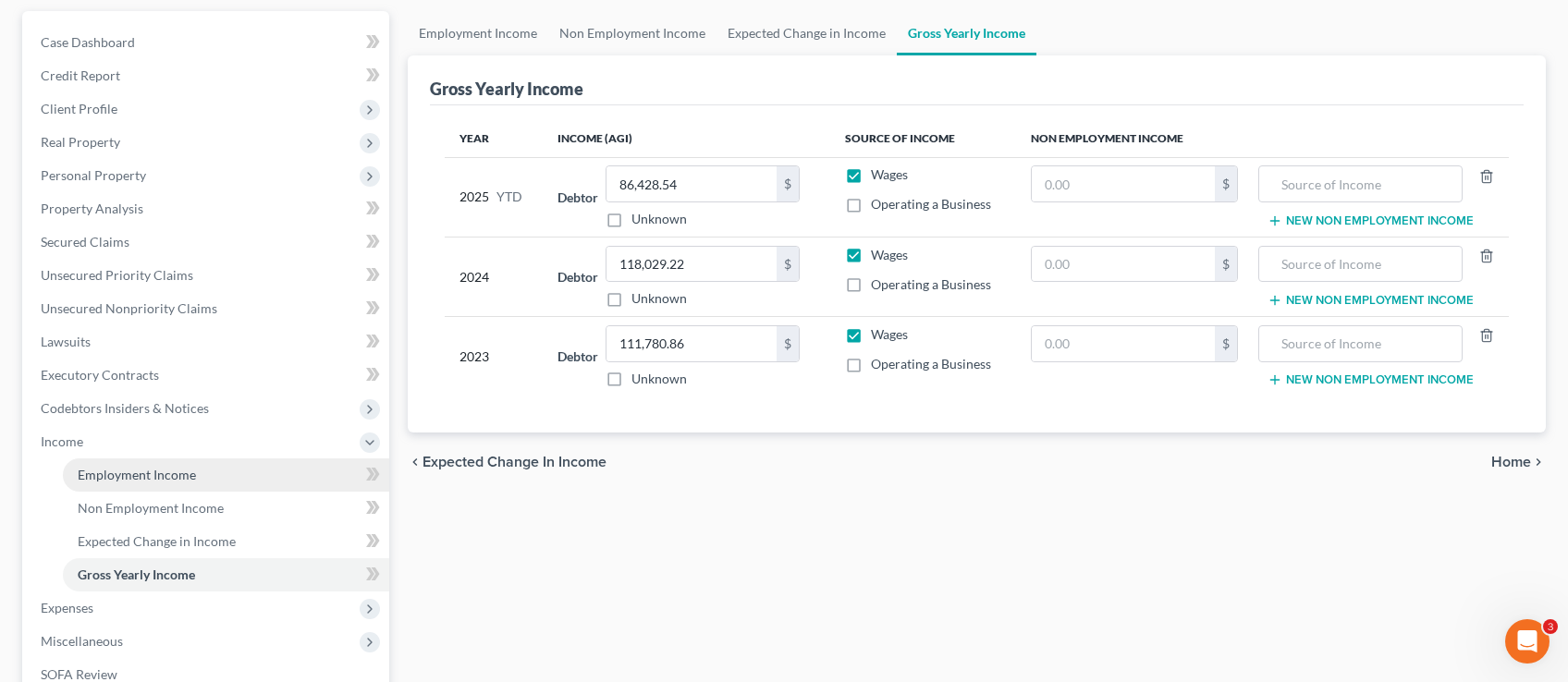 click on "Employment Income" at bounding box center [137, 474] 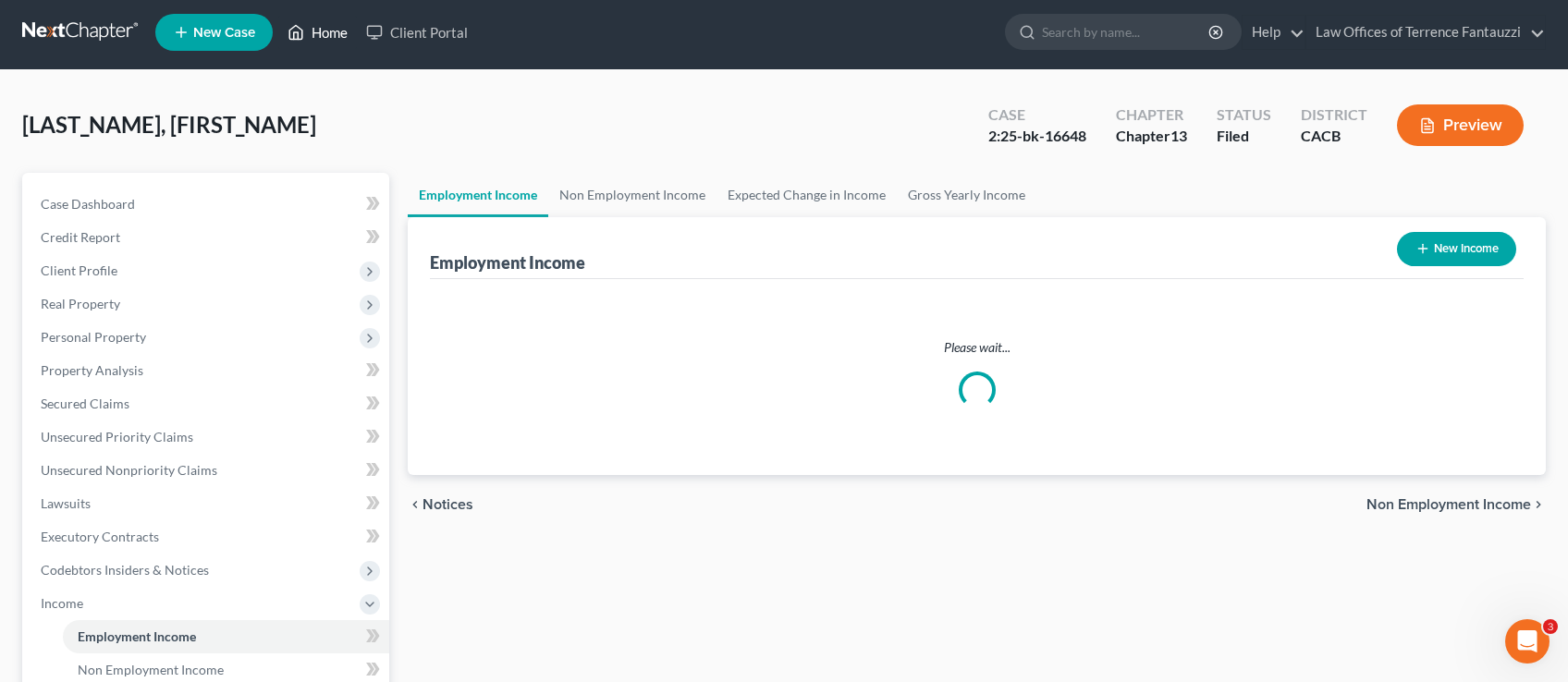 scroll, scrollTop: 0, scrollLeft: 0, axis: both 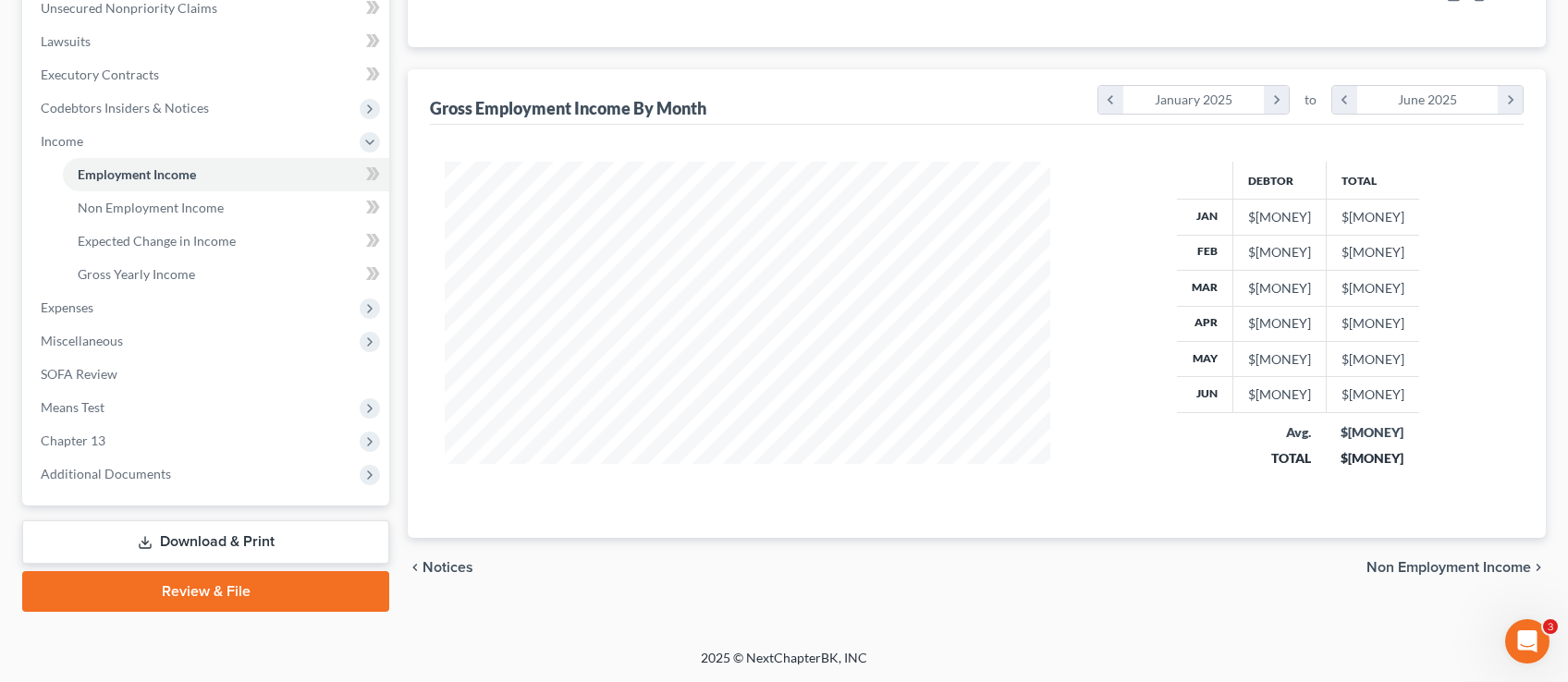 click on "Download & Print" at bounding box center [205, 542] 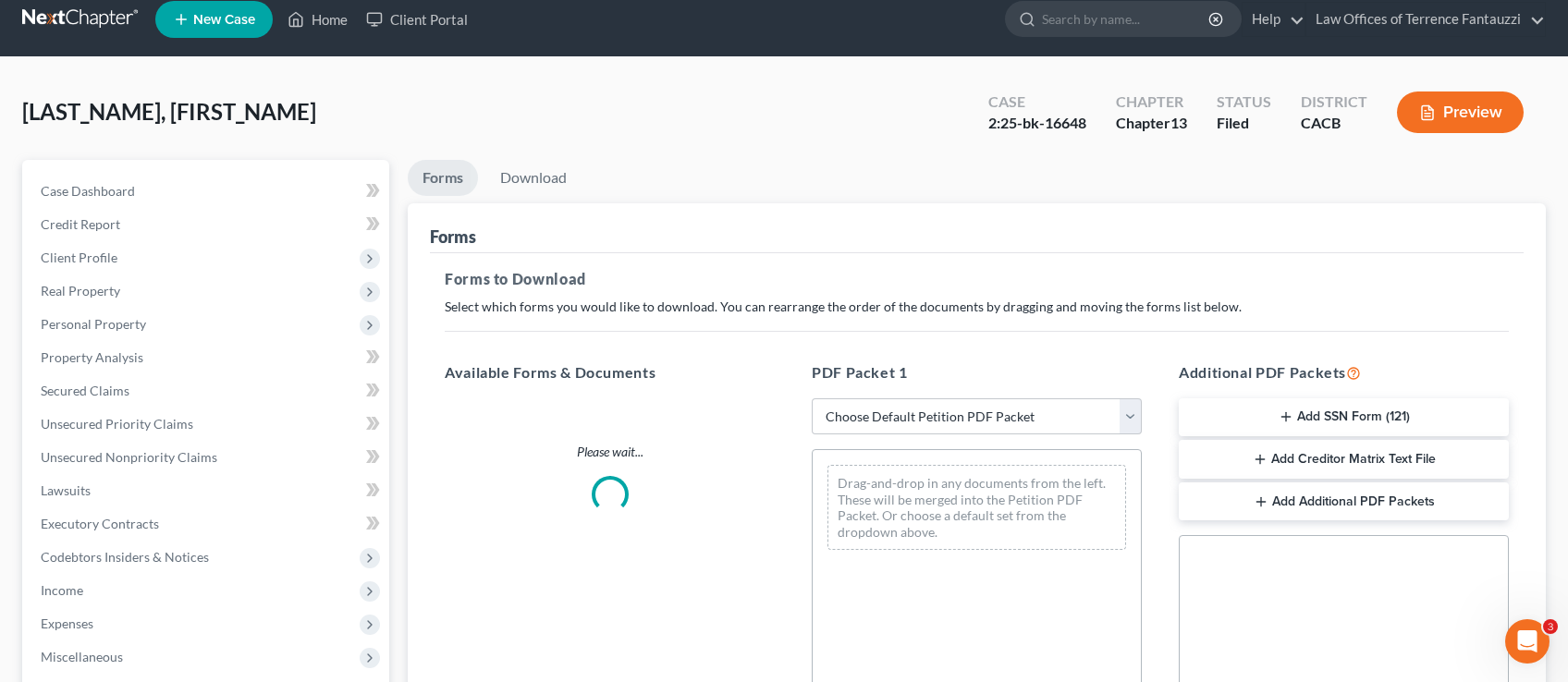 scroll, scrollTop: 0, scrollLeft: 0, axis: both 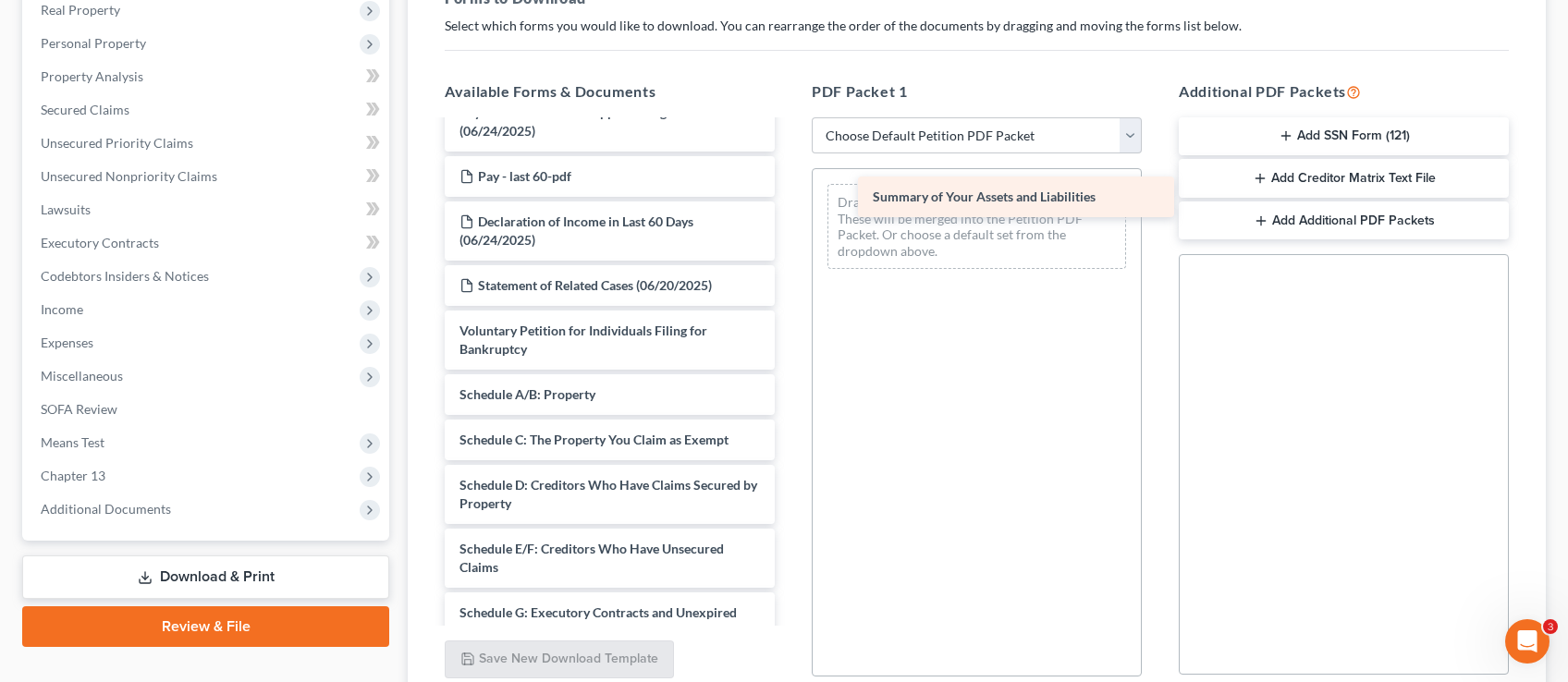 drag, startPoint x: 601, startPoint y: 385, endPoint x: 992, endPoint y: 196, distance: 434.28332 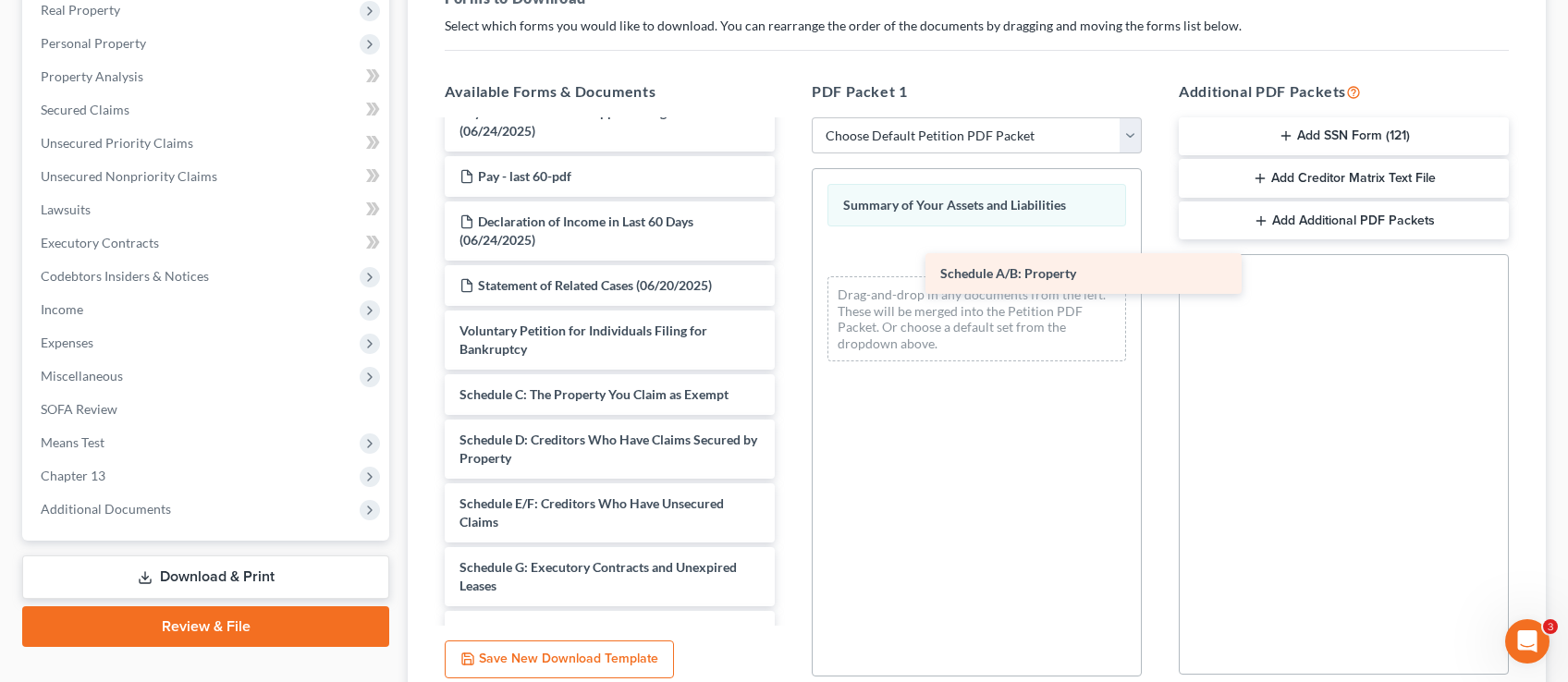 drag, startPoint x: 503, startPoint y: 399, endPoint x: 984, endPoint y: 279, distance: 495.7429 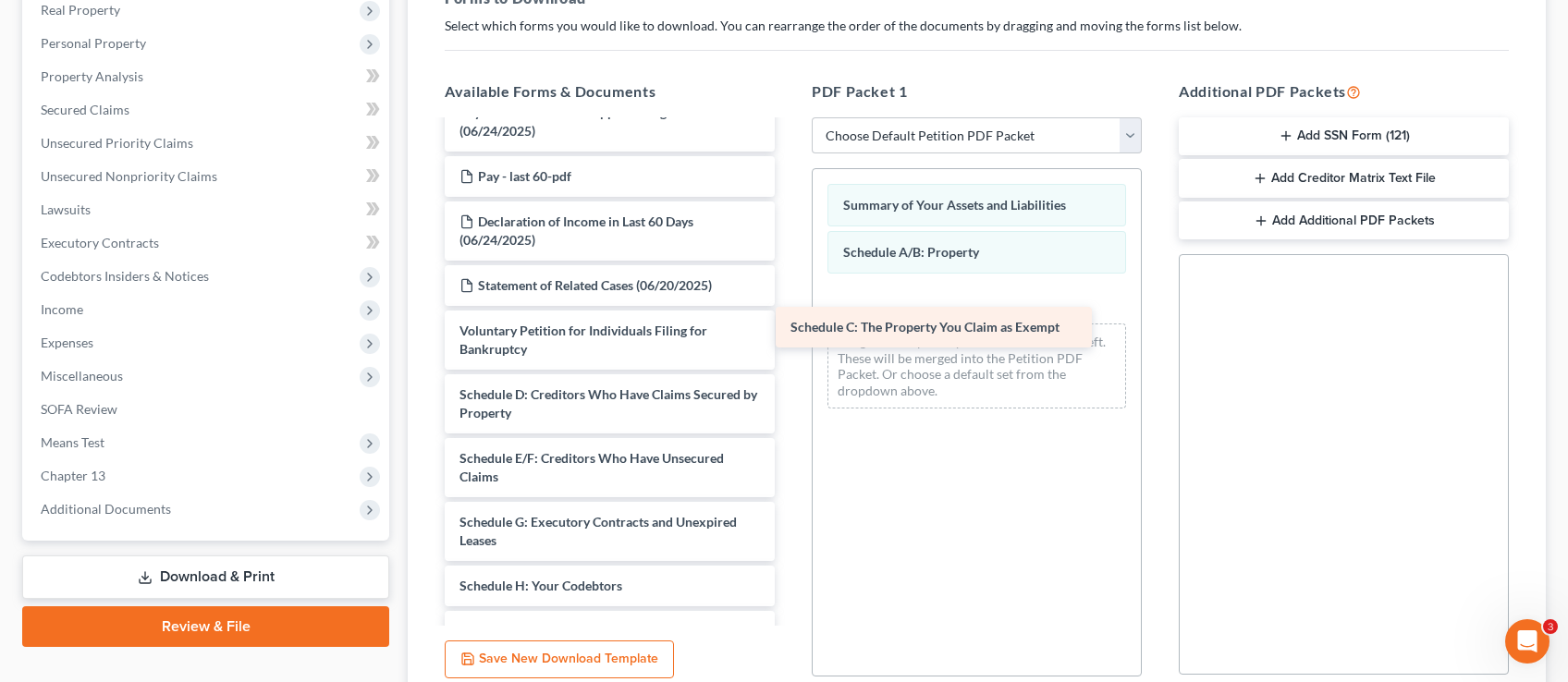 drag, startPoint x: 550, startPoint y: 400, endPoint x: 895, endPoint y: 327, distance: 352.63863 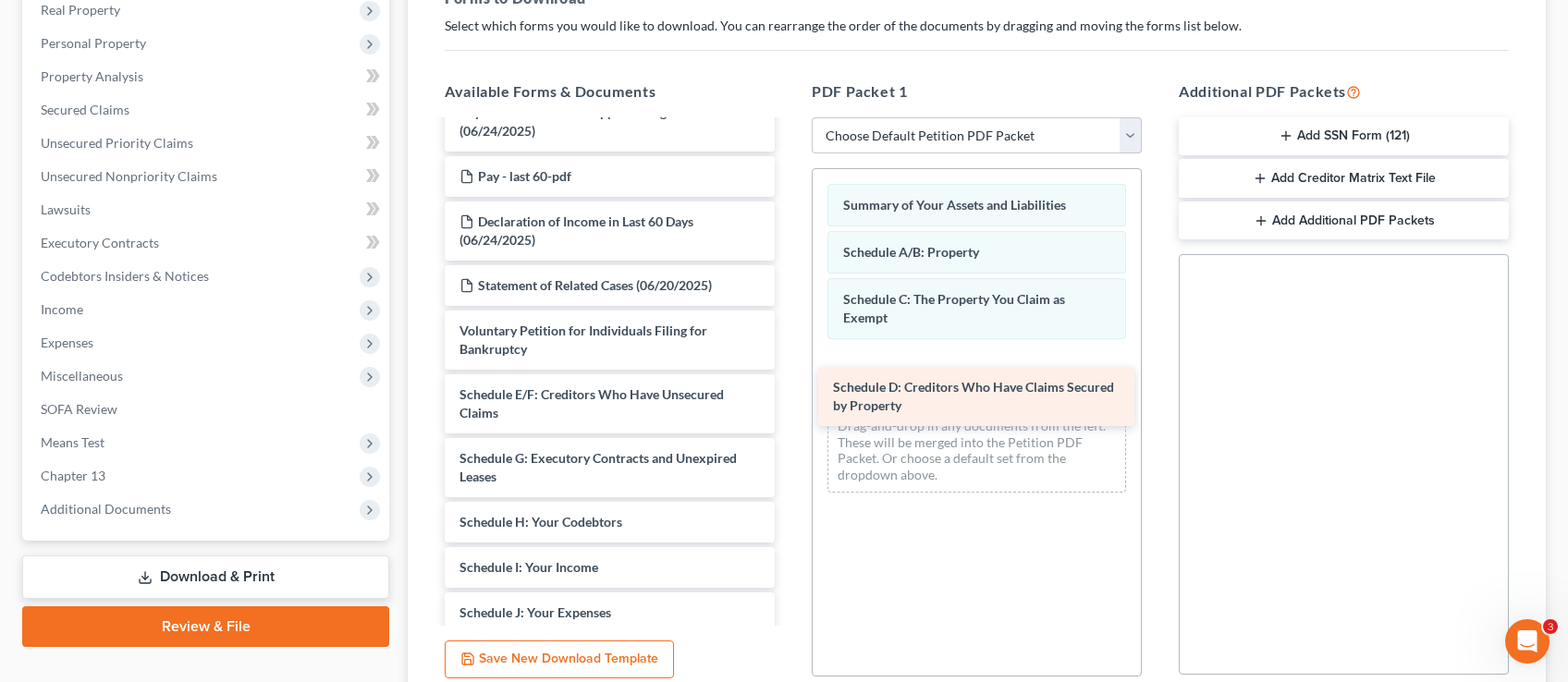 drag, startPoint x: 490, startPoint y: 405, endPoint x: 840, endPoint y: 401, distance: 350.02286 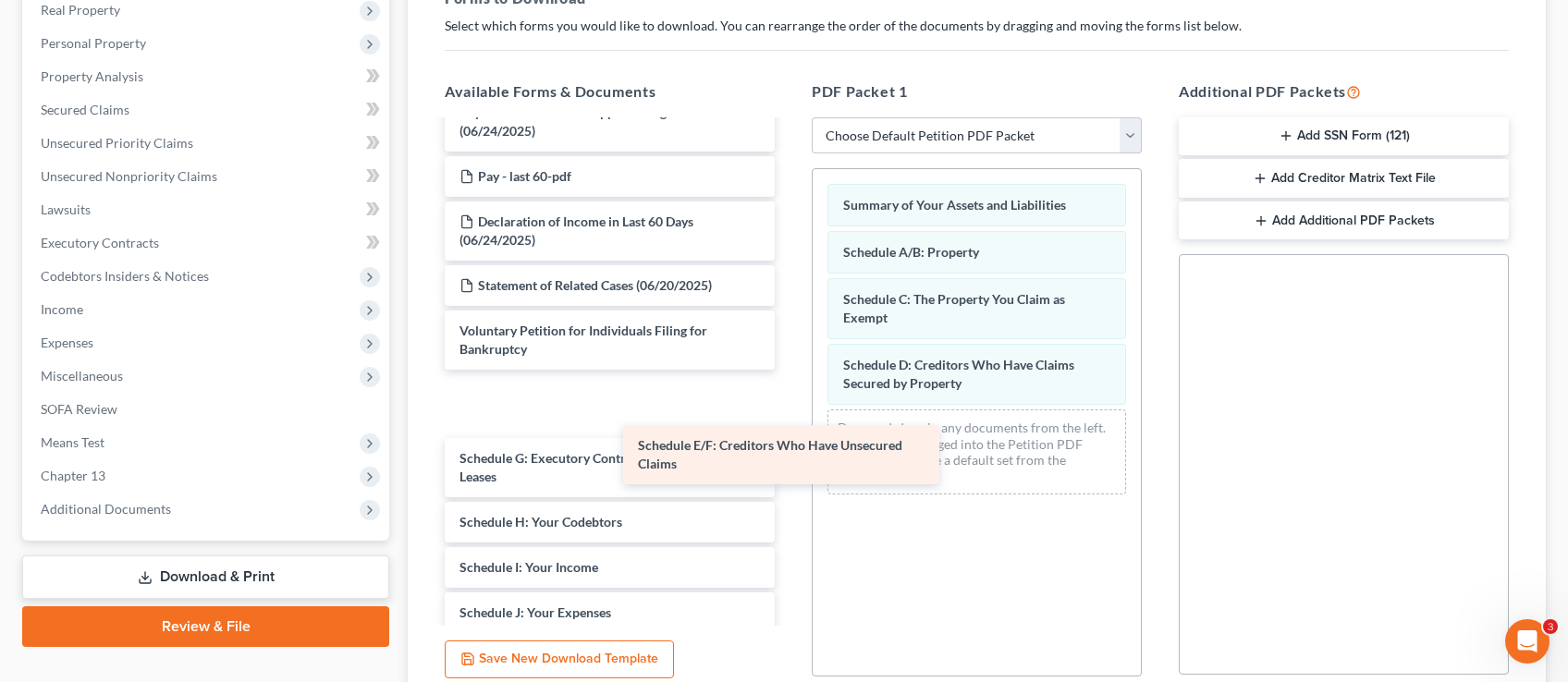 drag, startPoint x: 531, startPoint y: 408, endPoint x: 790, endPoint y: 458, distance: 263.7821 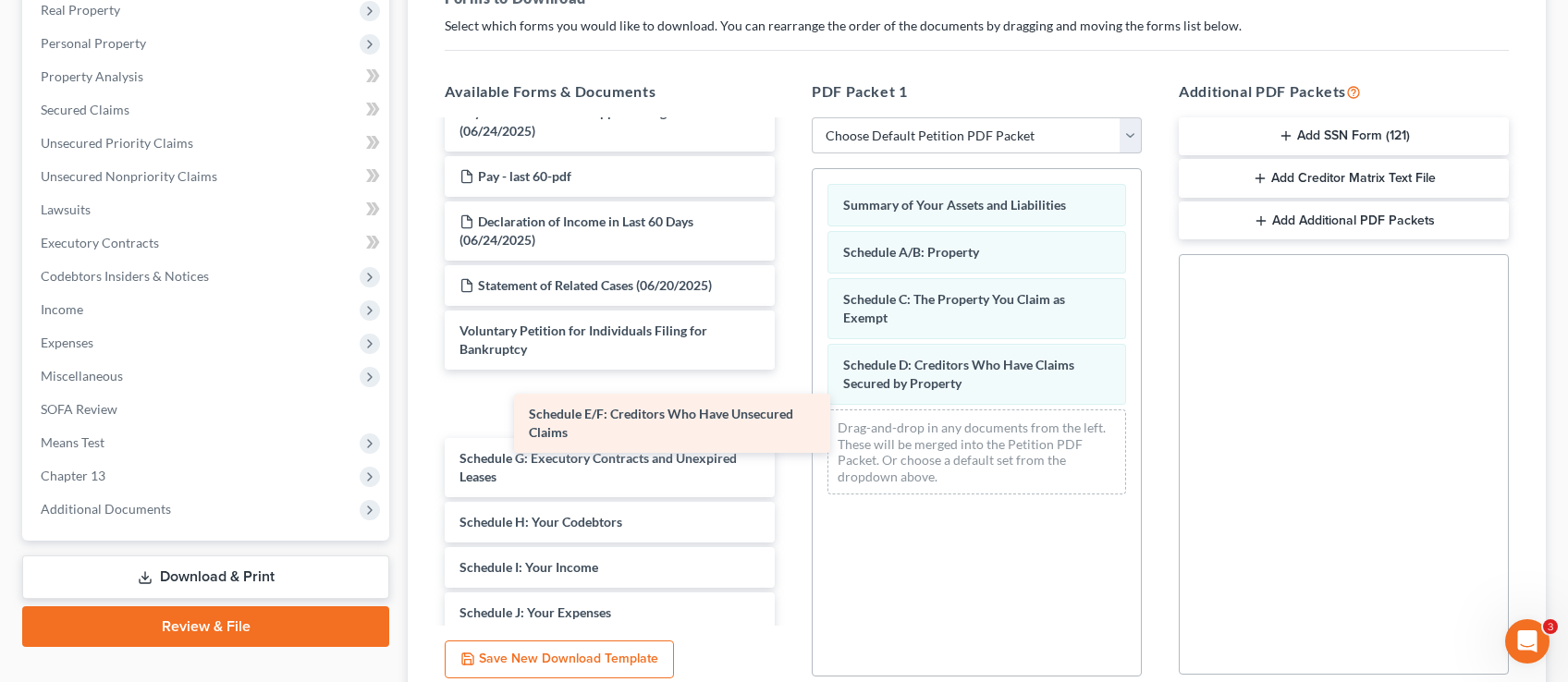 drag, startPoint x: 547, startPoint y: 403, endPoint x: 834, endPoint y: 442, distance: 289.6377 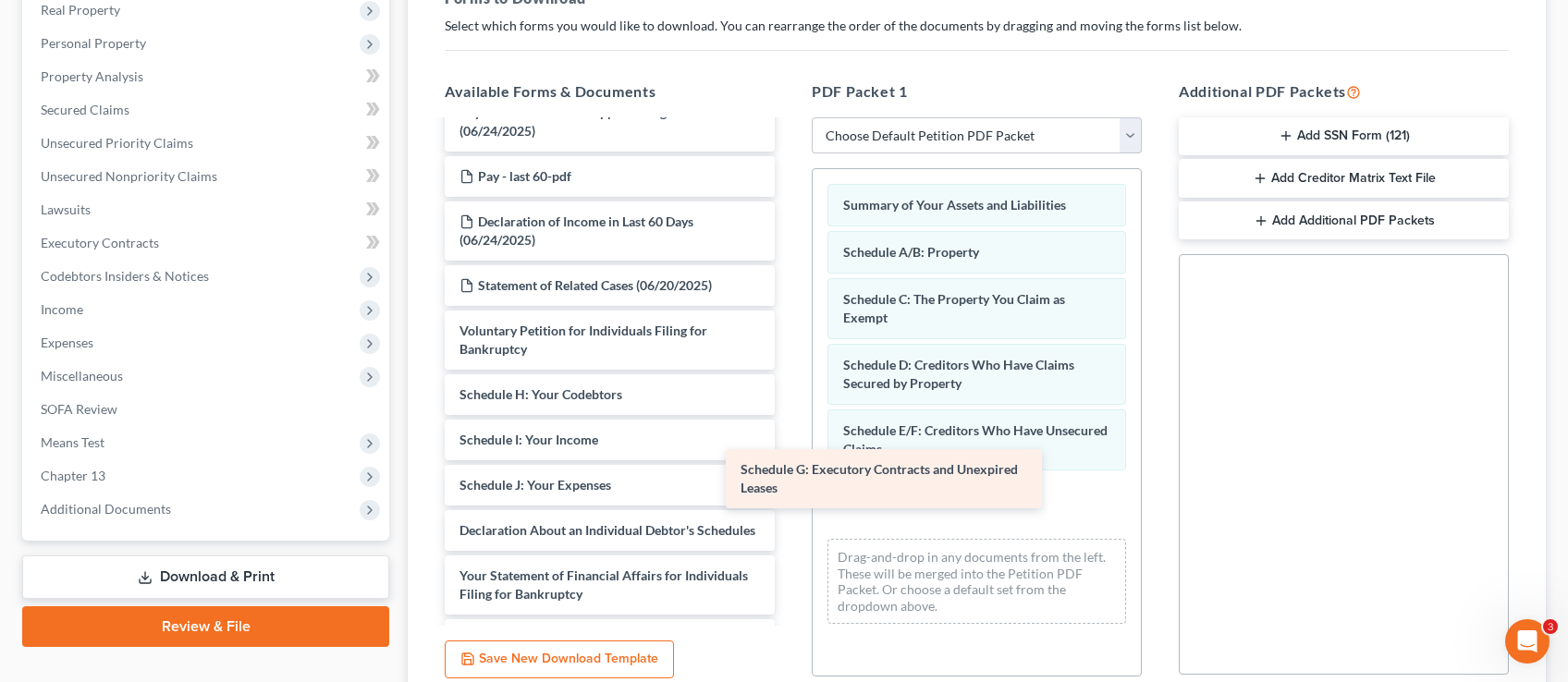 drag, startPoint x: 542, startPoint y: 407, endPoint x: 820, endPoint y: 482, distance: 287.93923 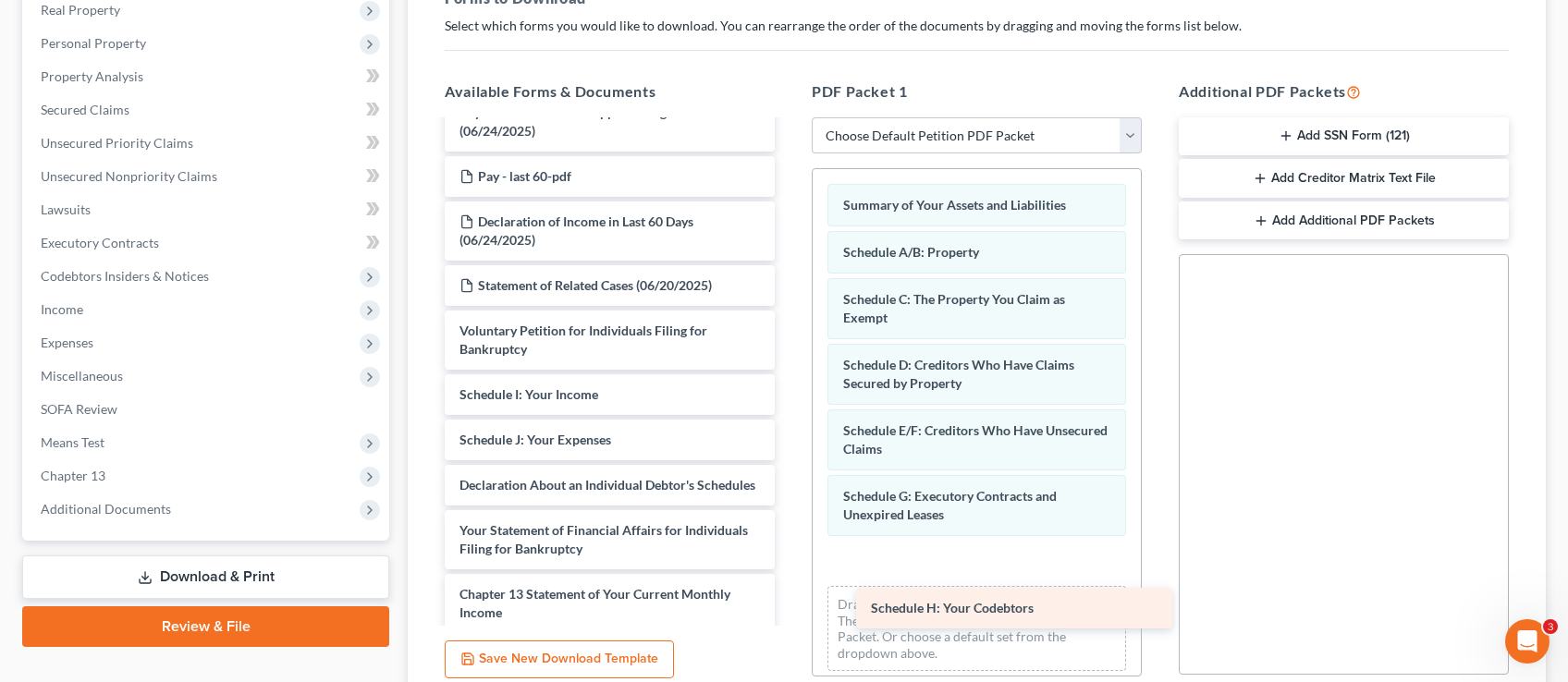 drag, startPoint x: 551, startPoint y: 413, endPoint x: 902, endPoint y: 558, distance: 379.771 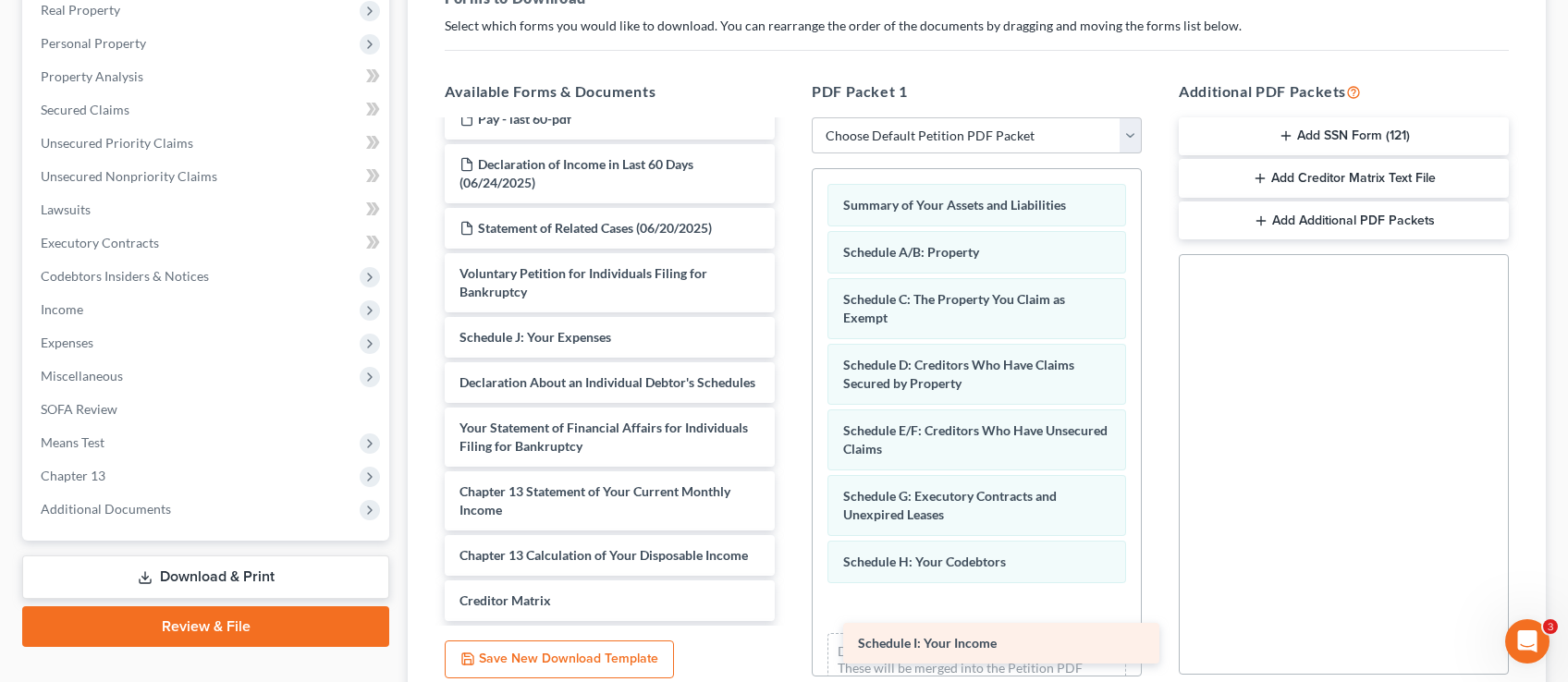 scroll, scrollTop: 857, scrollLeft: 0, axis: vertical 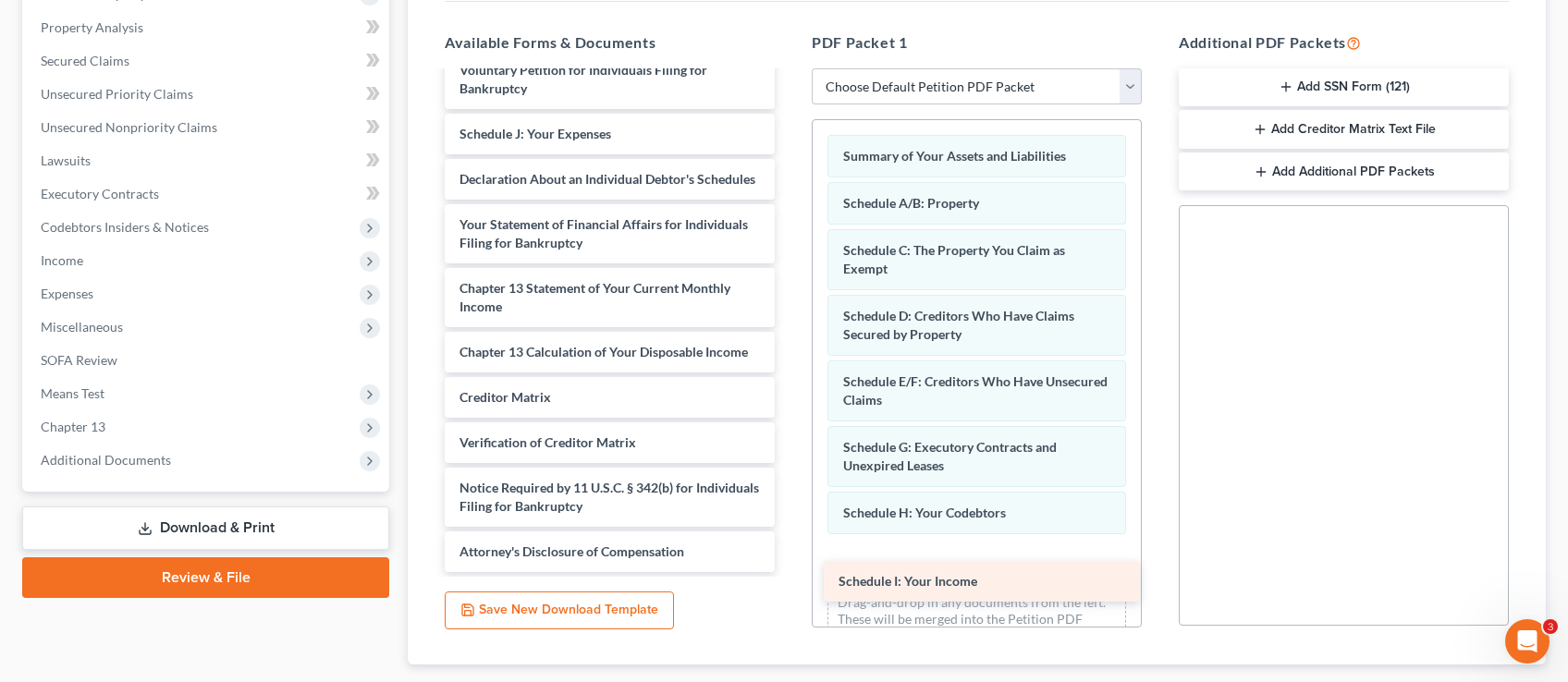 drag, startPoint x: 587, startPoint y: 400, endPoint x: 958, endPoint y: 577, distance: 411.0596 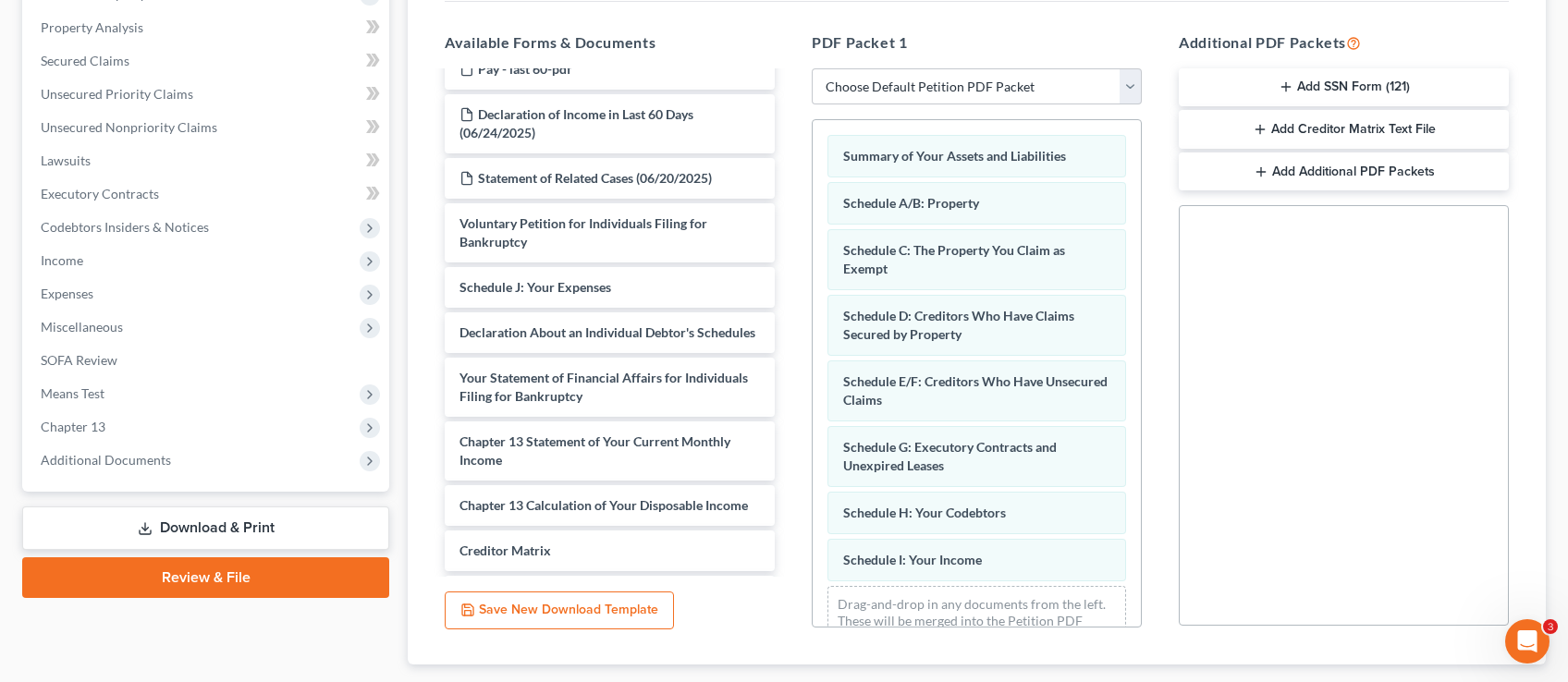 scroll, scrollTop: 0, scrollLeft: 0, axis: both 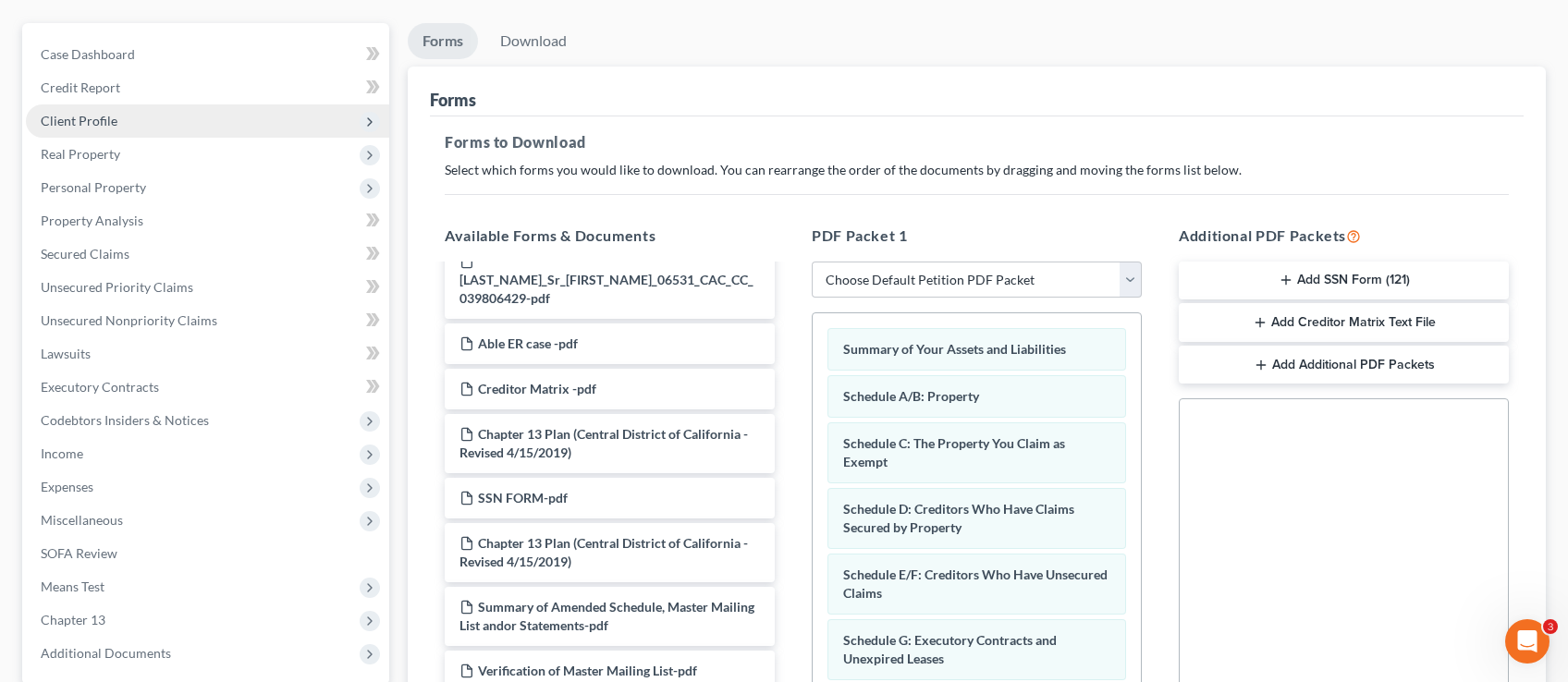 click on "Client Profile" at bounding box center (79, 120) 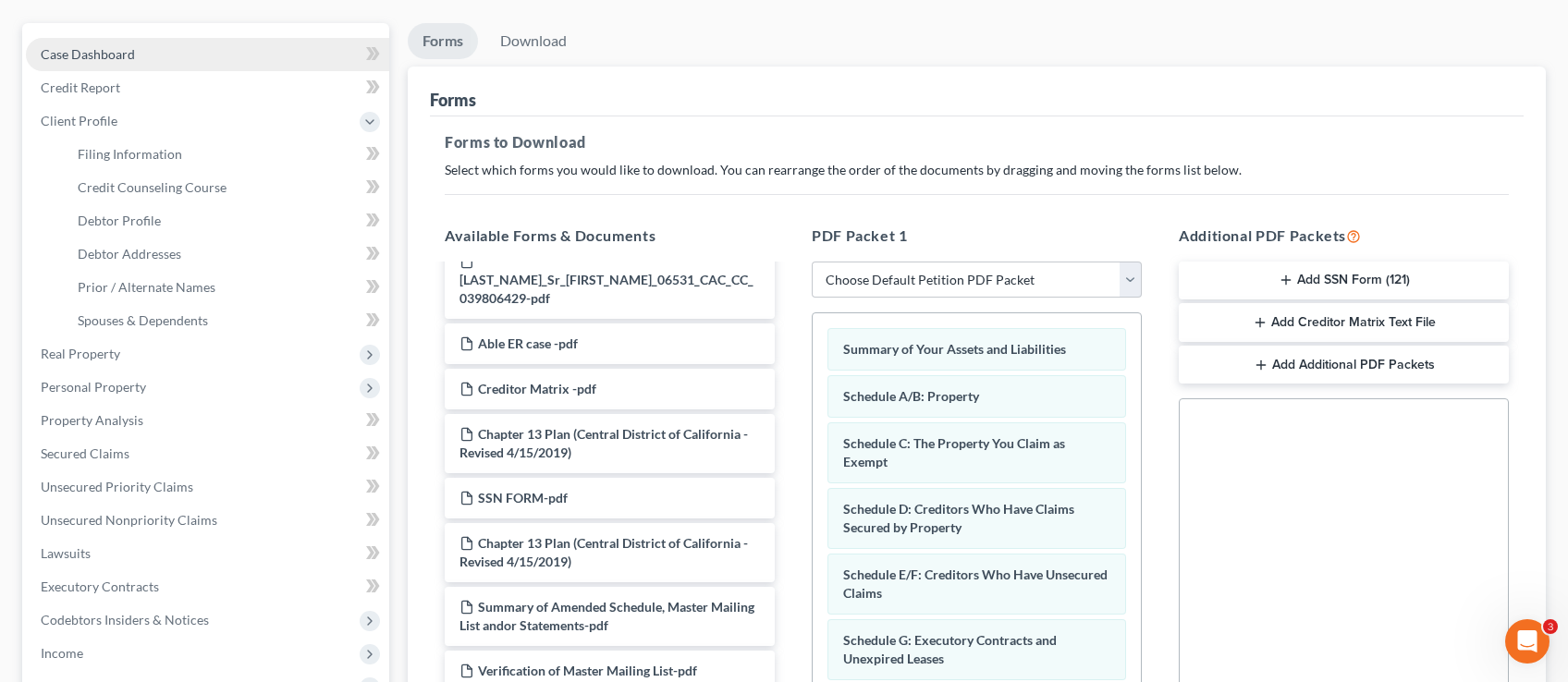 click on "Case Dashboard" at bounding box center (88, 54) 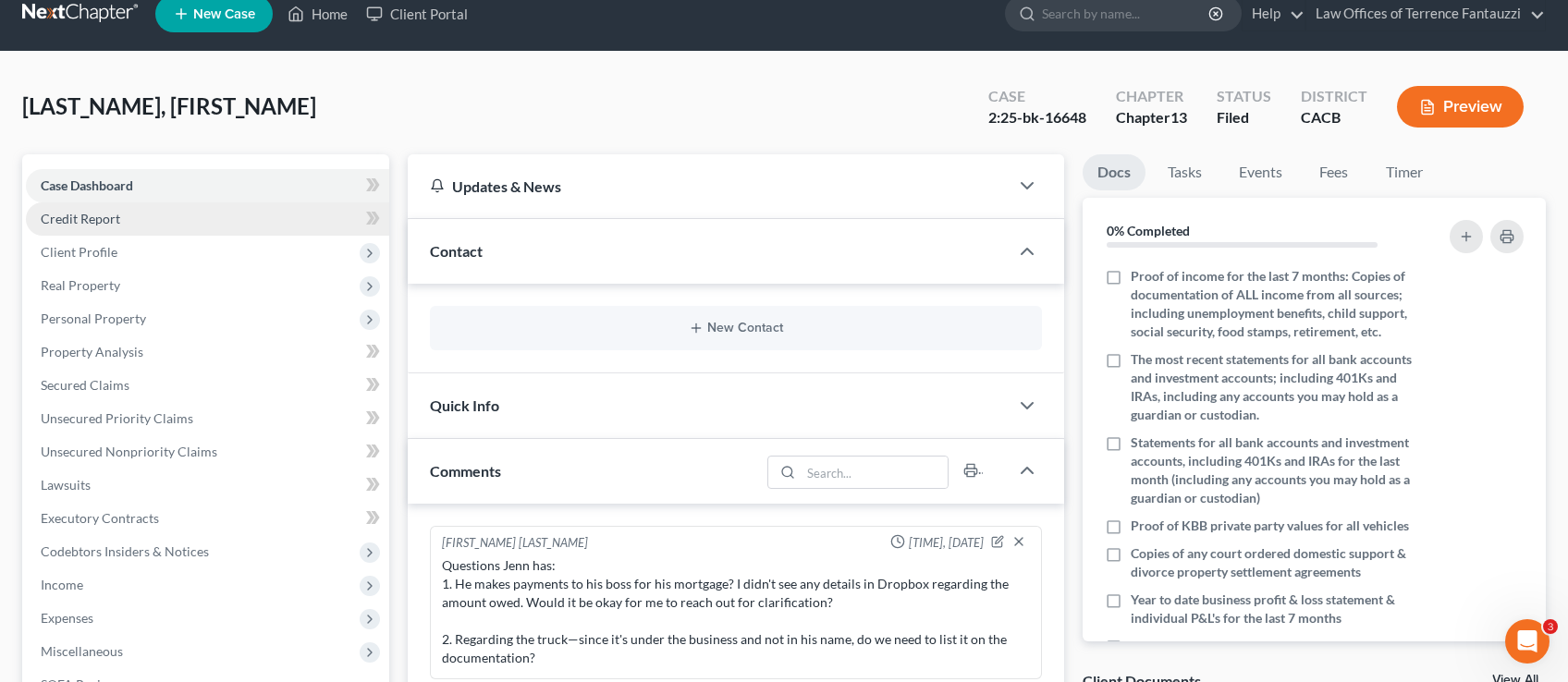 scroll, scrollTop: 0, scrollLeft: 0, axis: both 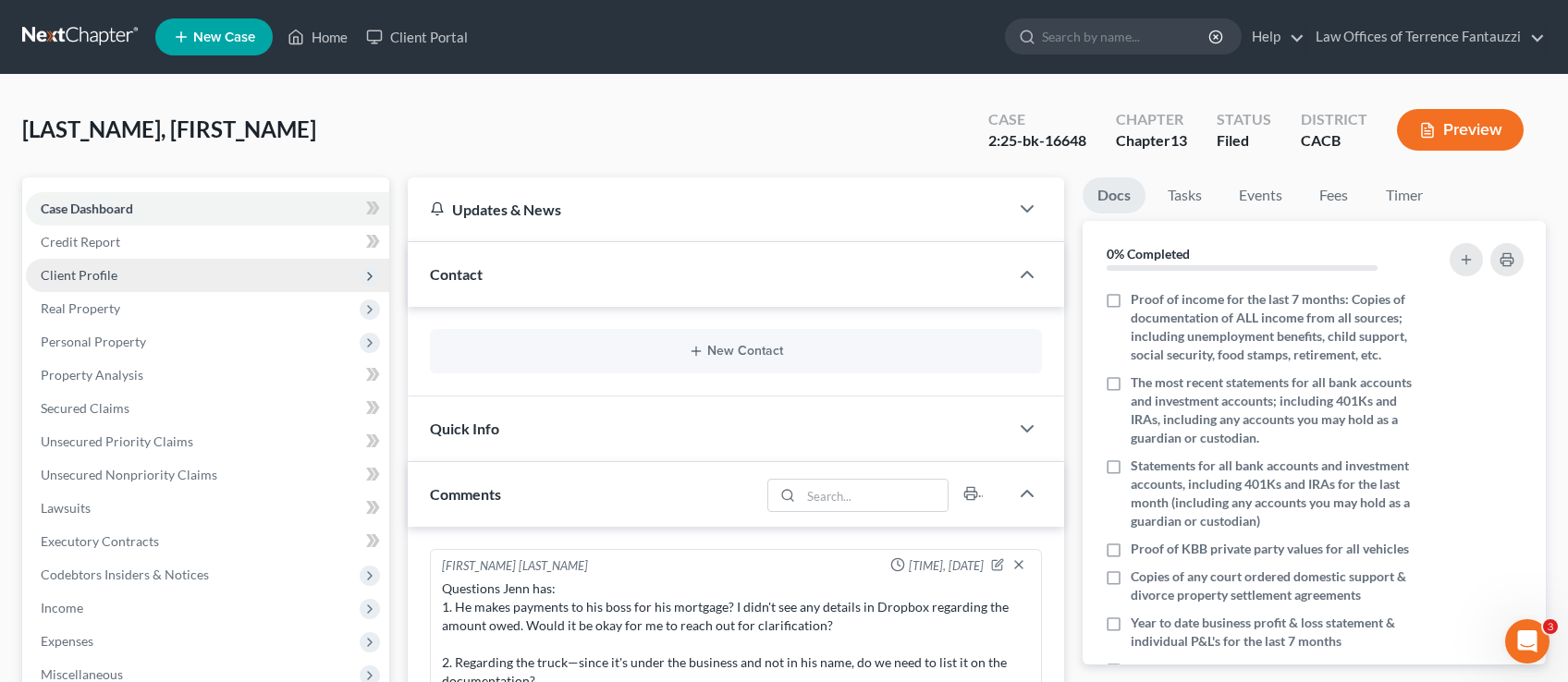 click on "Client Profile" at bounding box center (79, 274) 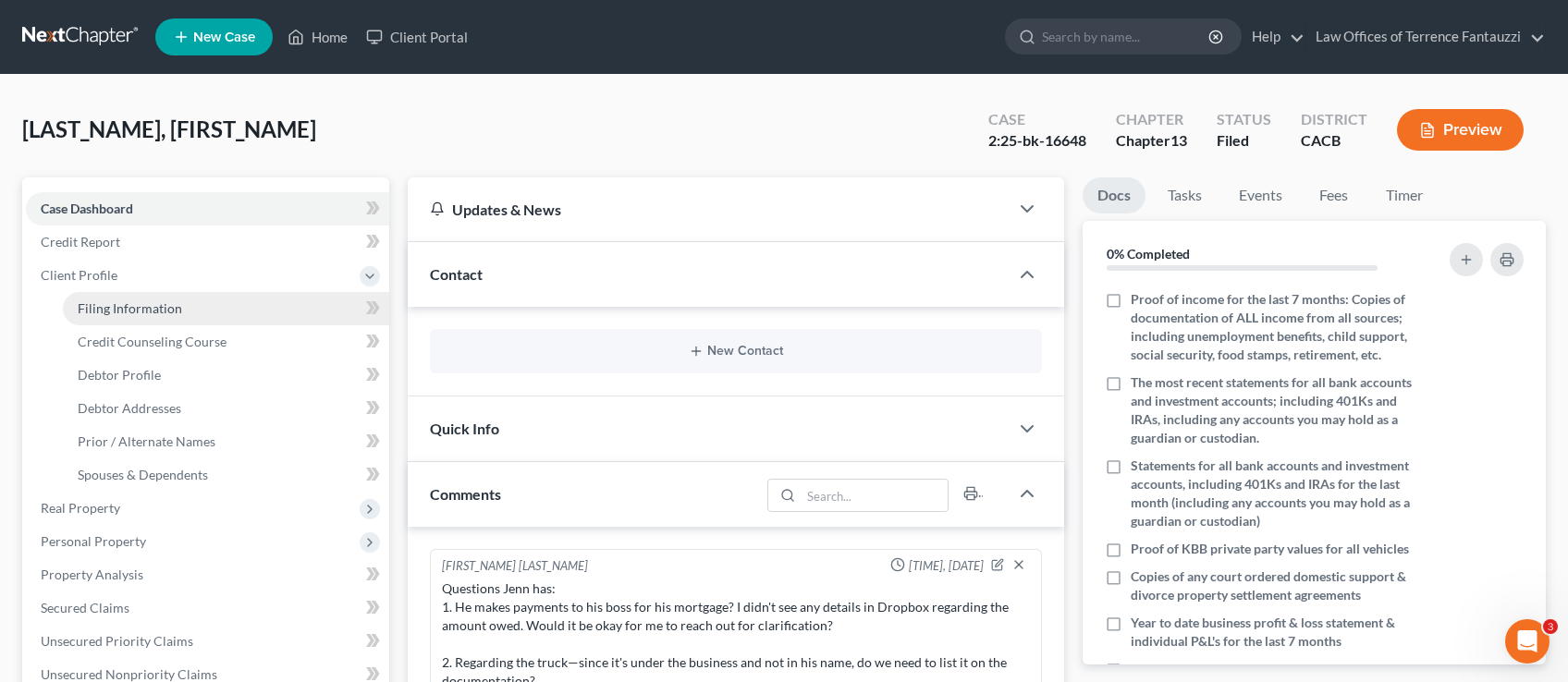 click on "Filing Information" at bounding box center [129, 308] 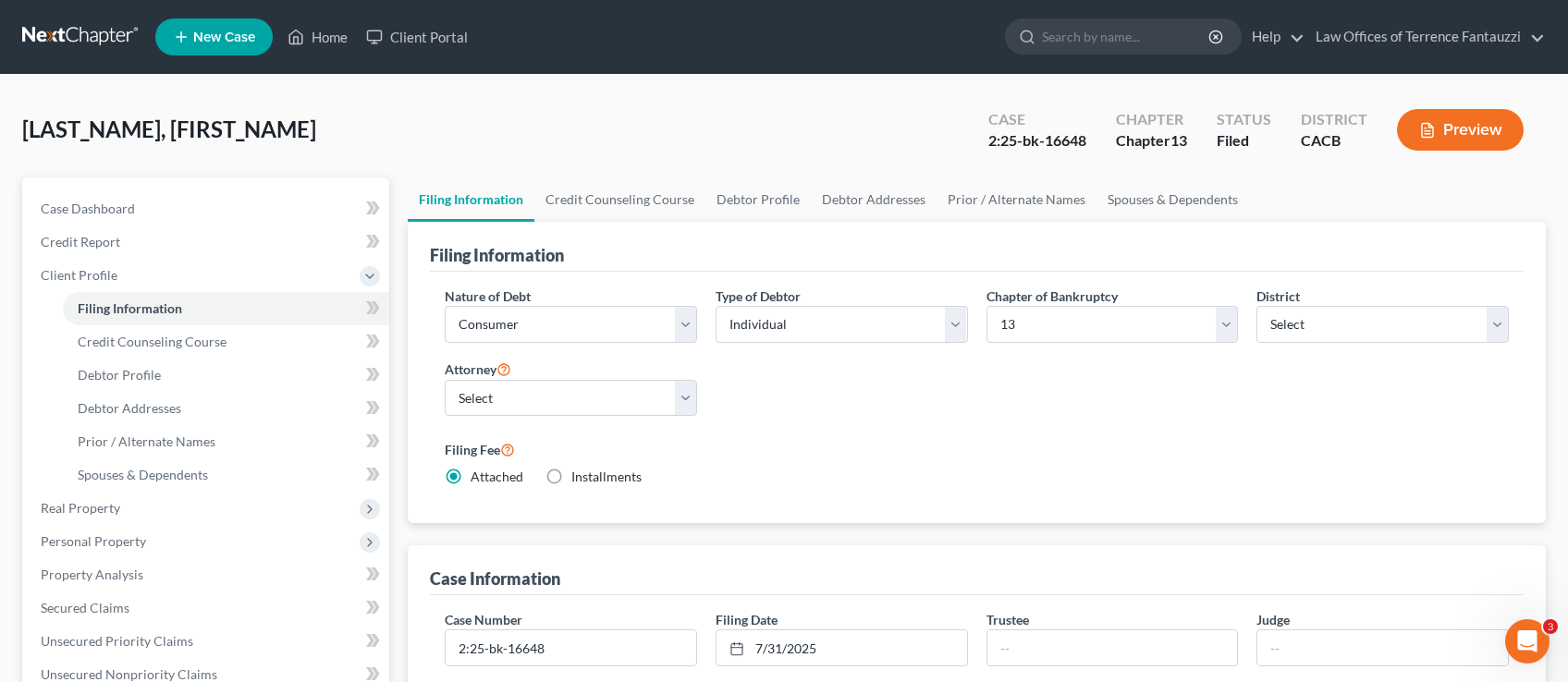 scroll, scrollTop: 240, scrollLeft: 0, axis: vertical 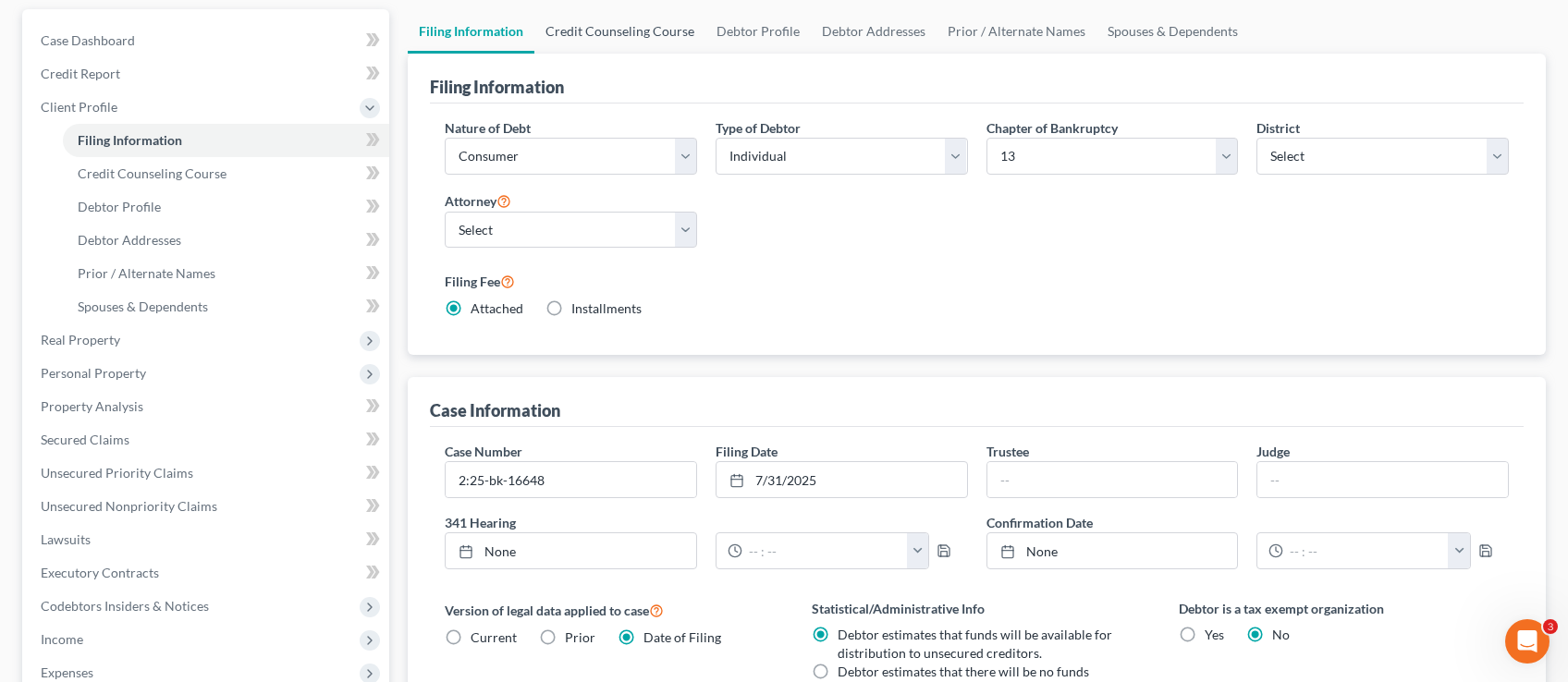 click on "Credit Counseling Course" at bounding box center (619, 31) 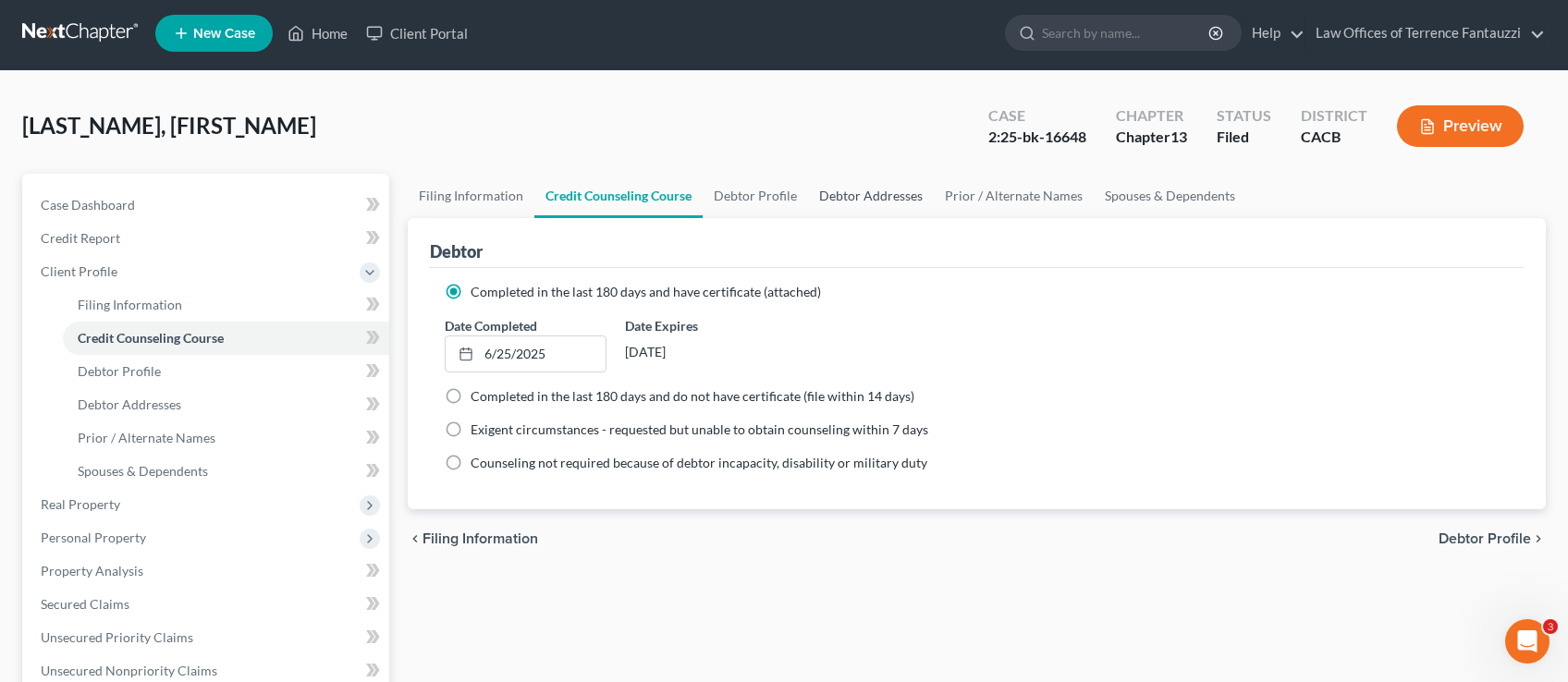 scroll, scrollTop: 0, scrollLeft: 0, axis: both 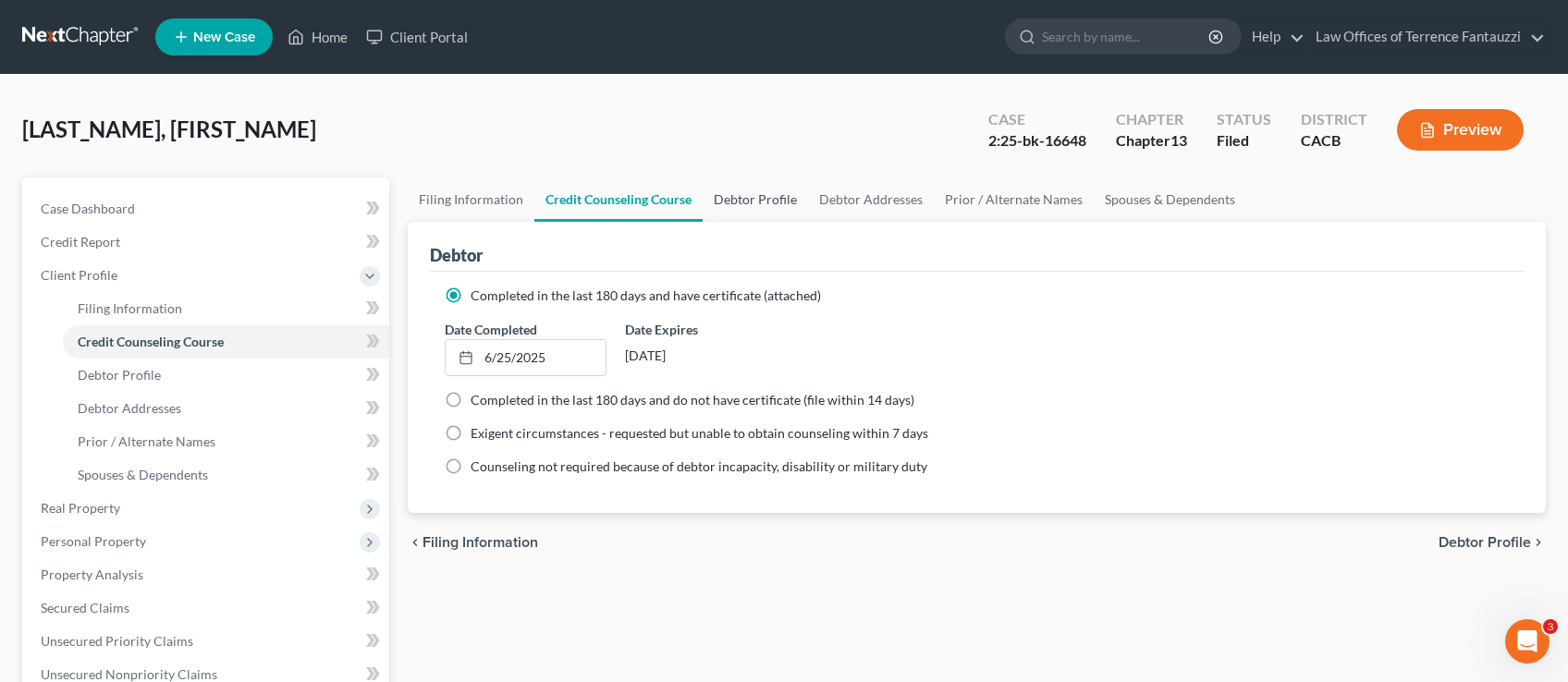 click on "Debtor Profile" at bounding box center (755, 200) 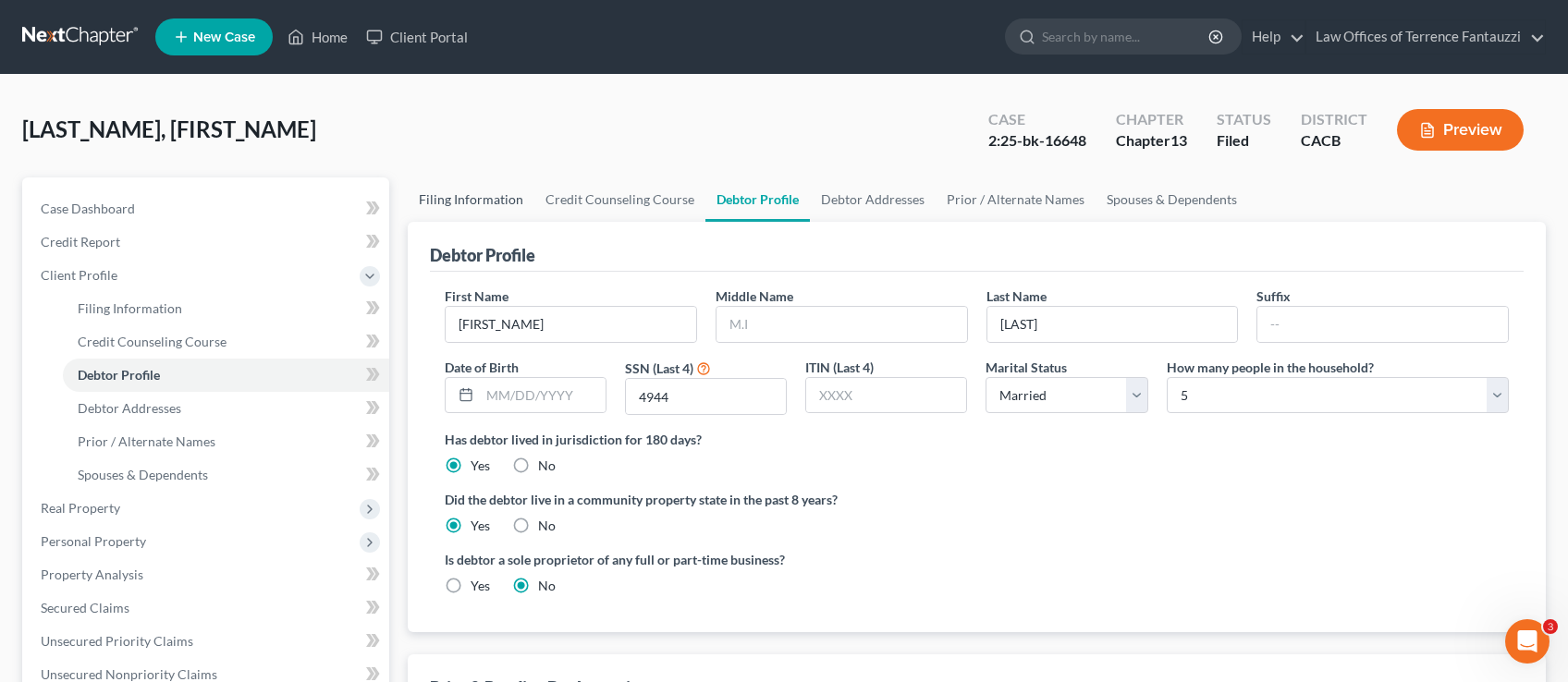 click on "Filing Information" at bounding box center (471, 200) 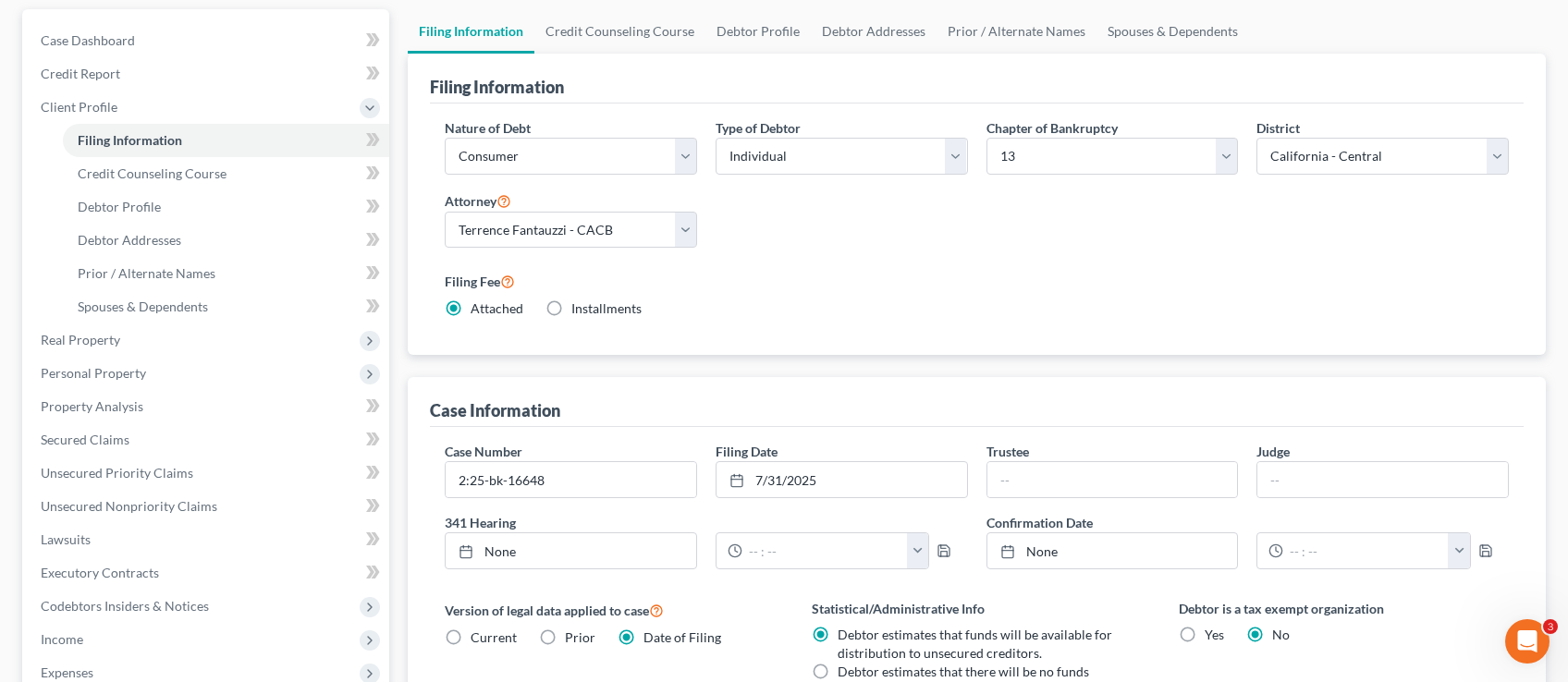 scroll, scrollTop: 135, scrollLeft: 0, axis: vertical 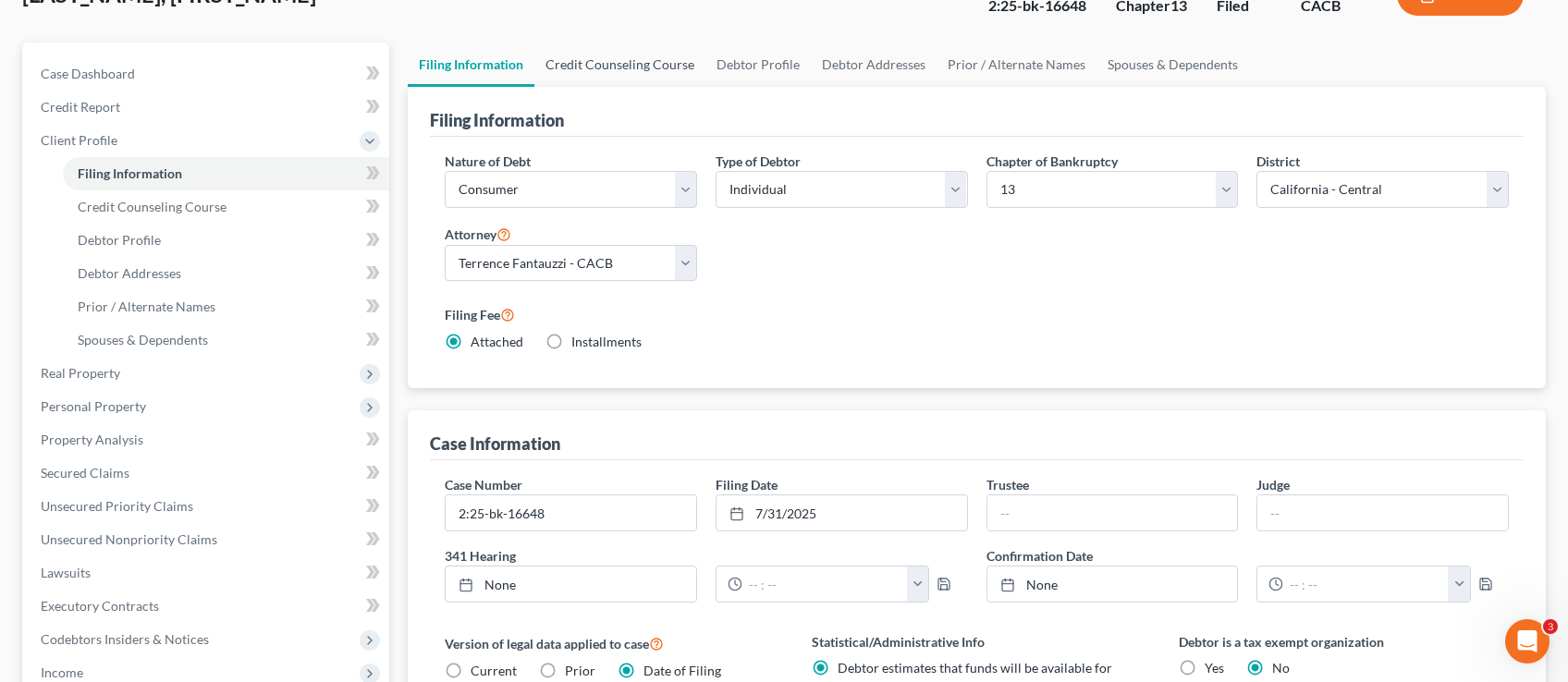 click on "Credit Counseling Course" at bounding box center [619, 65] 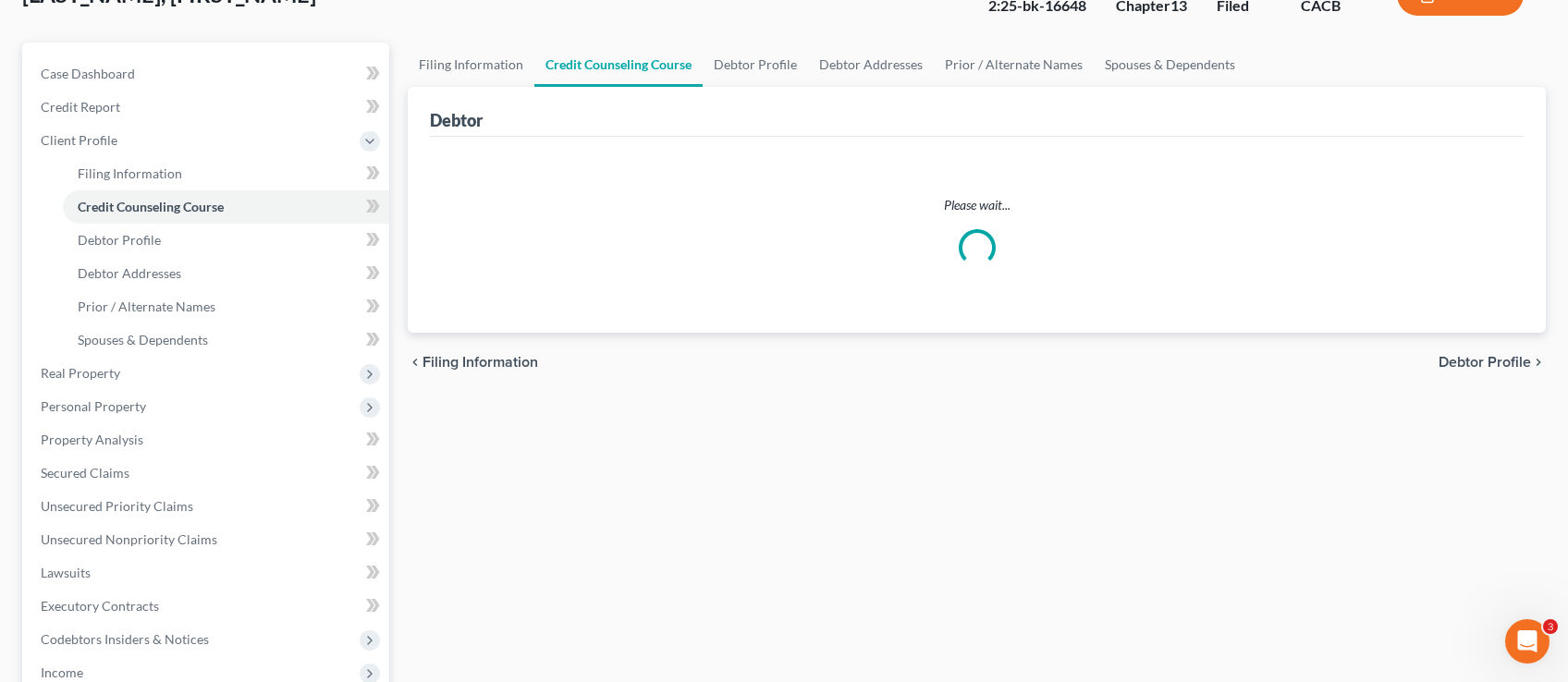 scroll, scrollTop: 0, scrollLeft: 0, axis: both 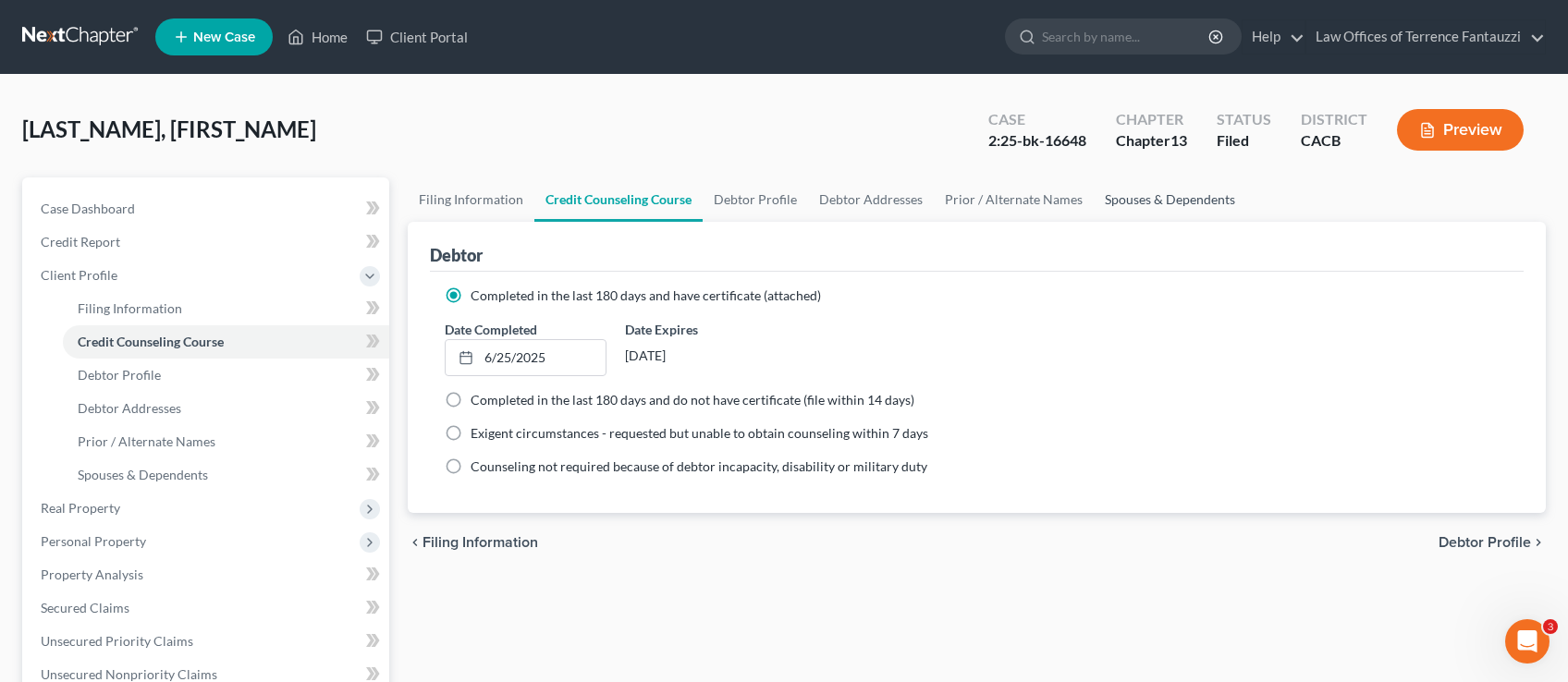 click on "Spouses & Dependents" at bounding box center [1170, 200] 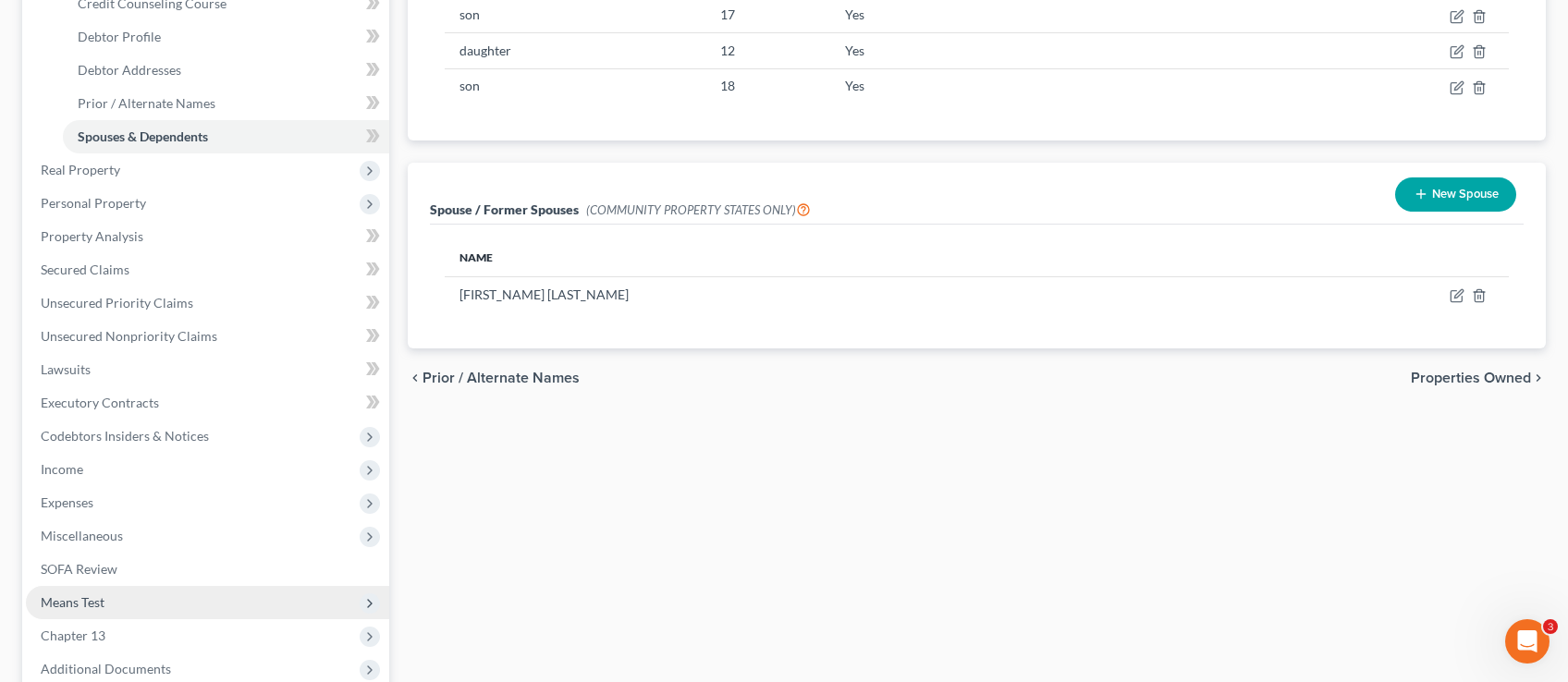 scroll, scrollTop: 512, scrollLeft: 0, axis: vertical 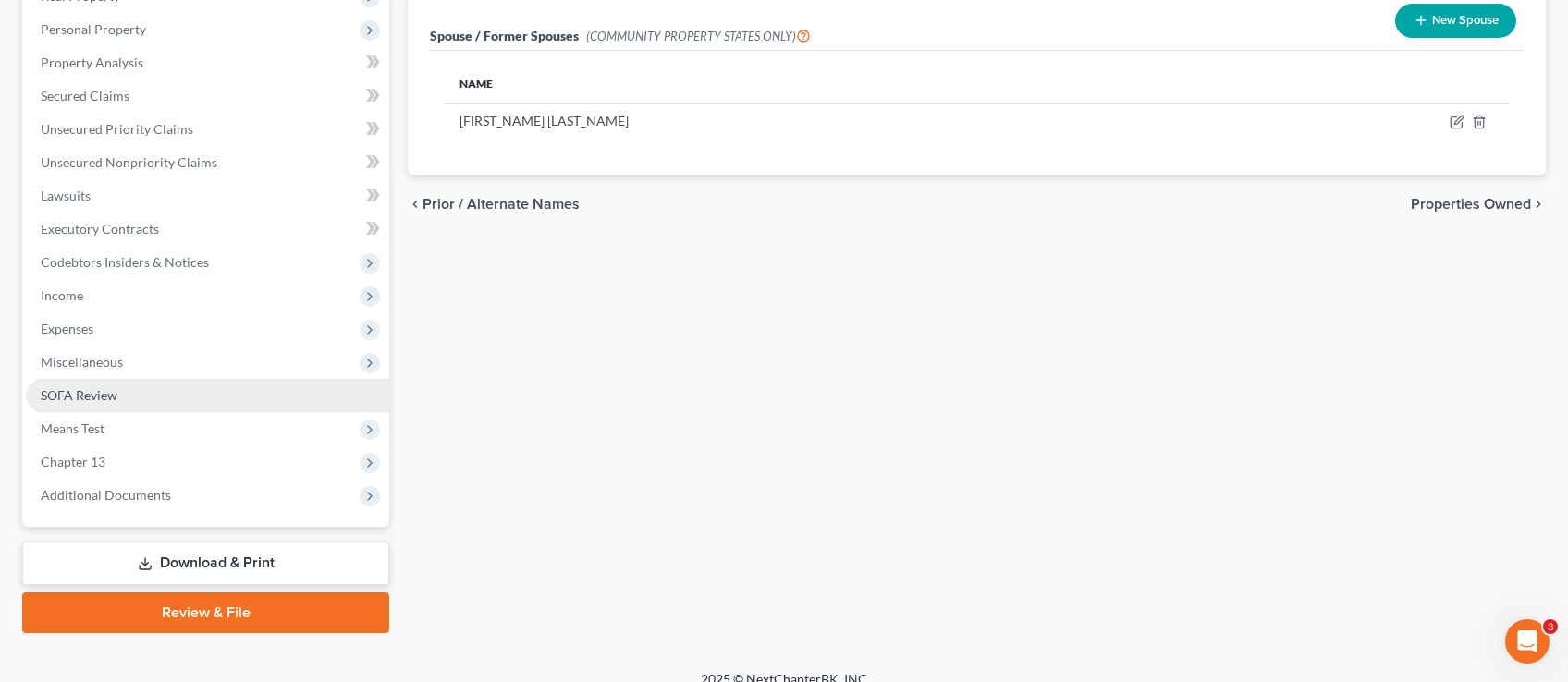 click on "SOFA Review" at bounding box center (79, 395) 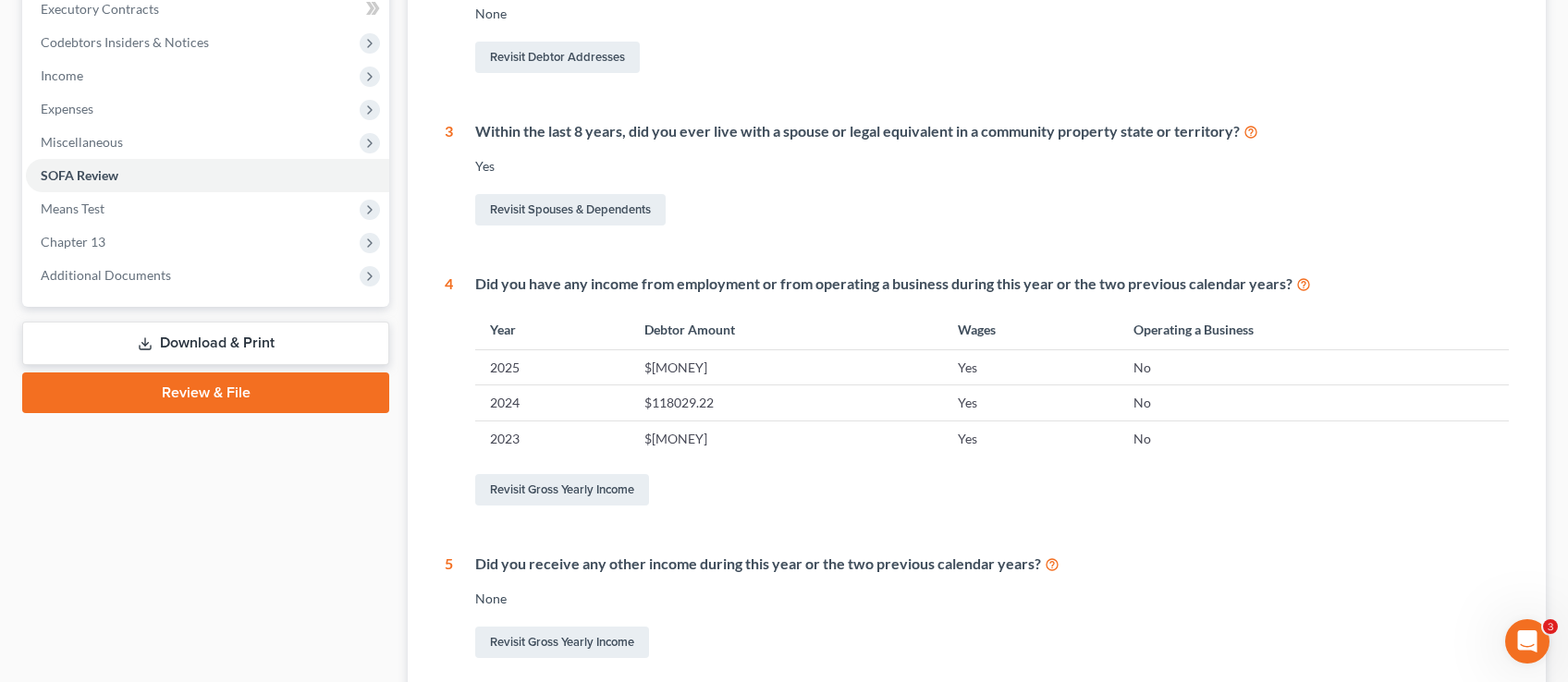 scroll, scrollTop: 0, scrollLeft: 0, axis: both 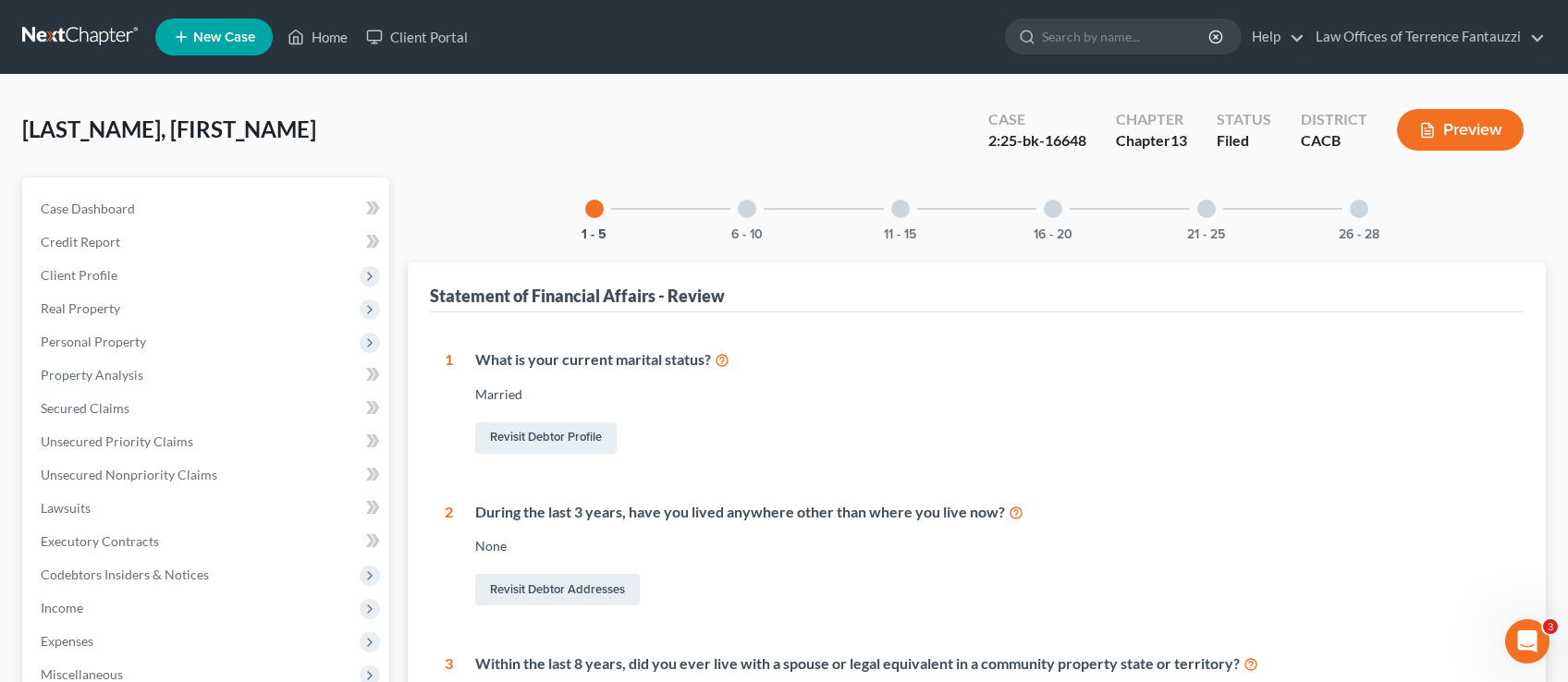 click at bounding box center (747, 209) 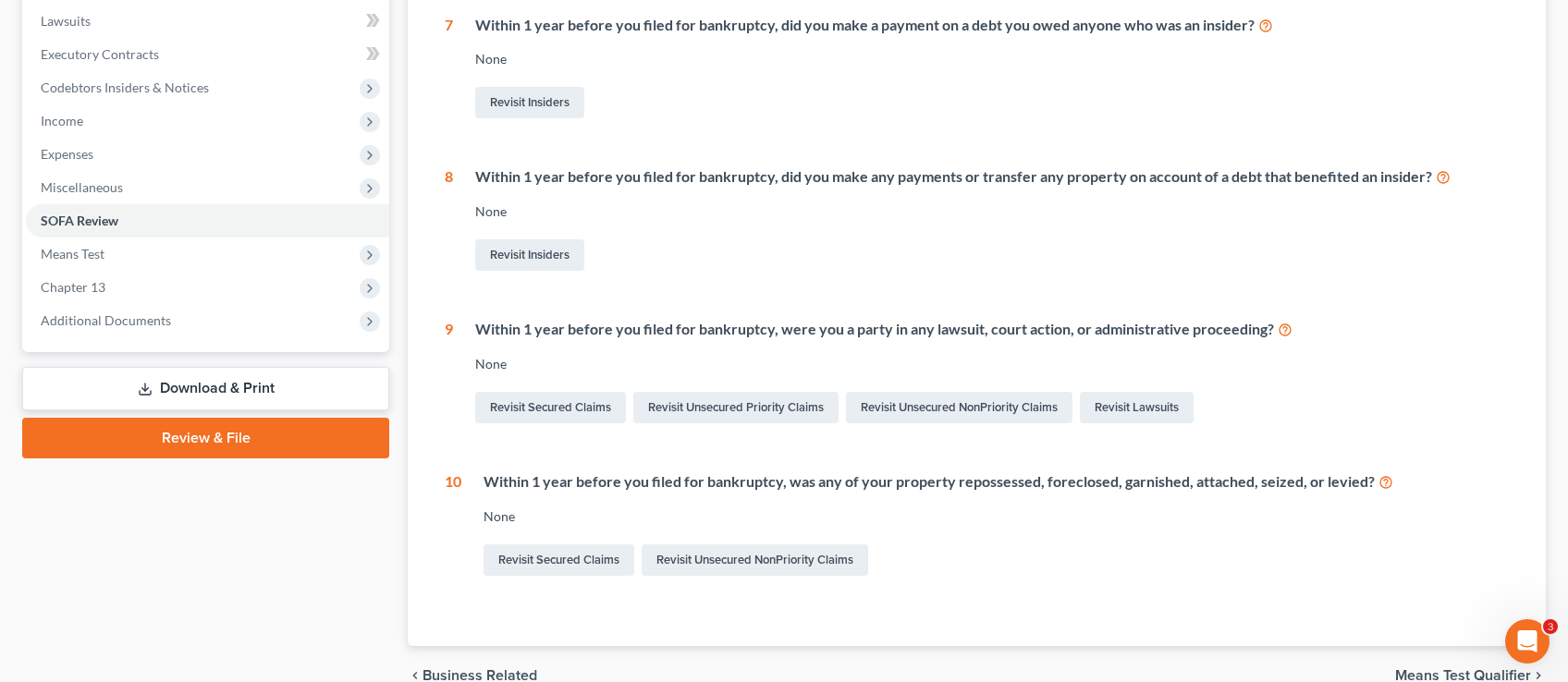 scroll, scrollTop: 0, scrollLeft: 0, axis: both 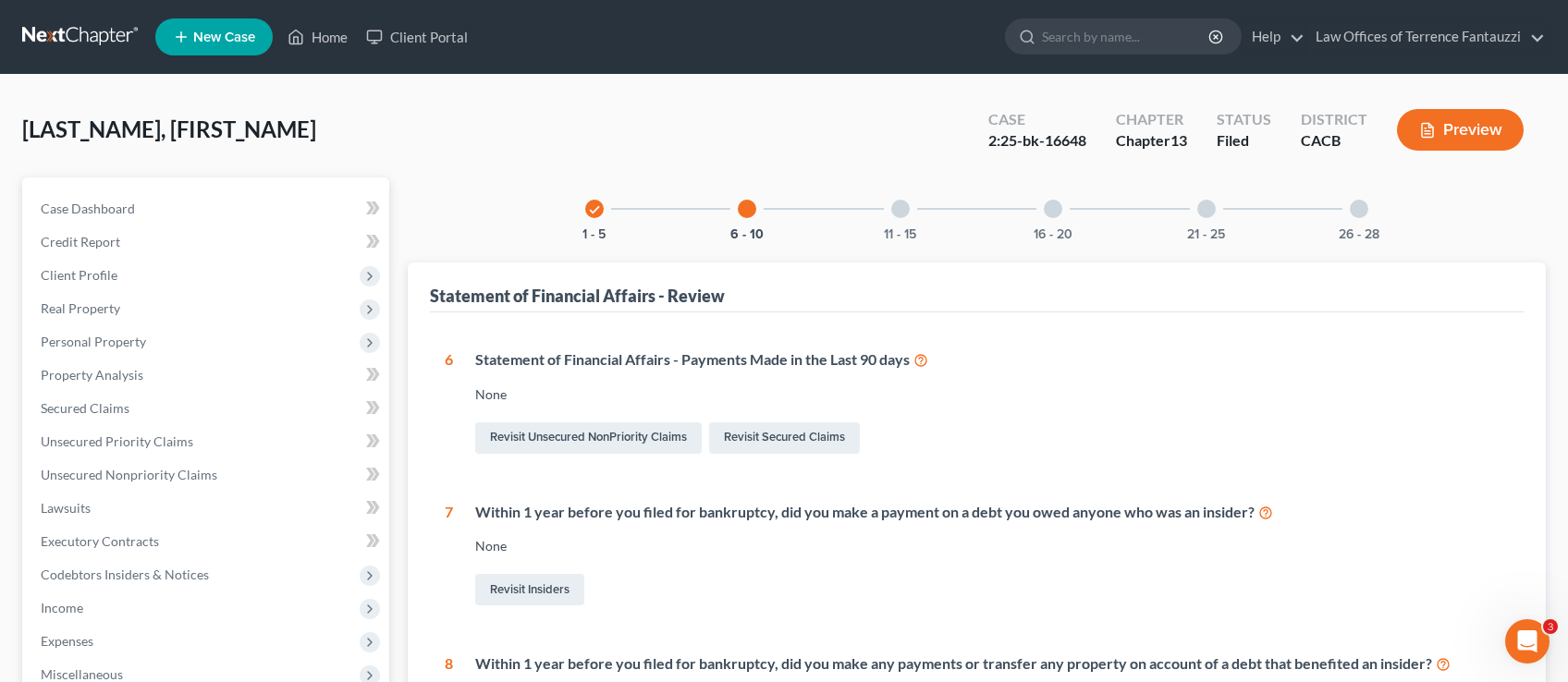 click on "11 - 15" at bounding box center [900, 209] 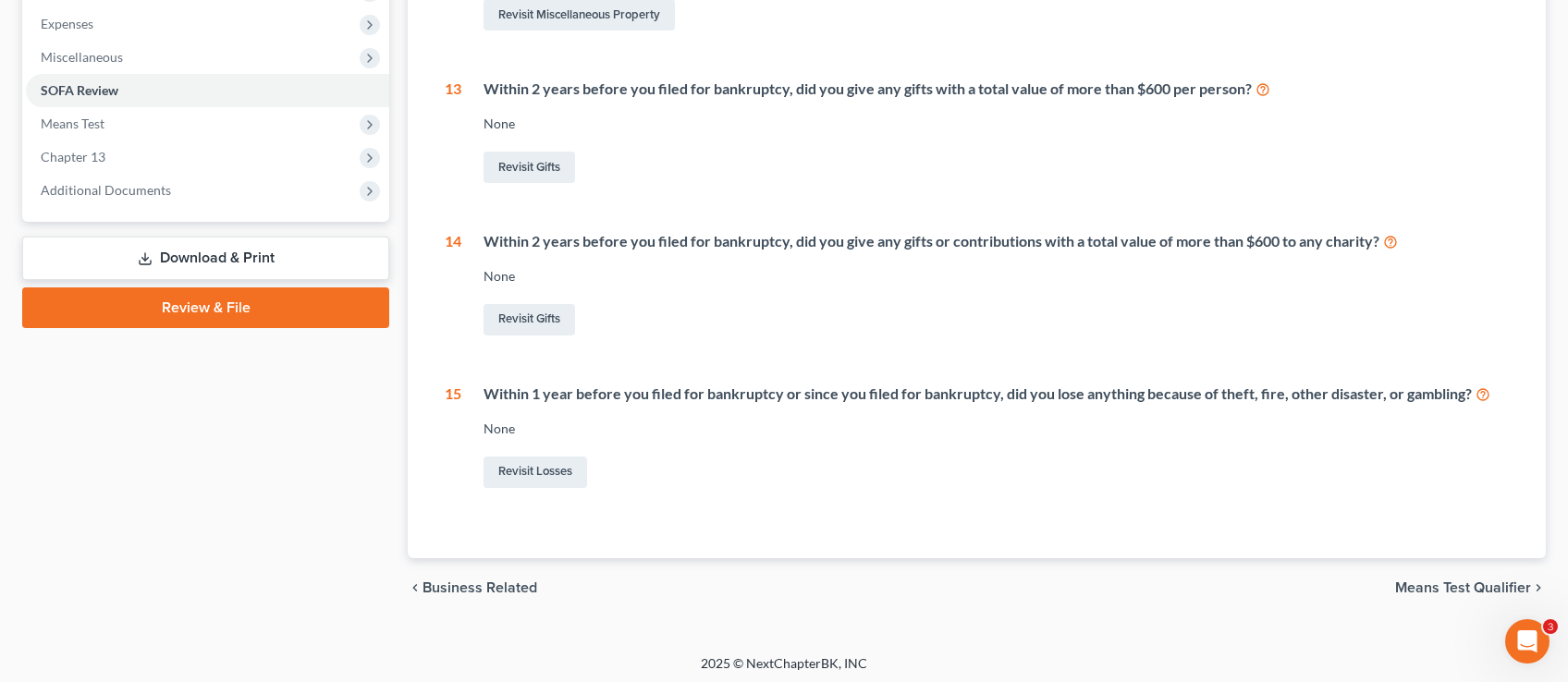 scroll, scrollTop: 0, scrollLeft: 0, axis: both 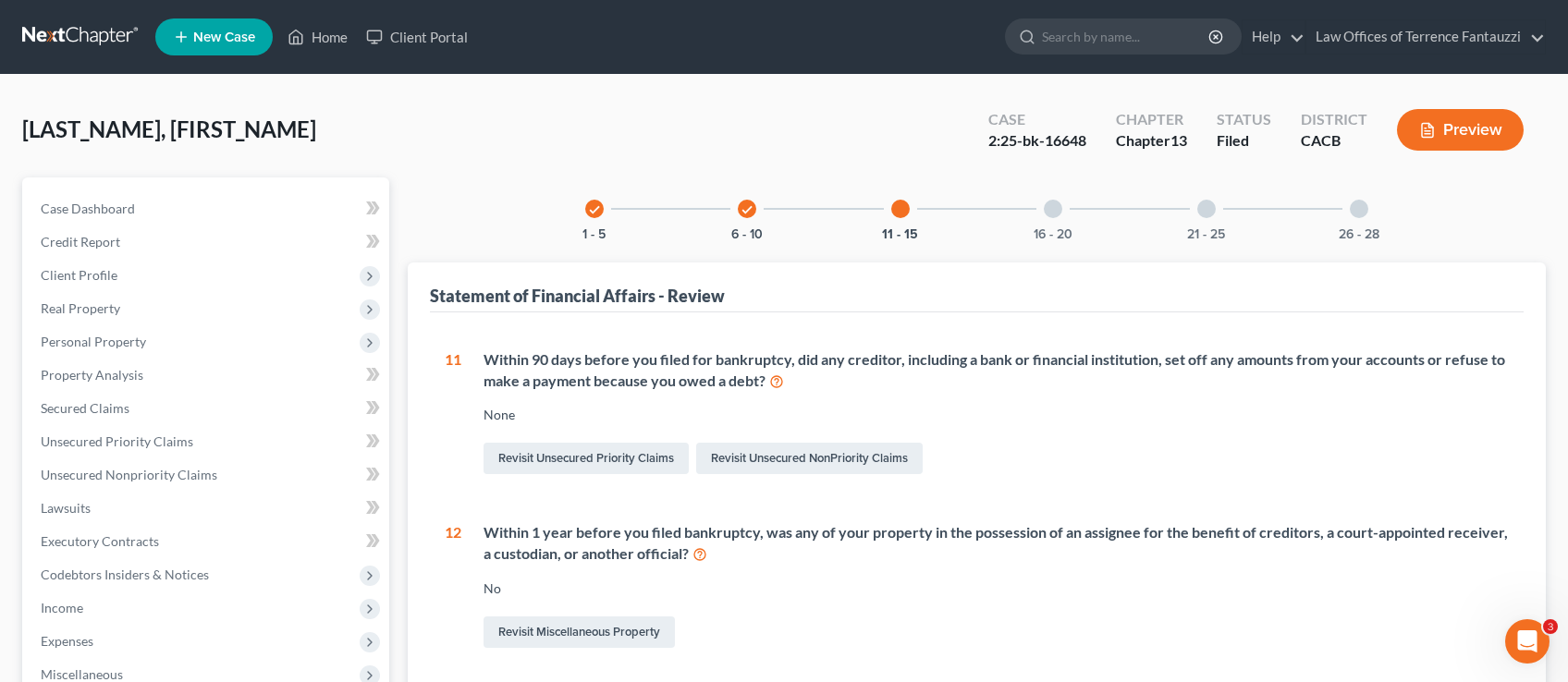 click at bounding box center (1053, 209) 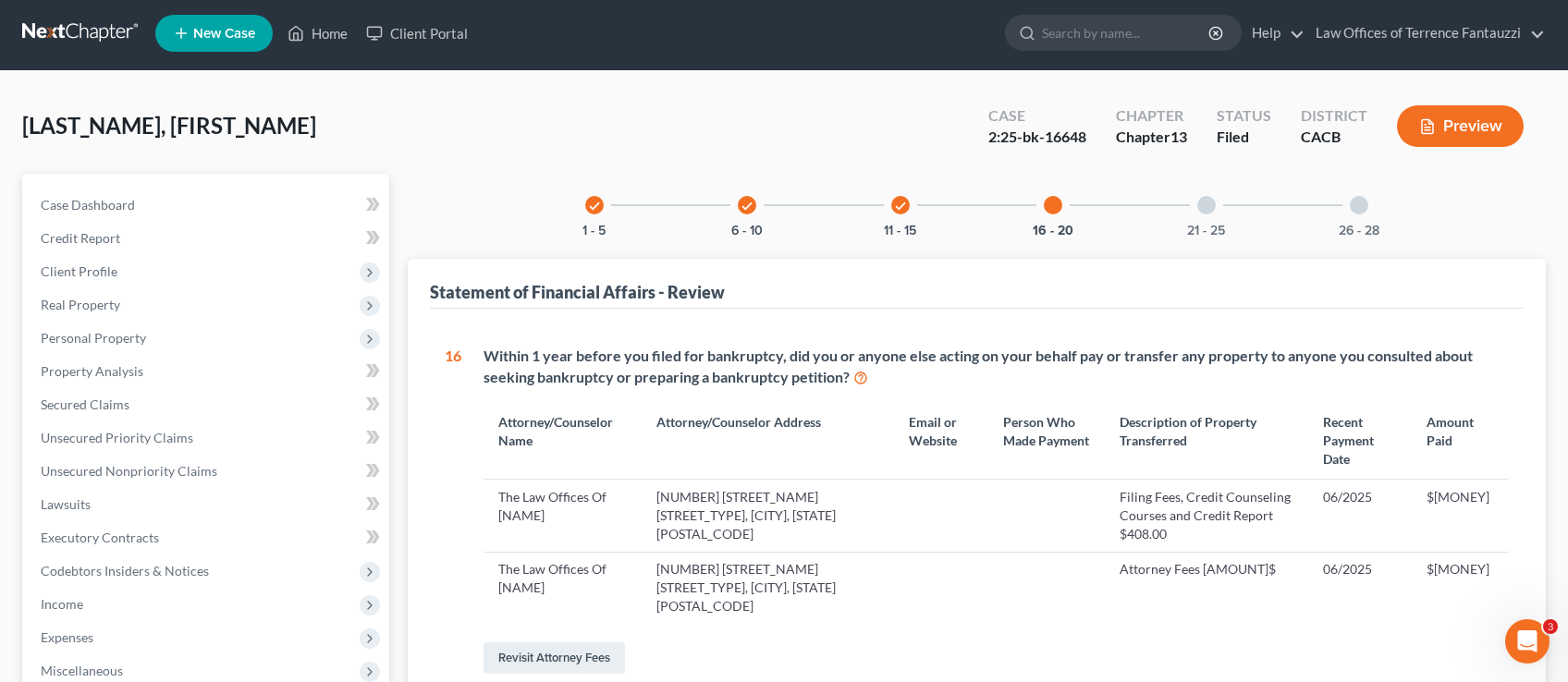 scroll, scrollTop: 144, scrollLeft: 0, axis: vertical 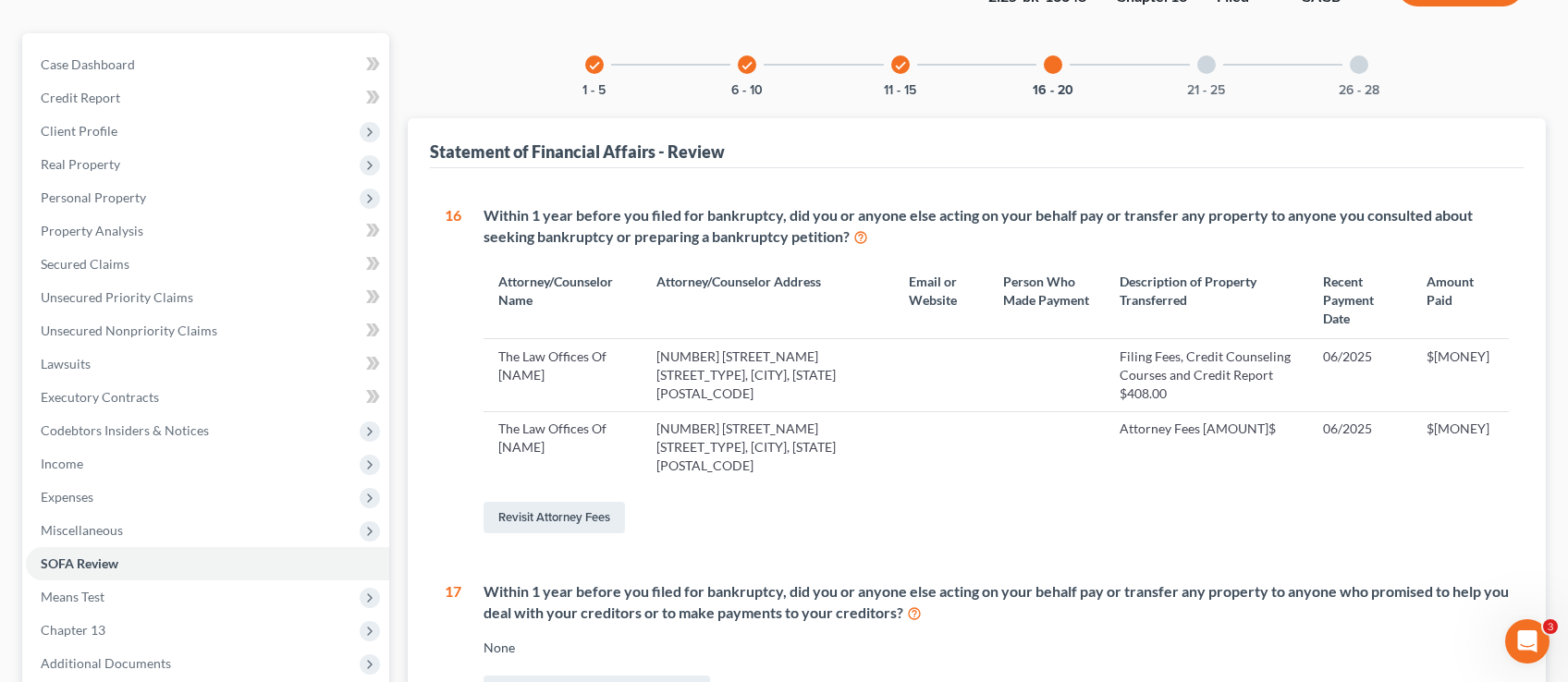 click on "[NUMBER] [STREET_NAME] [STREET_TYPE], [CITY], [STATE] [POSTAL_CODE]" at bounding box center (767, 375) 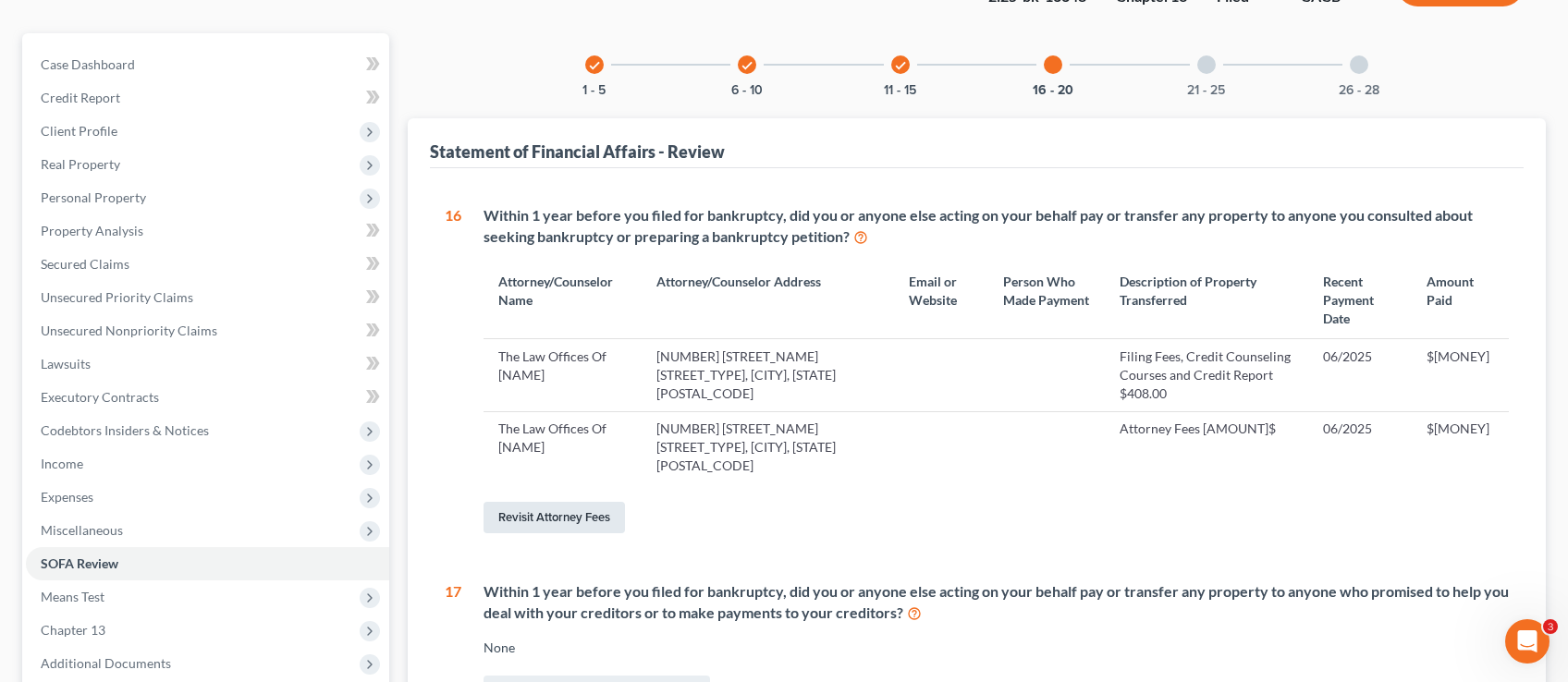 click on "Revisit Attorney Fees" at bounding box center (554, 518) 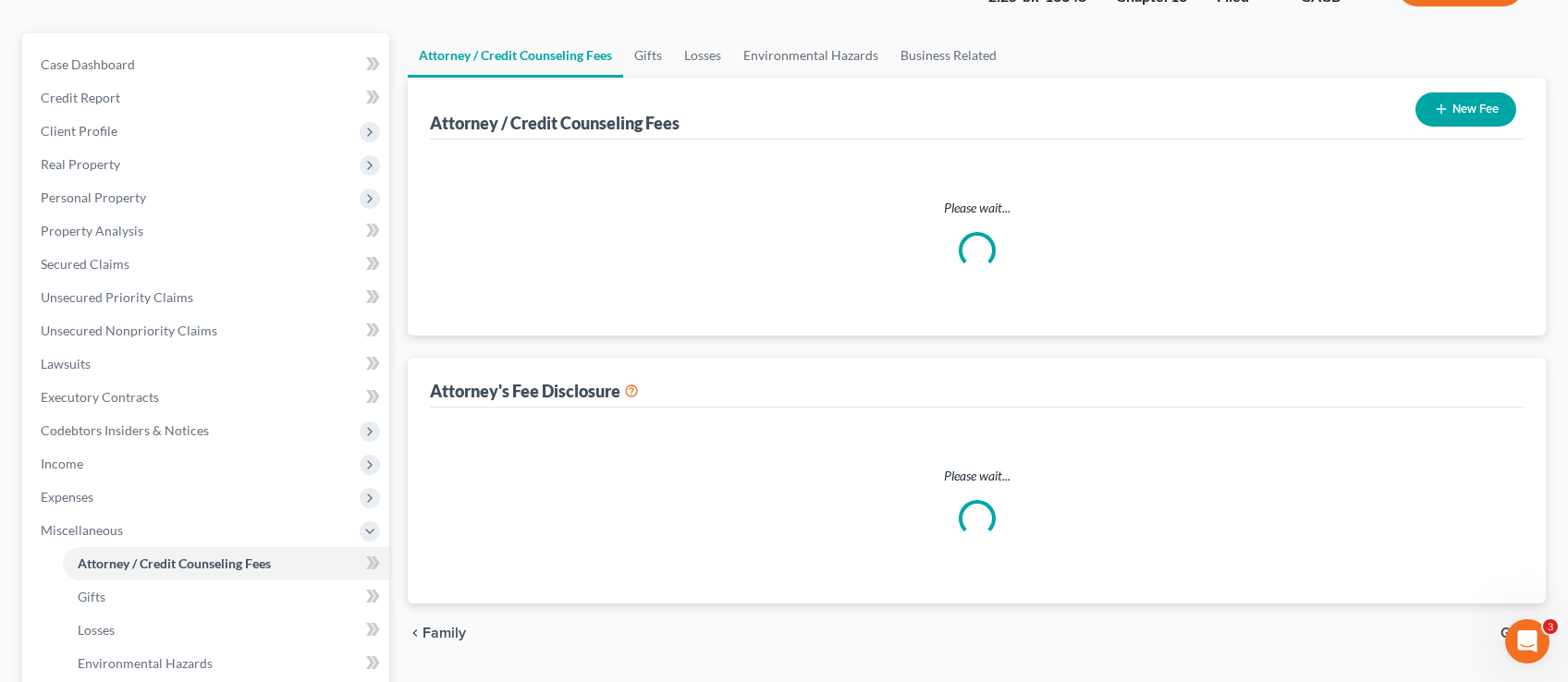scroll, scrollTop: 116, scrollLeft: 0, axis: vertical 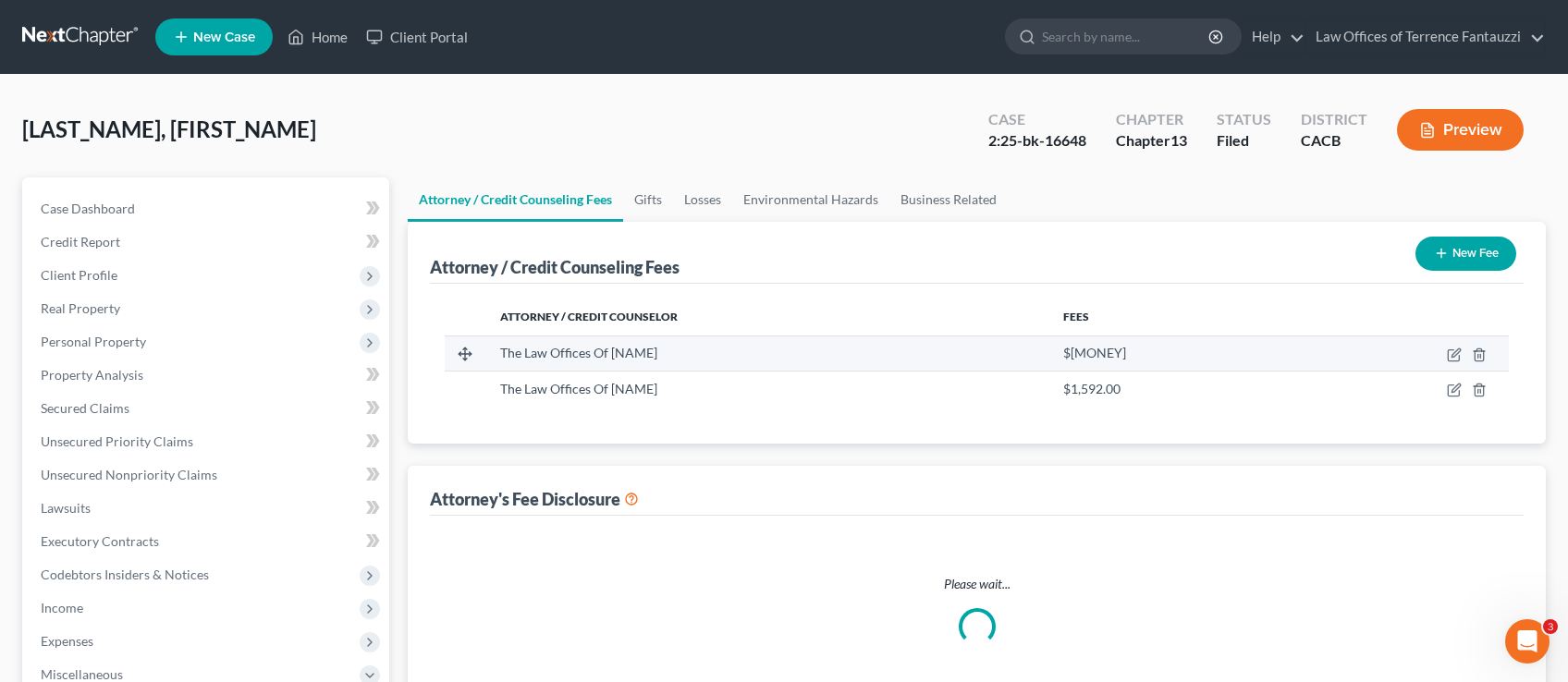 select on "0" 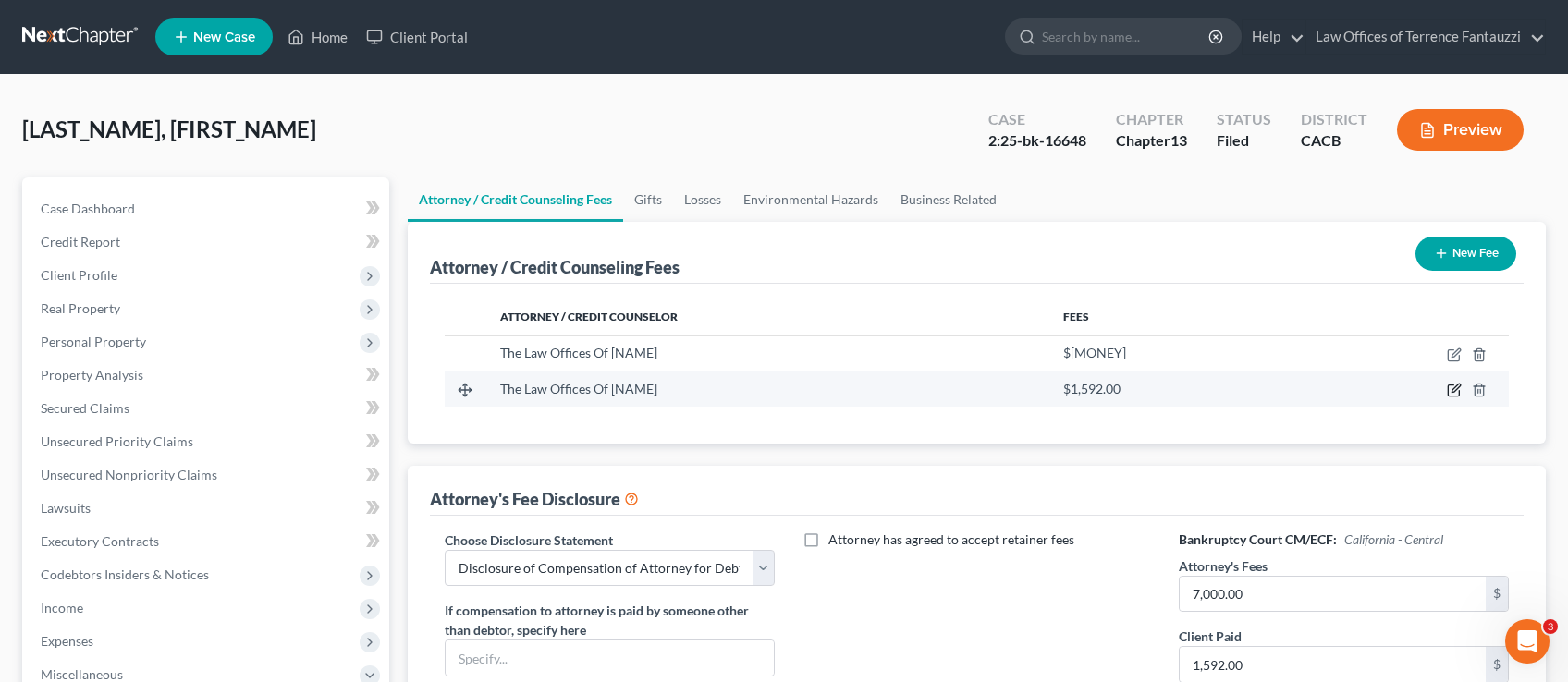 click 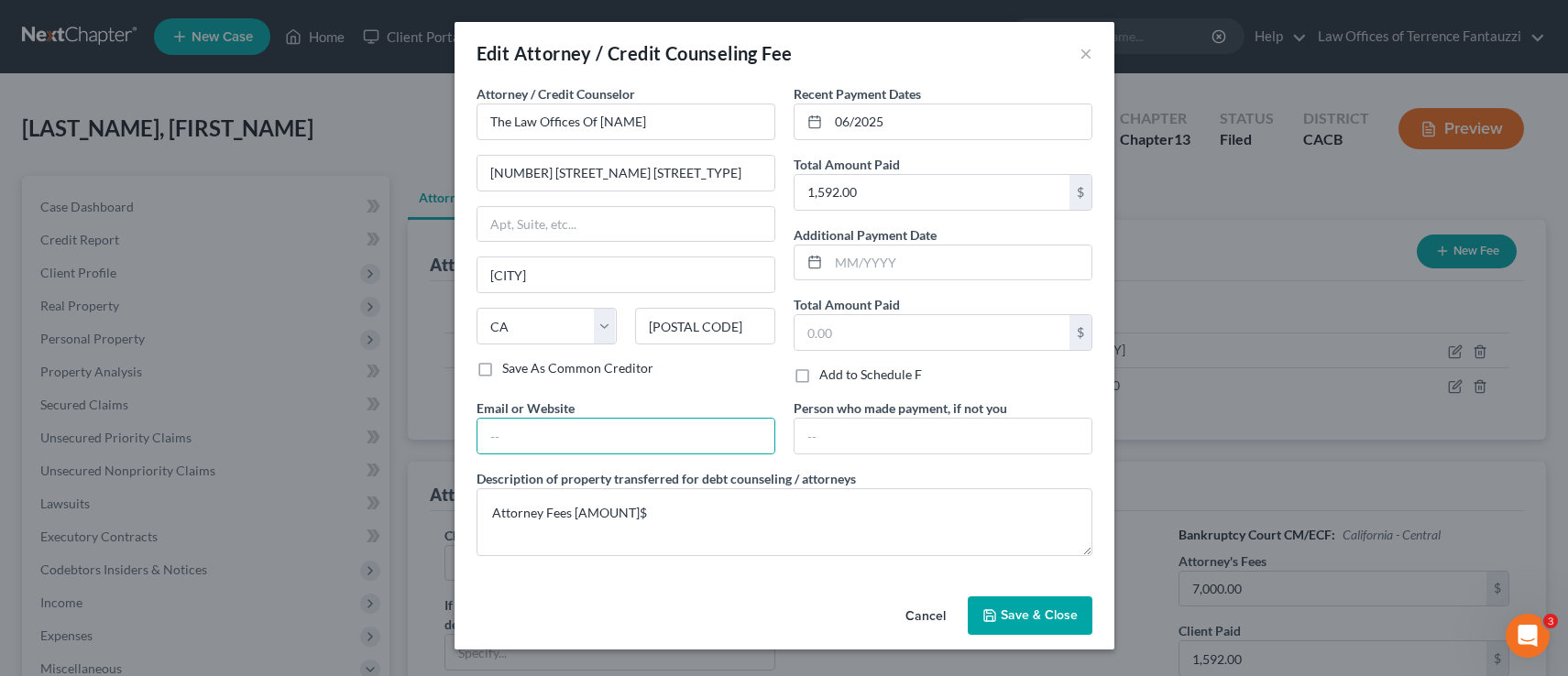 click on "Save & Close" at bounding box center (1039, 615) 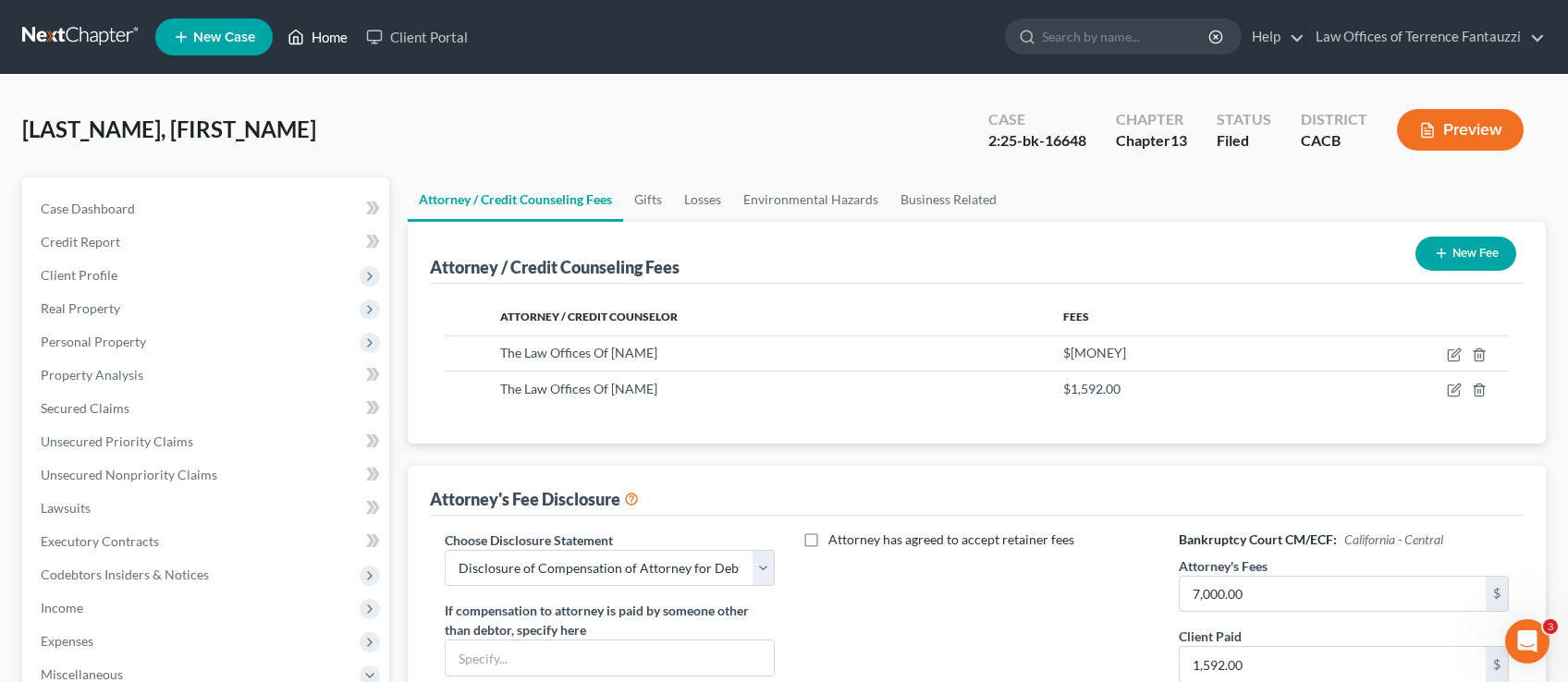 click on "Home" at bounding box center [317, 37] 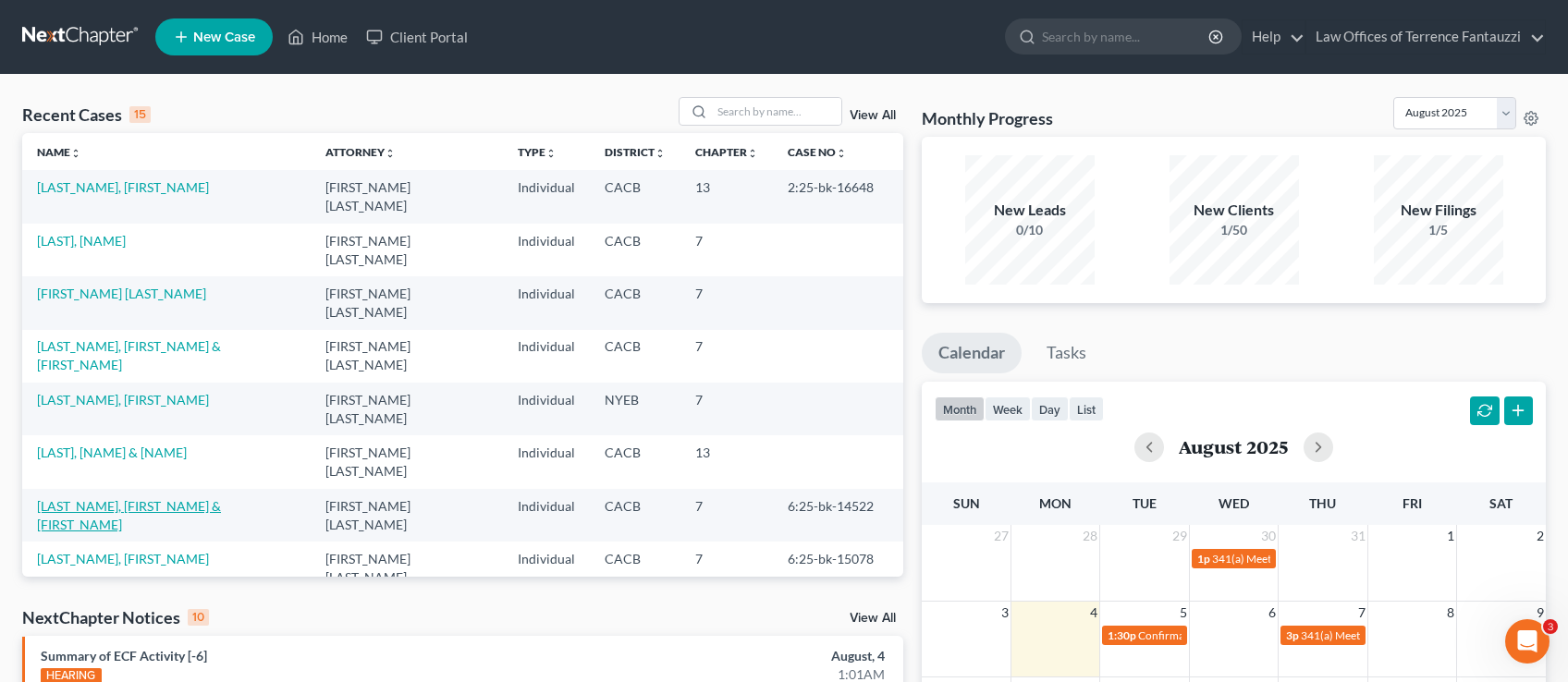 click on "[LAST_NAME], [FIRST_NAME] & [FIRST_NAME]" at bounding box center (129, 515) 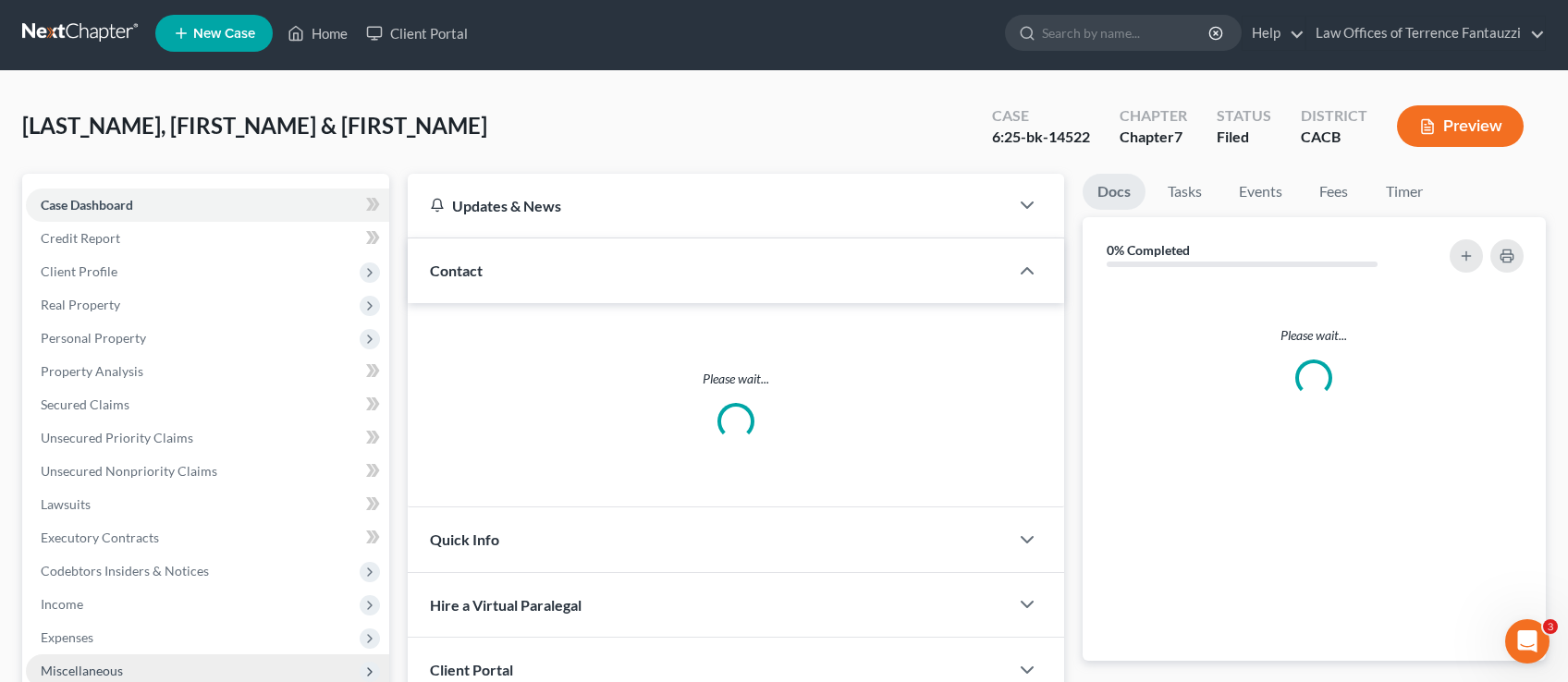 scroll, scrollTop: 243, scrollLeft: 0, axis: vertical 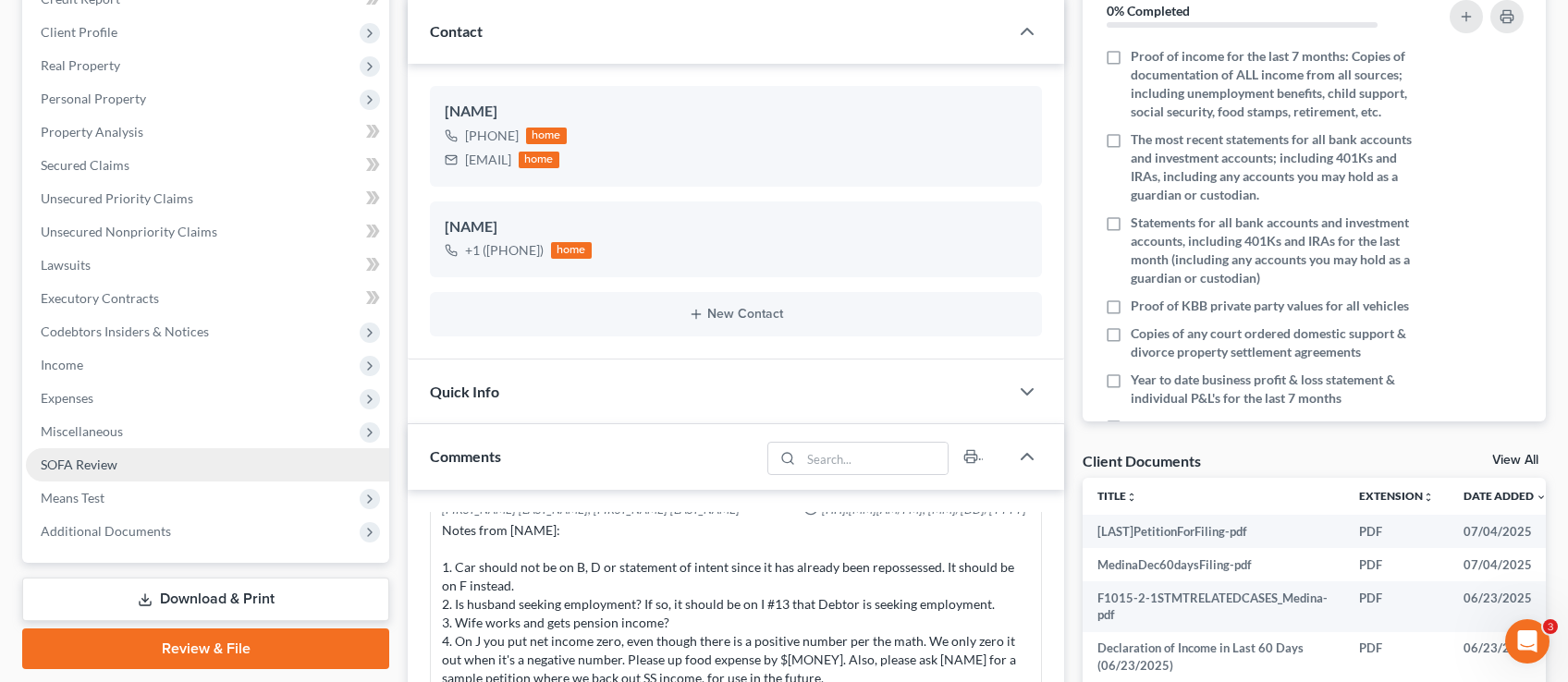 click on "SOFA Review" at bounding box center [79, 464] 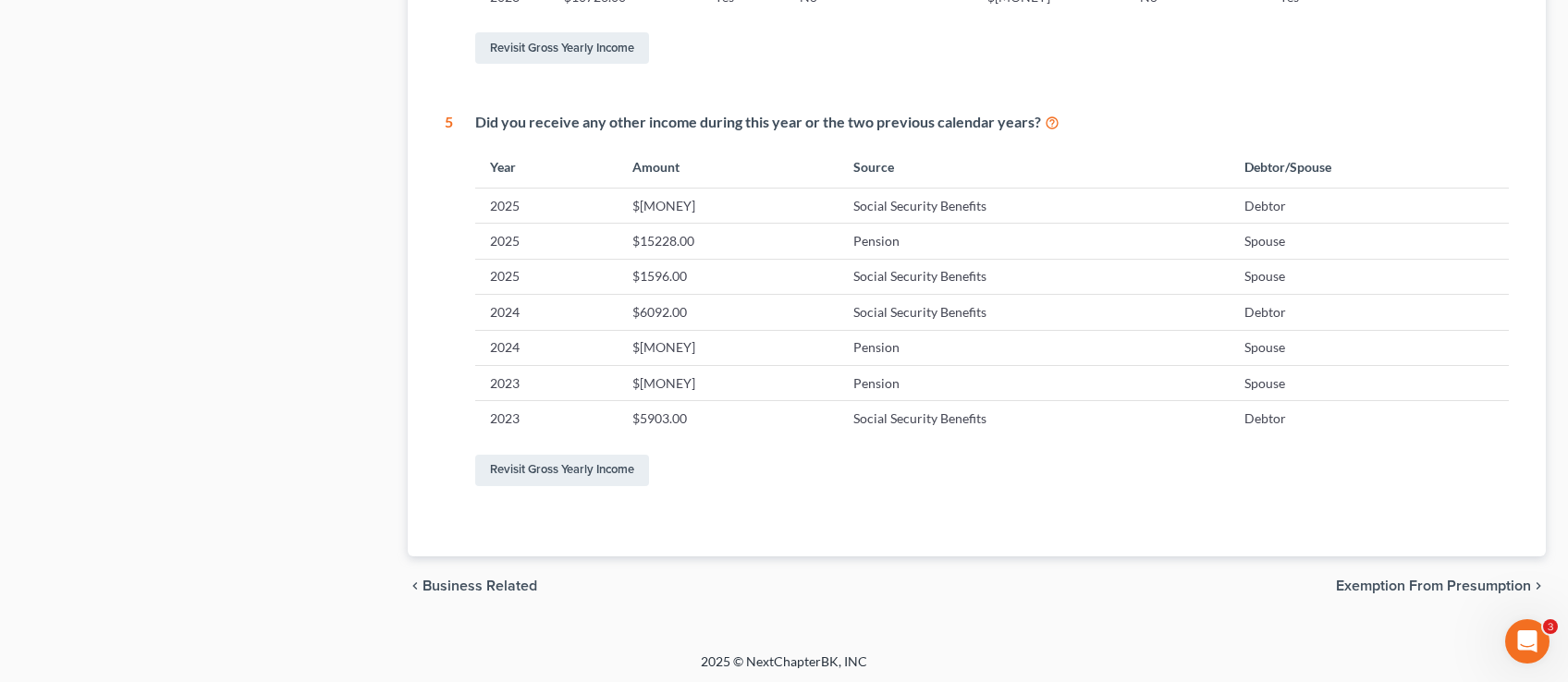 scroll, scrollTop: 0, scrollLeft: 0, axis: both 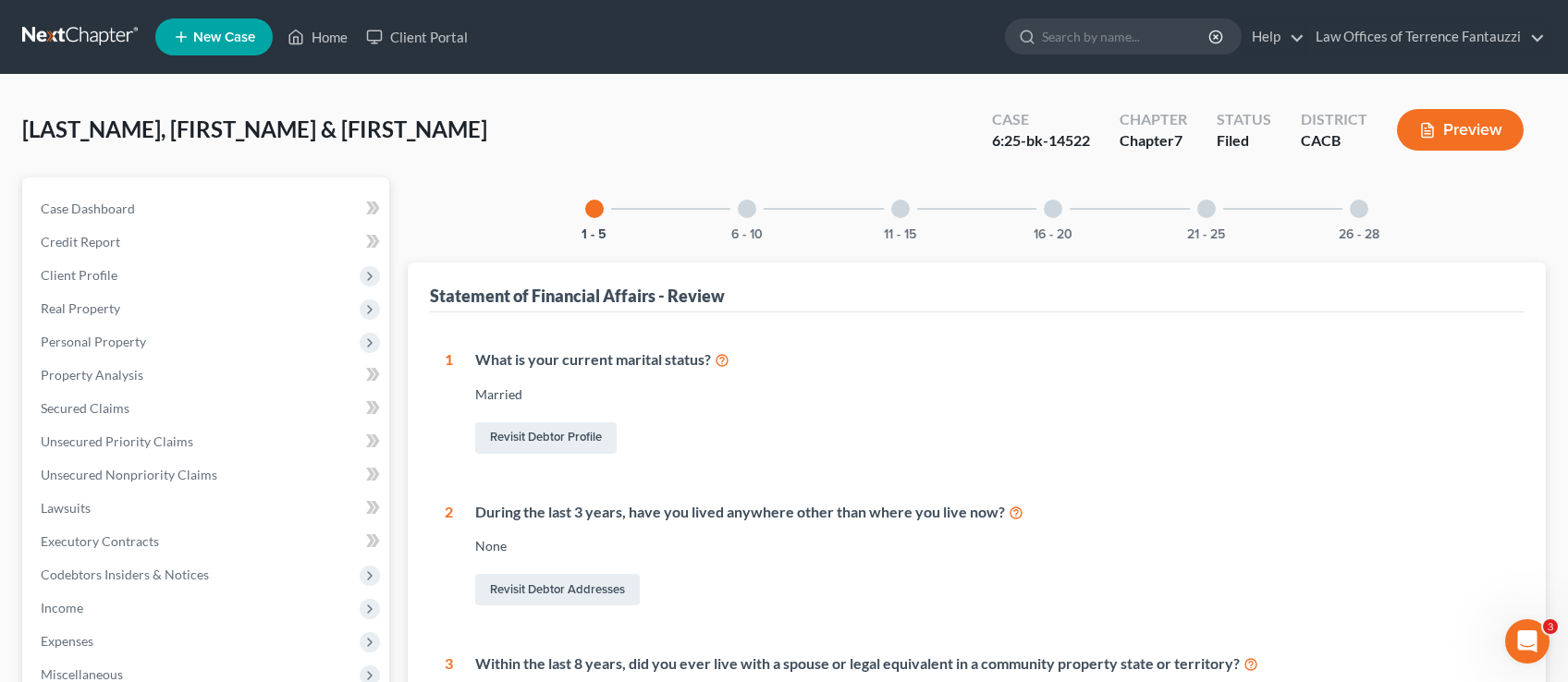 click at bounding box center (747, 209) 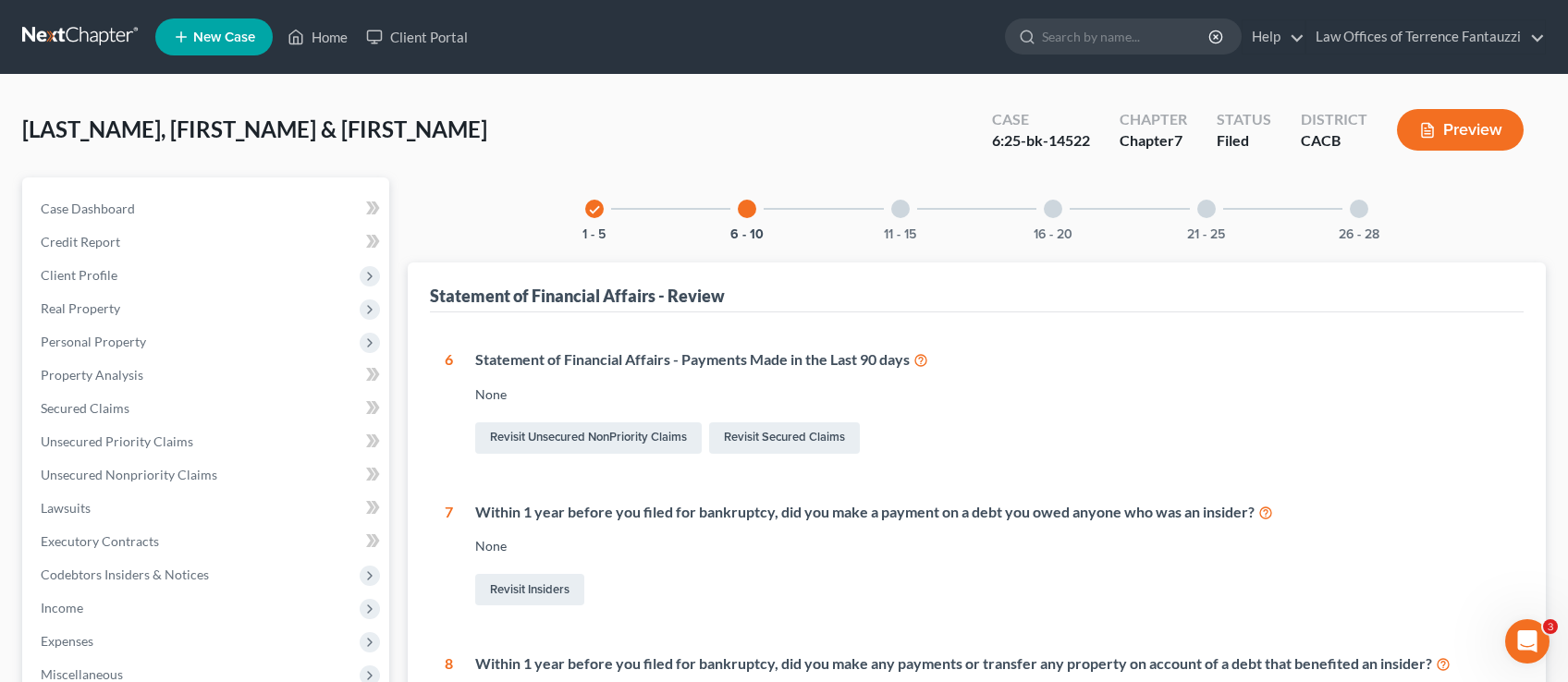 click at bounding box center (1053, 209) 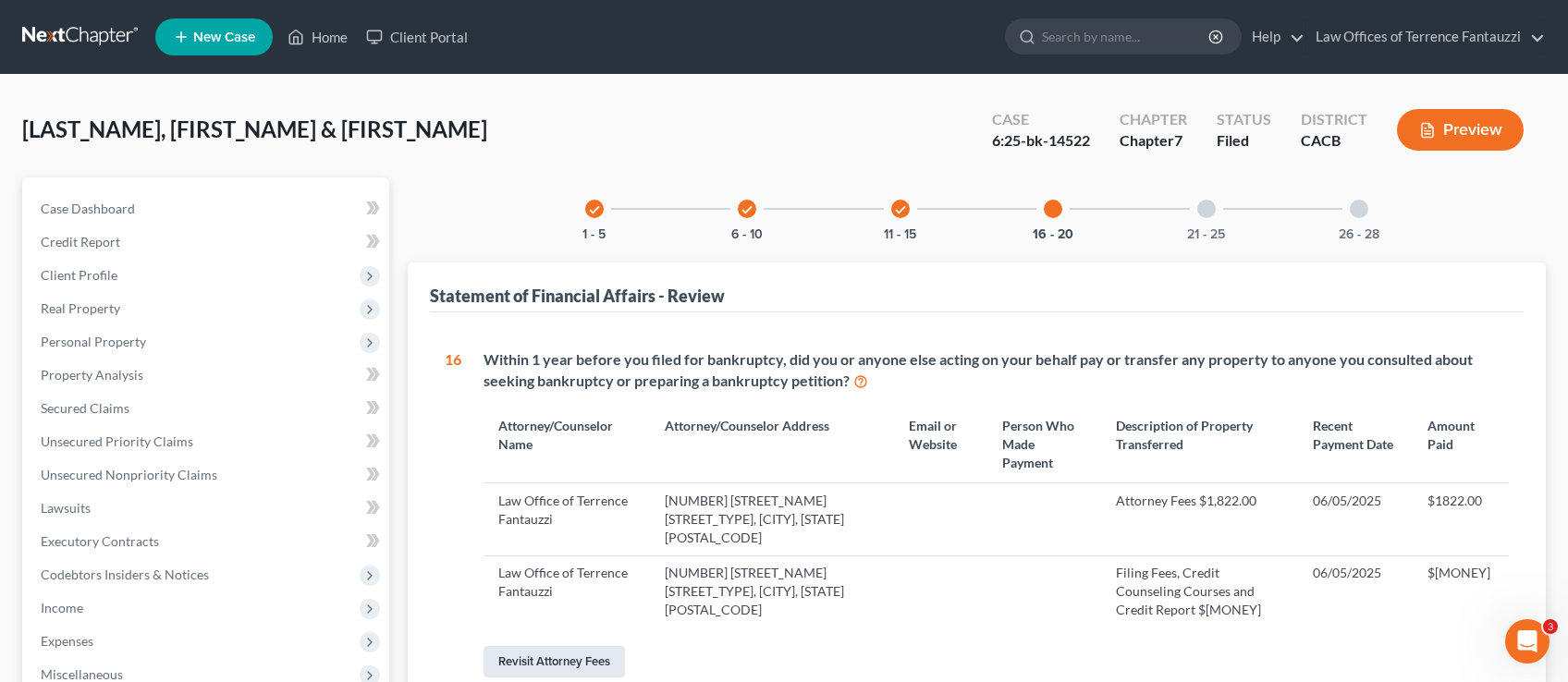 click on "Within 1 year before you filed for bankruptcy, did you or anyone else acting on your behalf pay or transfer any property to anyone you consulted about seeking bankruptcy or preparing a bankruptcy petition? Attorney/Counselor Name Attorney/Counselor Address Email or Website Person Who Made Payment Description of Property Transferred Recent Payment Date Amount Paid Law Office of Terrence Fantauzzi 8659 Red Oak Street, Rancho Cucamonga, CA 91730 Attorney Fees $1,822.00 [DATE] $1822.00 Law Office of Terrence Fantauzzi 8659 Red Oak Street, Rancho Cucamonga, CA 91730 Filing Fees, Credit Counseling Courses and Credit Report $478.00 [DATE] $478.00 Revisit Attorney Fees" at bounding box center [985, 515] 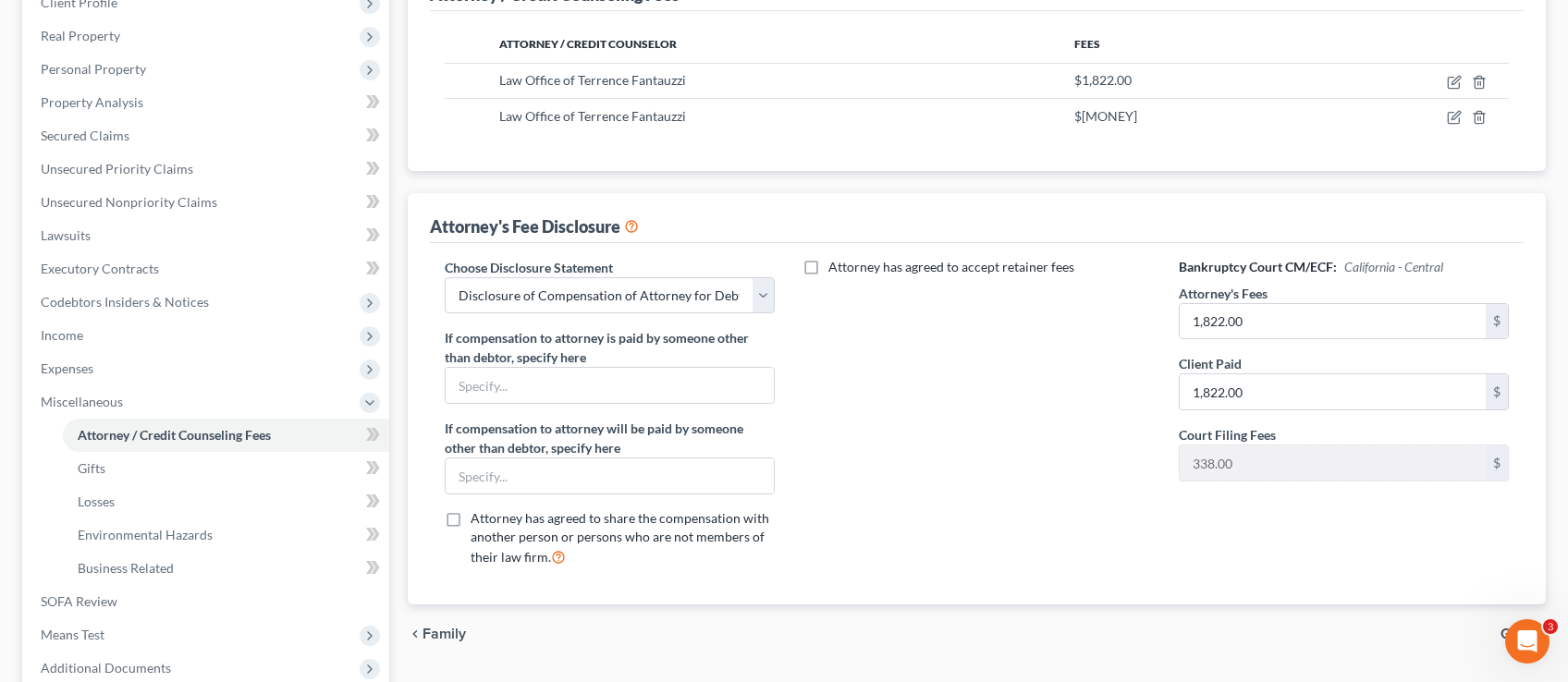 scroll, scrollTop: 276, scrollLeft: 0, axis: vertical 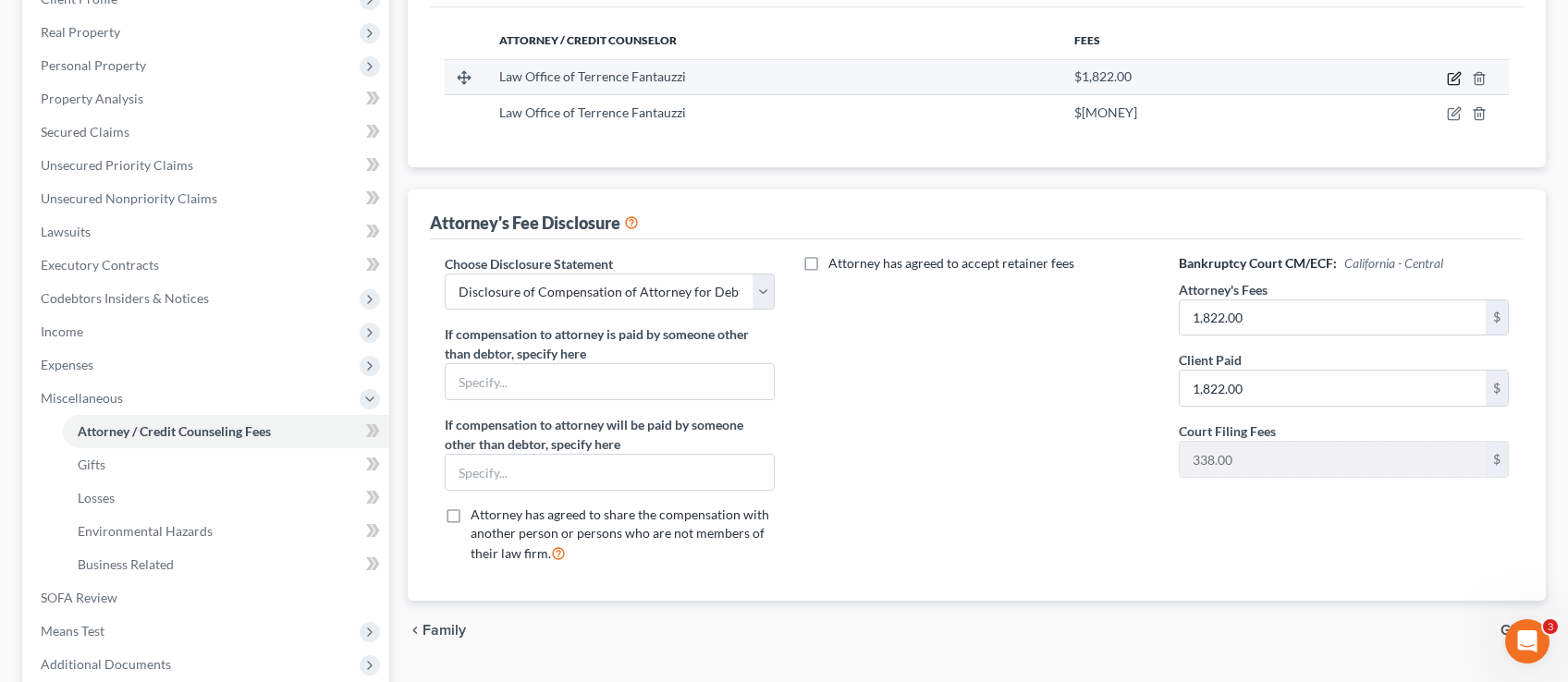 click 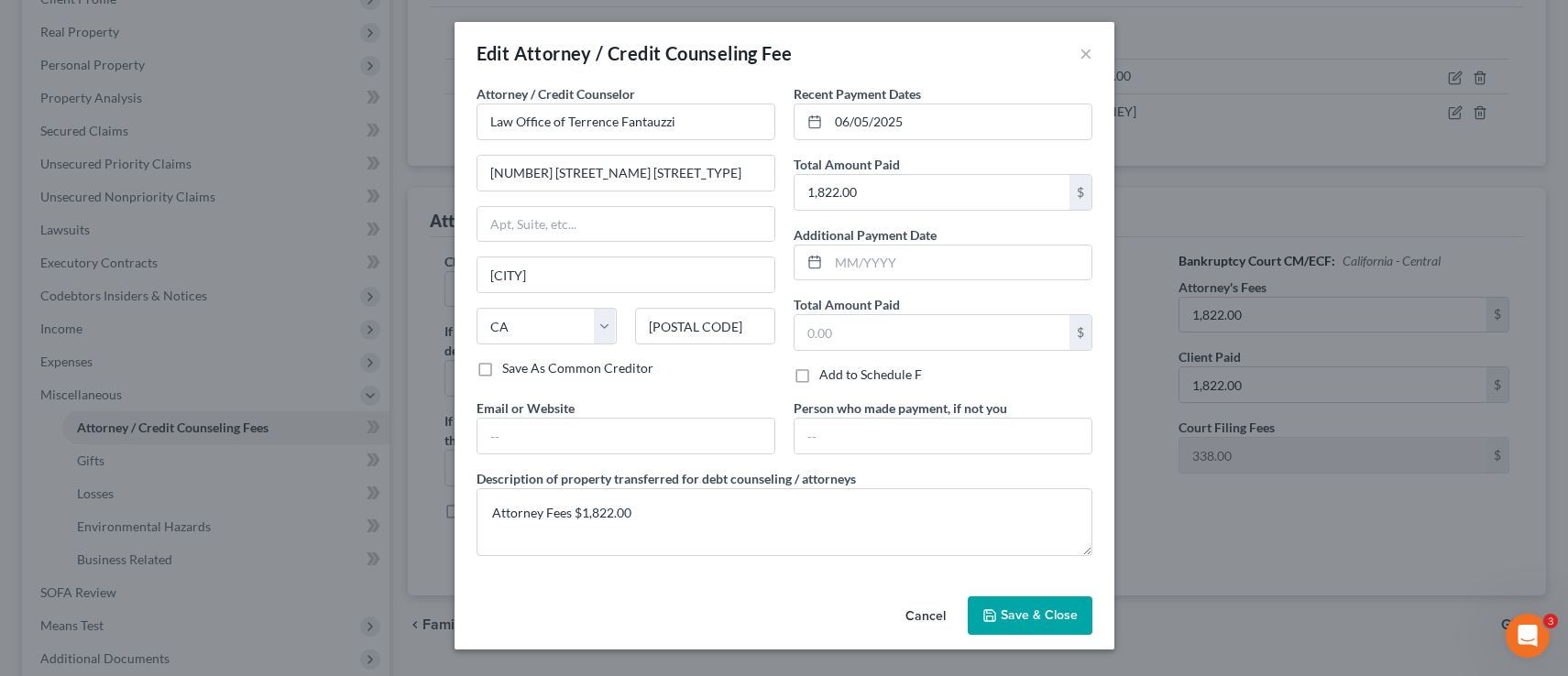 click on "Save & Close" at bounding box center [1039, 615] 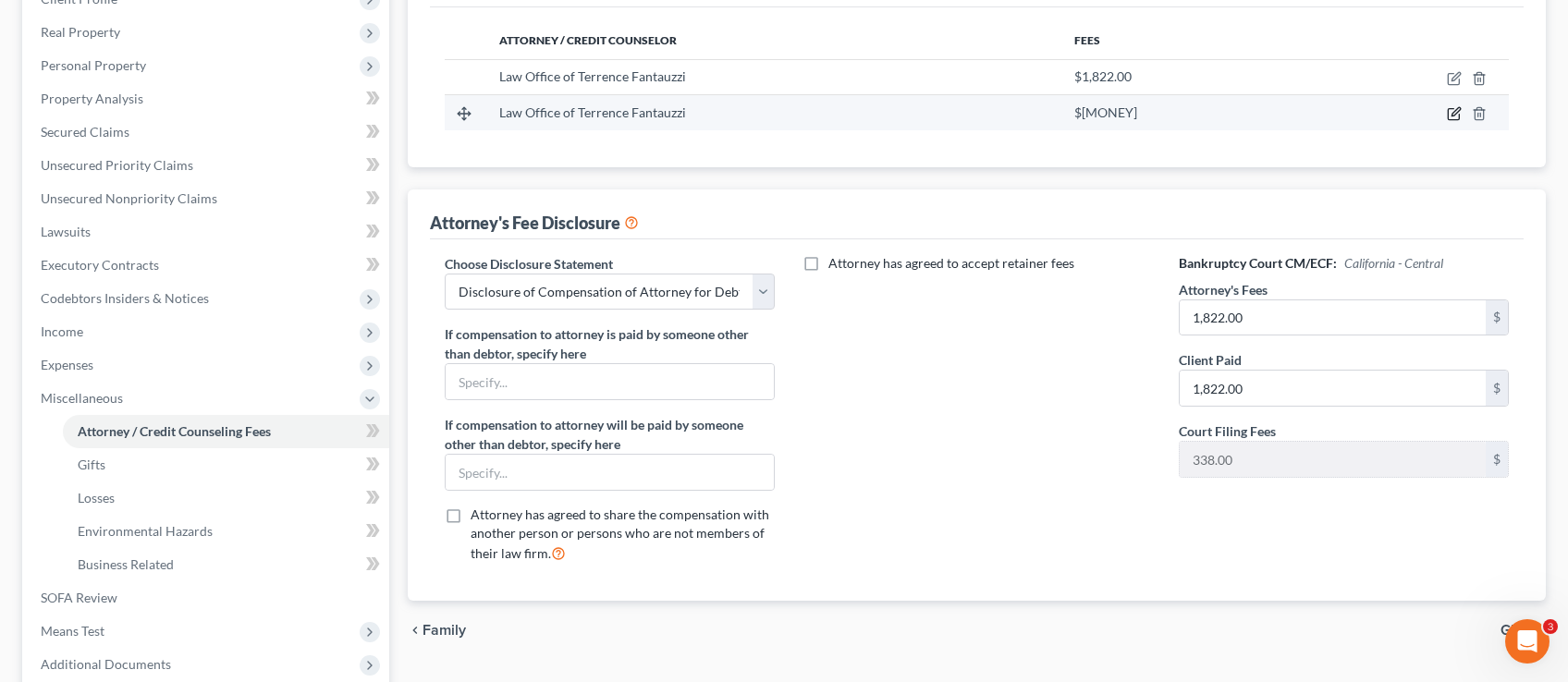 click 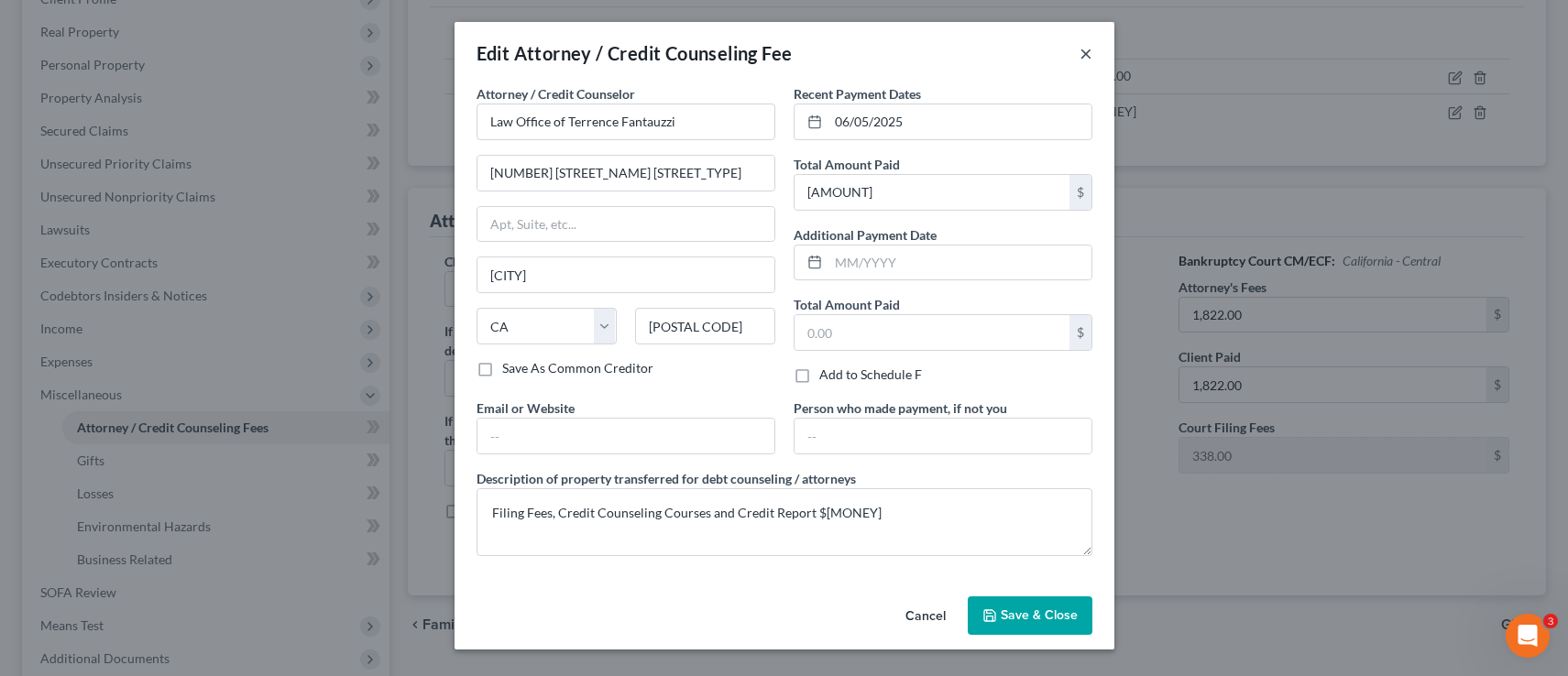 click on "×" at bounding box center [1086, 53] 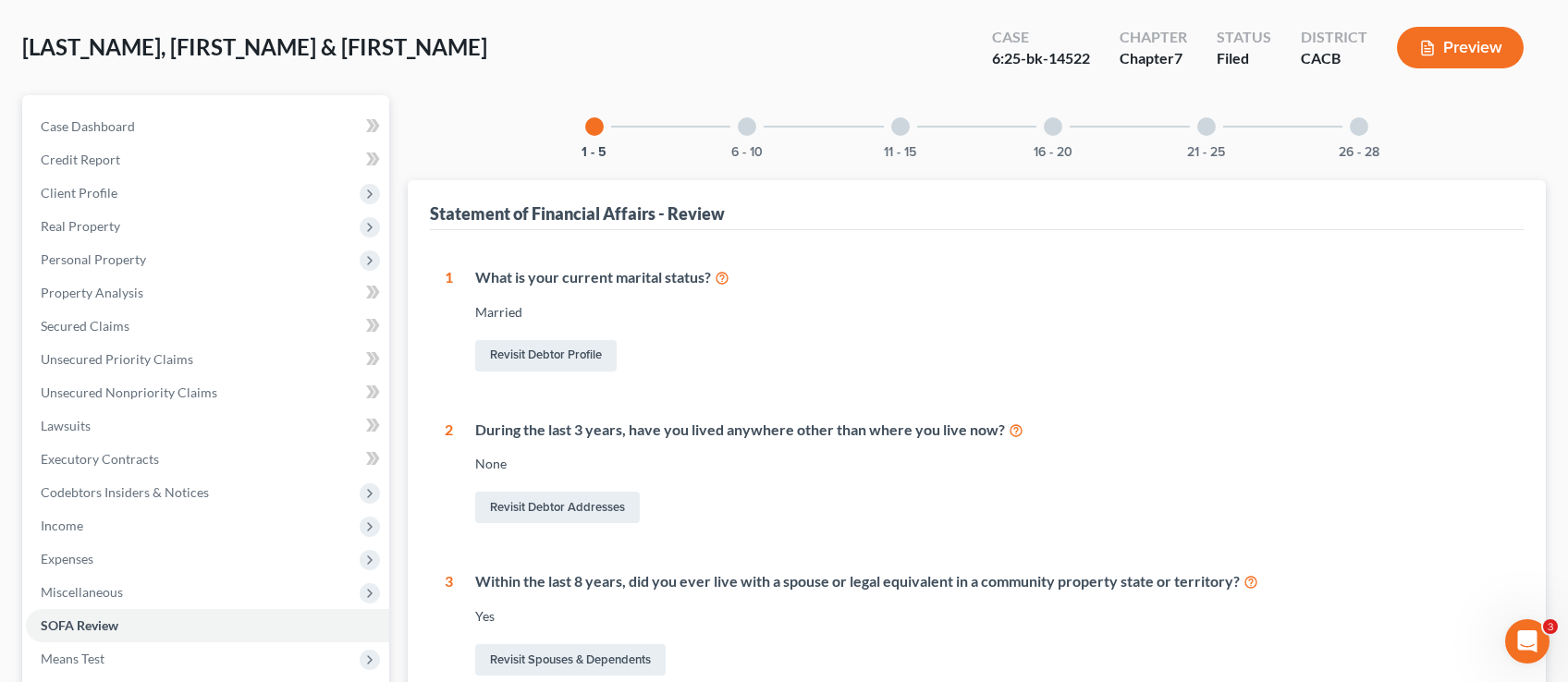 scroll, scrollTop: 0, scrollLeft: 0, axis: both 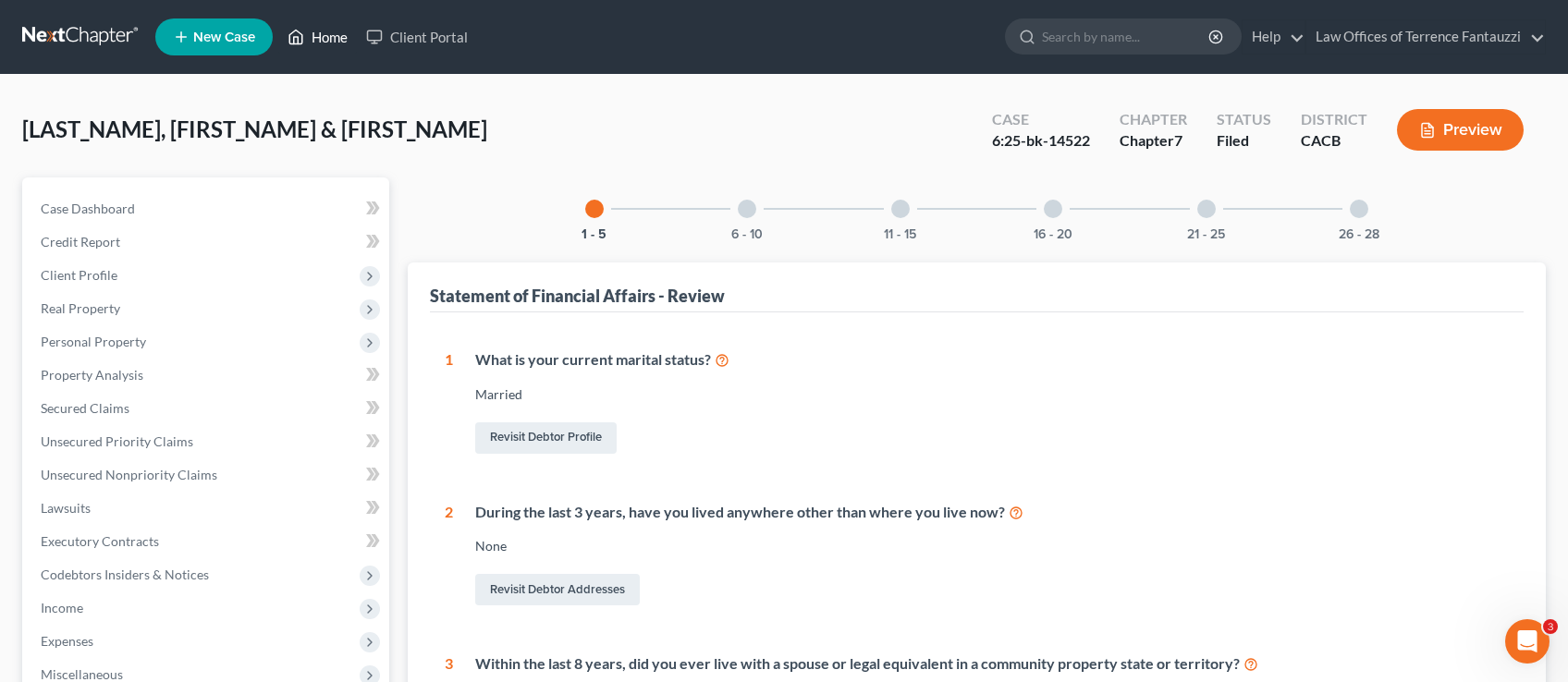 click on "Home" at bounding box center [317, 37] 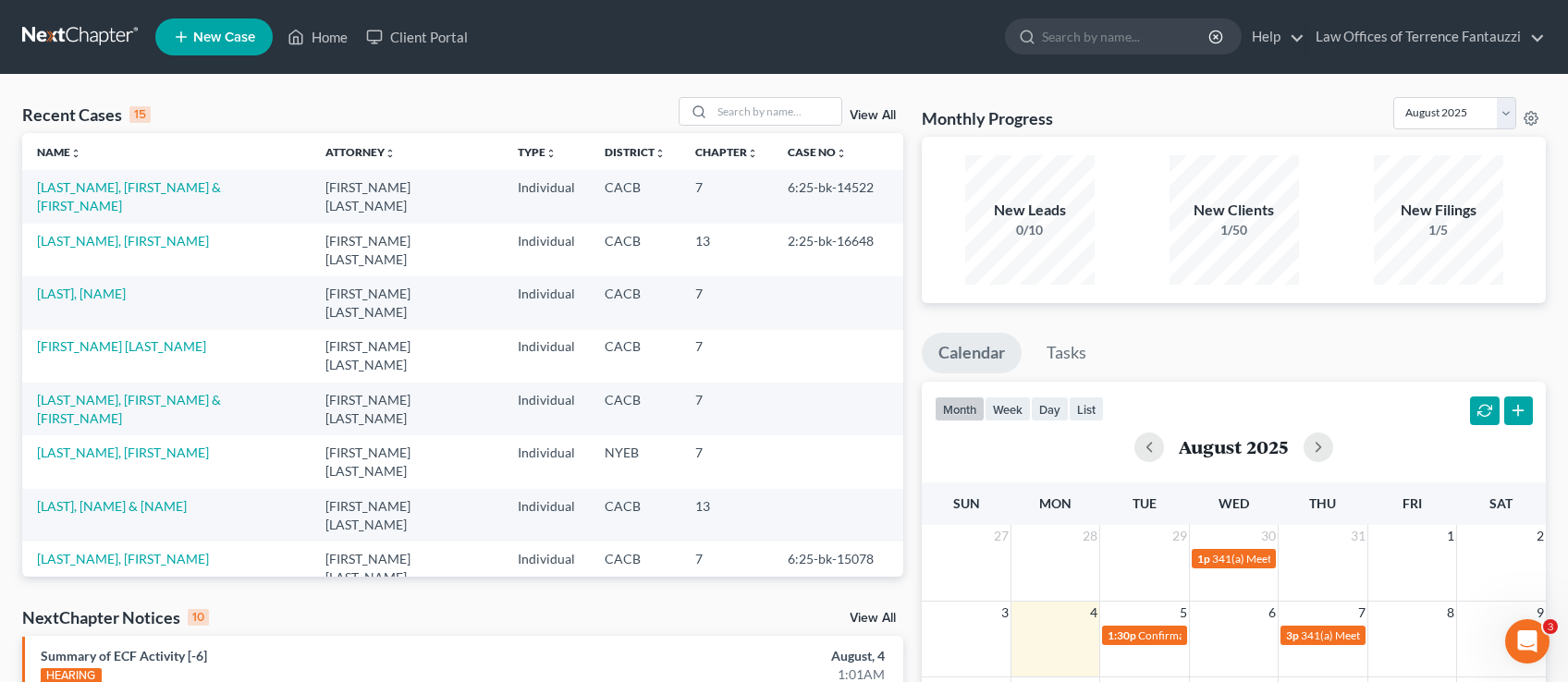 scroll, scrollTop: 4, scrollLeft: 0, axis: vertical 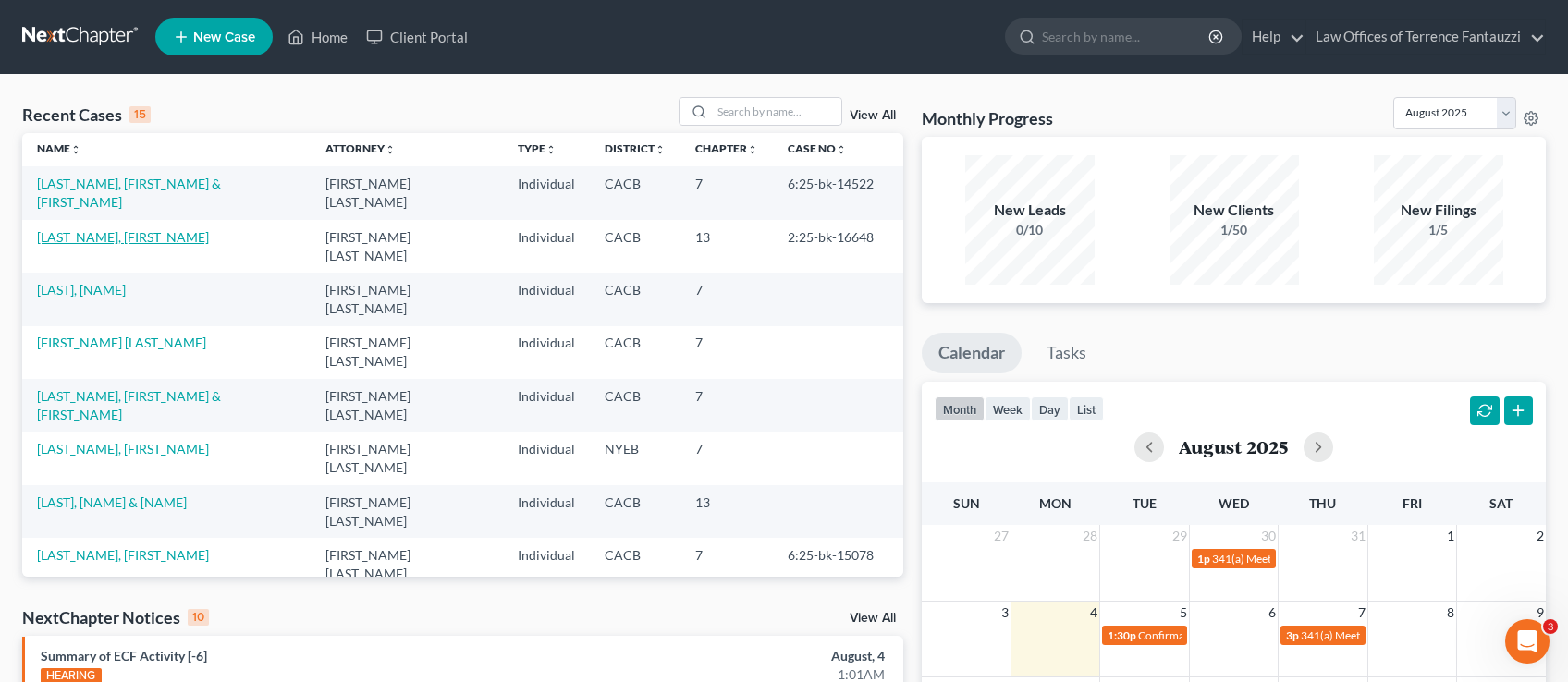 click on "[LAST_NAME], [FIRST_NAME]" at bounding box center (123, 237) 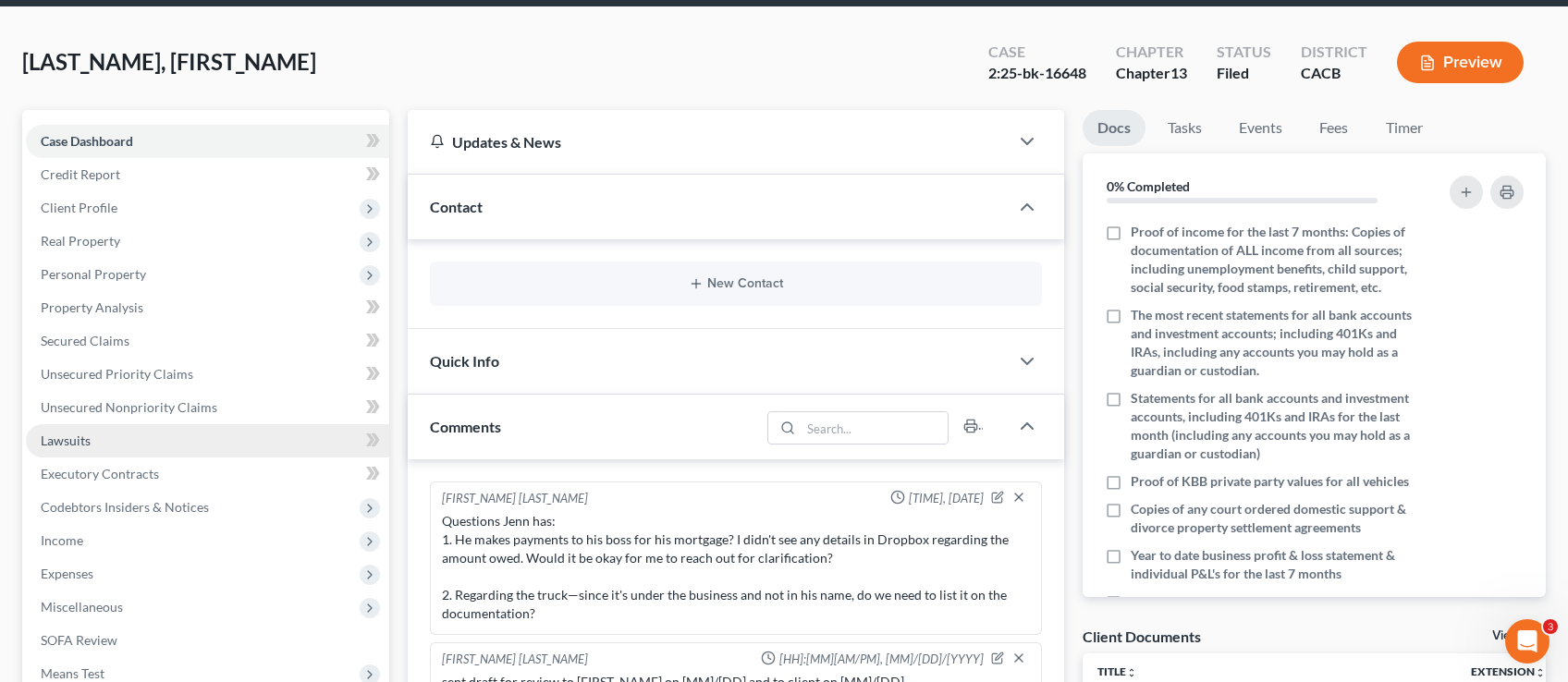 scroll, scrollTop: 100, scrollLeft: 0, axis: vertical 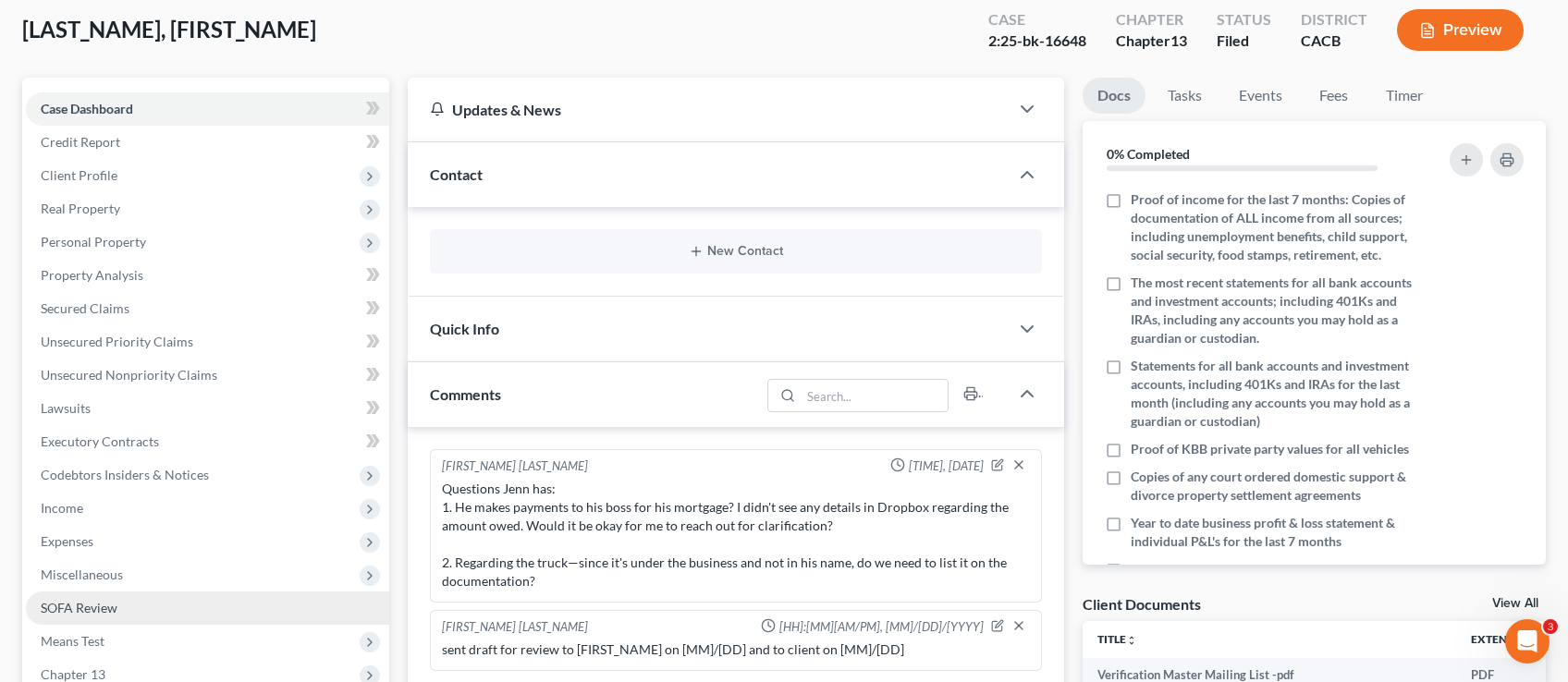 click on "SOFA Review" at bounding box center [79, 607] 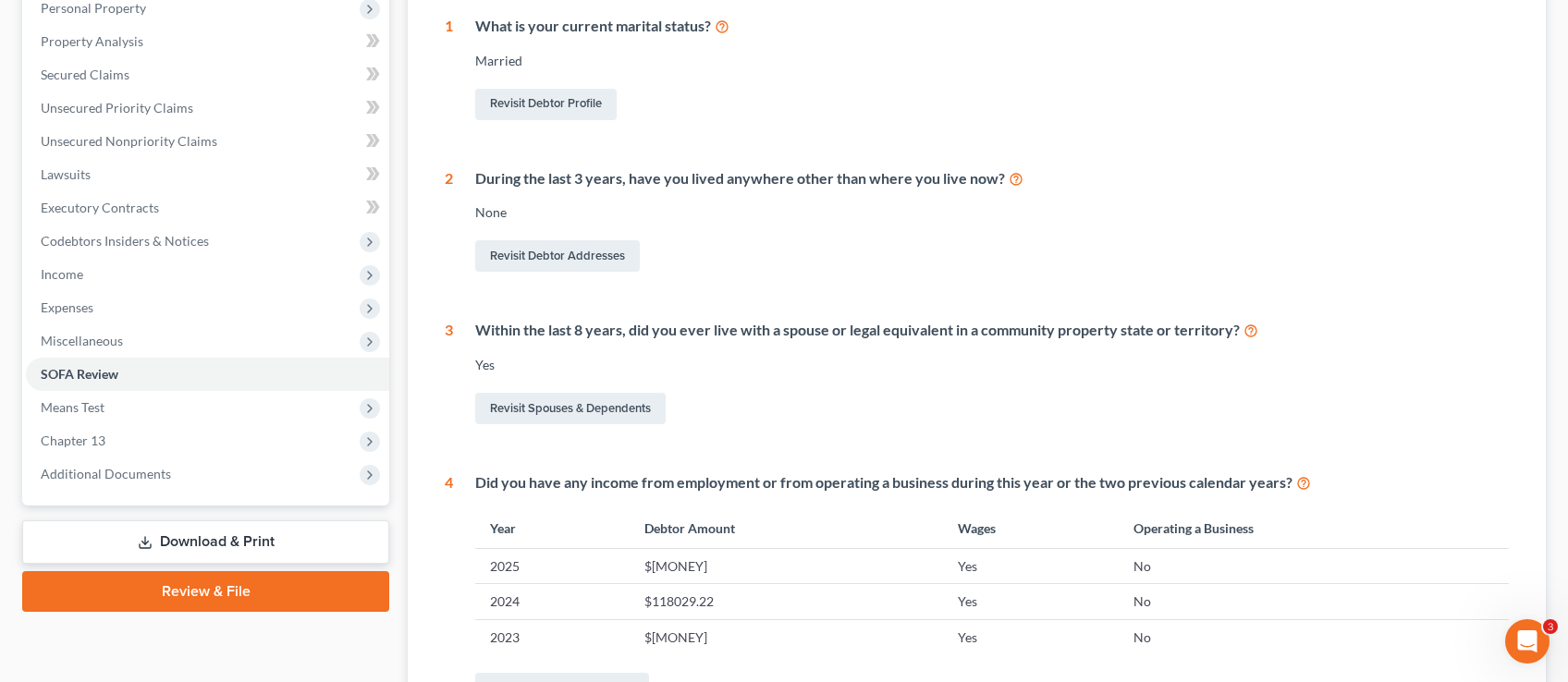 scroll, scrollTop: 0, scrollLeft: 0, axis: both 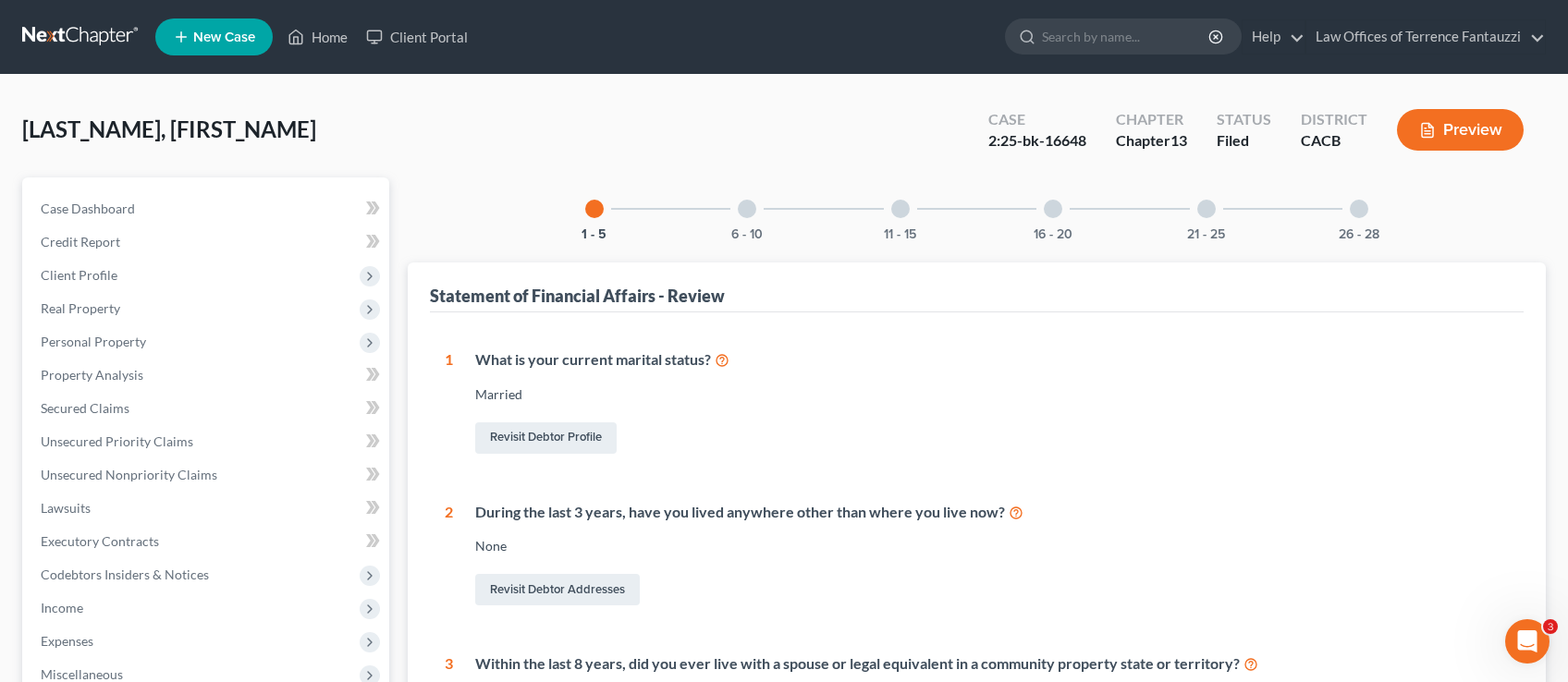 click at bounding box center [1053, 209] 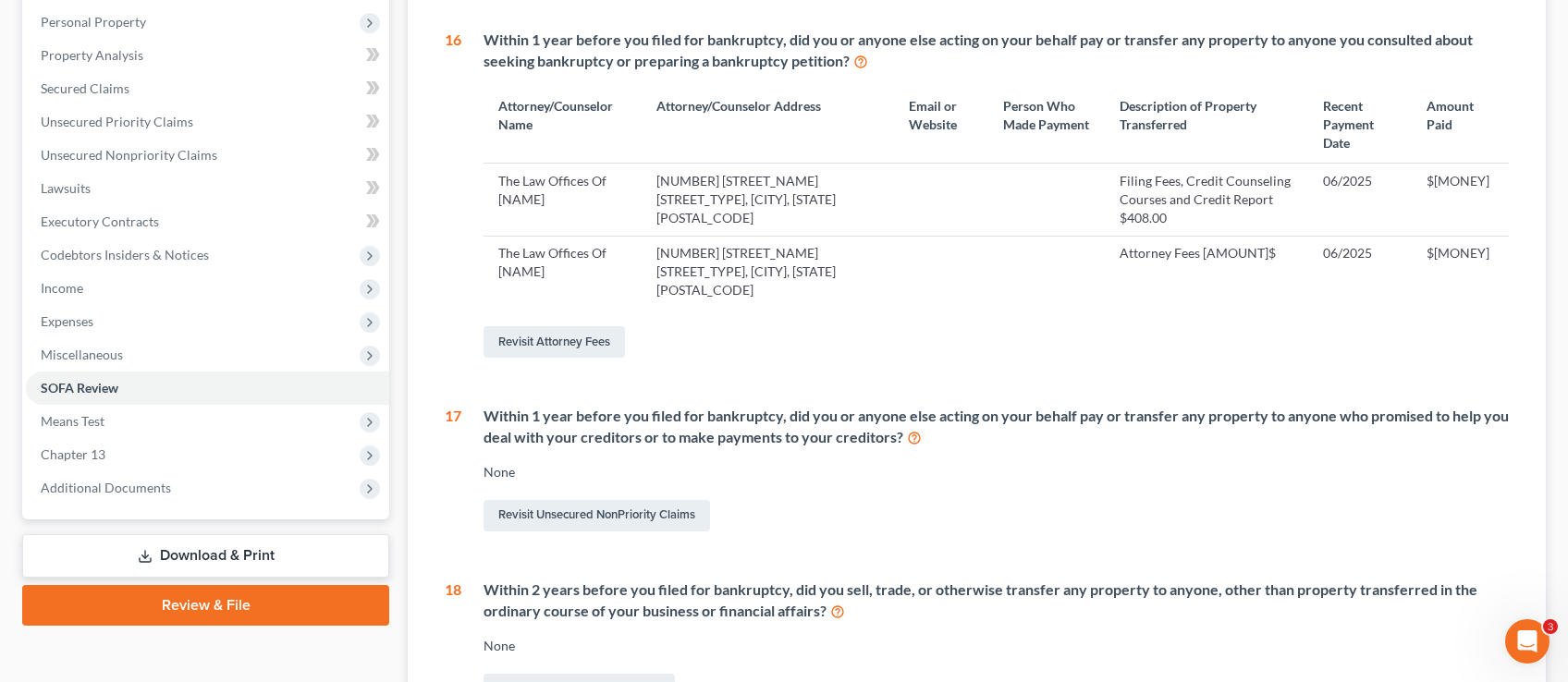 scroll, scrollTop: 289, scrollLeft: 0, axis: vertical 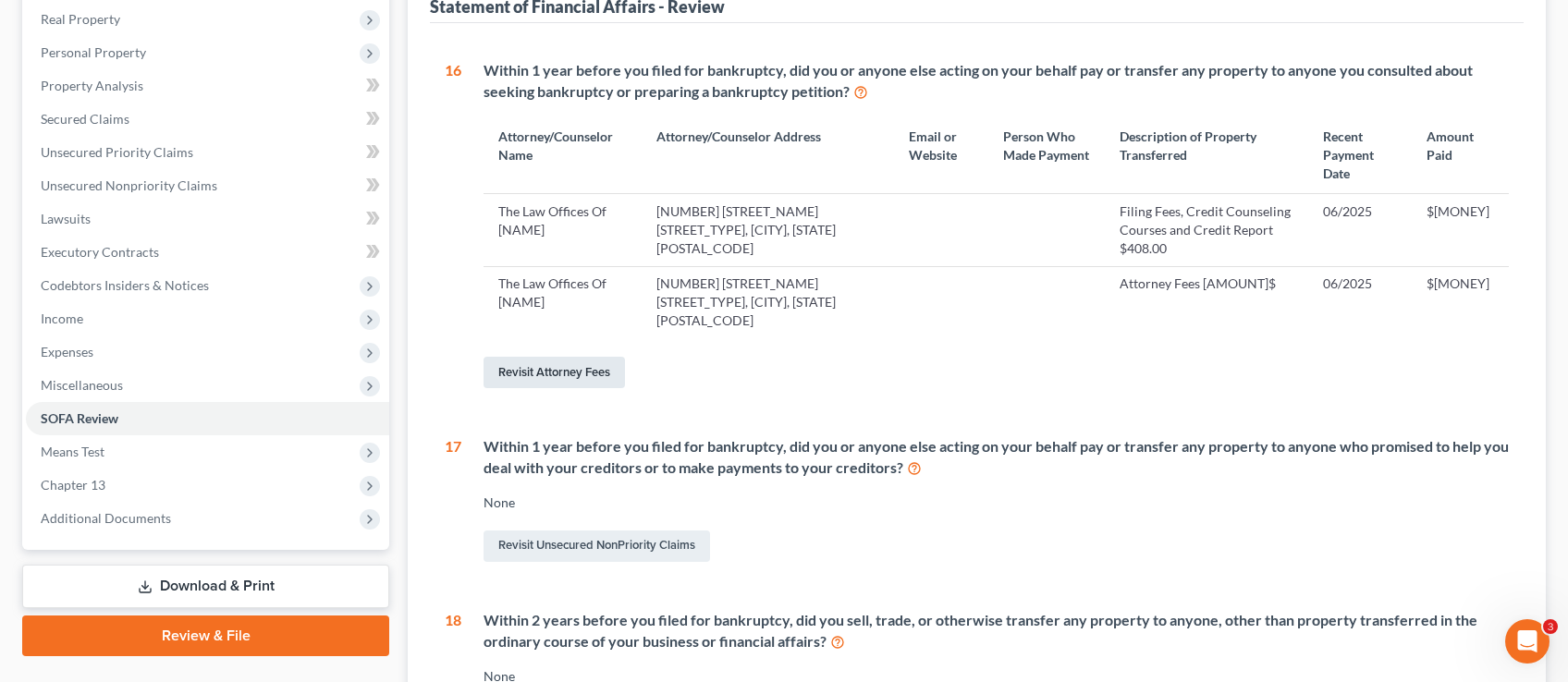 click on "Revisit Attorney Fees" at bounding box center (554, 372) 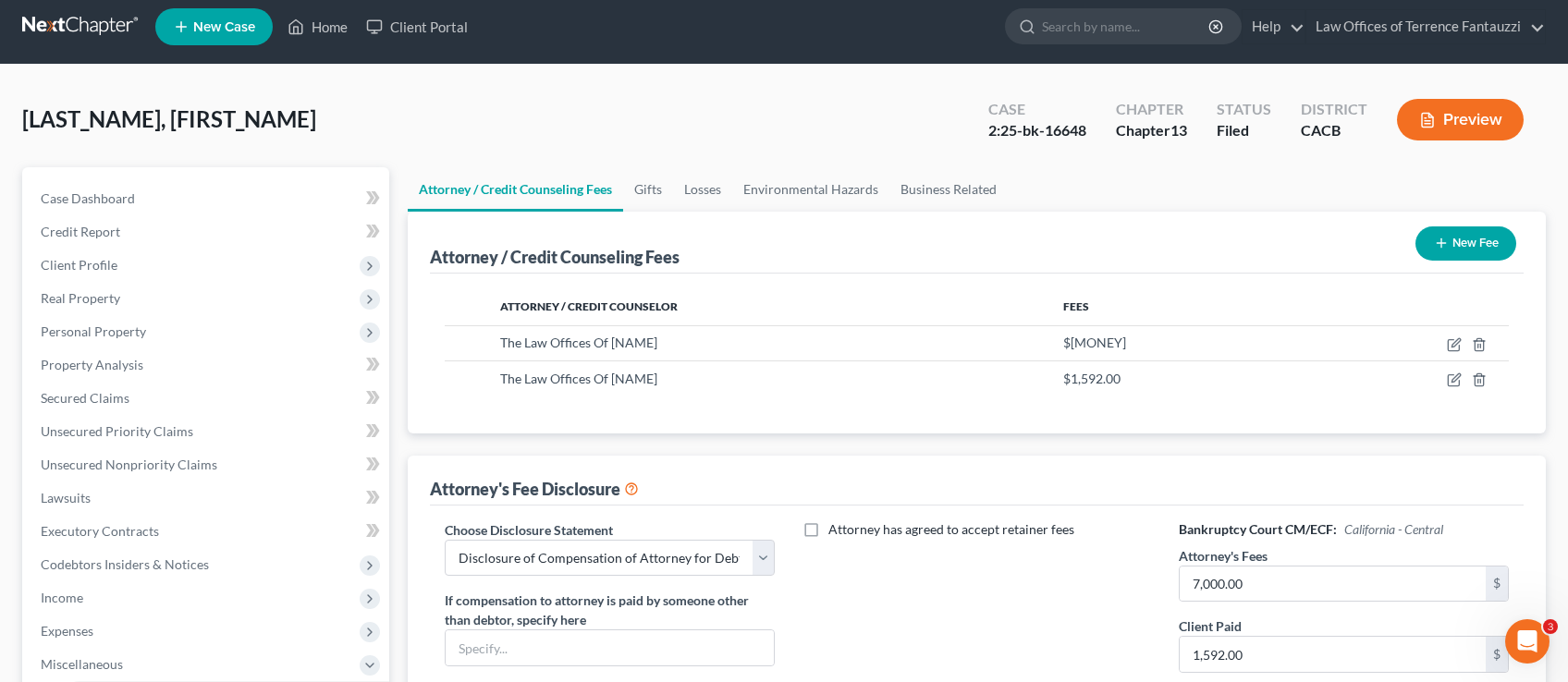 scroll, scrollTop: 0, scrollLeft: 0, axis: both 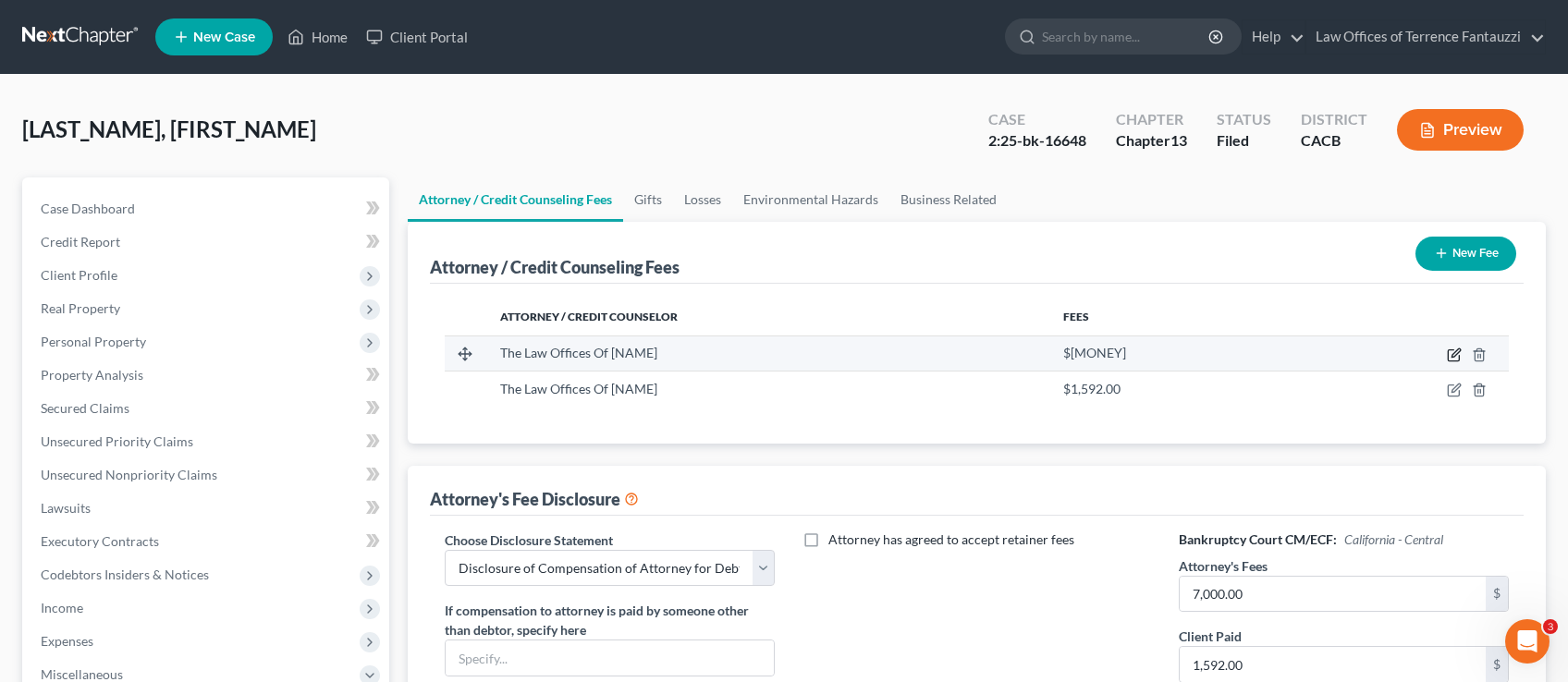 click 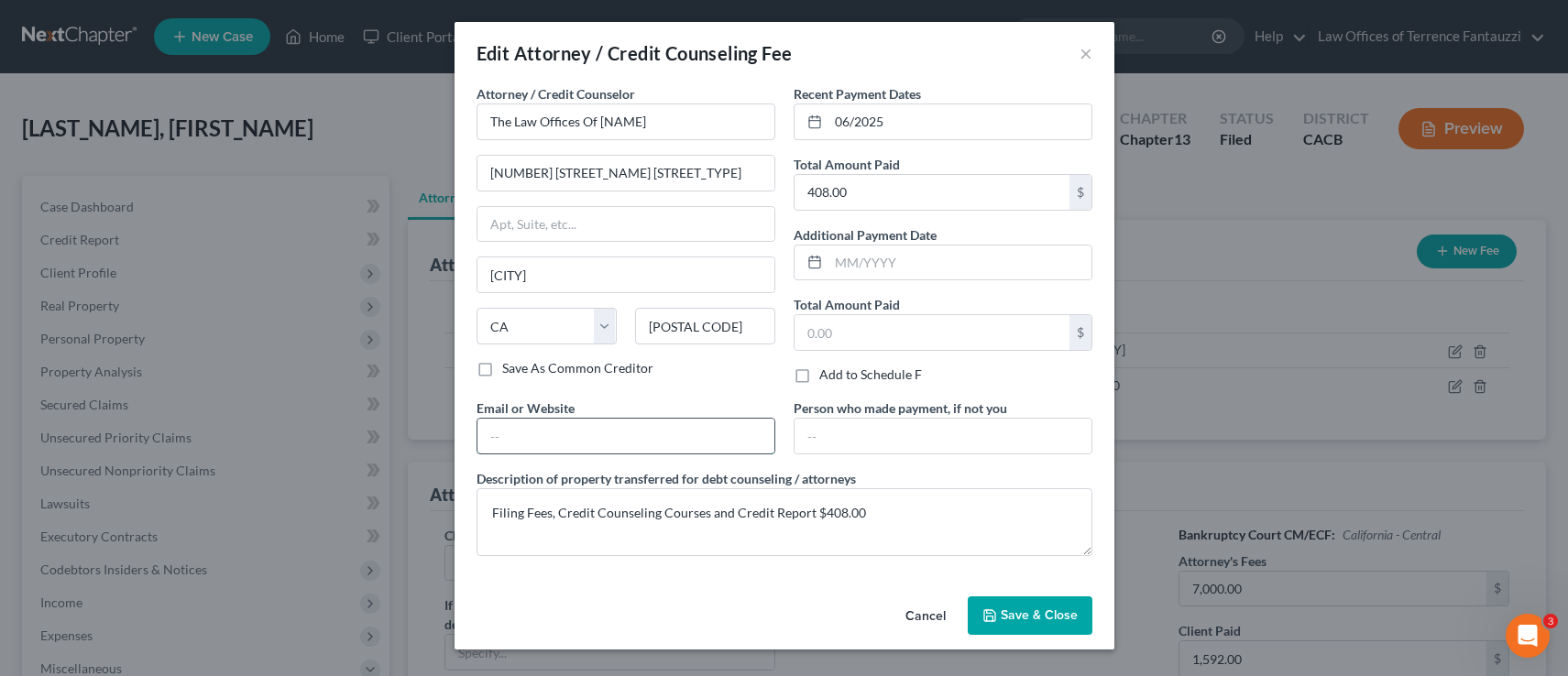 paste on "[EMAIL_ADDRESS]" 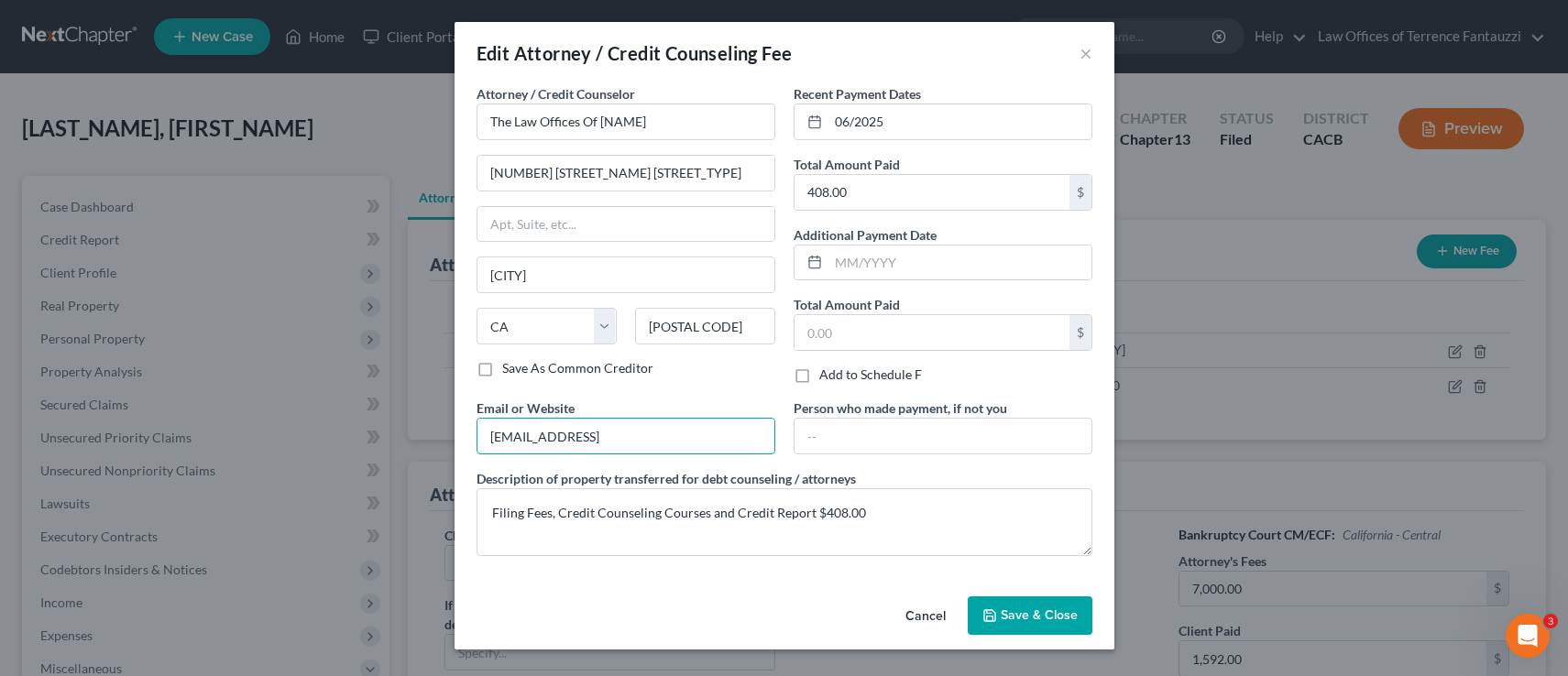 type on "[EMAIL_ADDRESS]" 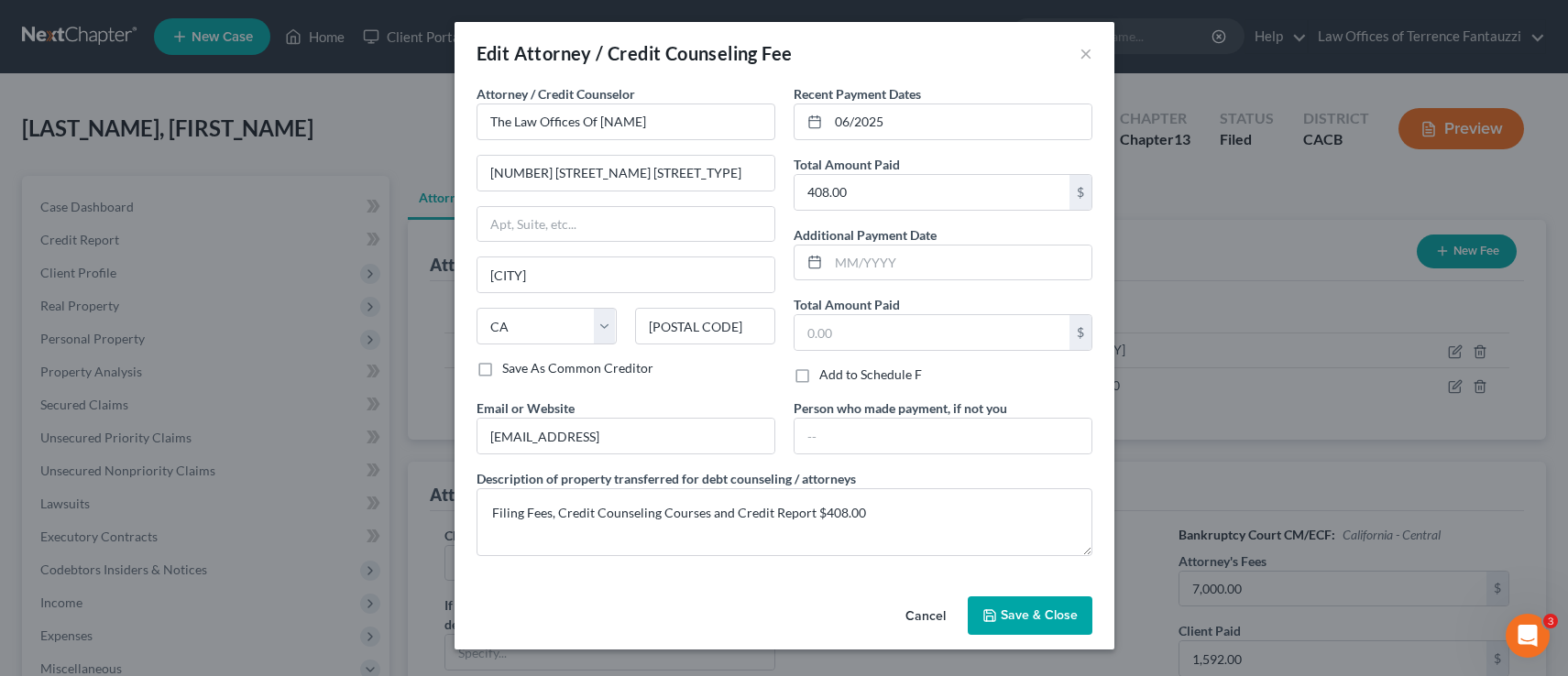 click on "Save & Close" at bounding box center [1039, 615] 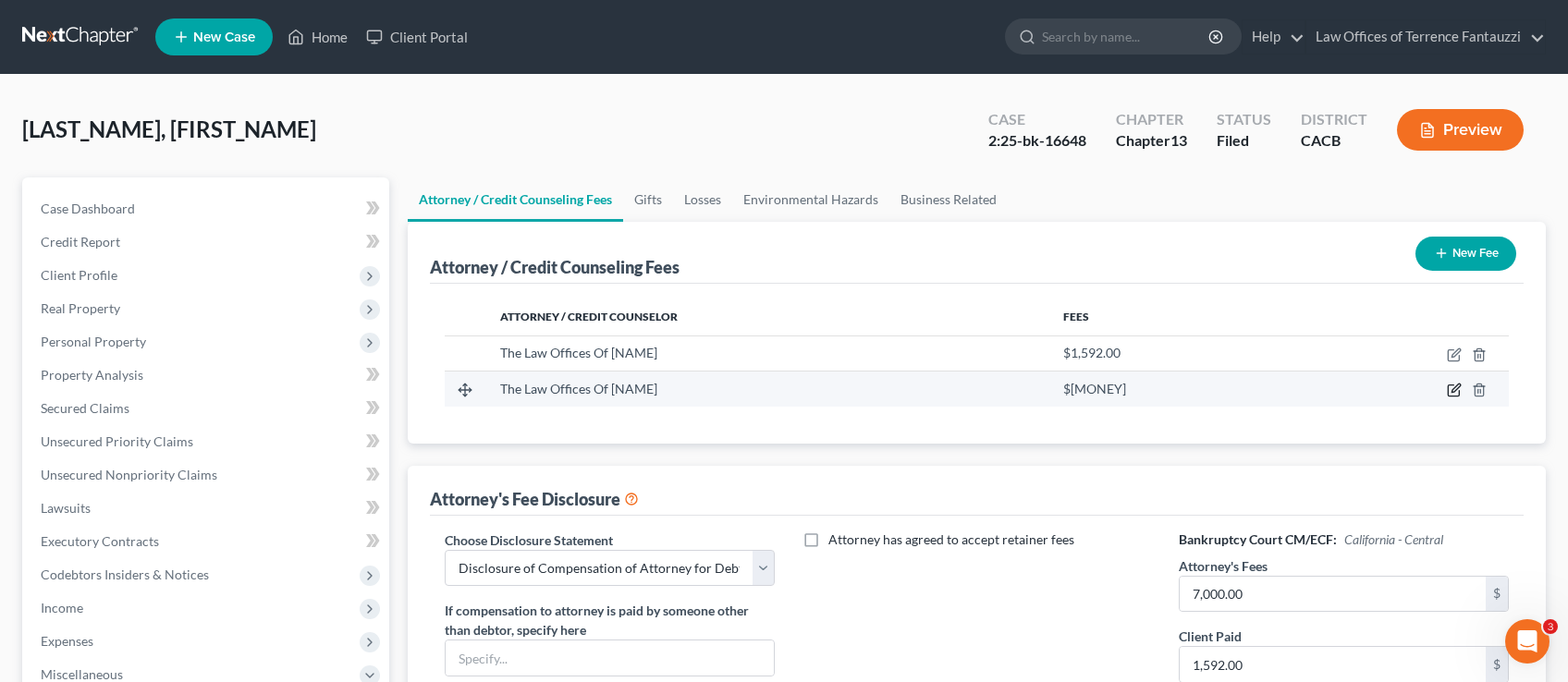 click 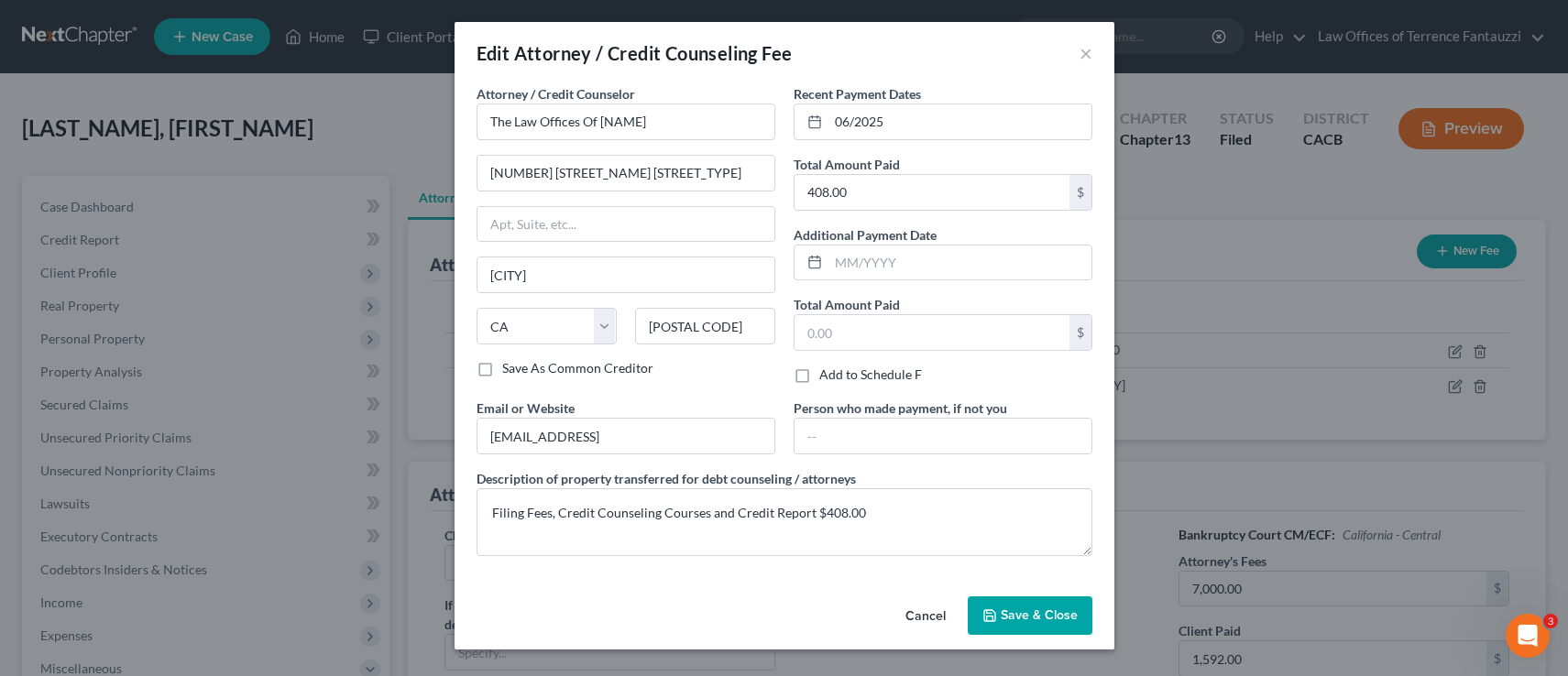 click on "Save & Close" at bounding box center [1030, 616] 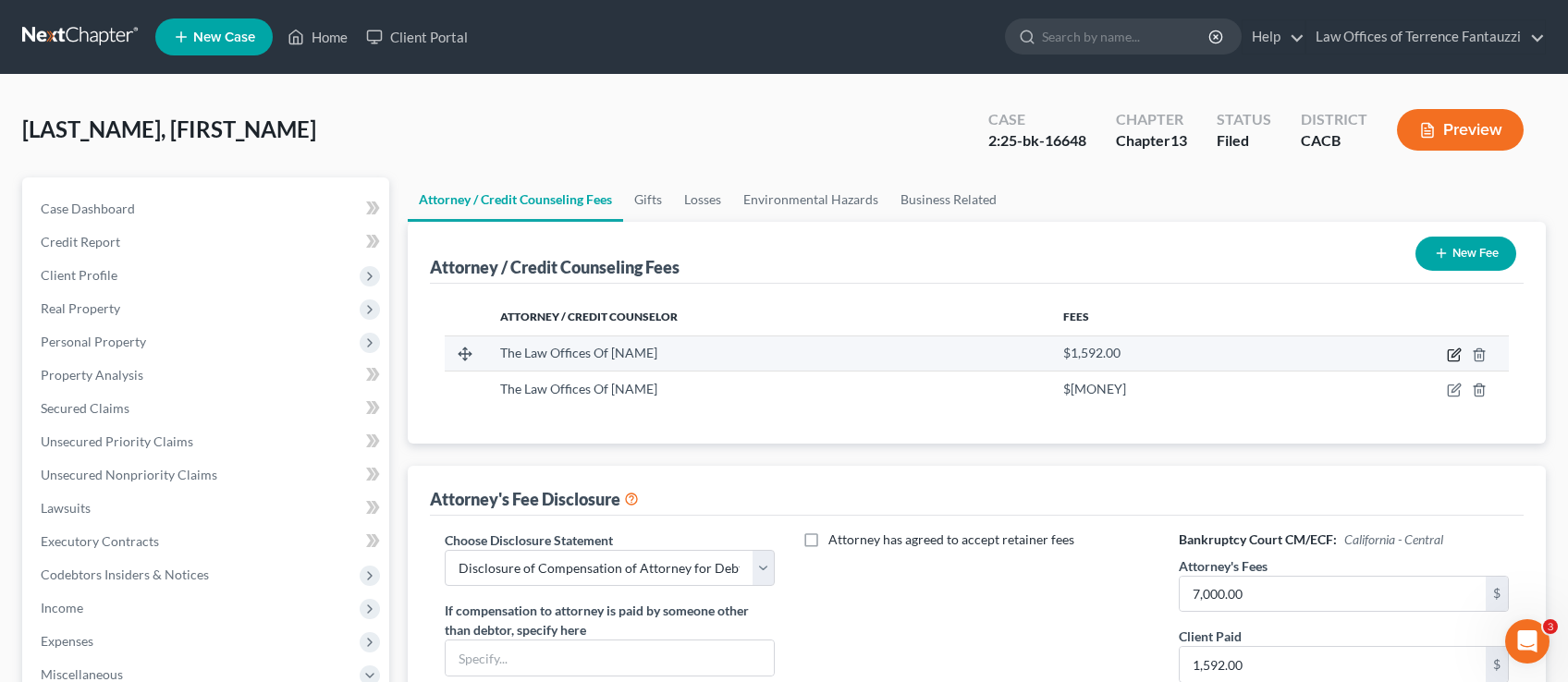 click 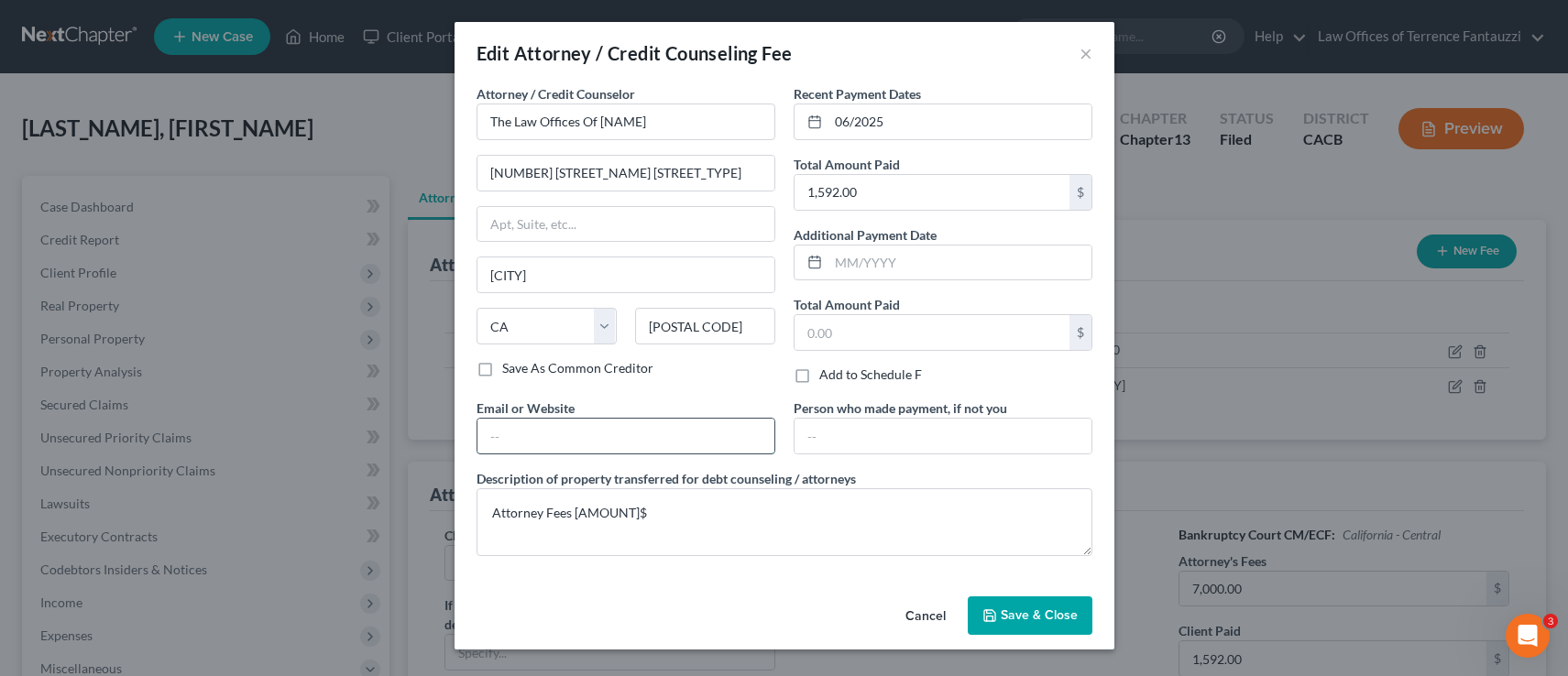 paste on "[EMAIL_ADDRESS]" 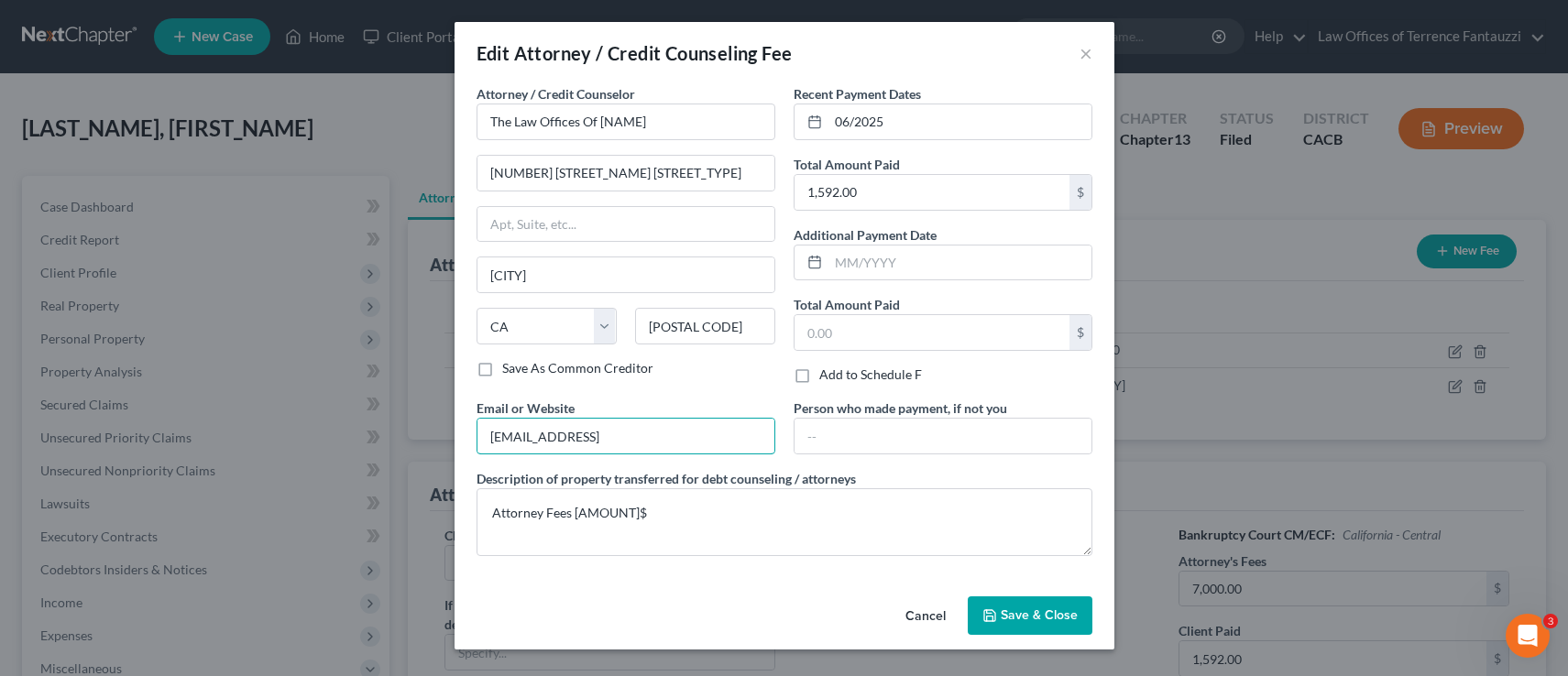 type on "[EMAIL_ADDRESS]" 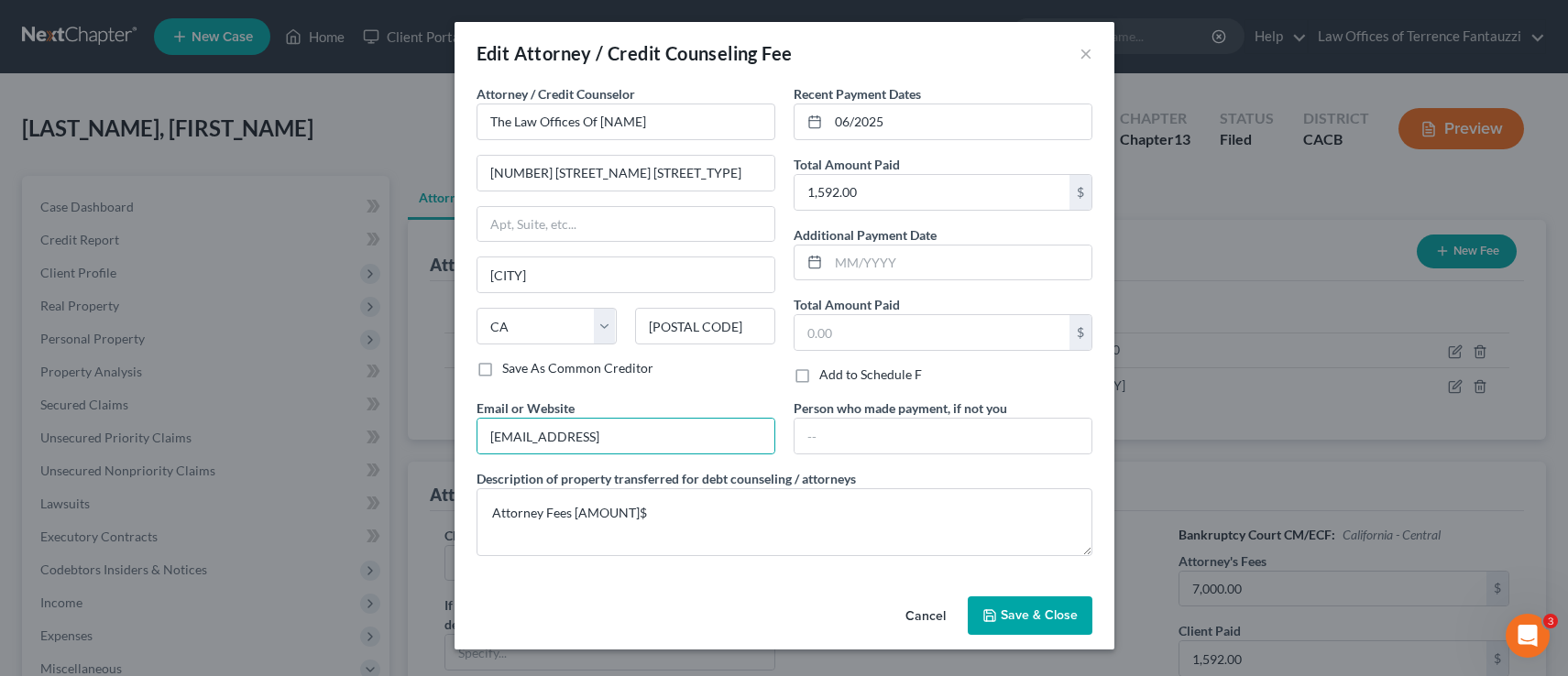 click on "Save & Close" at bounding box center (1039, 615) 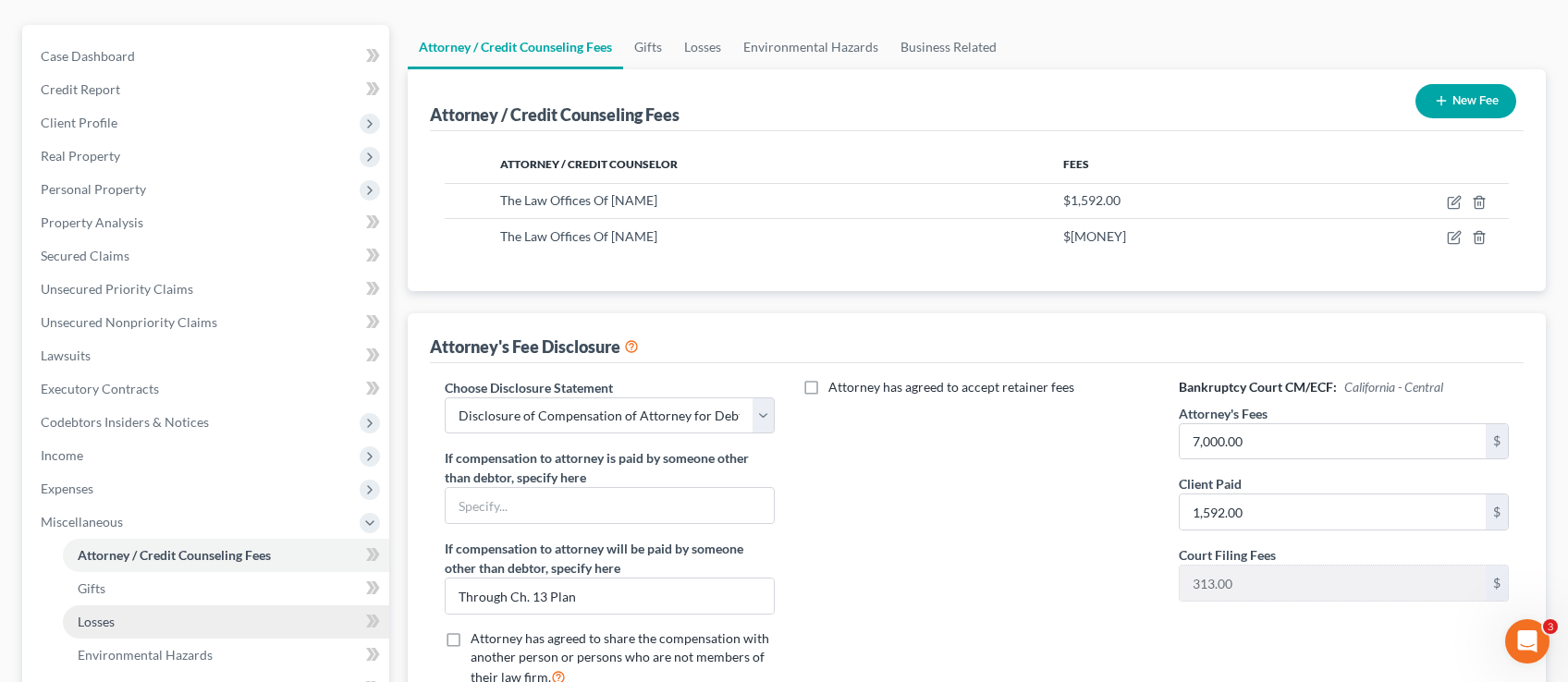 scroll, scrollTop: 500, scrollLeft: 0, axis: vertical 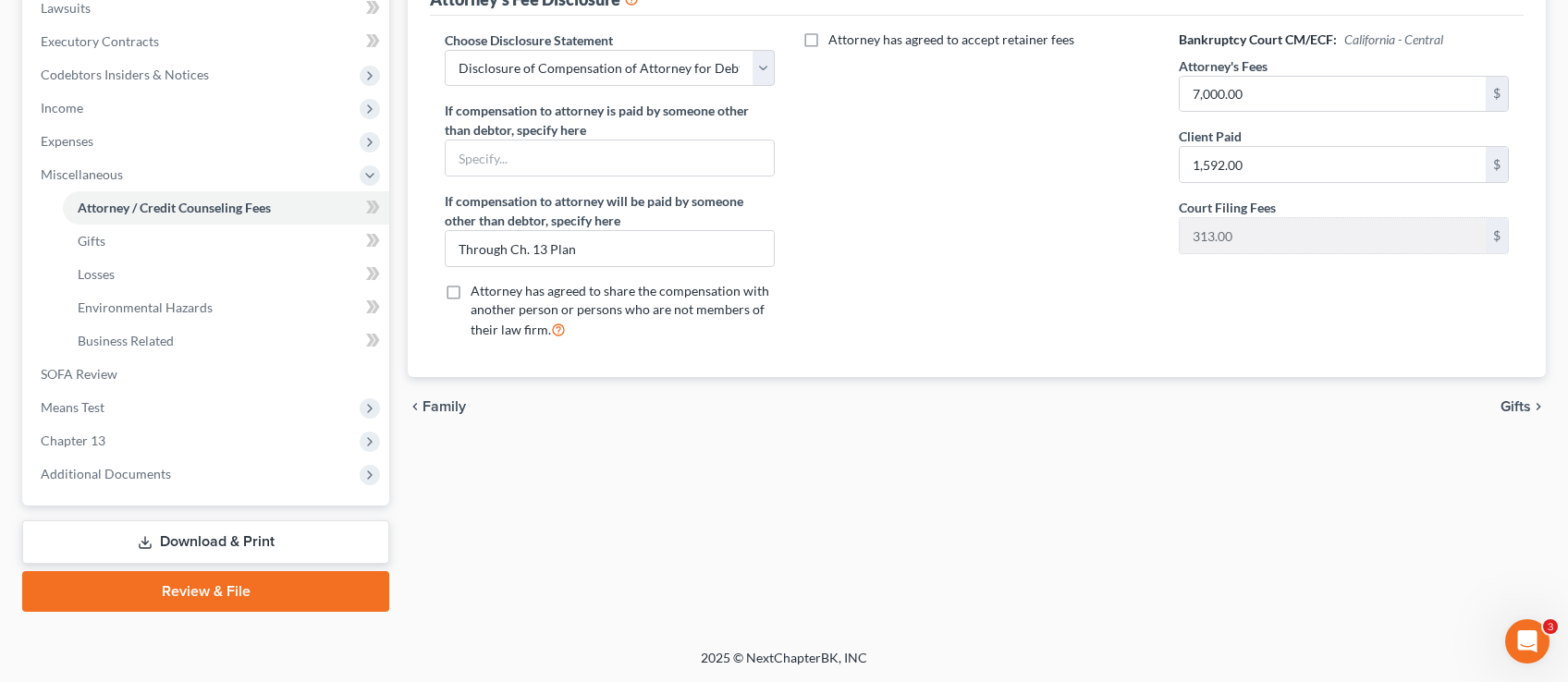 click on "Download & Print" at bounding box center (205, 542) 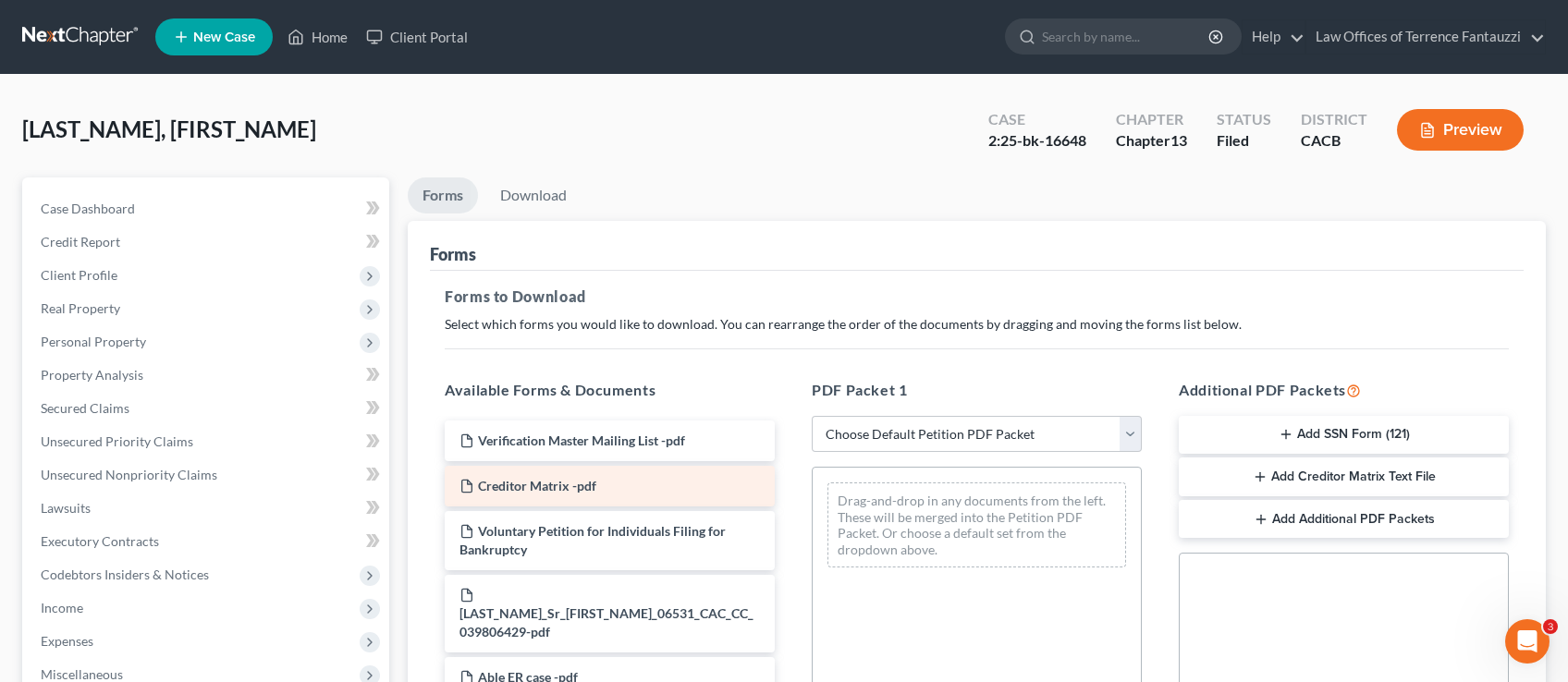 scroll, scrollTop: 91, scrollLeft: 0, axis: vertical 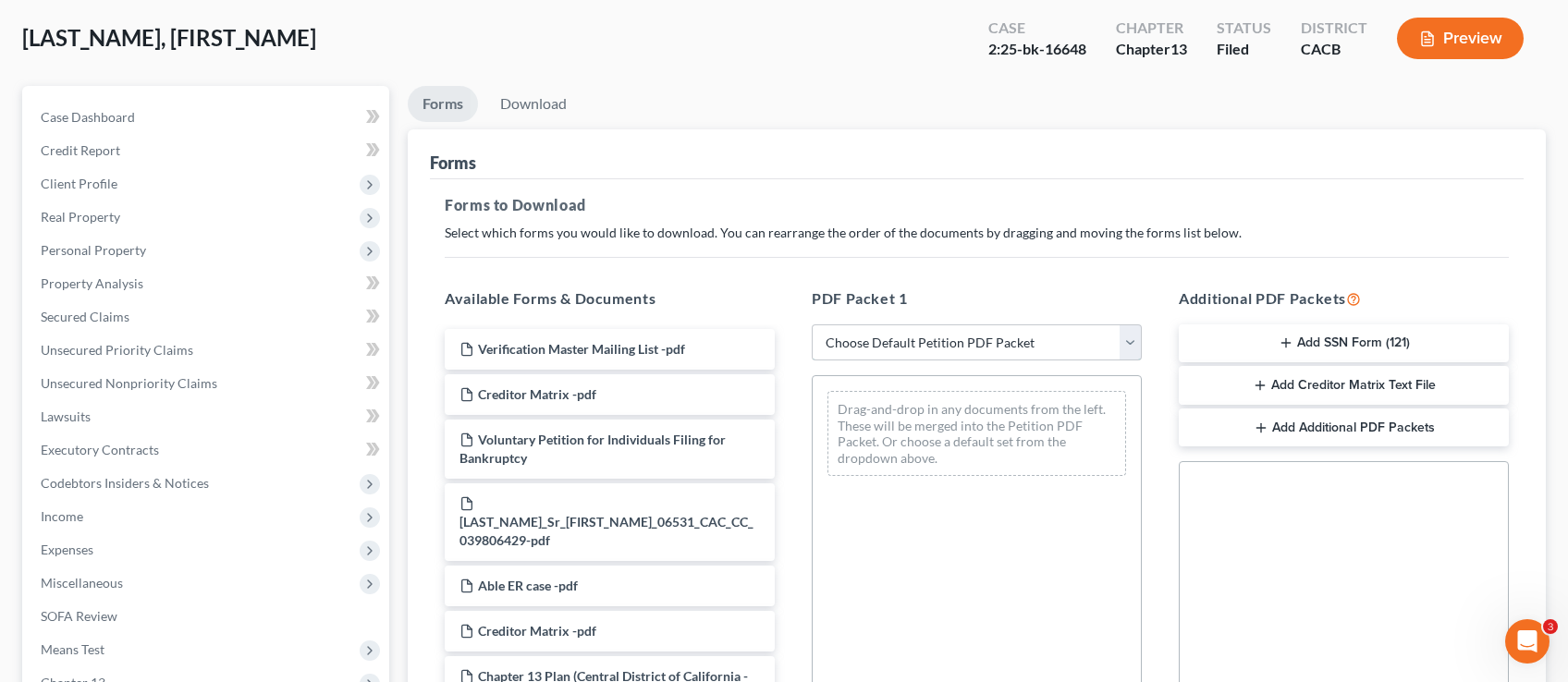 select on "0" 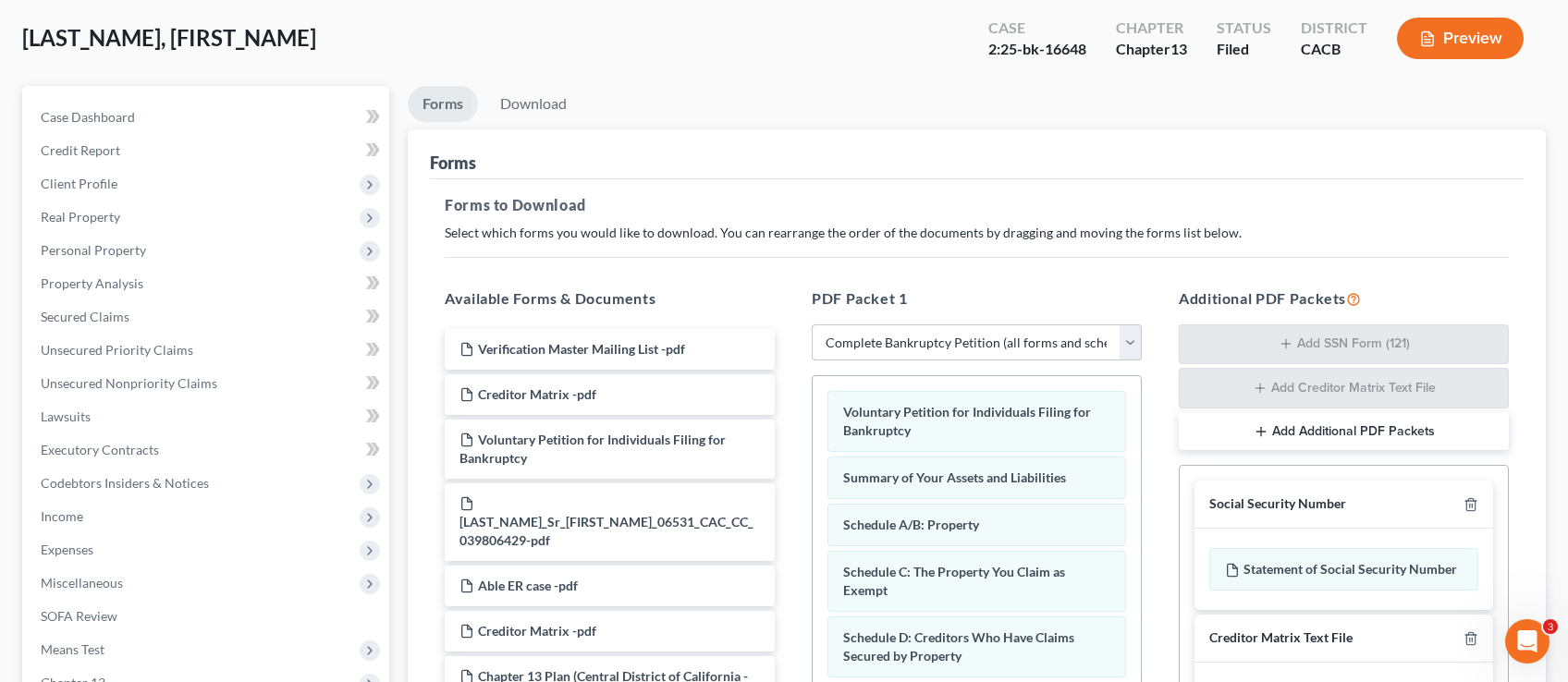 scroll, scrollTop: 624, scrollLeft: 0, axis: vertical 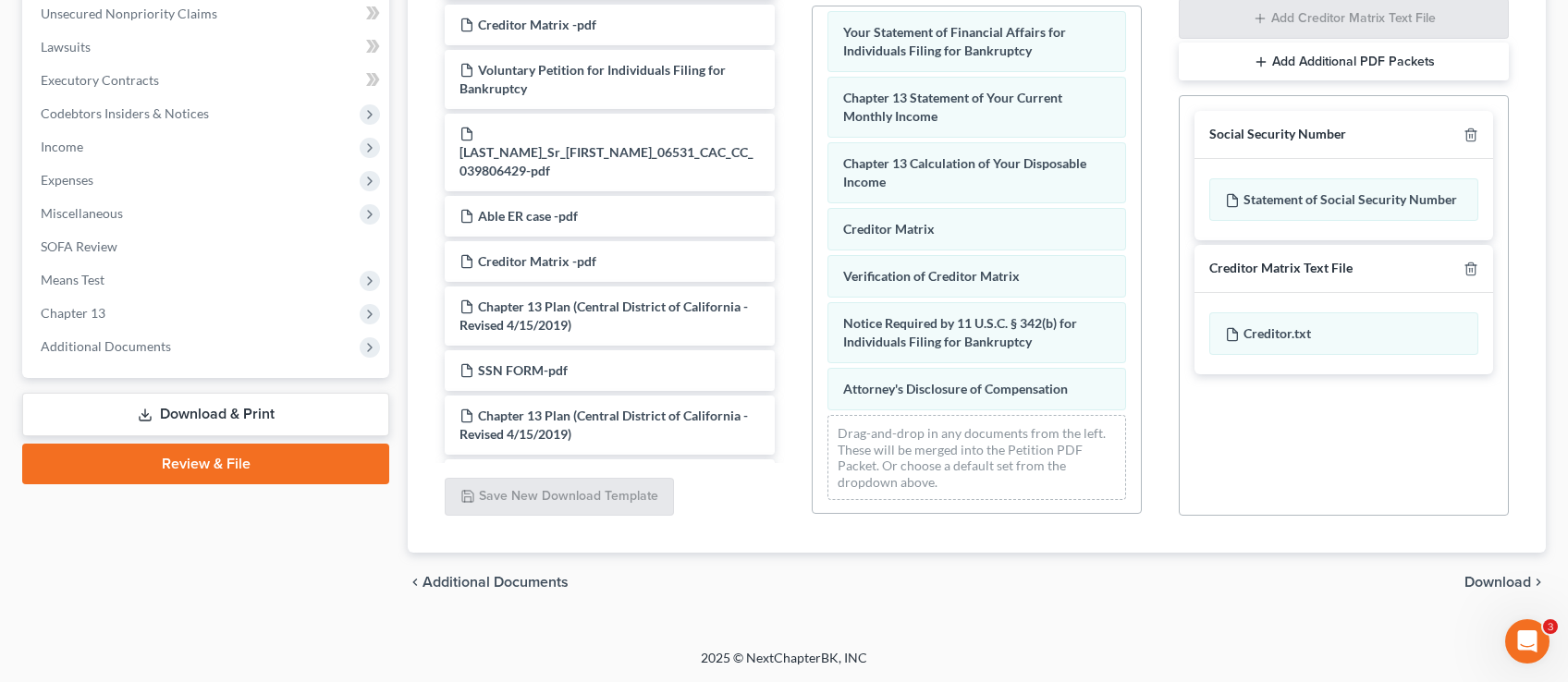 click 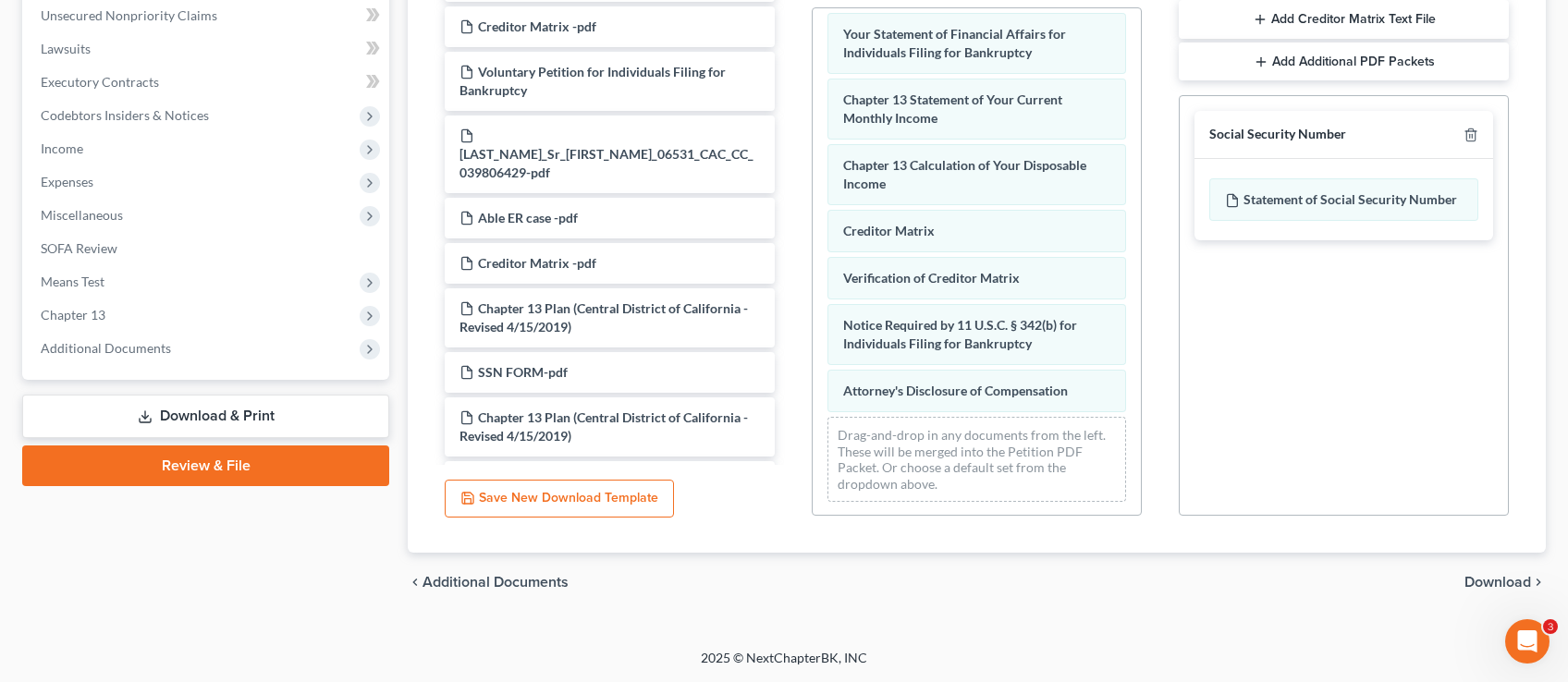 click on "Social Security Number" at bounding box center (1343, 135) 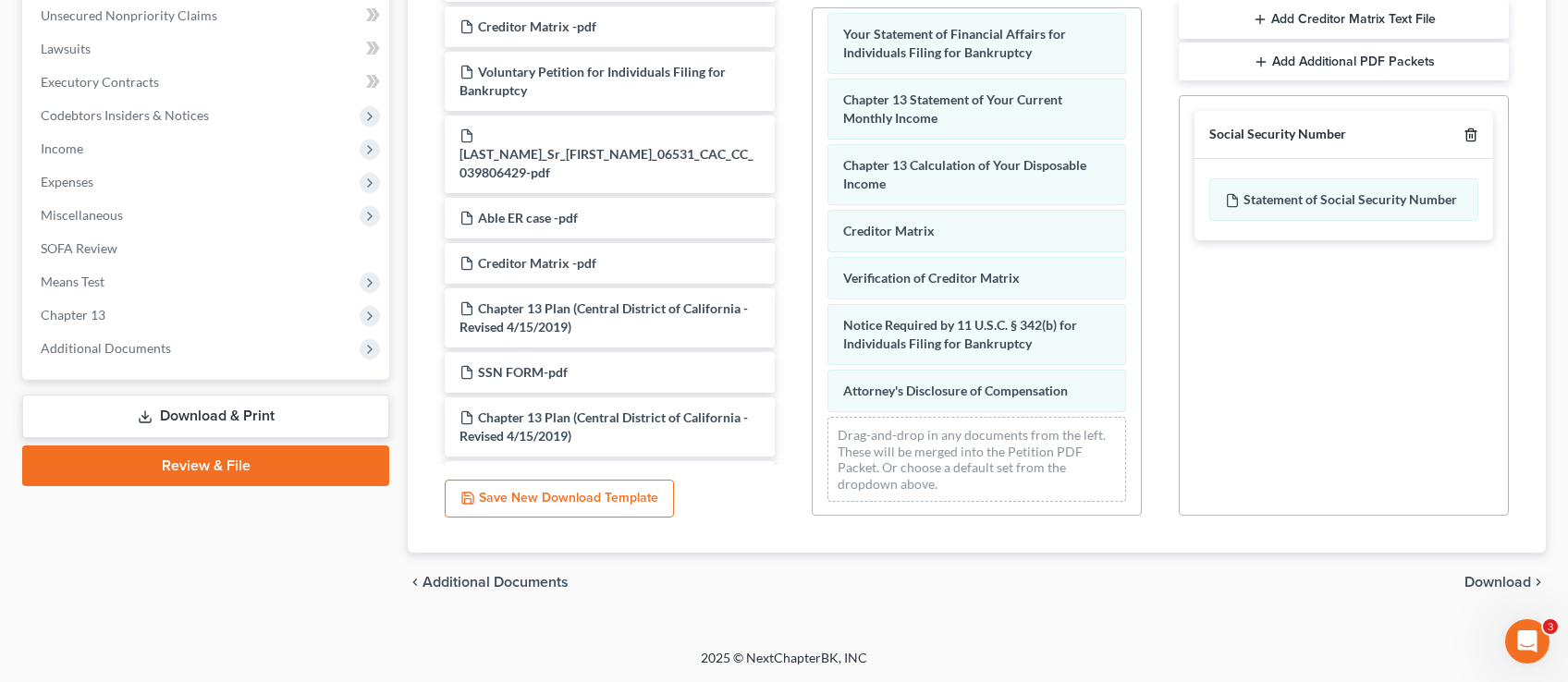 click 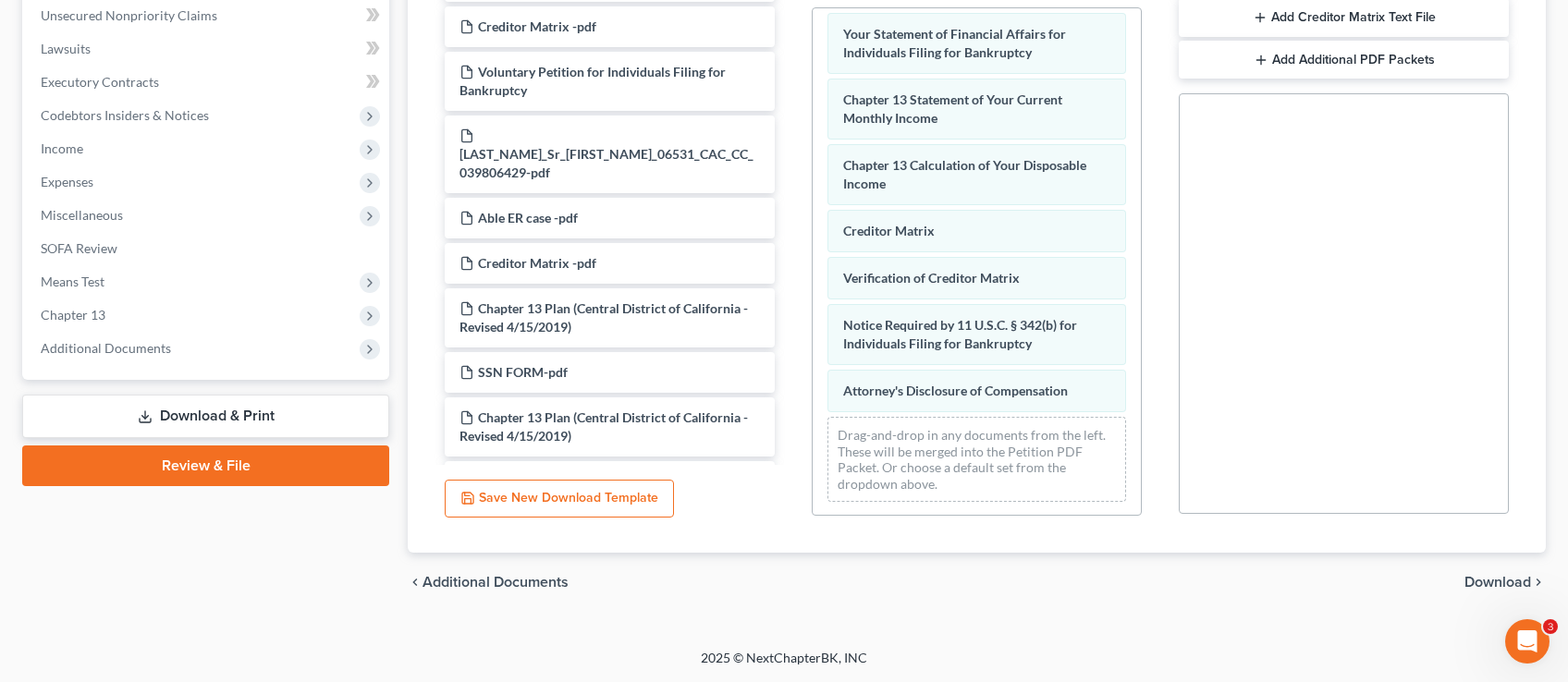 click on "Download" at bounding box center (1498, 582) 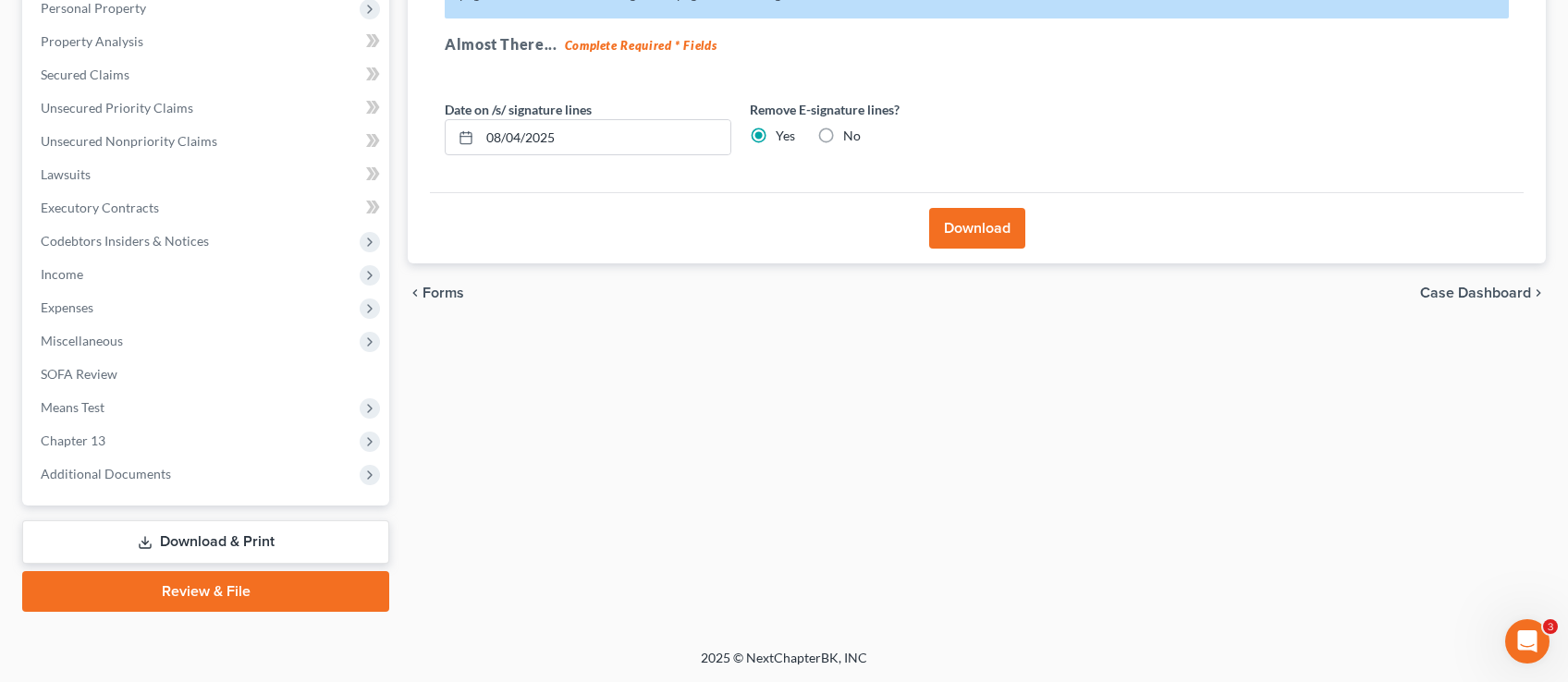 scroll, scrollTop: 334, scrollLeft: 0, axis: vertical 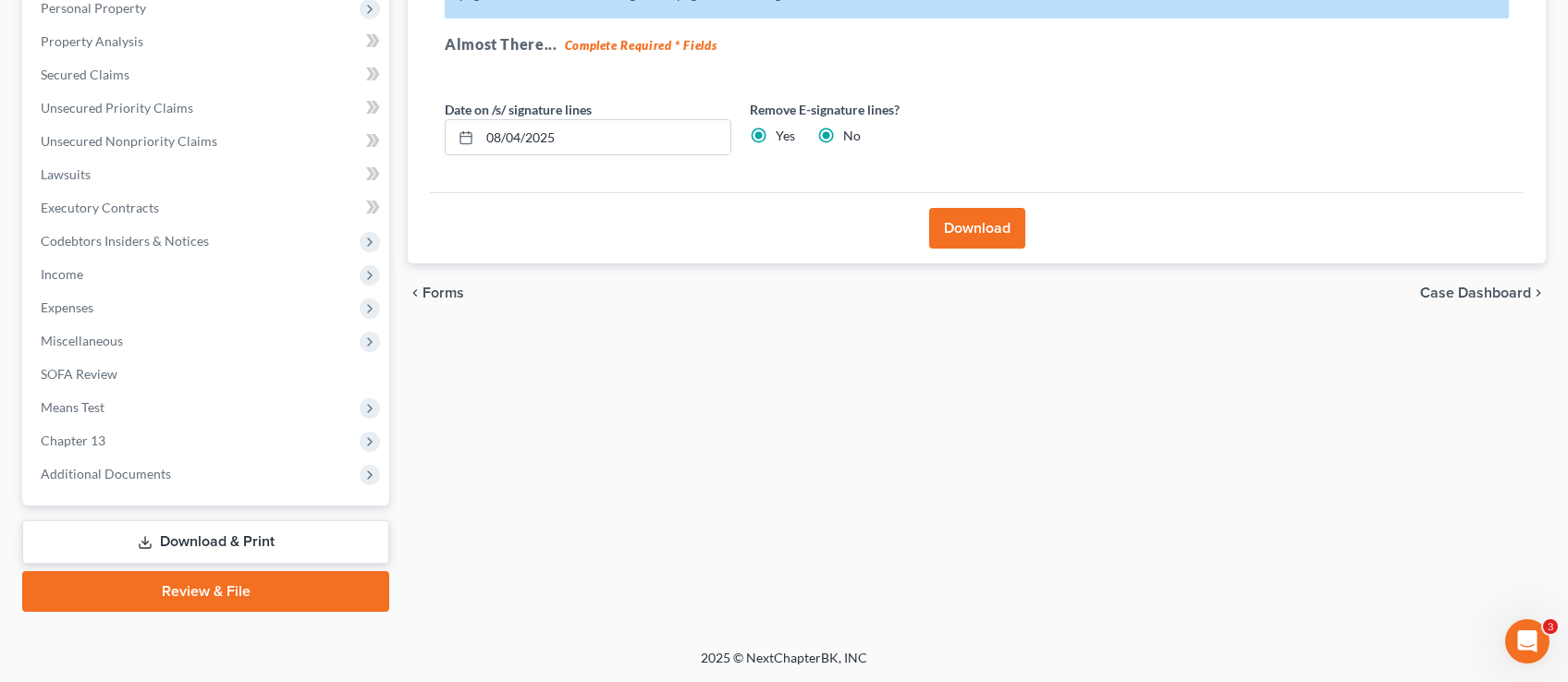 radio on "false" 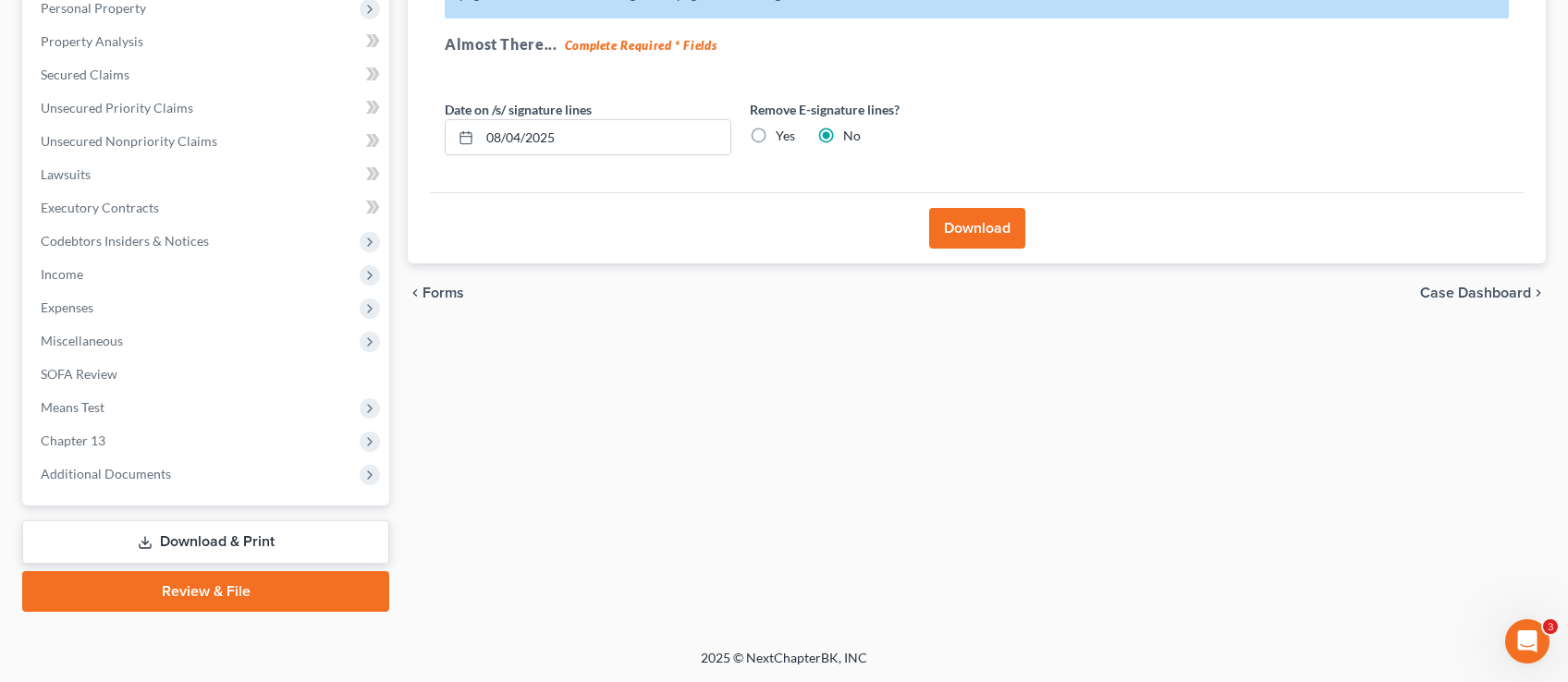 click on "Download" at bounding box center (976, 227) 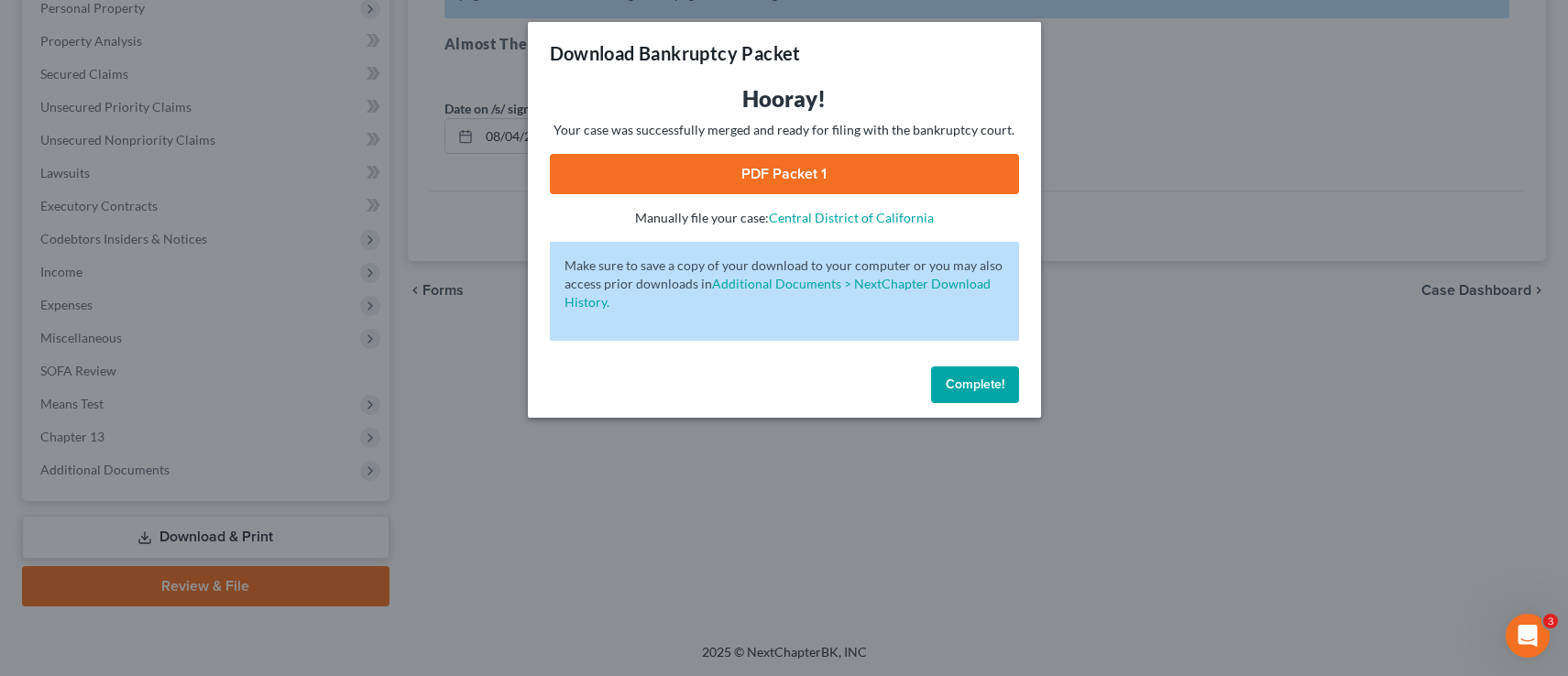 click on "PDF Packet 1" at bounding box center (784, 174) 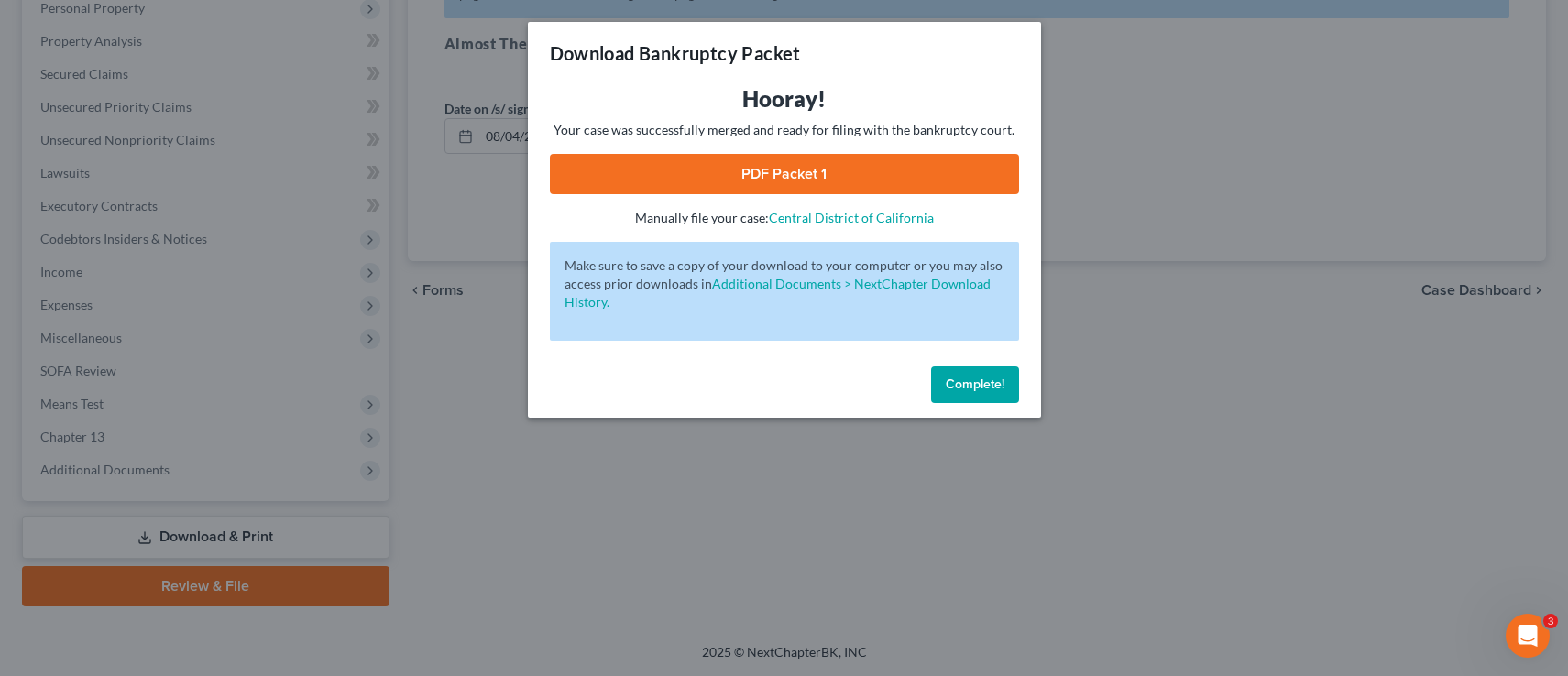 click on "Complete!" at bounding box center [975, 385] 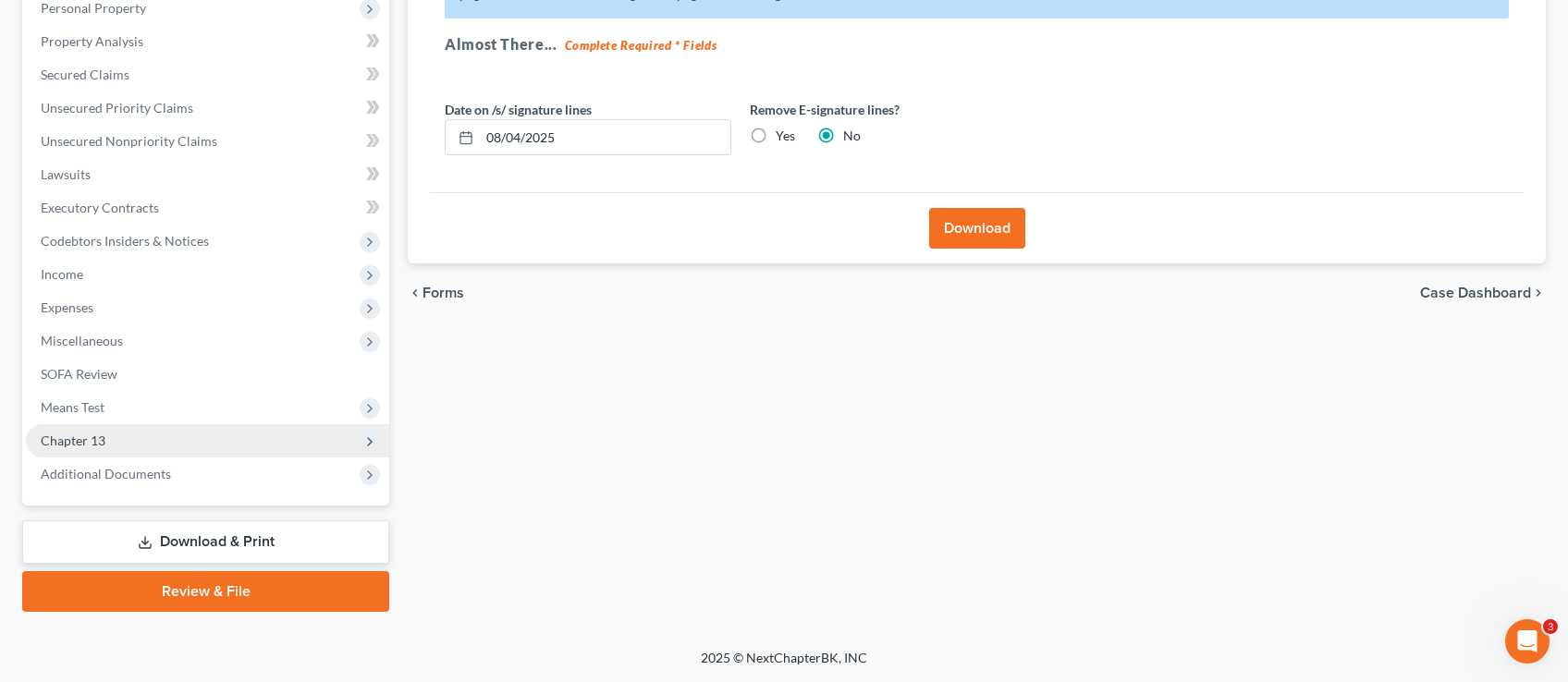 click on "Chapter 13" at bounding box center (207, 441) 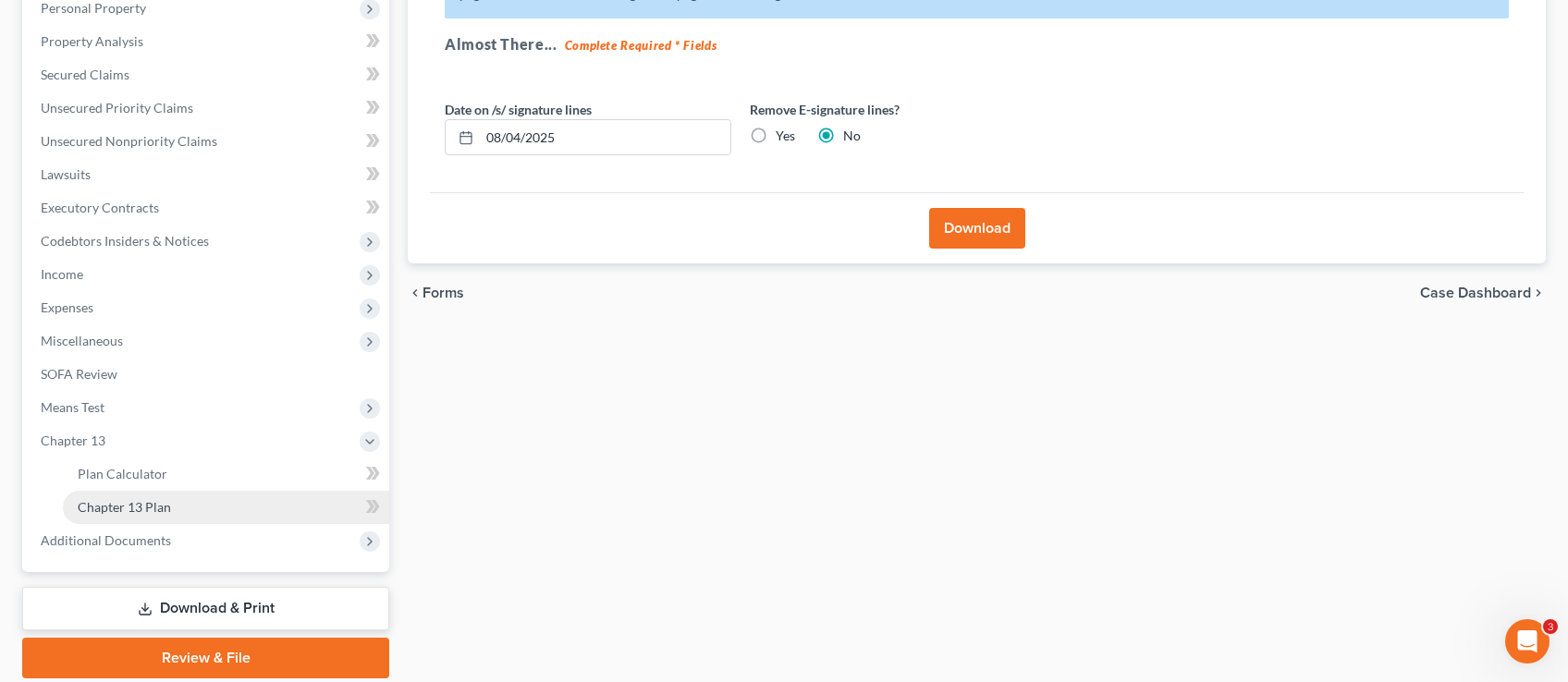 click on "Chapter 13 Plan" at bounding box center [124, 506] 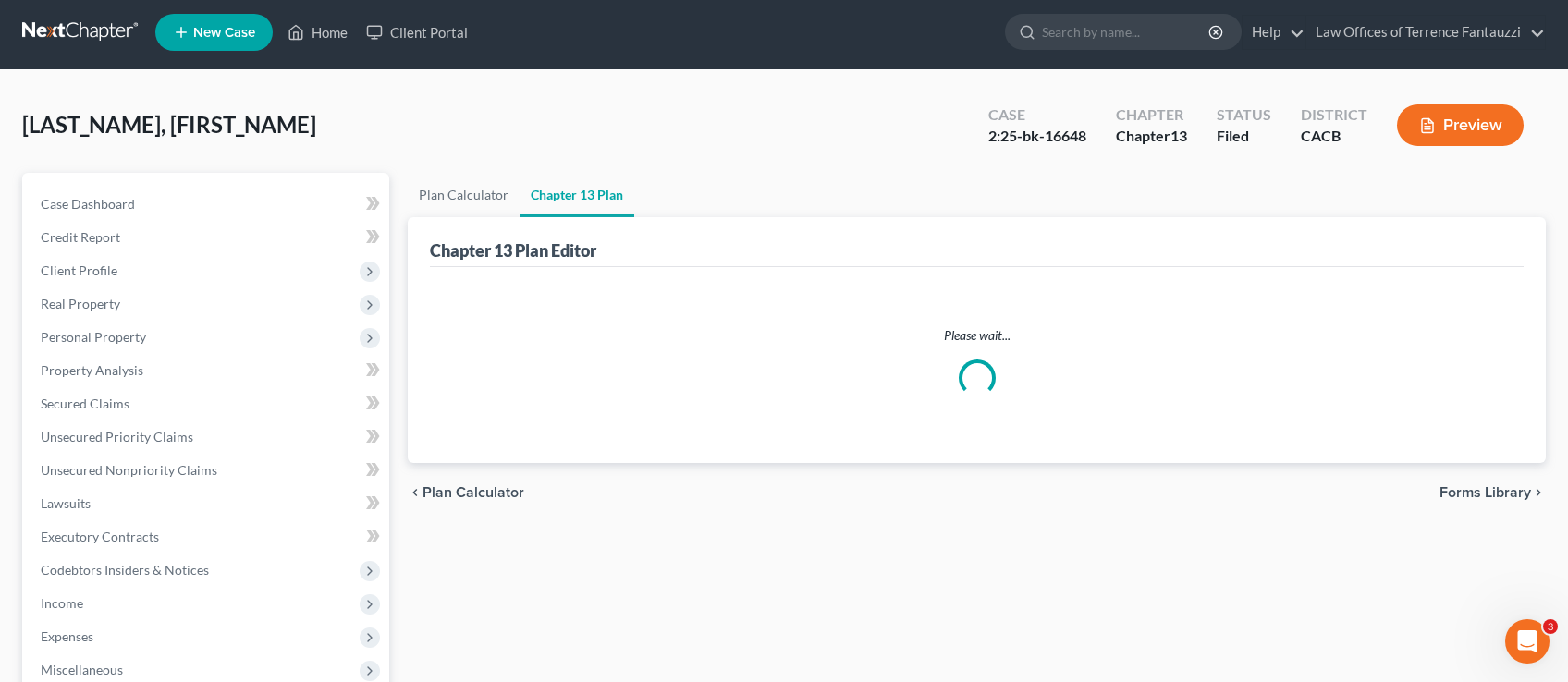 scroll, scrollTop: 0, scrollLeft: 0, axis: both 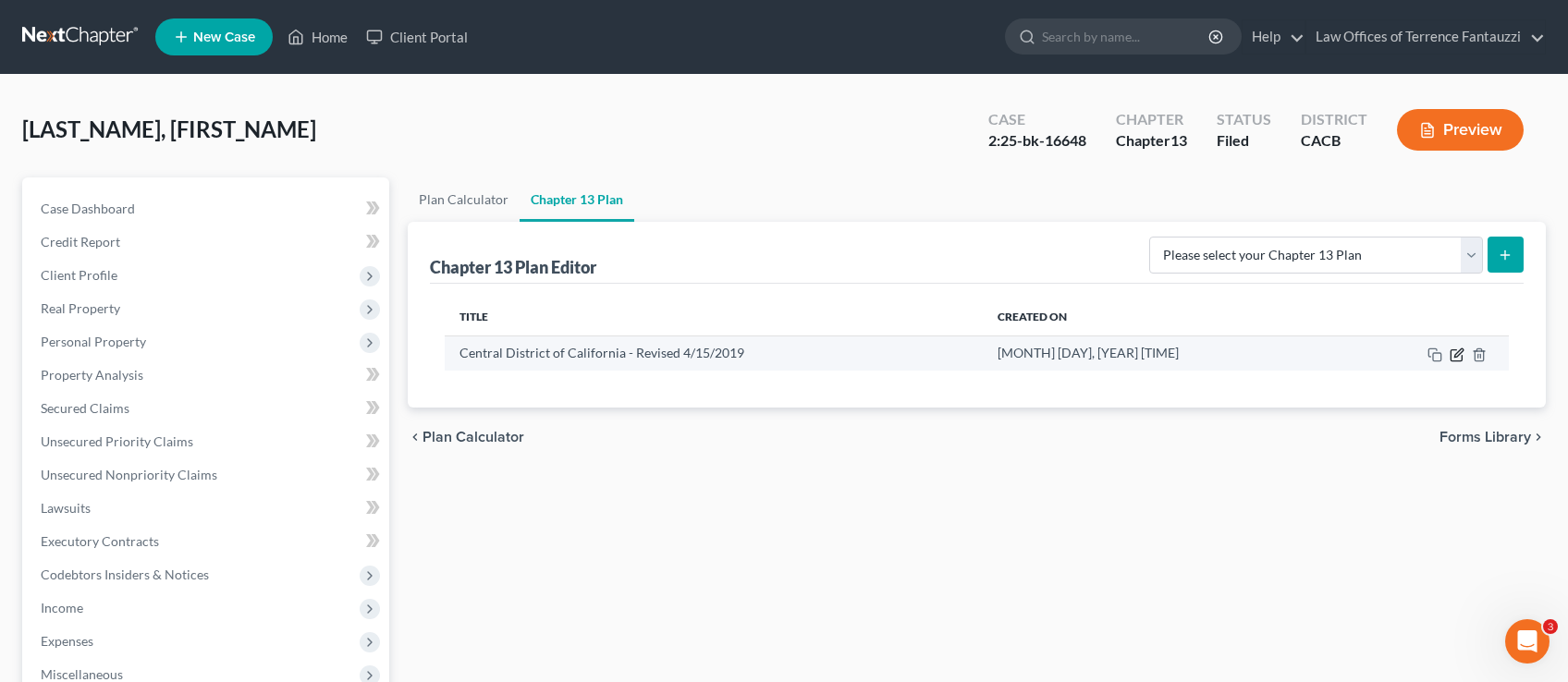 click 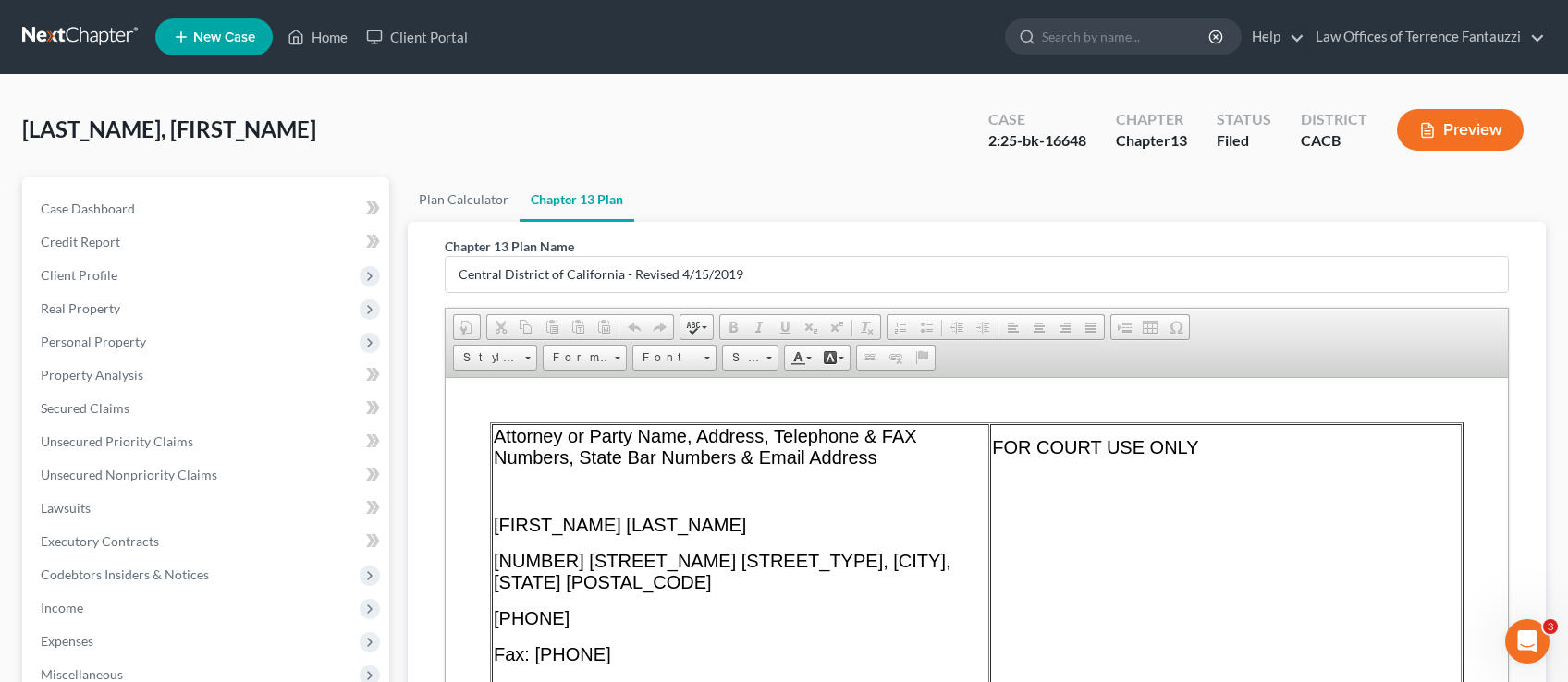 scroll, scrollTop: 0, scrollLeft: 0, axis: both 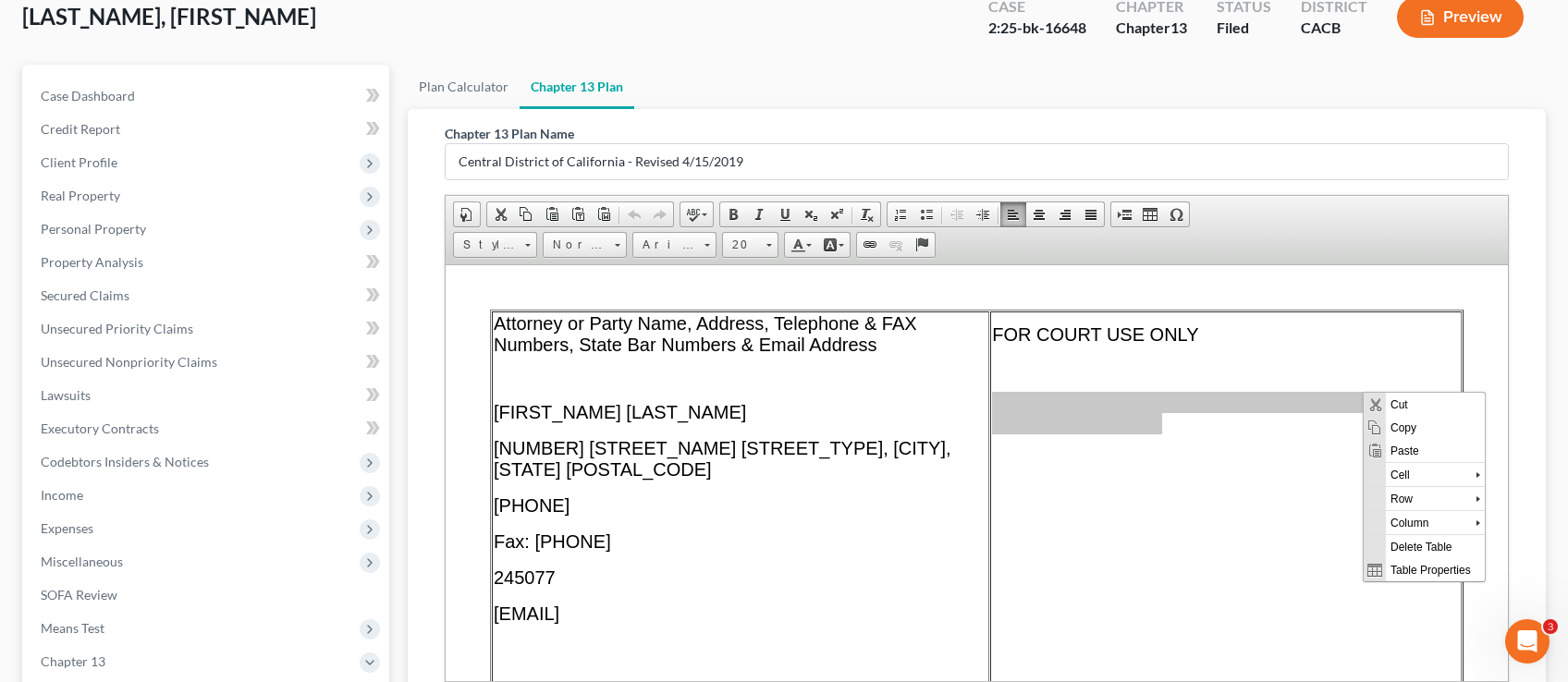 click on "Chapter 13 Plan Name Central District of California - Revised [YEAR] Rich Text Editor, document-ckeditor Editor toolbars Document &nbsp; Document Properties Clipboard/Undo &nbsp; Cut &nbsp; Copy &nbsp; Paste &nbsp; Paste as plain text &nbsp; Paste from Word &nbsp; Undo &nbsp; Redo language &nbsp; Spell Check As You Type Basic Styles &nbsp; Bold &nbsp; Italic &nbsp; Underline &nbsp; Subscript &nbsp; Superscript &nbsp; Remove Format Paragraph &nbsp; Insert/Remove Numbered List &nbsp; Insert/Remove Bulleted List &nbsp; Decrease Indent &nbsp; Increase Indent &nbsp; Align Left &nbsp; Center &nbsp; Align Right &nbsp; Justify Insert &nbsp; Insert Page Break for Printing &nbsp; Table &nbsp; Insert Special Character Styles Styles Styles Format Normal Font Arial Size 20 Colors &nbsp; Text Color &nbsp; Background Color Links &nbsp; Link &nbsp; Unlink &nbsp; Anchor Press ALT 0 for help ◣ Elements path body table tbody tr td p span span &nbsp;
Editing Guide Cancel Export as PDF Save" at bounding box center (976, 454) 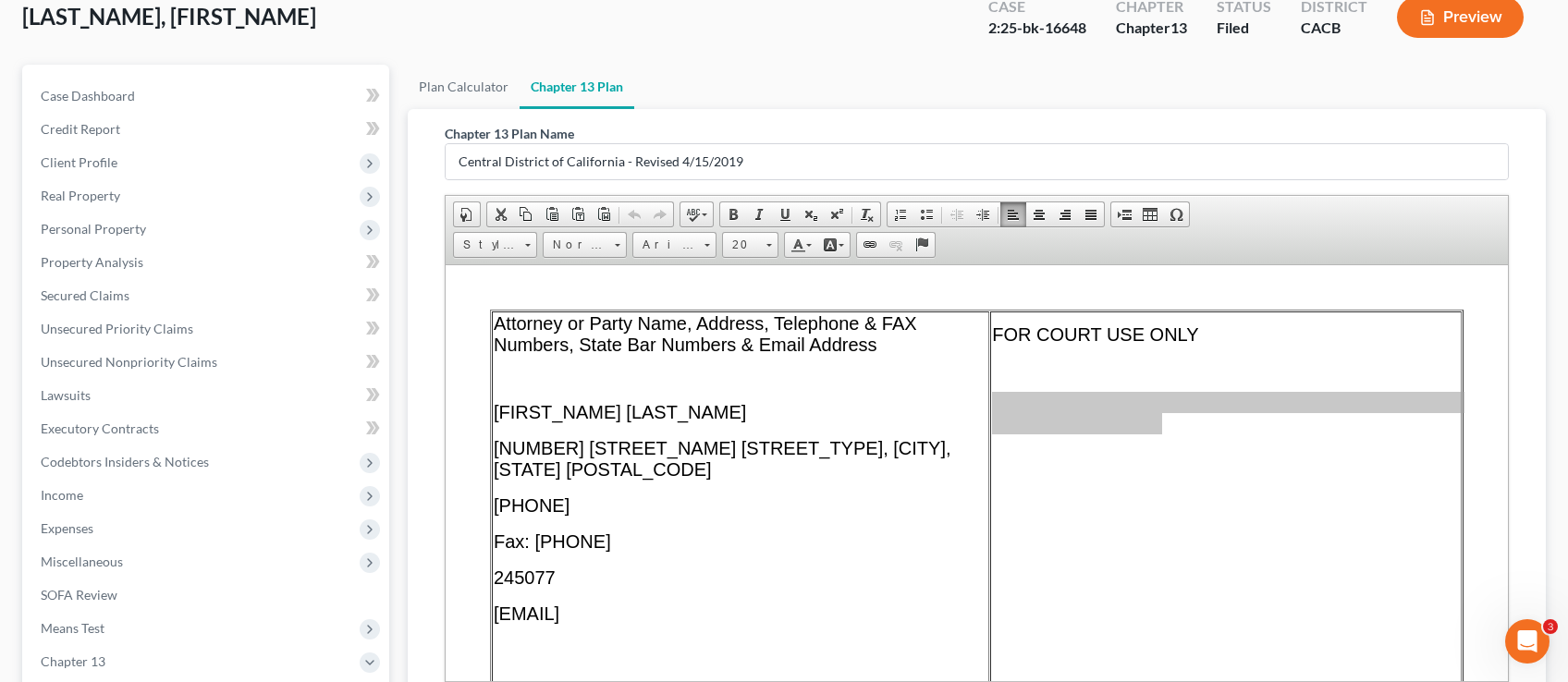 scroll, scrollTop: 400, scrollLeft: 0, axis: vertical 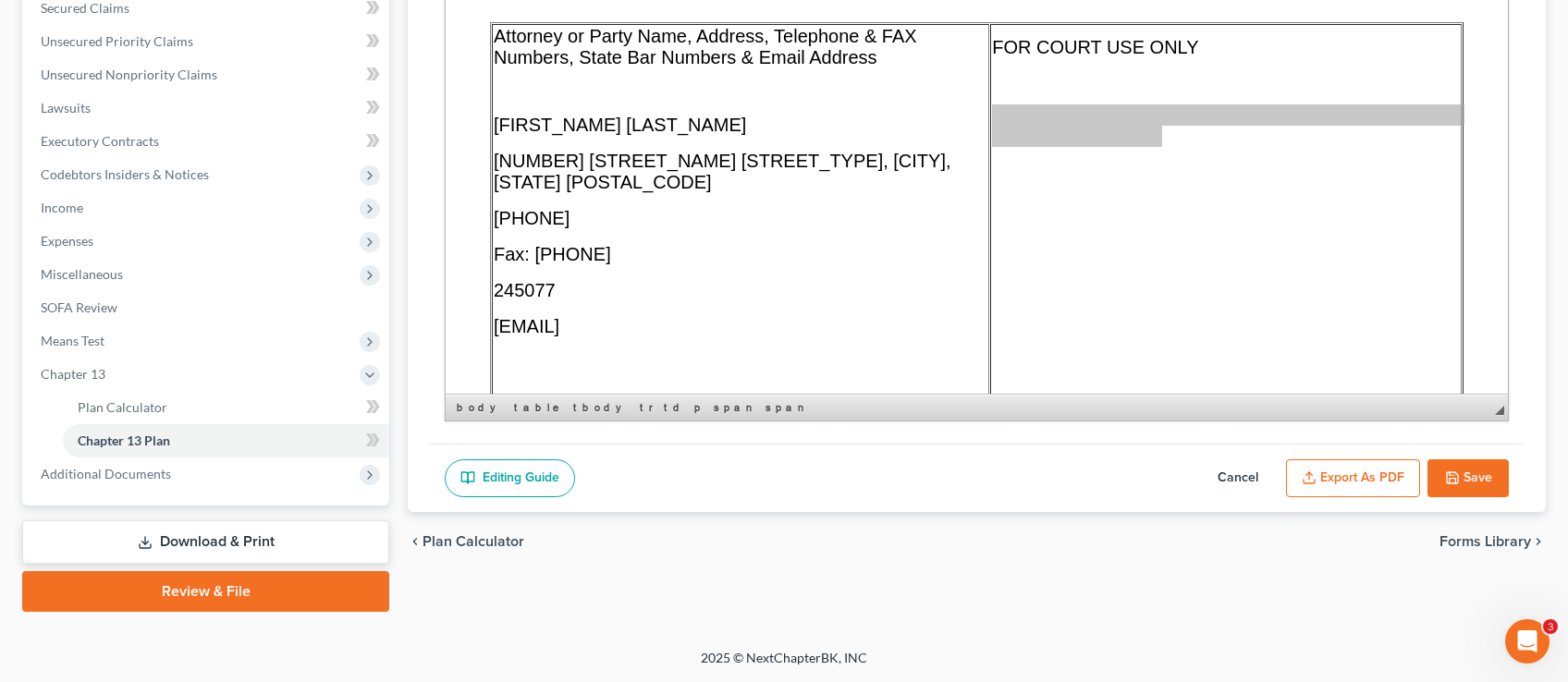 click on "Export as PDF" at bounding box center (1353, 479) 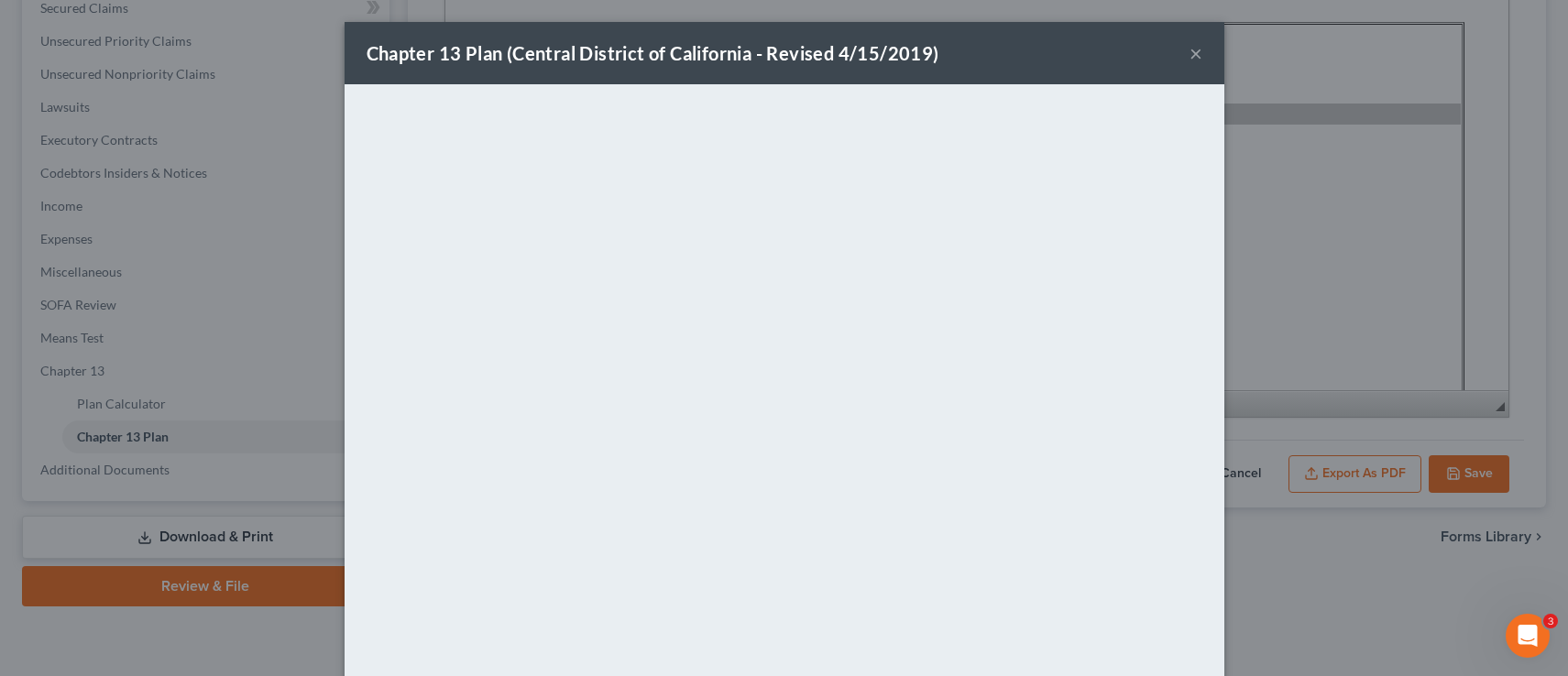 click on "×" at bounding box center (1196, 53) 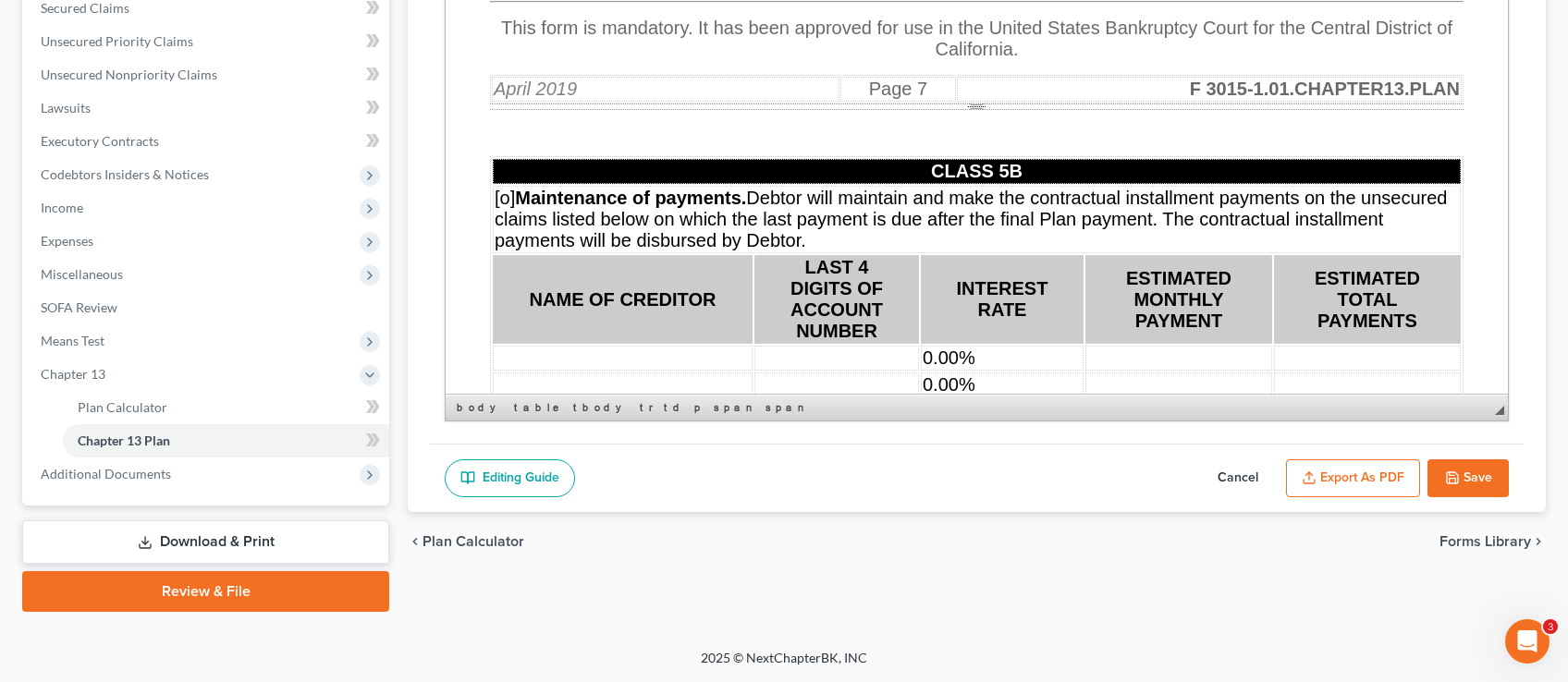 scroll, scrollTop: 13573, scrollLeft: 0, axis: vertical 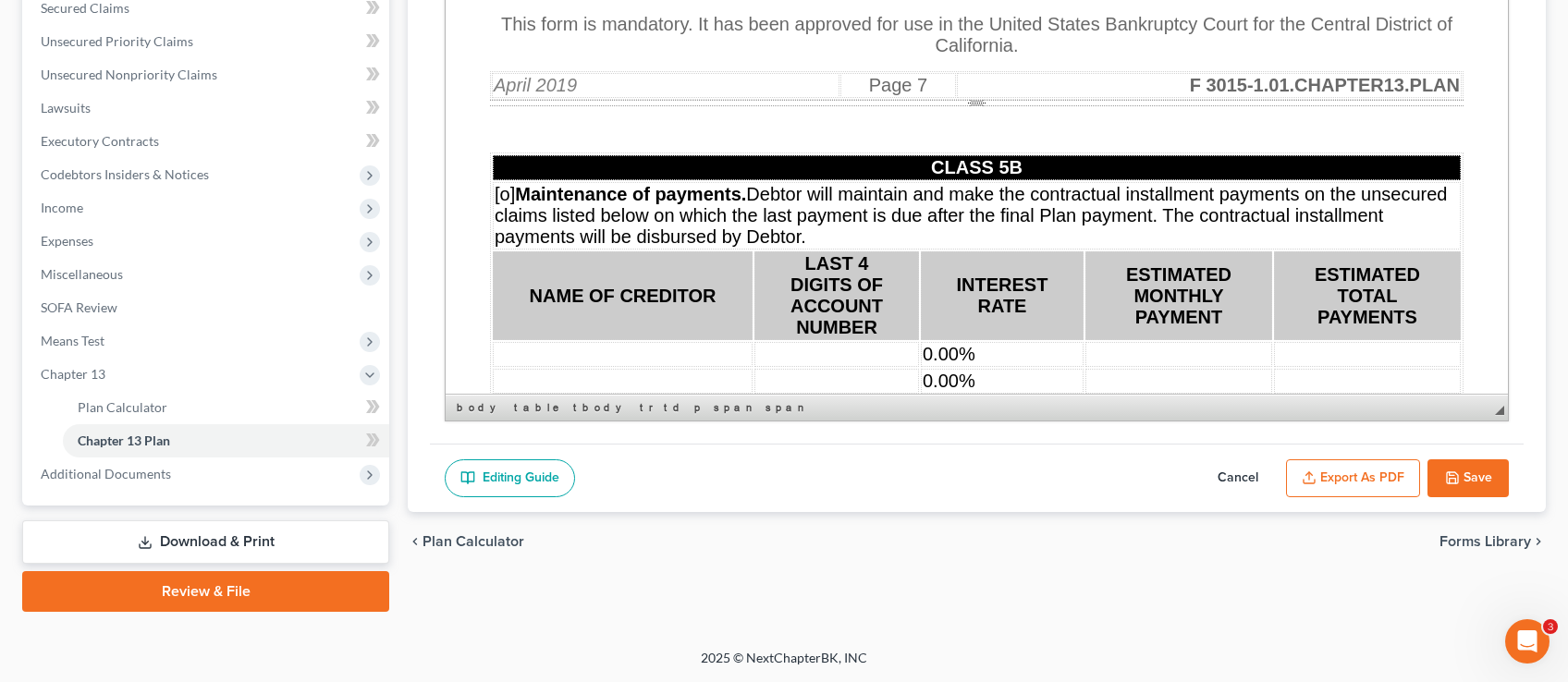 click on "0.00%" at bounding box center [1002, 354] 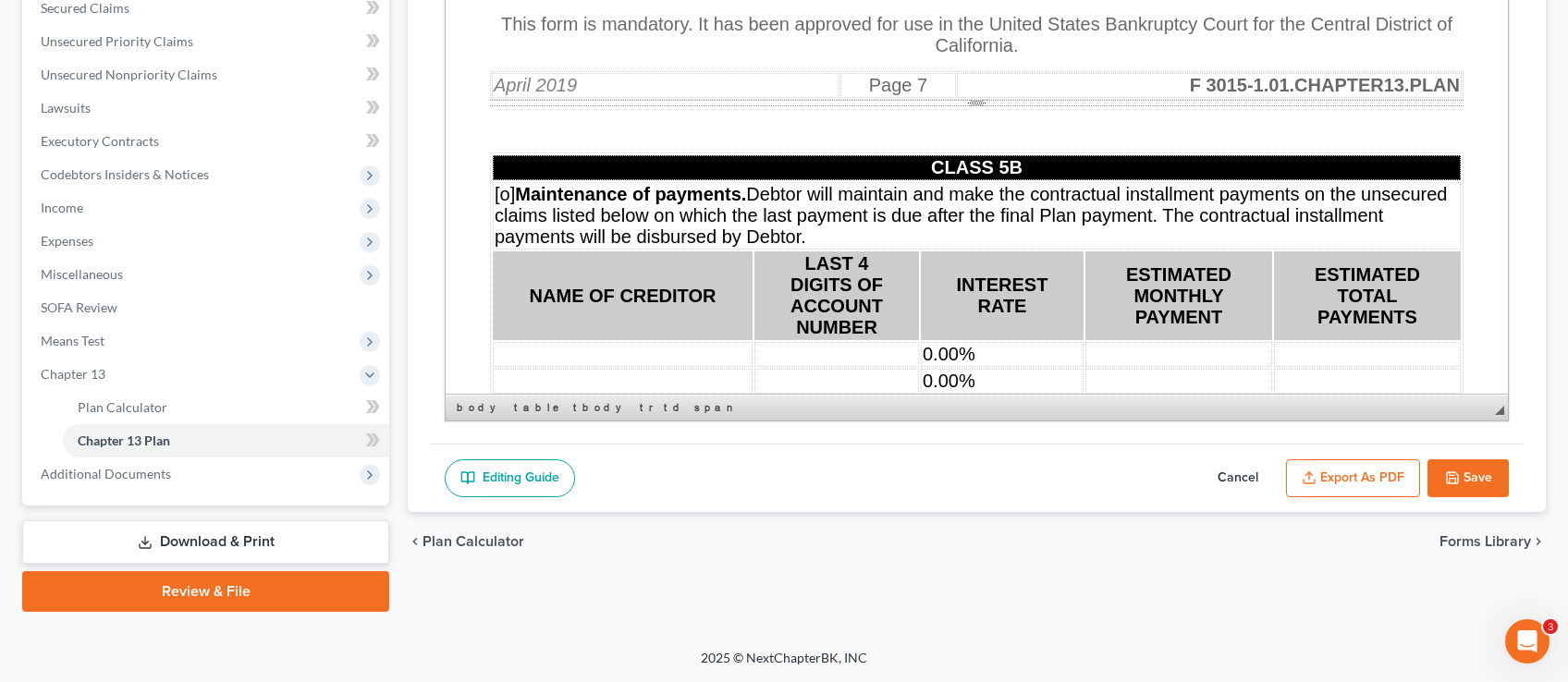 type 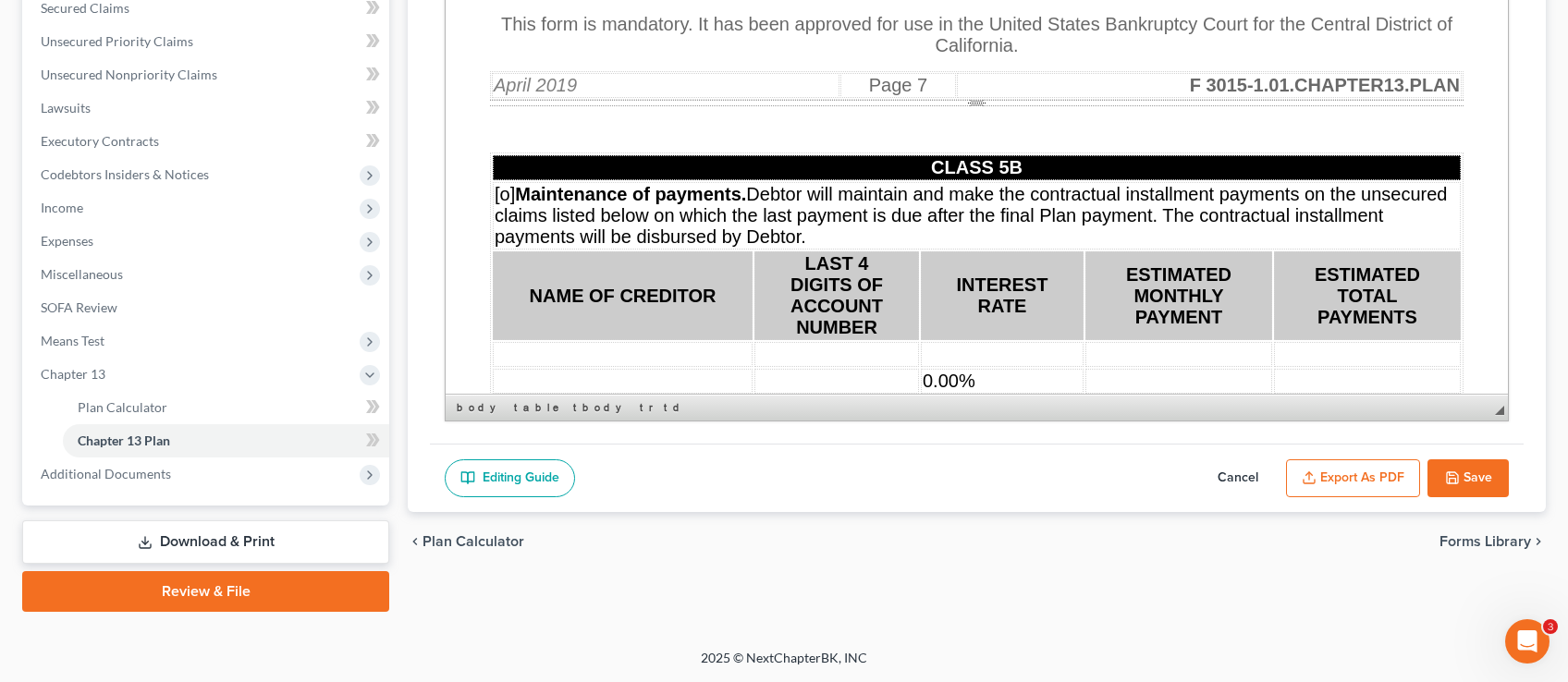 click on "0.00%" at bounding box center (1002, 381) 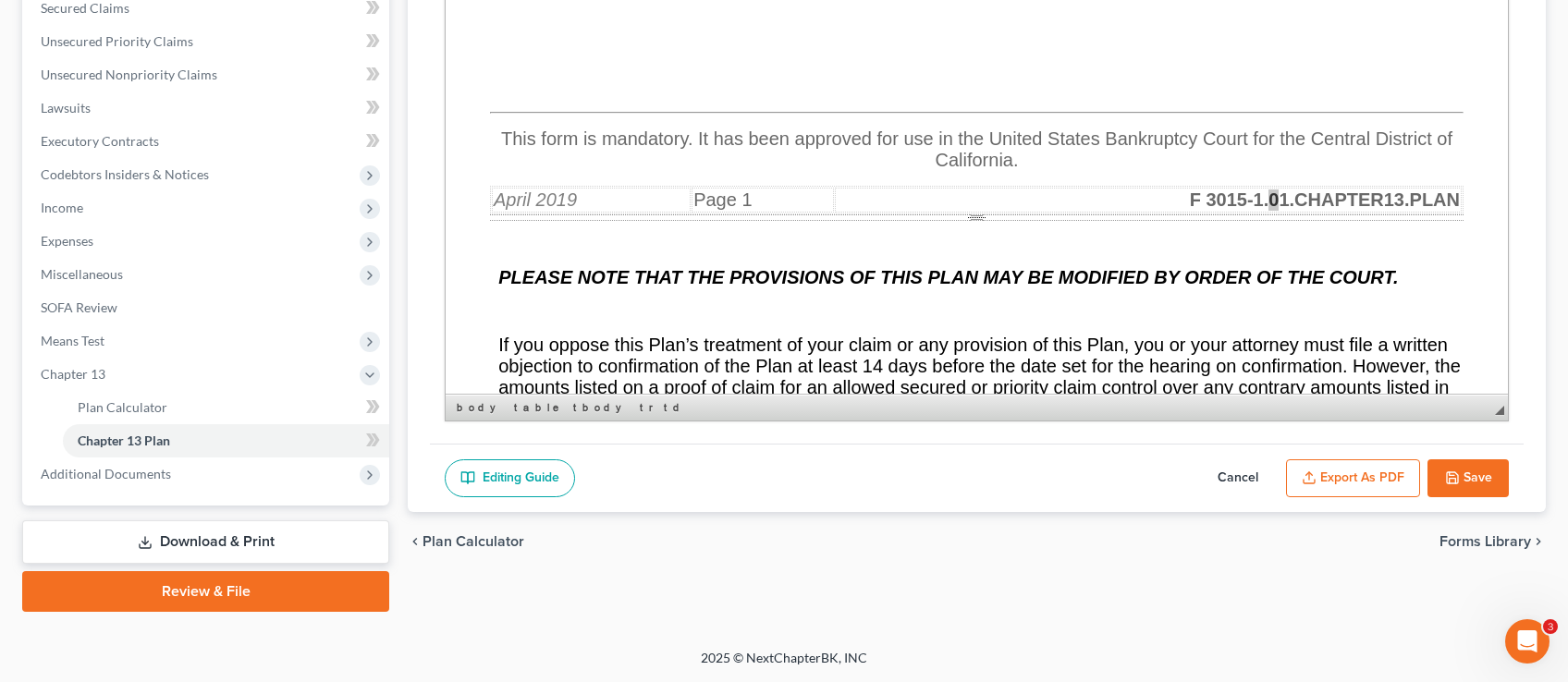 scroll, scrollTop: 7599, scrollLeft: 0, axis: vertical 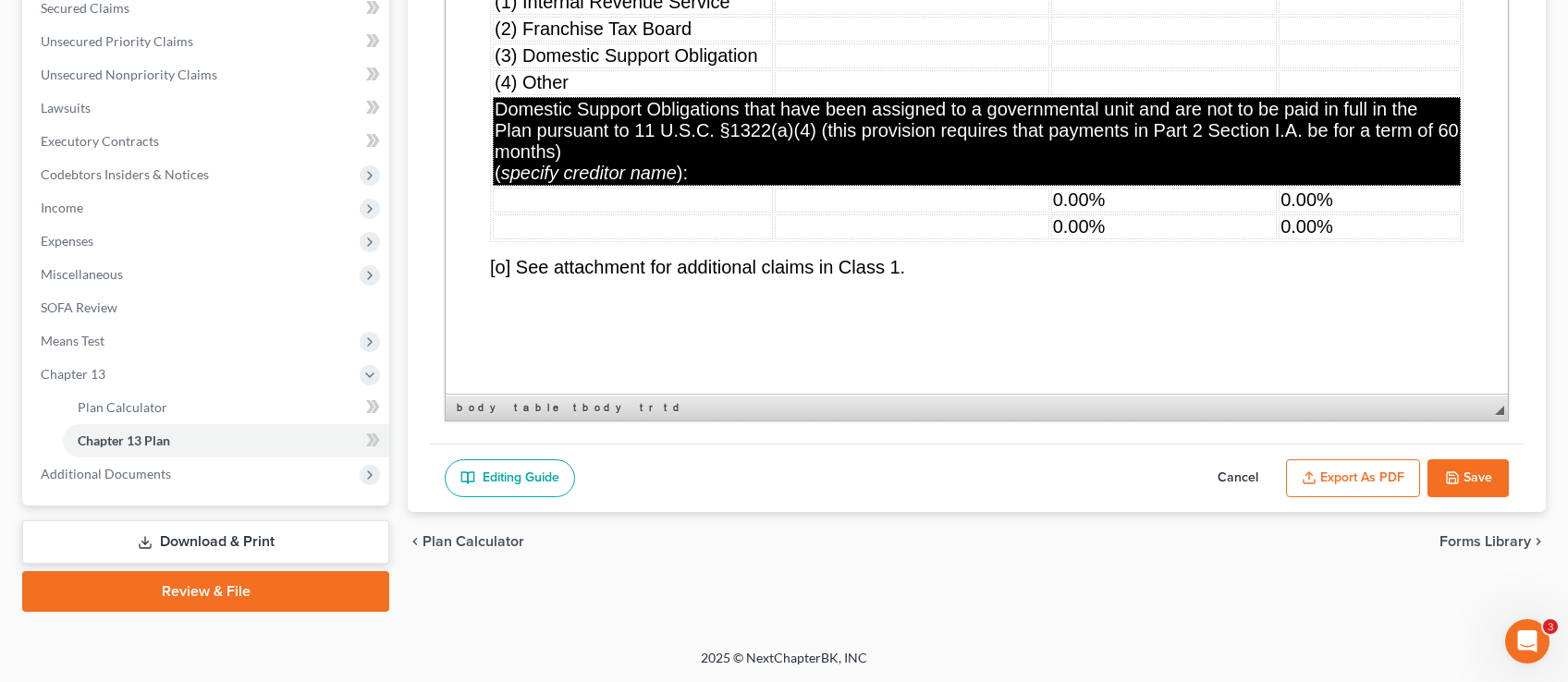 drag, startPoint x: 1082, startPoint y: 189, endPoint x: 1135, endPoint y: 191, distance: 53.037722 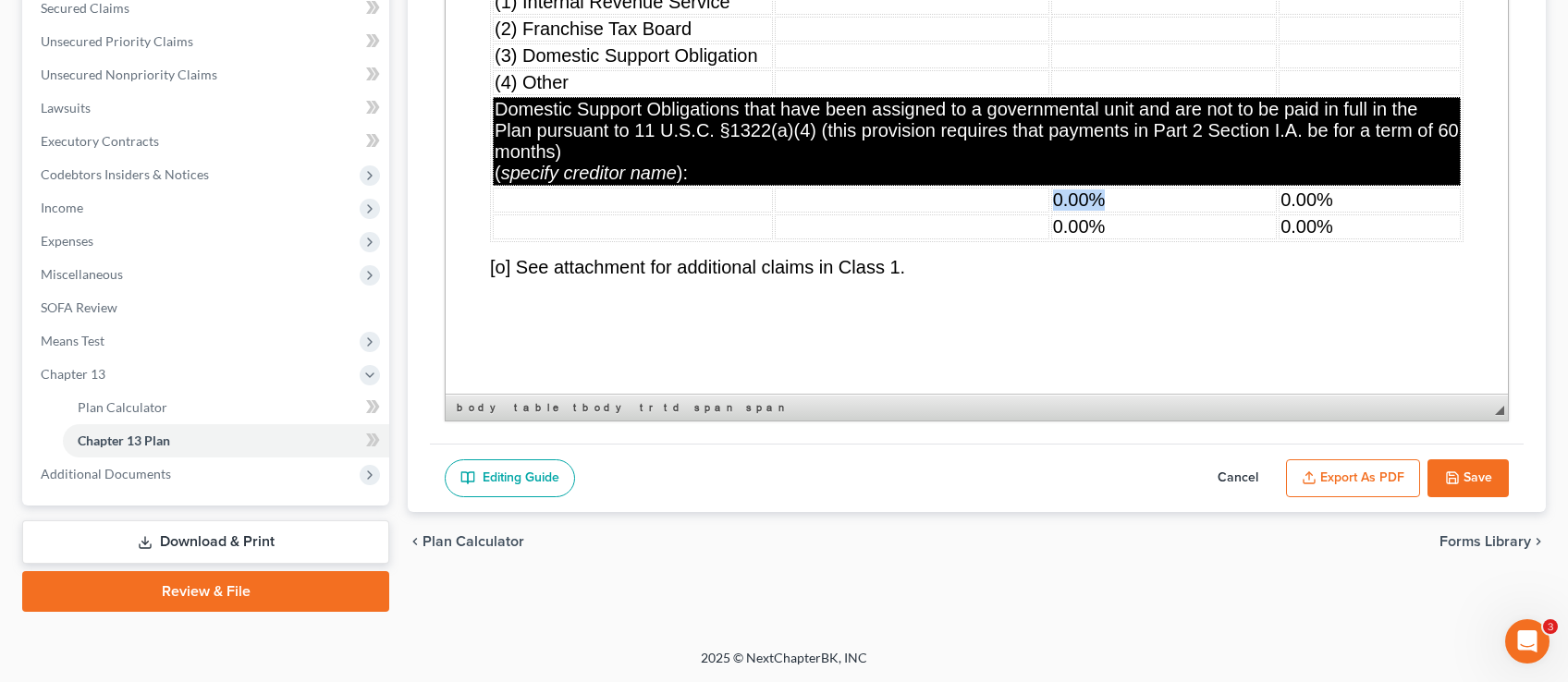drag, startPoint x: 1121, startPoint y: 181, endPoint x: 1068, endPoint y: 178, distance: 53.084838 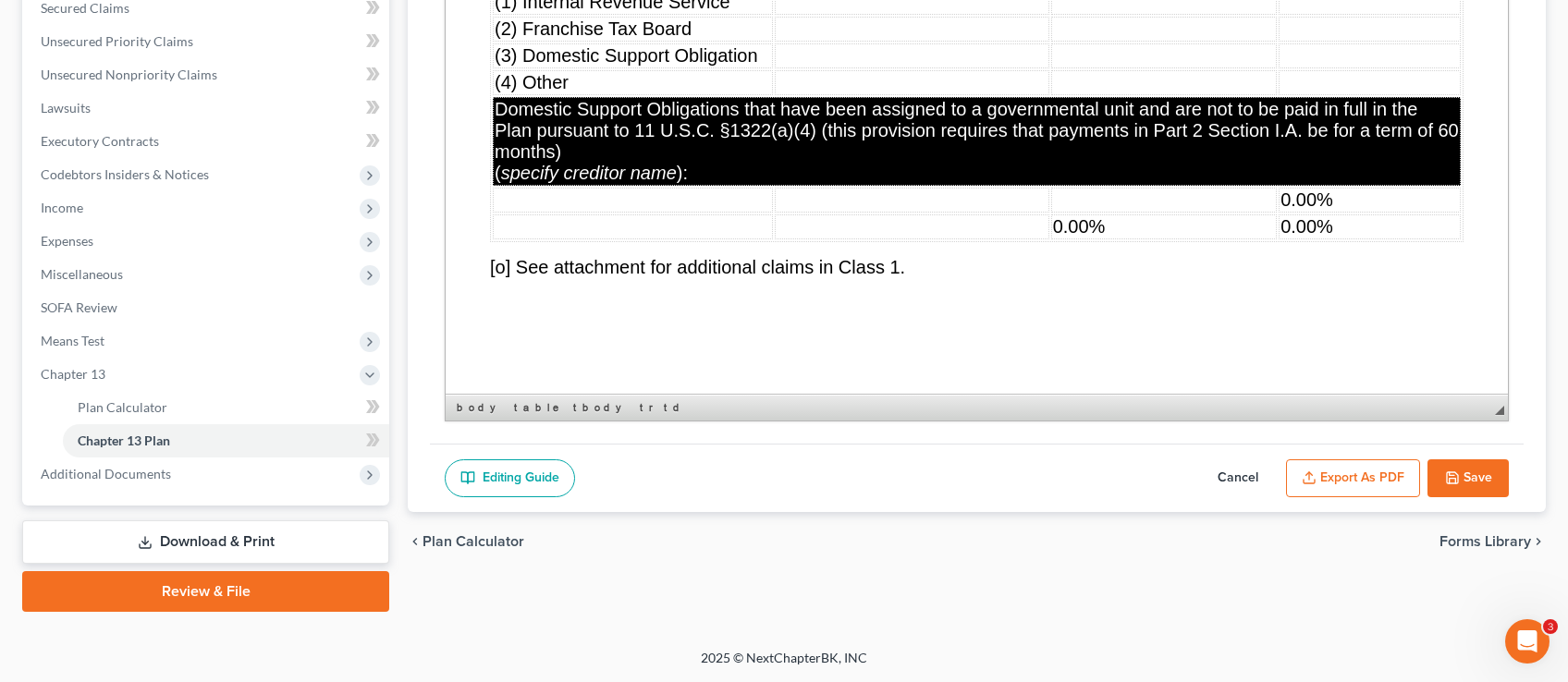 click on "0.00%" at bounding box center [1164, 226] 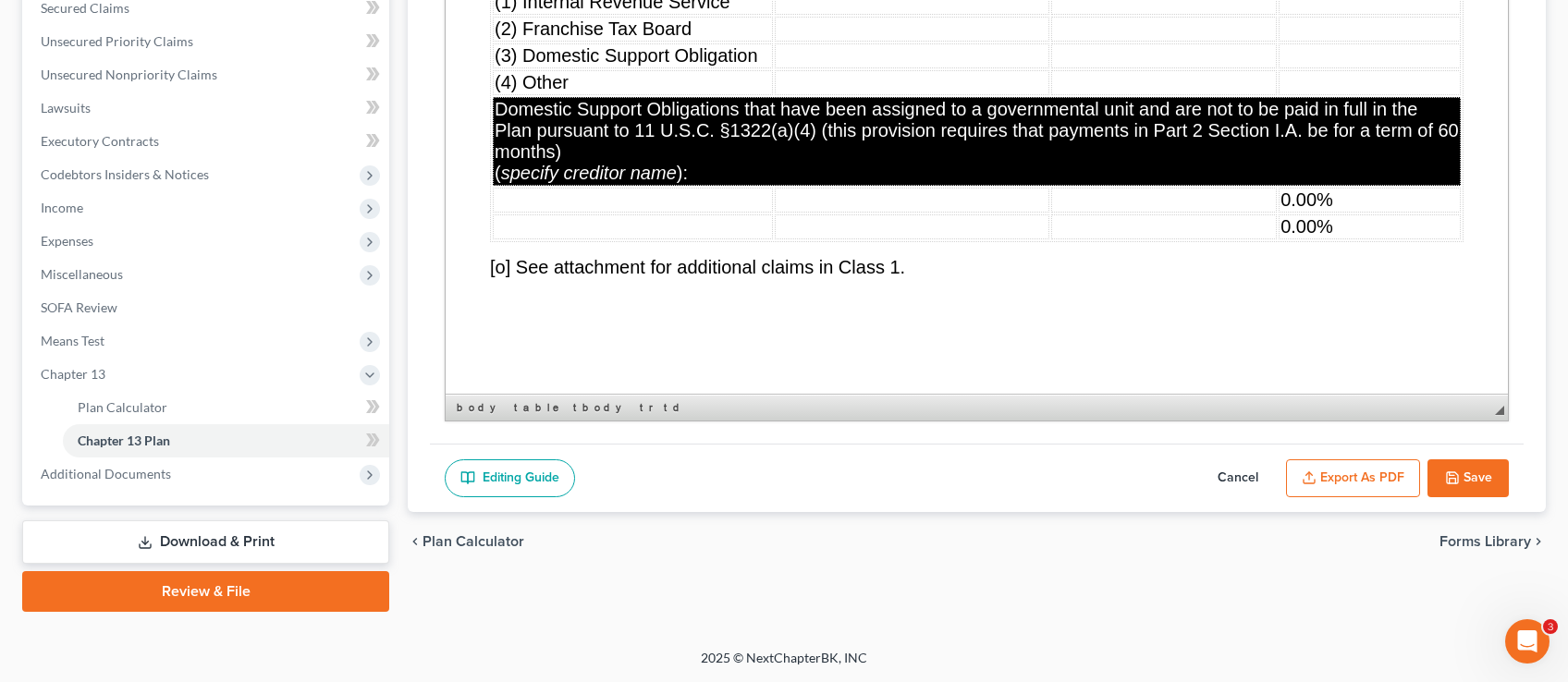 click on "0.00%" at bounding box center [1369, 200] 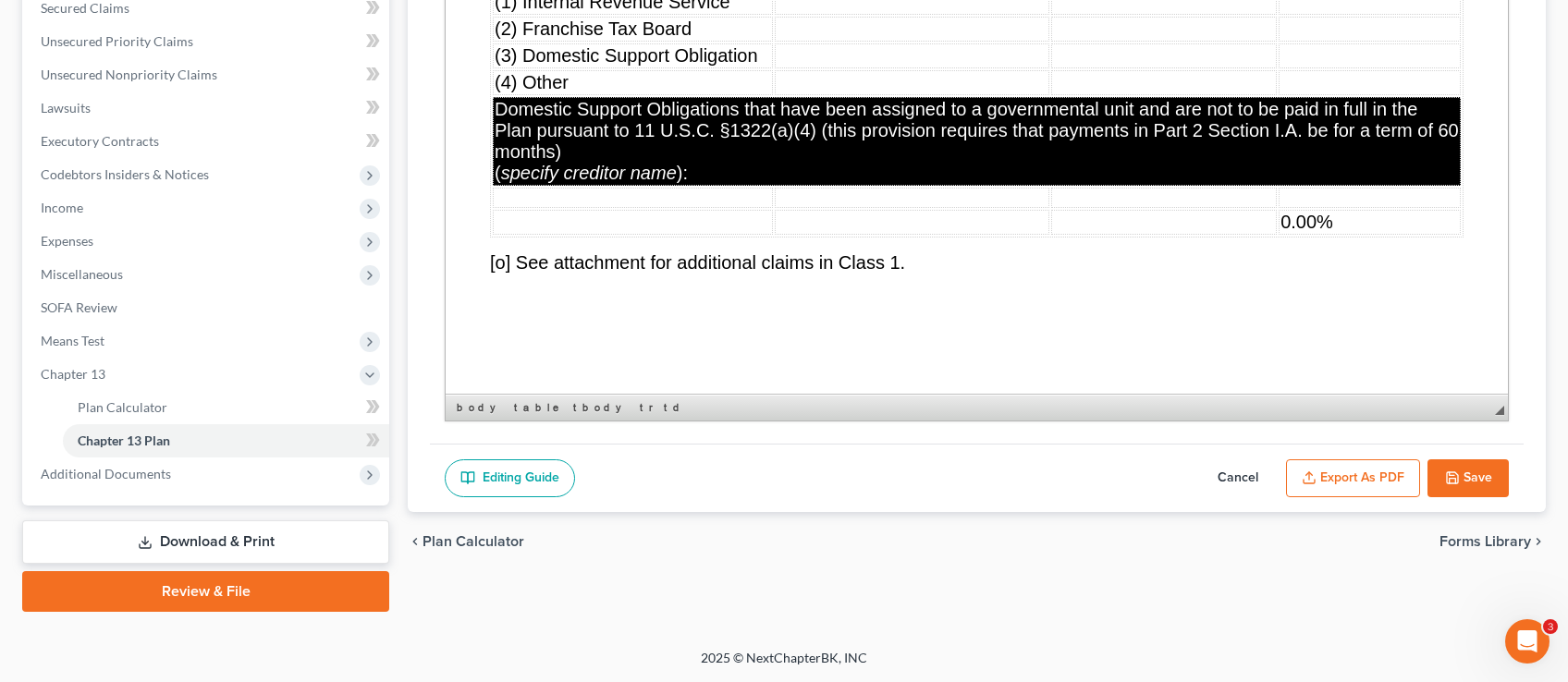 click on "0.00%" at bounding box center (1369, 222) 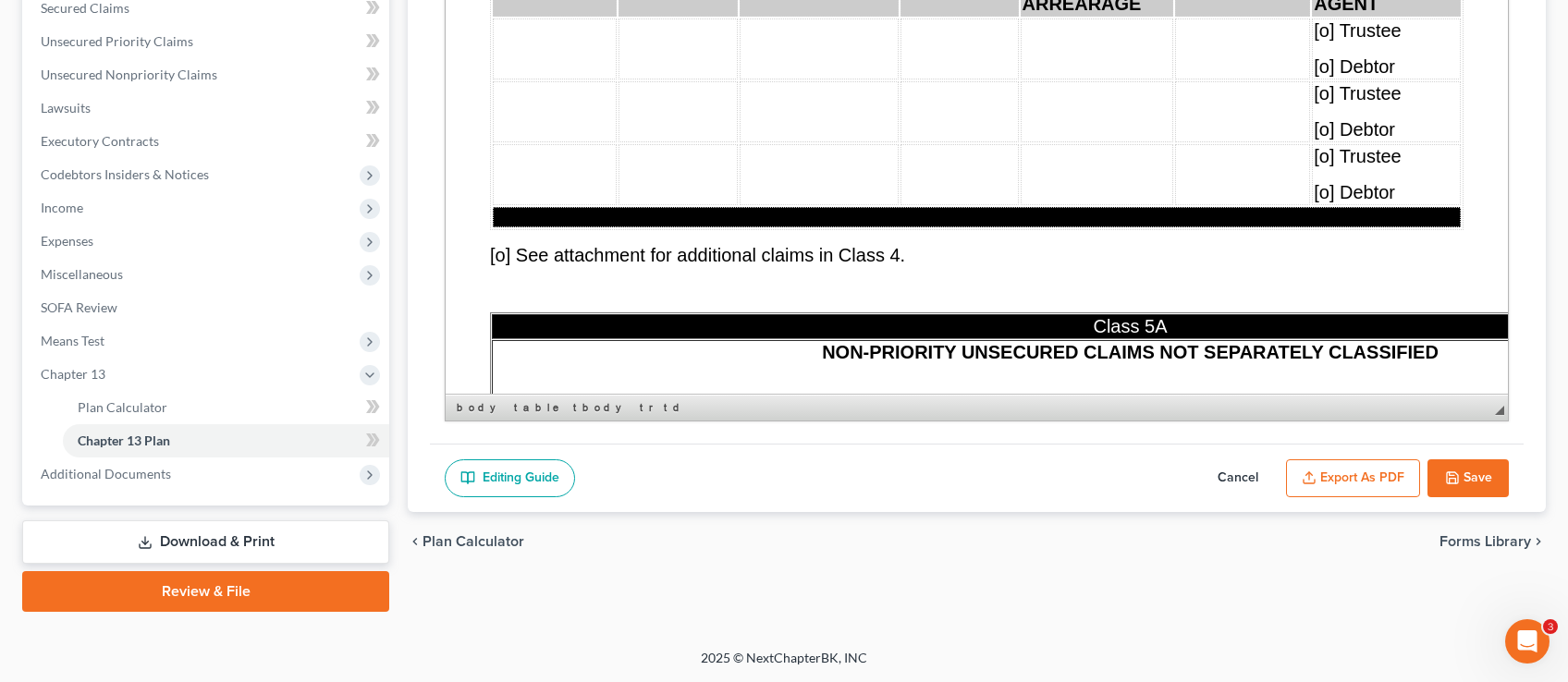scroll, scrollTop: 11060, scrollLeft: 0, axis: vertical 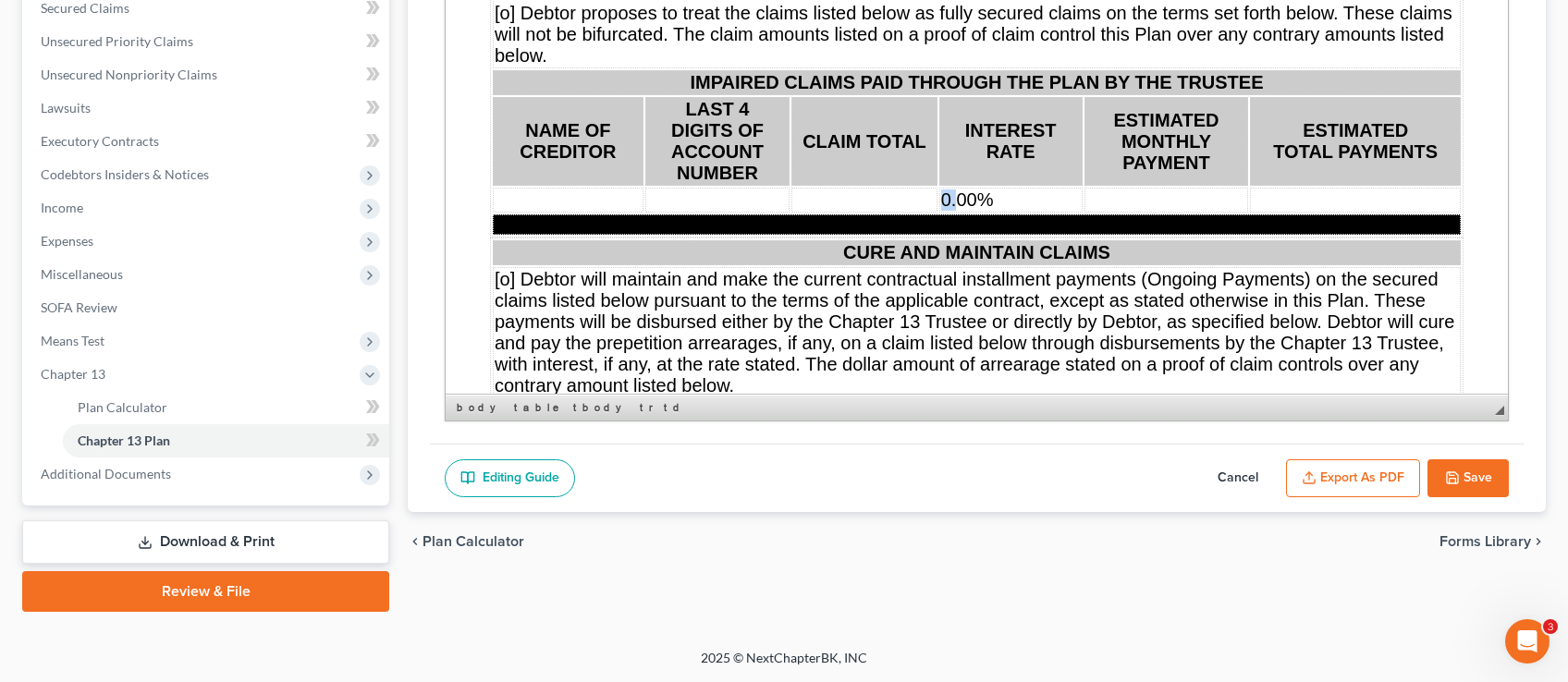 click on "0.00%" at bounding box center (967, 200) 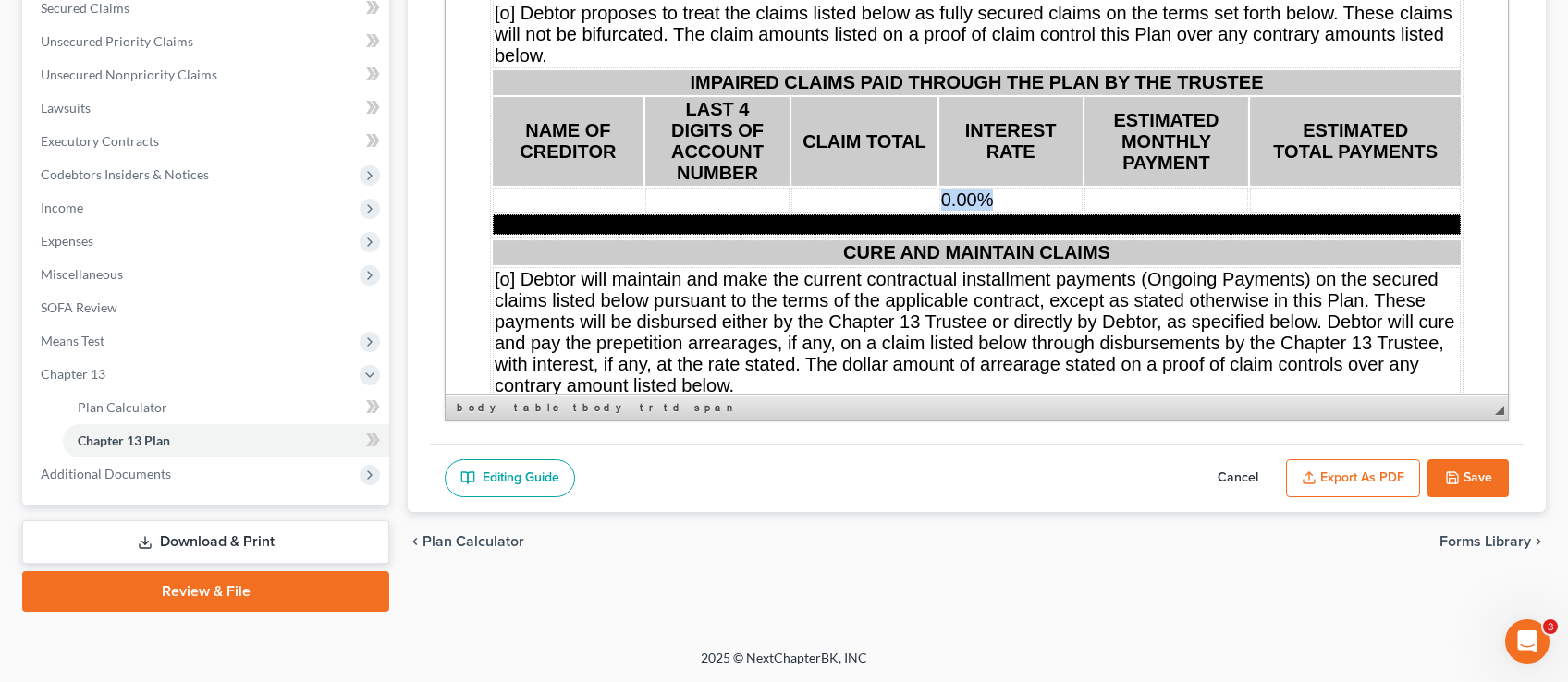 drag, startPoint x: 984, startPoint y: 177, endPoint x: 940, endPoint y: 177, distance: 44 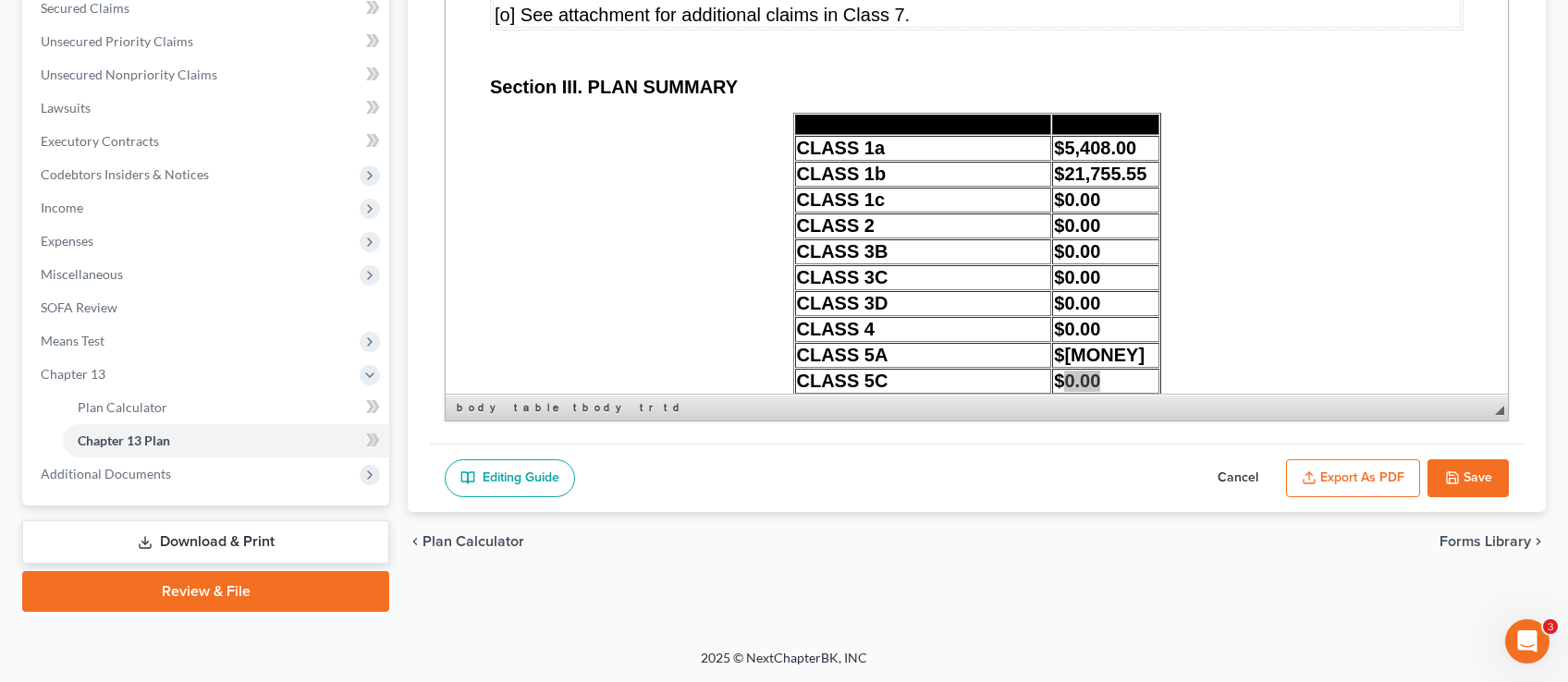 scroll, scrollTop: 15489, scrollLeft: 0, axis: vertical 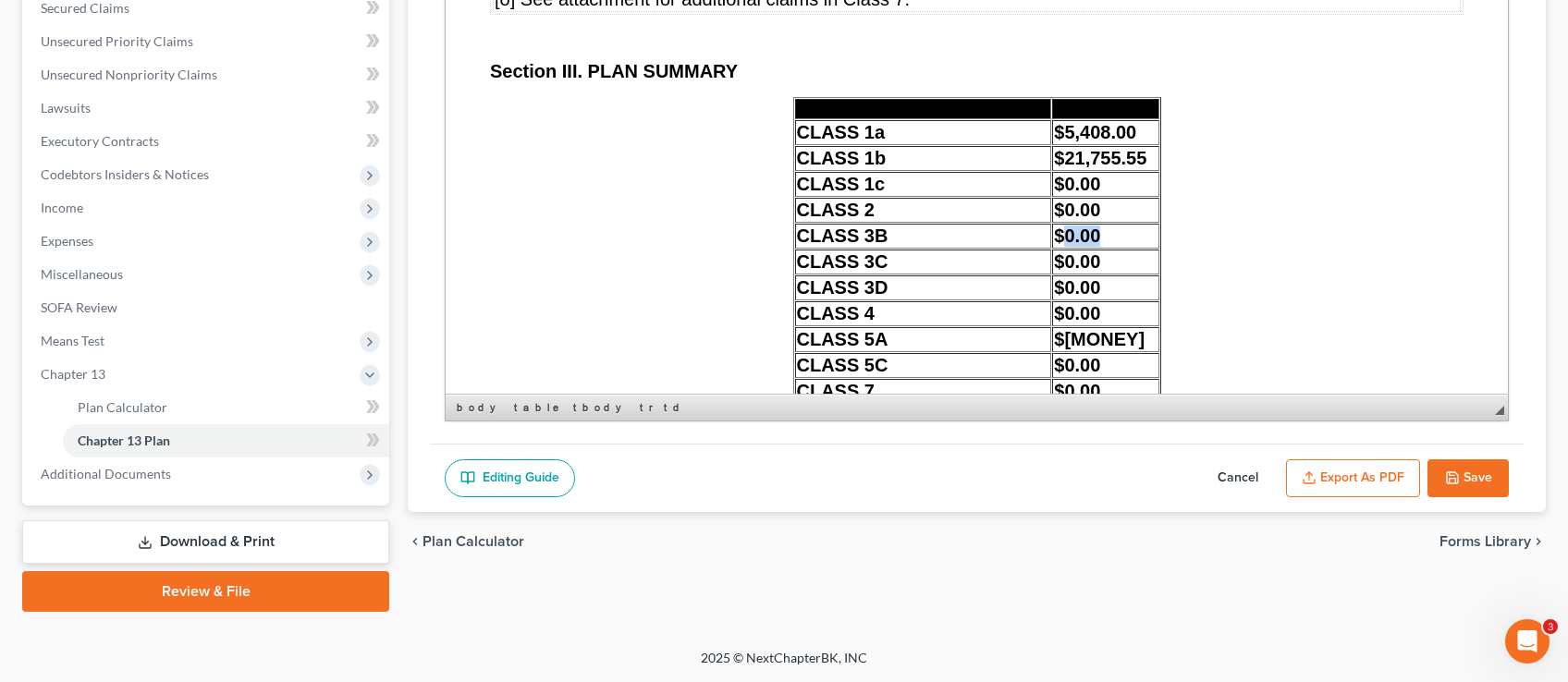 click on "Attorney or Party Name, Address, Telephone & FAX Numbers, State Bar Numbers & Email Address [FIRST] [LAST] [NUMBER] [STREET], [CITY], [STATE] [PHONE] Fax: [PHONE] [BAR_NUMBER] [EMAIL] [o] Debtor appearing without attorney [x] Attorney for Debtor FOR COURT USE ONLY UNITED STATES BANKRUPTCY COURT CENTRAL DISTRICT OF CALIFORNIA - DIVISION List all names (including trade names) used by Debtor within the last 8 years: In re: [FIRST] [LAST] Debtor(s). CASE NUMBER: CHAPTER 13 CHAPTER 13 PLAN [x] Original [o] 1st Amended* [o] 2nd Amended * [o] __ Amended * *List below which sections have been changed: [FRBP 3015(b); LBR 3015-1] 11 U.S.C. SECTION 341(a) CREDITORS’ MEETING: Date: Time: Address: PLAN CONFIRMATION HEARING: [LBR 3015-1(d)] Date: Time:" at bounding box center (976, -5120) 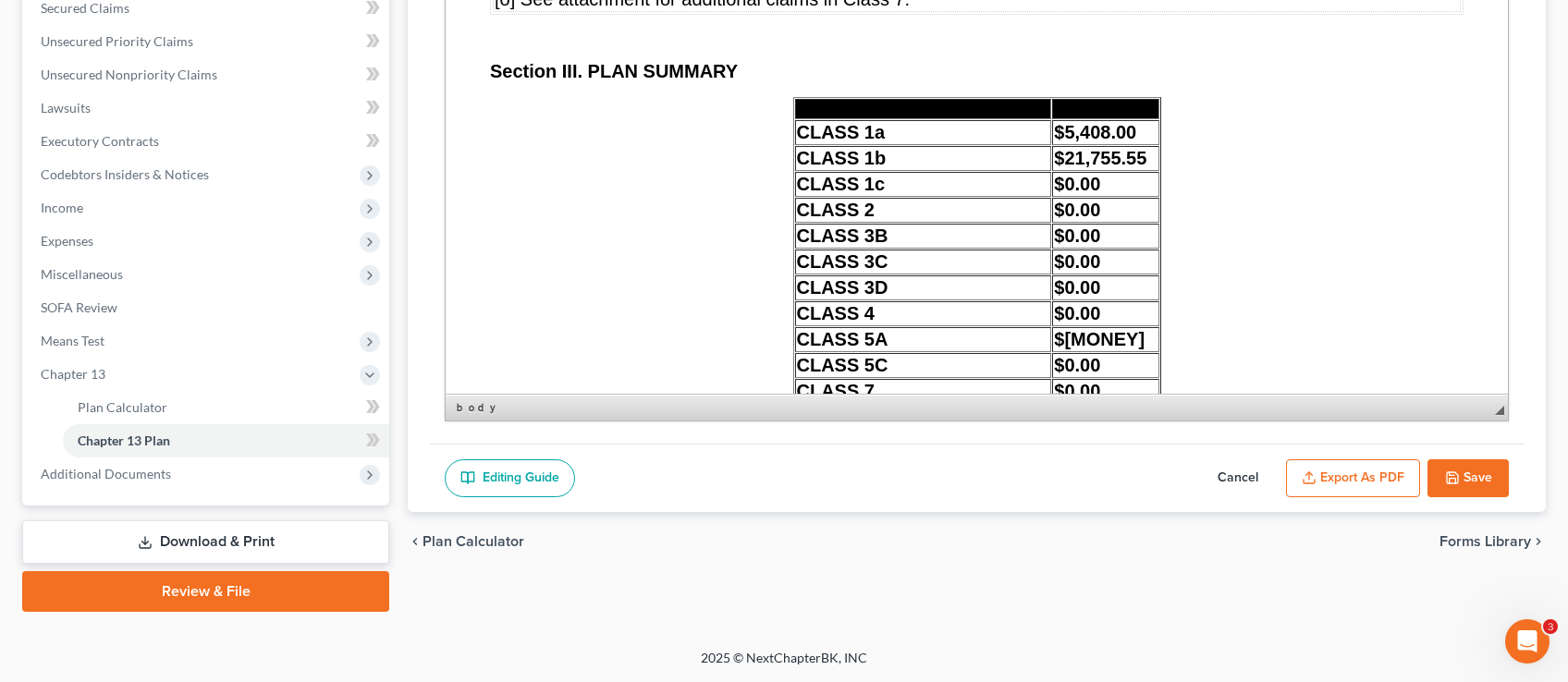 click 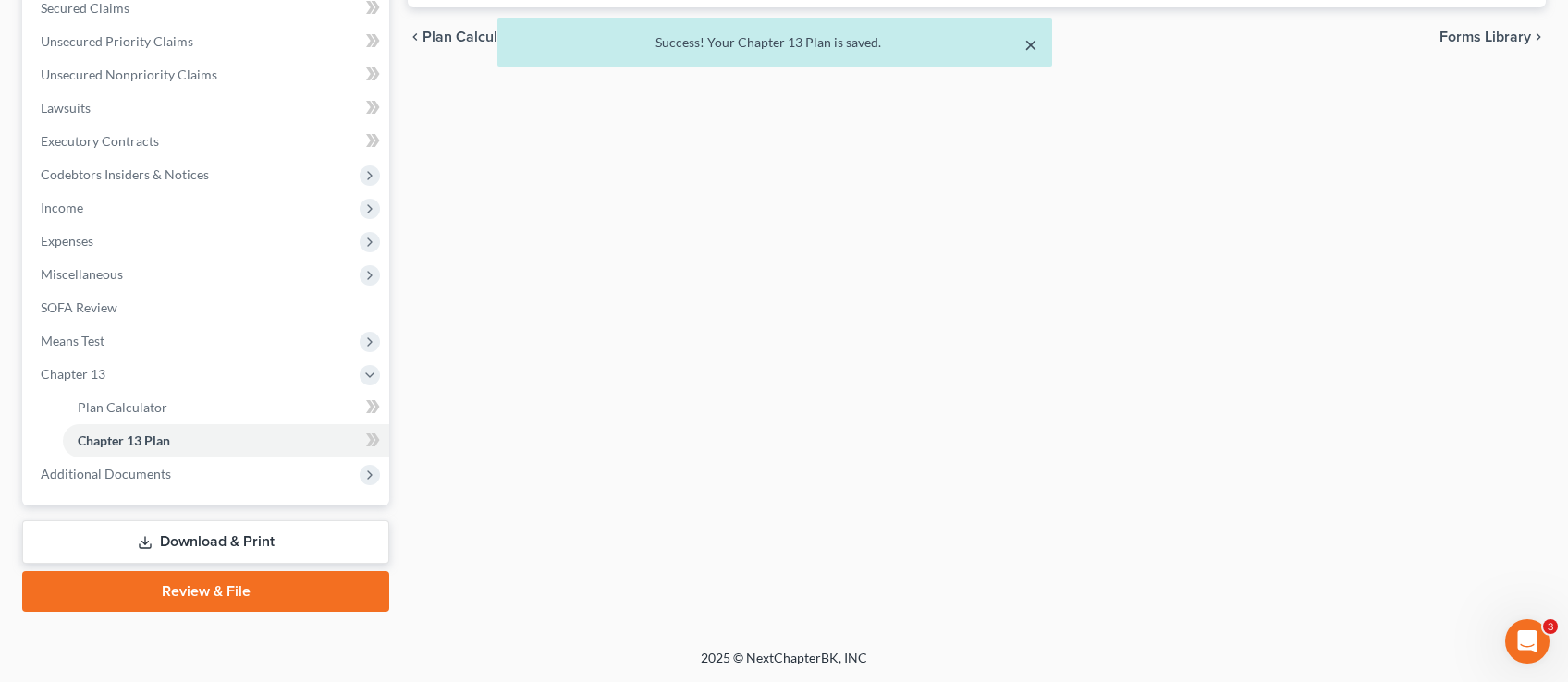 click on "×" at bounding box center [1031, 44] 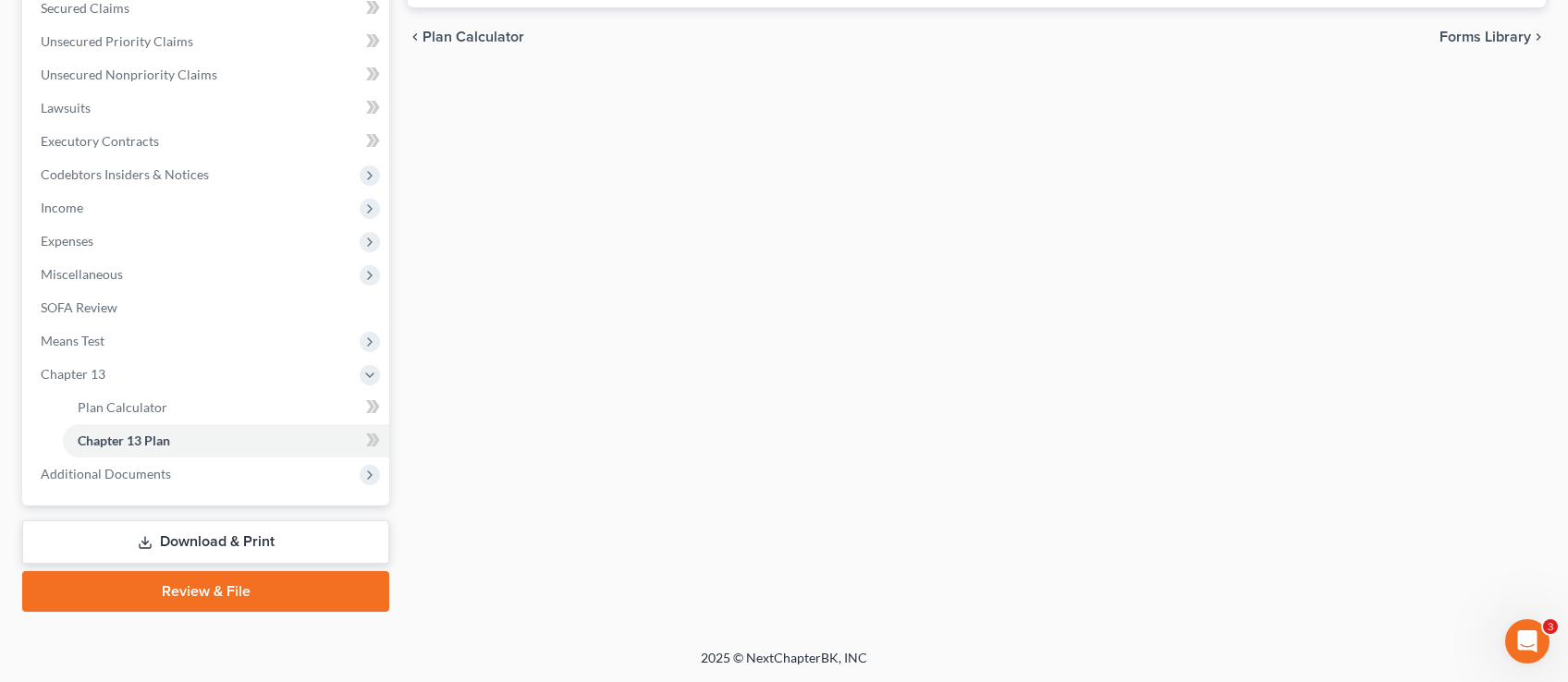 scroll, scrollTop: 0, scrollLeft: 0, axis: both 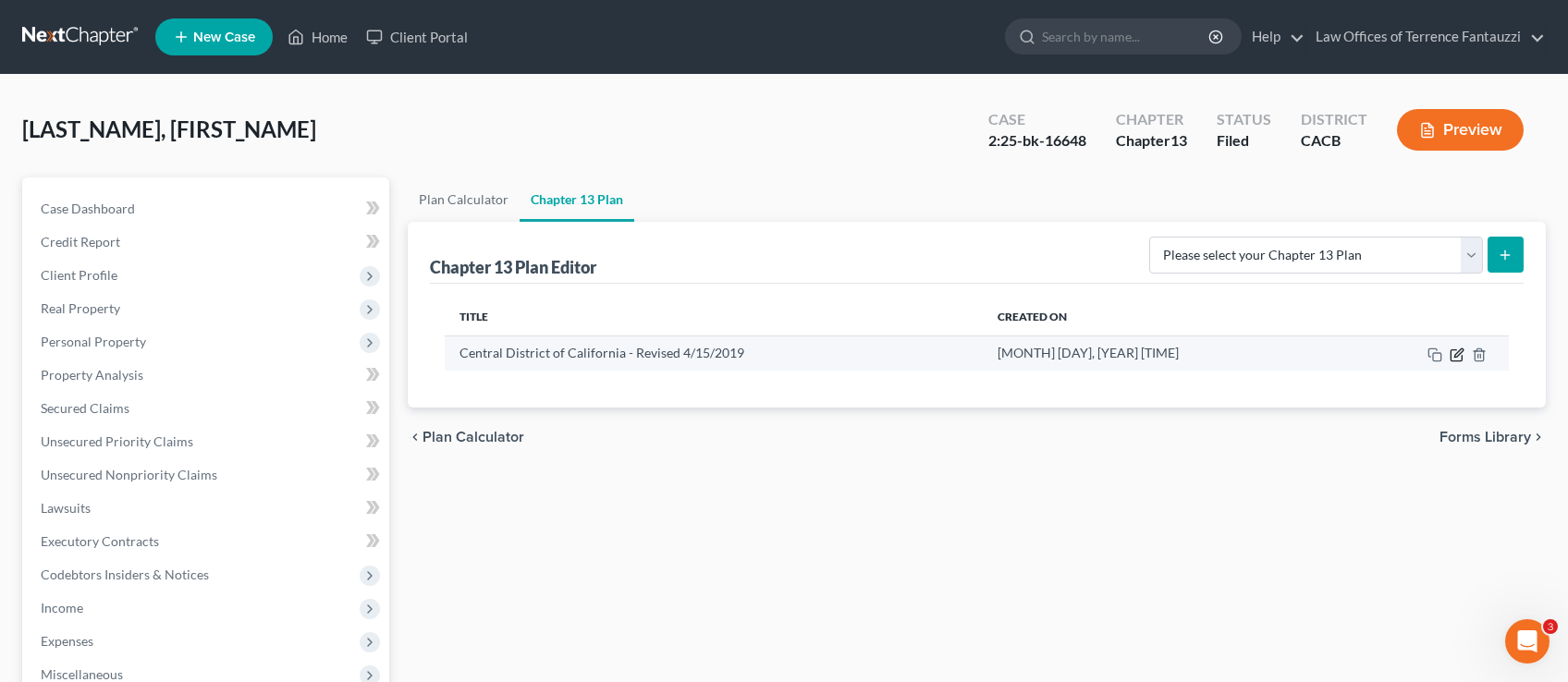 click 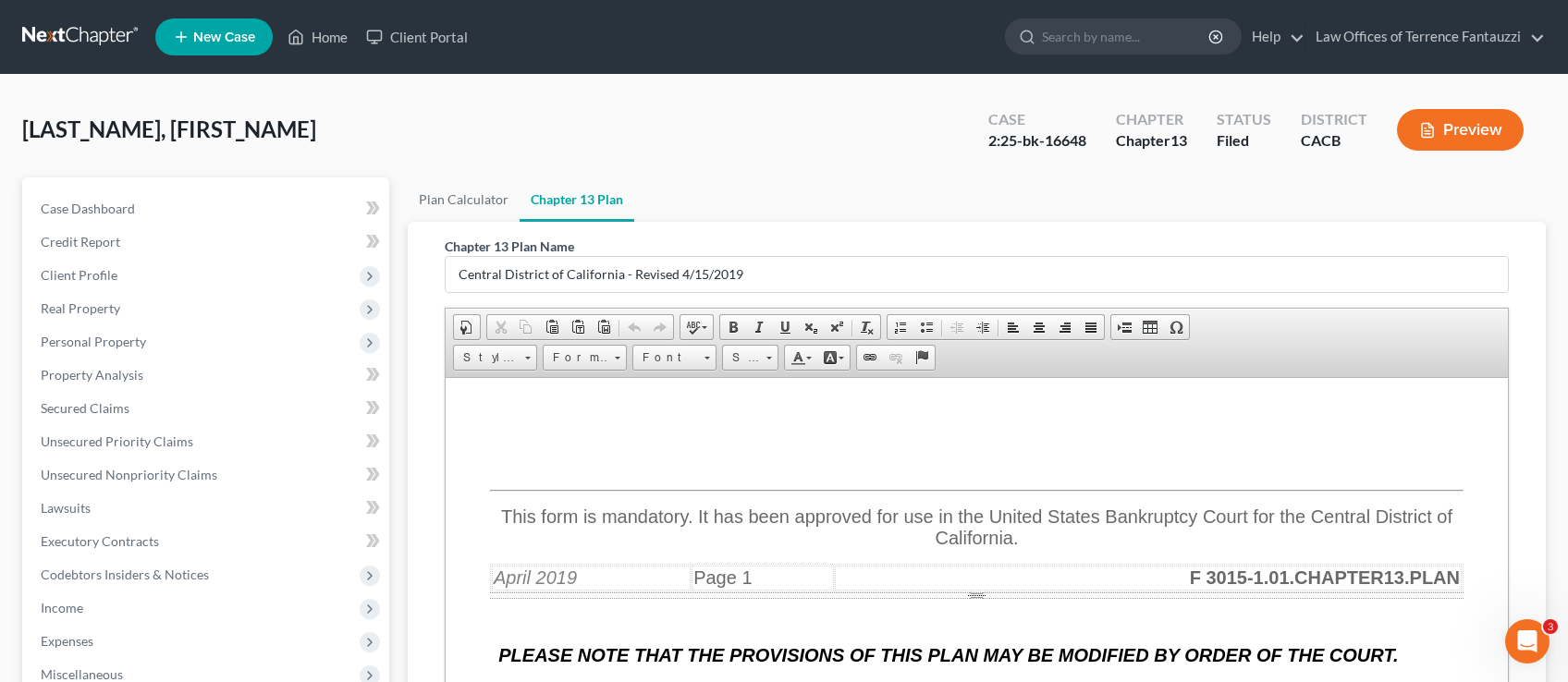 scroll, scrollTop: 2247, scrollLeft: 0, axis: vertical 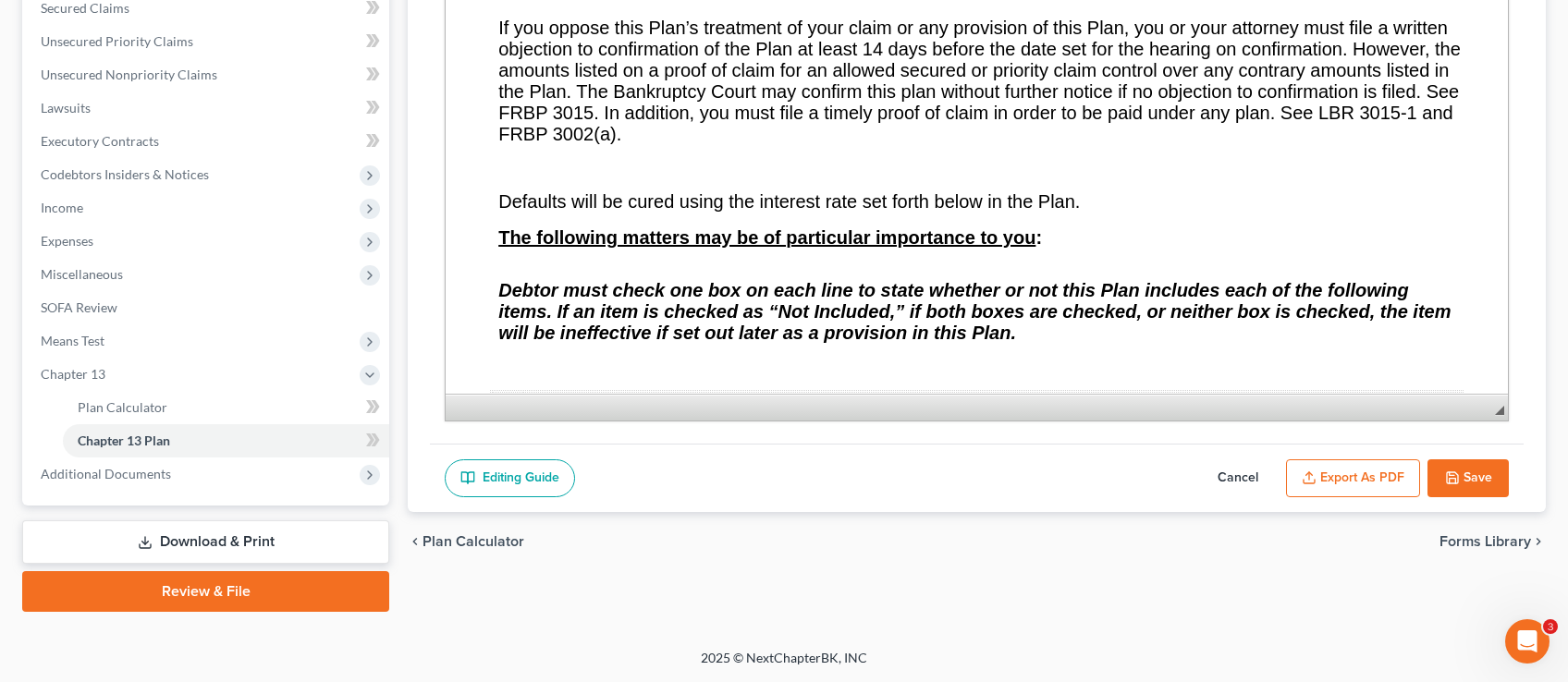 click on "Export as PDF" at bounding box center [1353, 479] 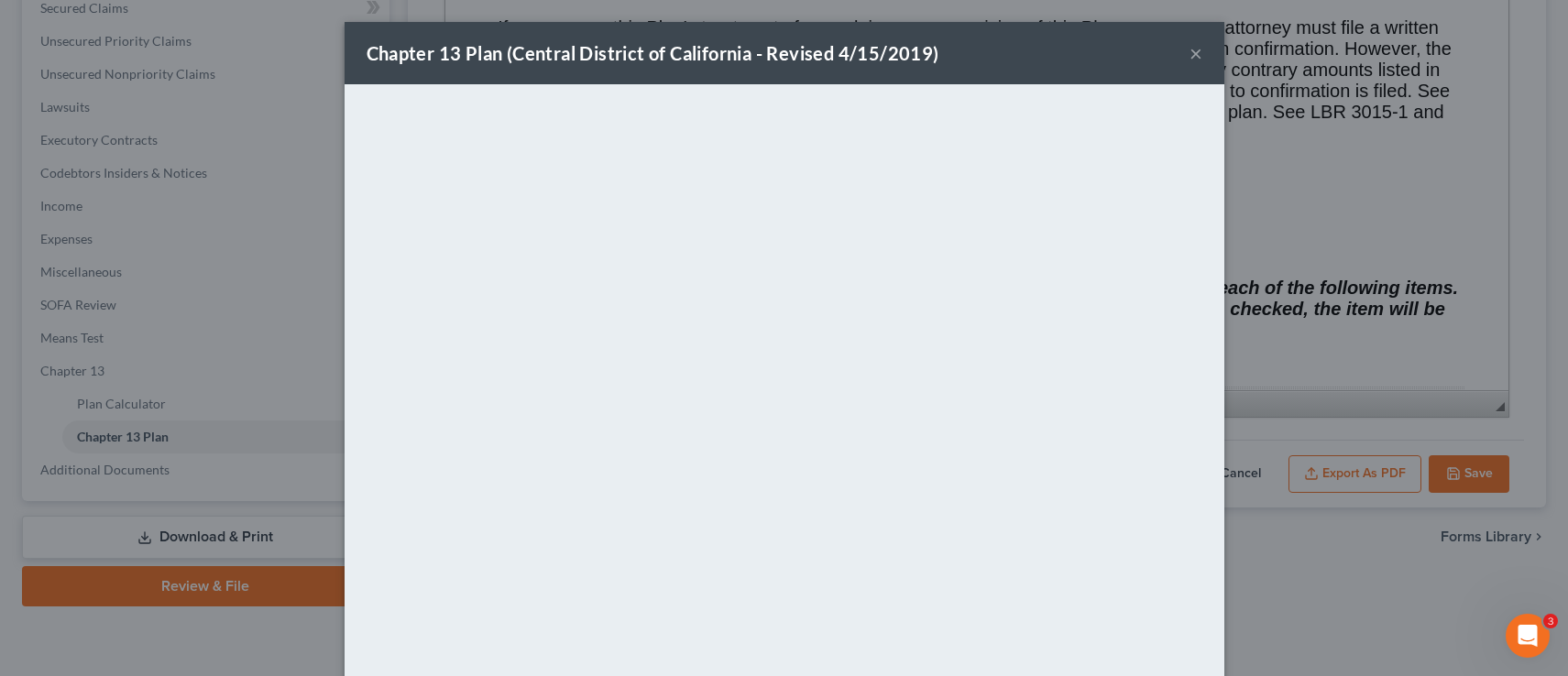 click on "×" at bounding box center (1196, 53) 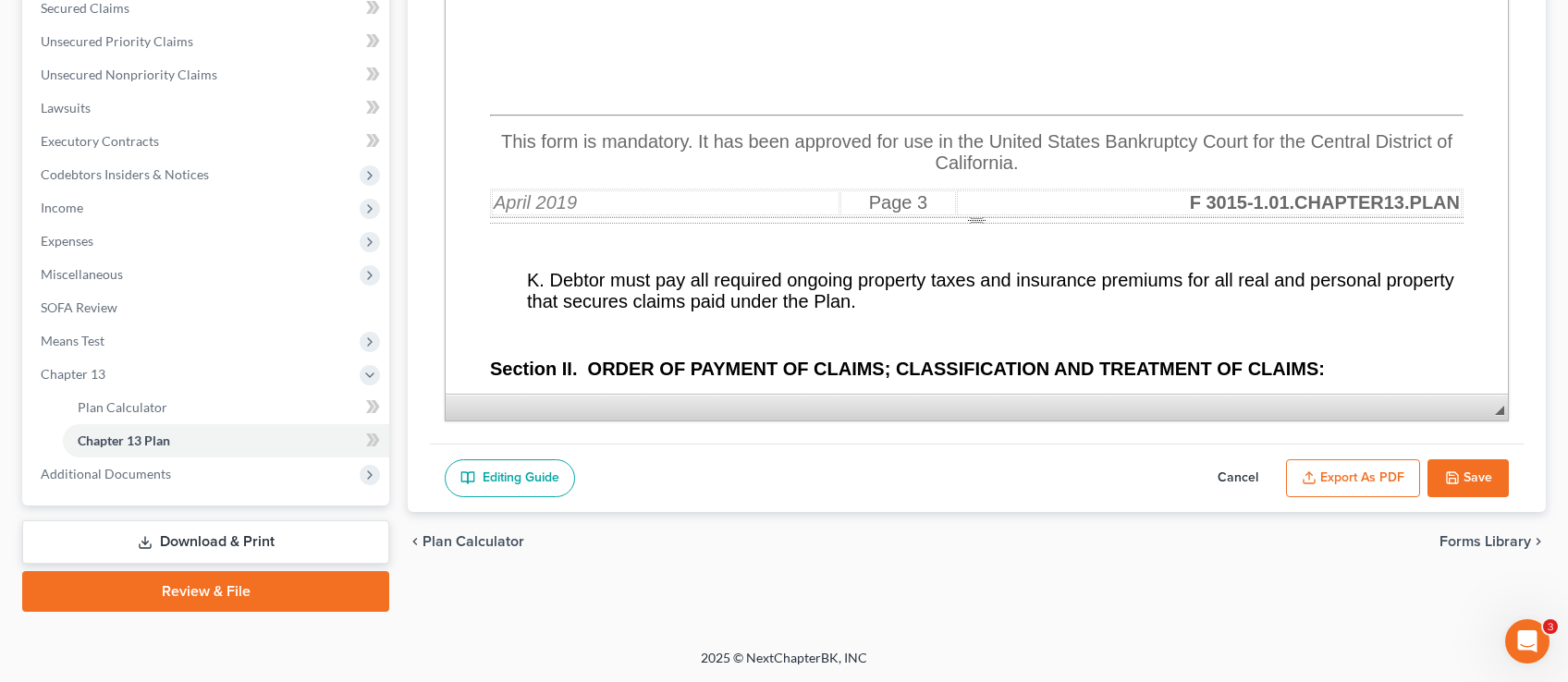scroll, scrollTop: 6059, scrollLeft: 0, axis: vertical 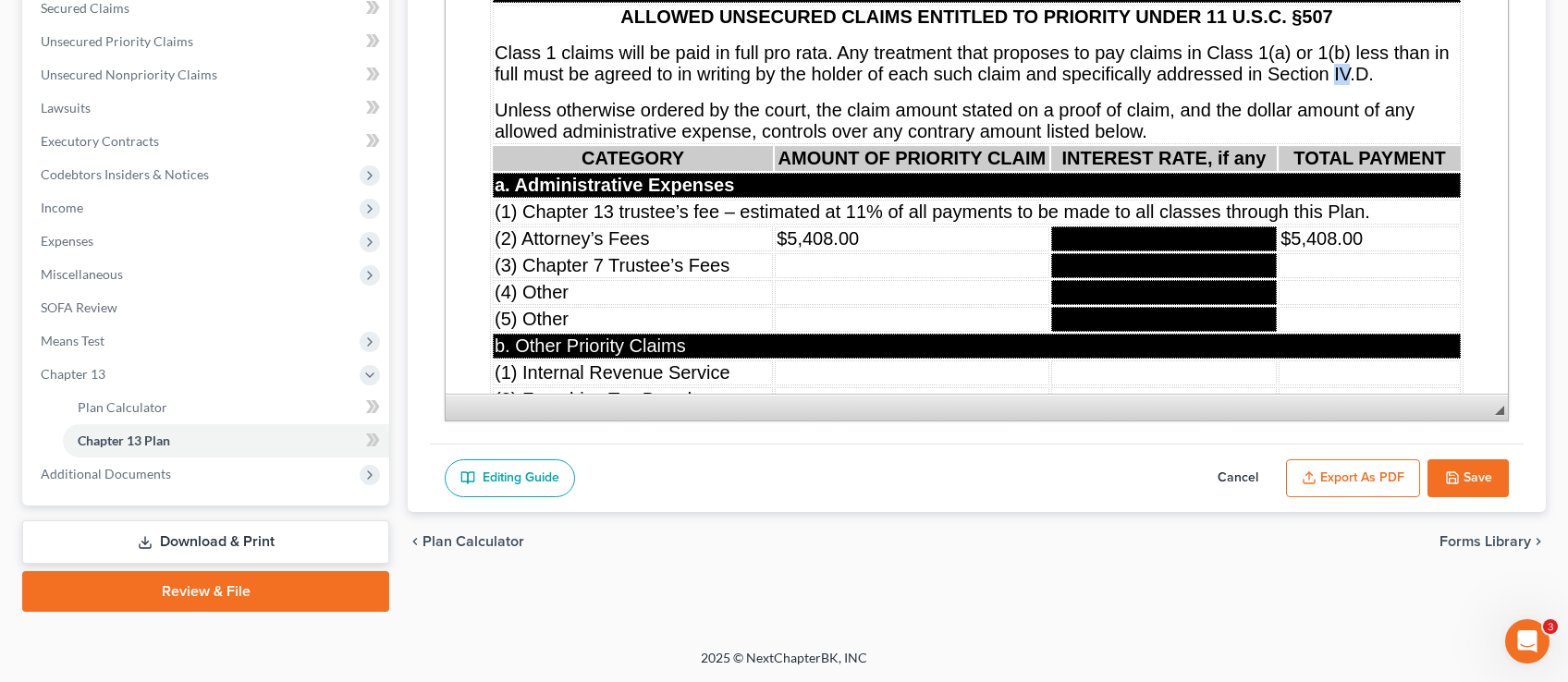 click on "(4) Other" at bounding box center [632, 292] 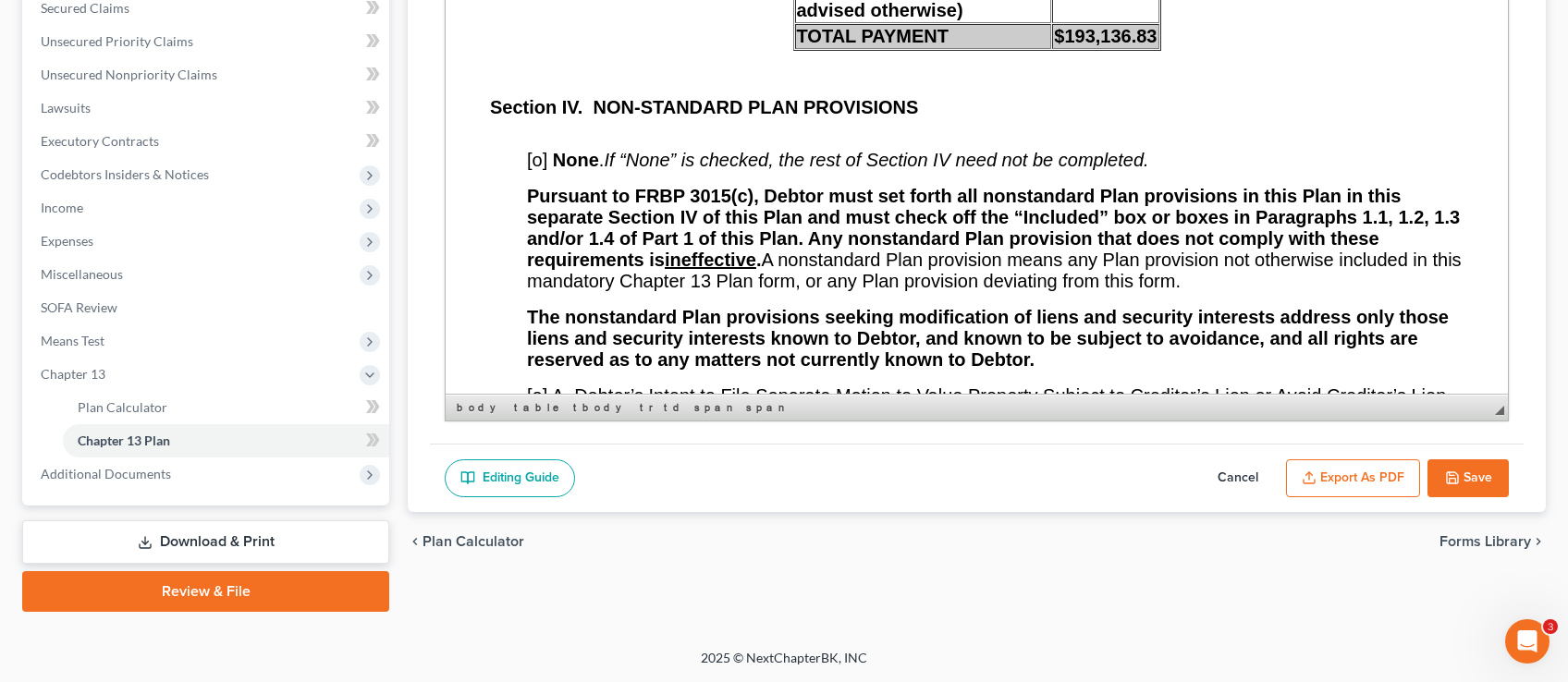 scroll, scrollTop: 15958, scrollLeft: 0, axis: vertical 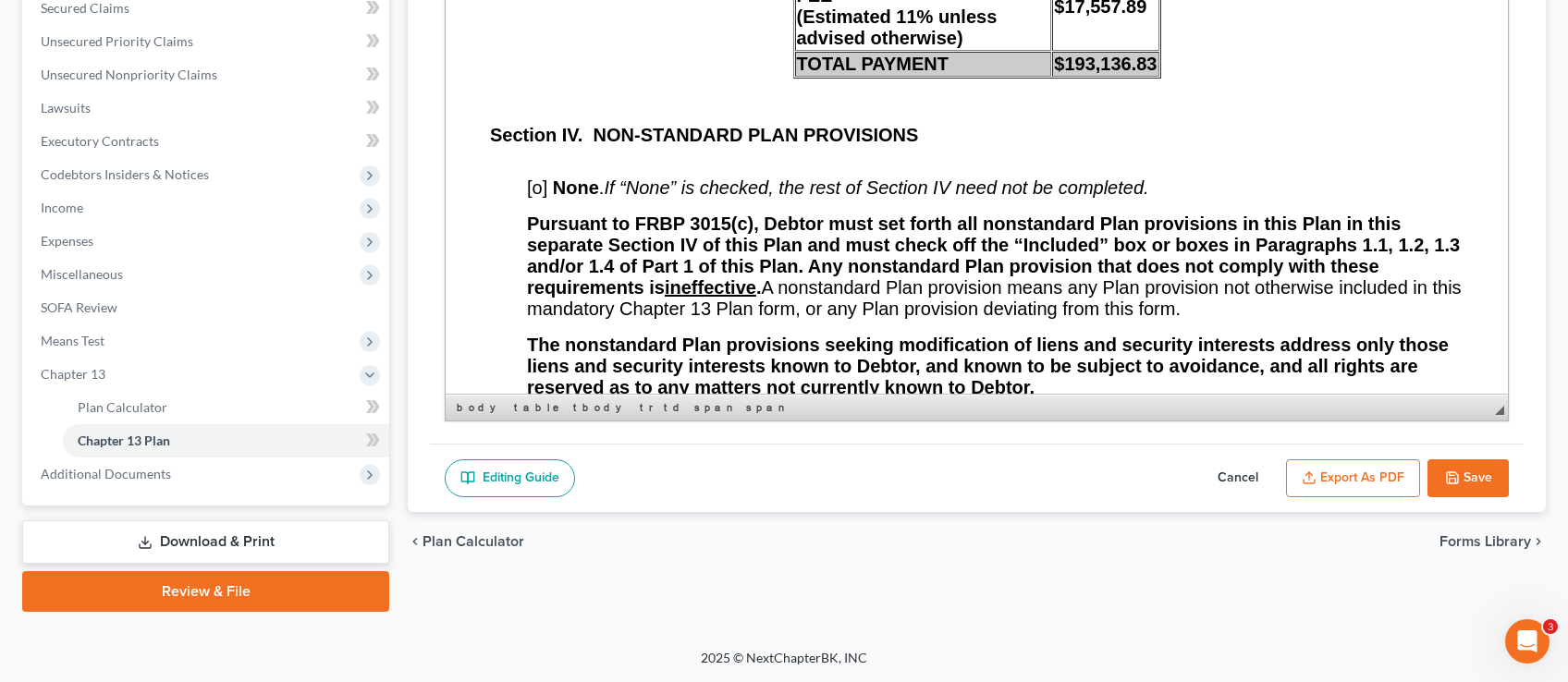 click on "[o]" at bounding box center [537, 188] 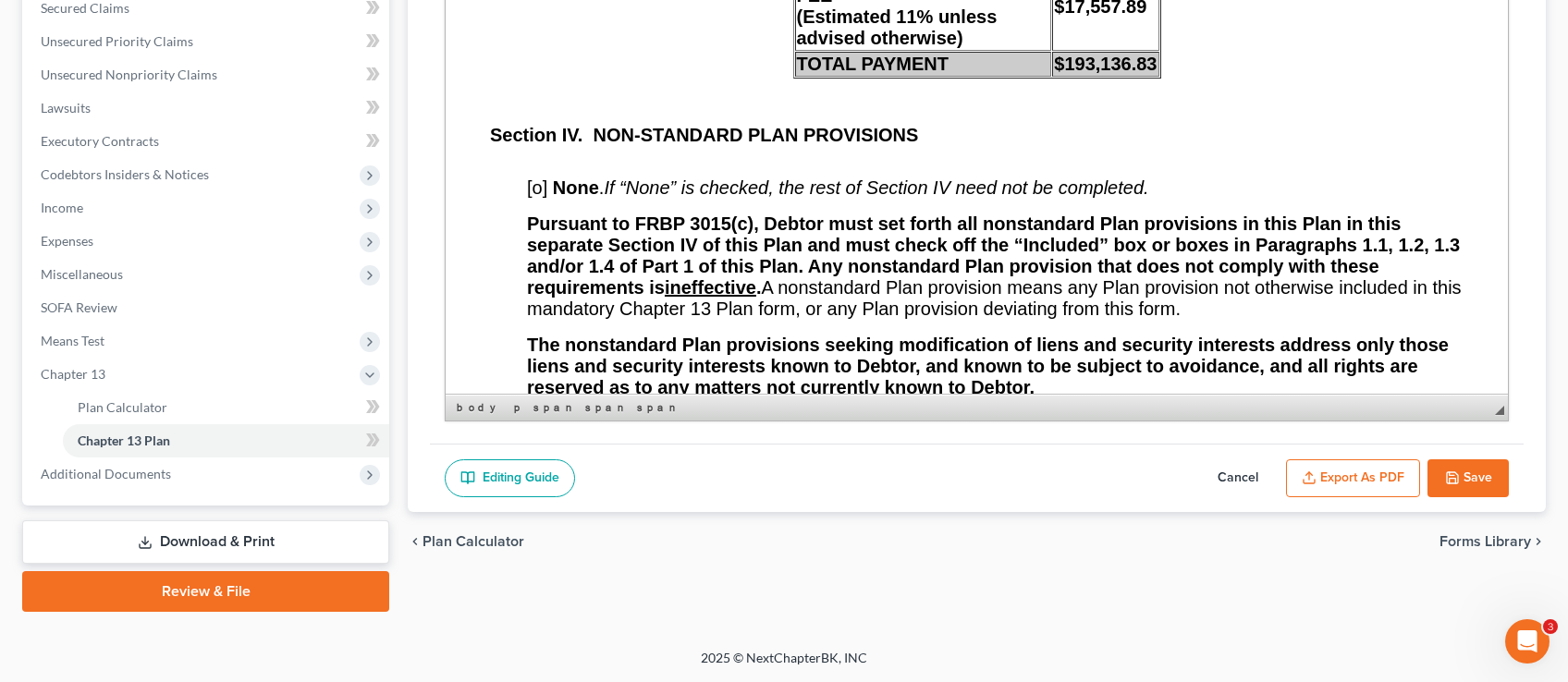 type 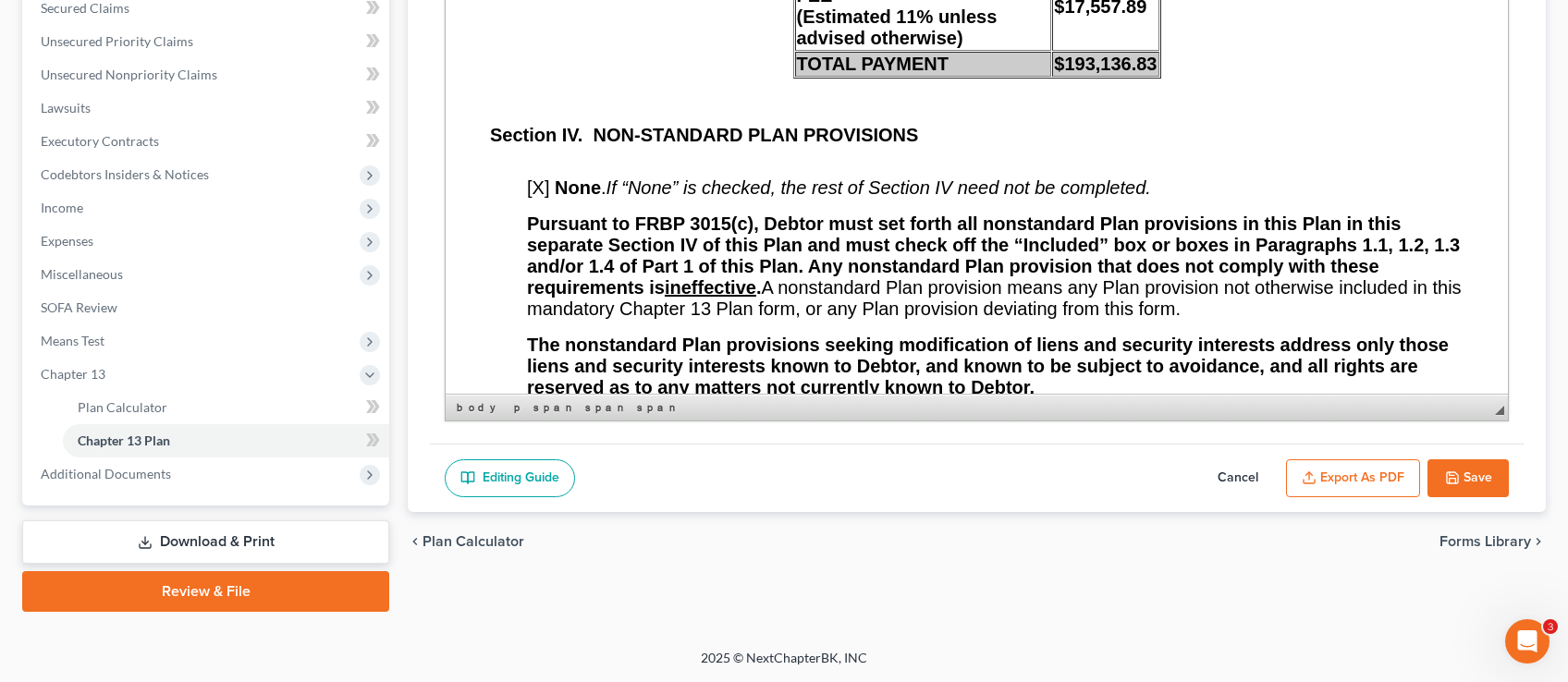 click on "Export as PDF" at bounding box center (1353, 479) 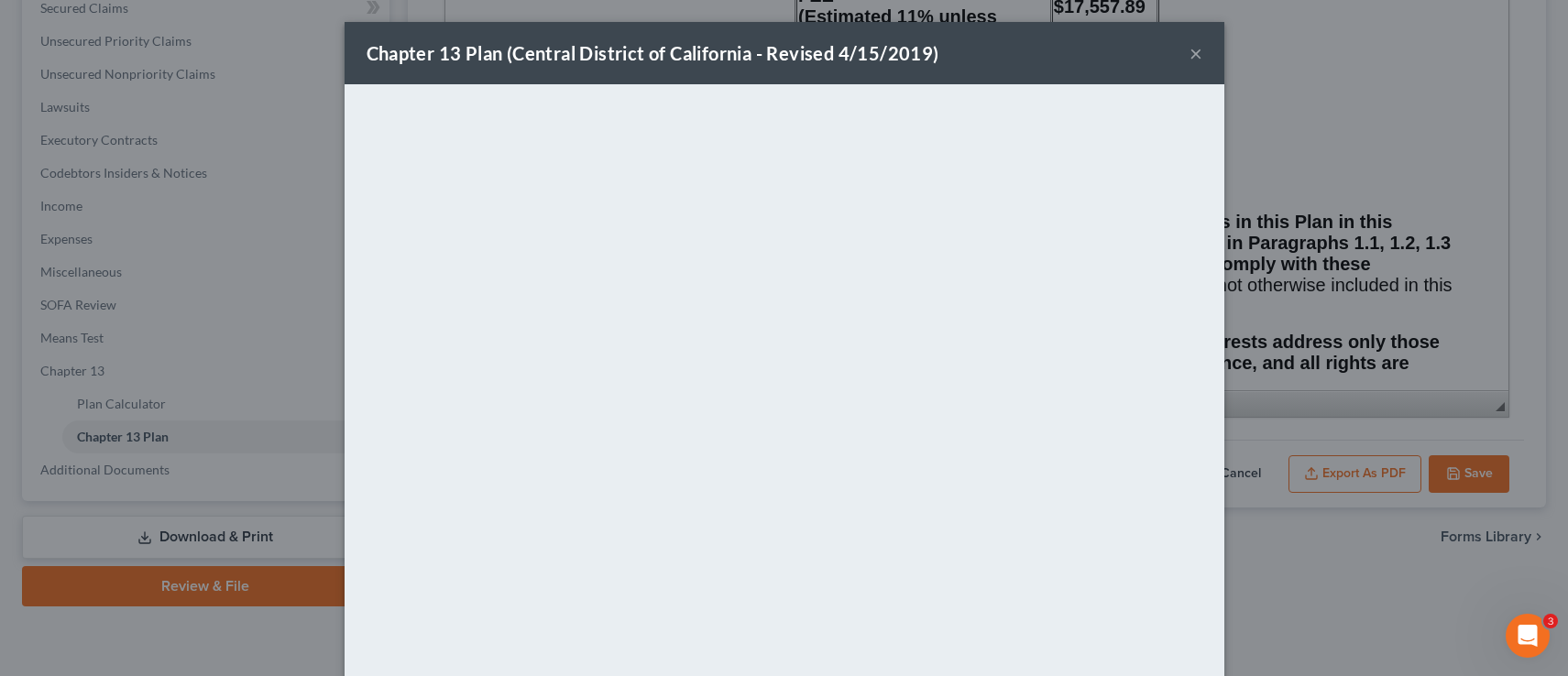 click on "×" at bounding box center [1196, 53] 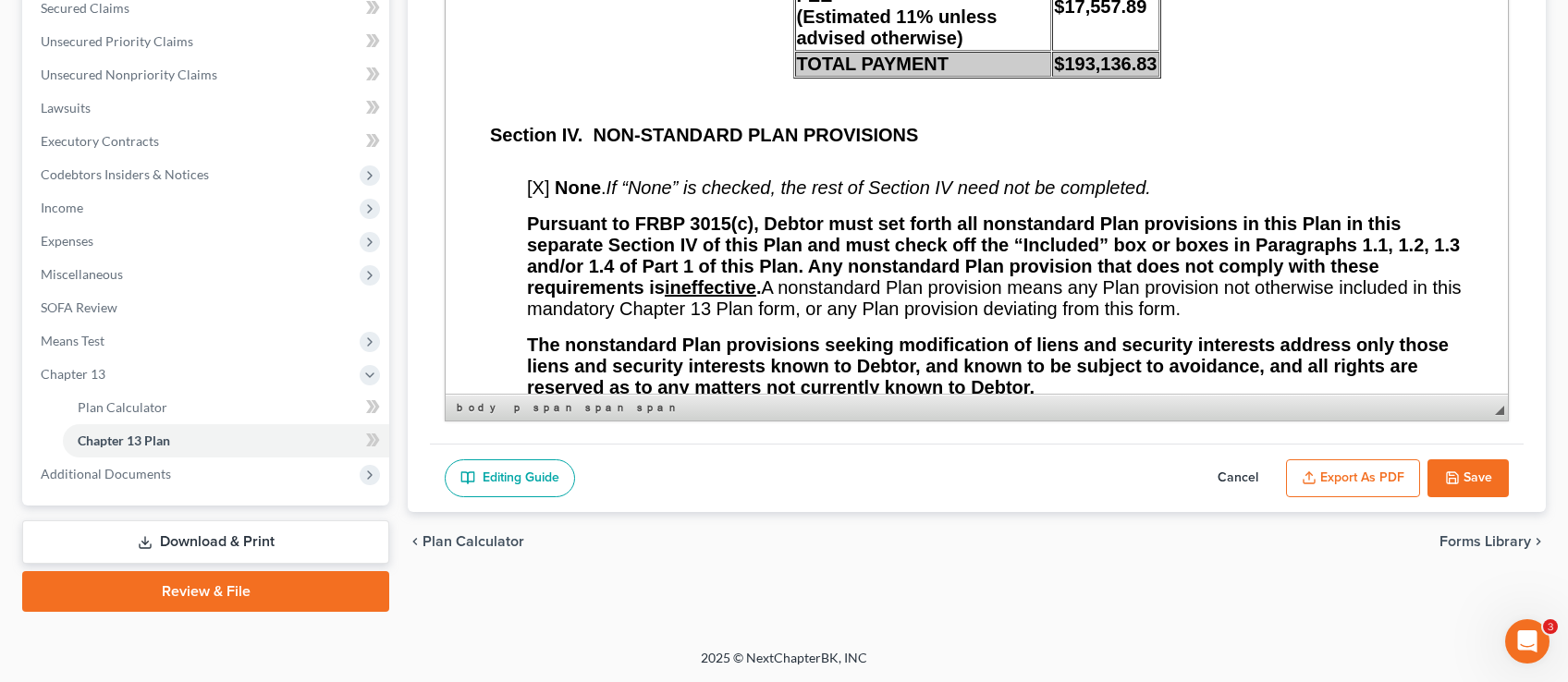 click on "Save" at bounding box center [1468, 479] 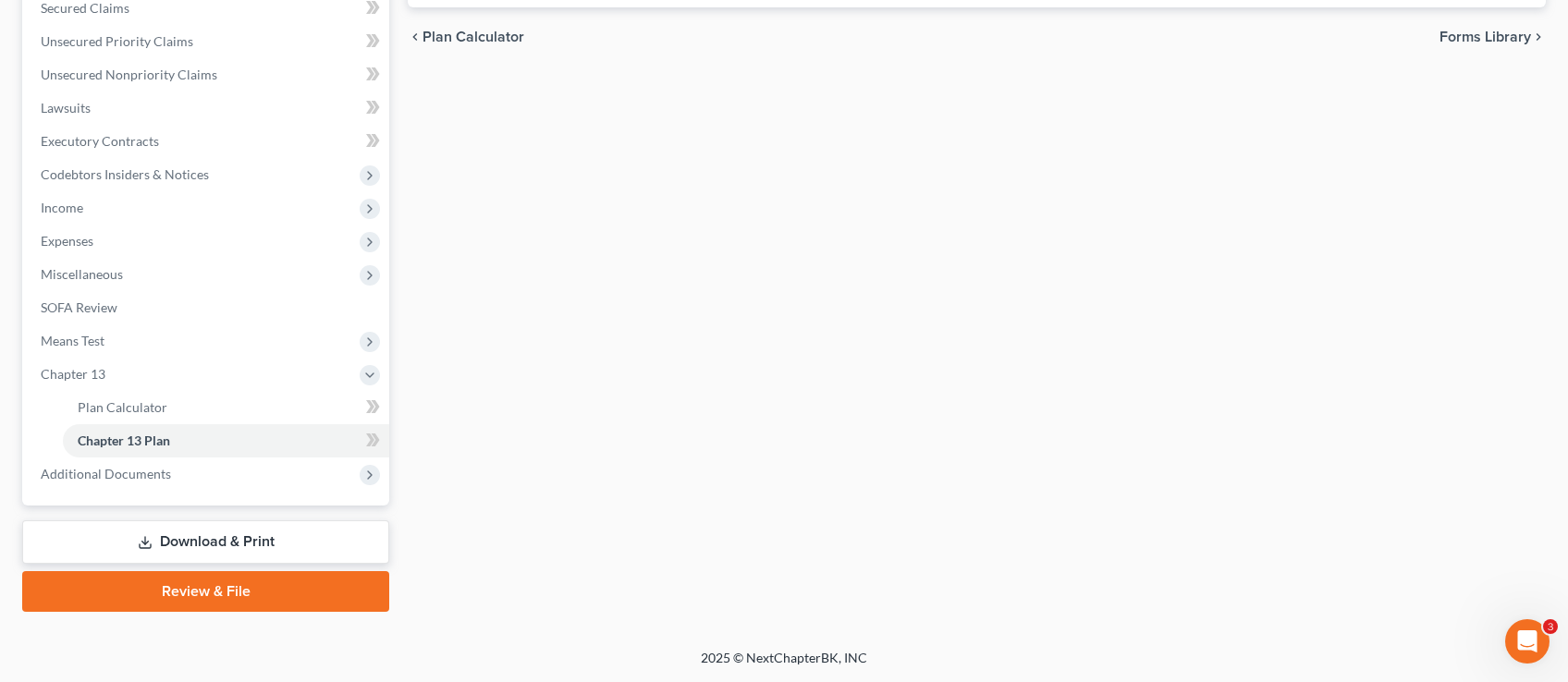scroll, scrollTop: 0, scrollLeft: 0, axis: both 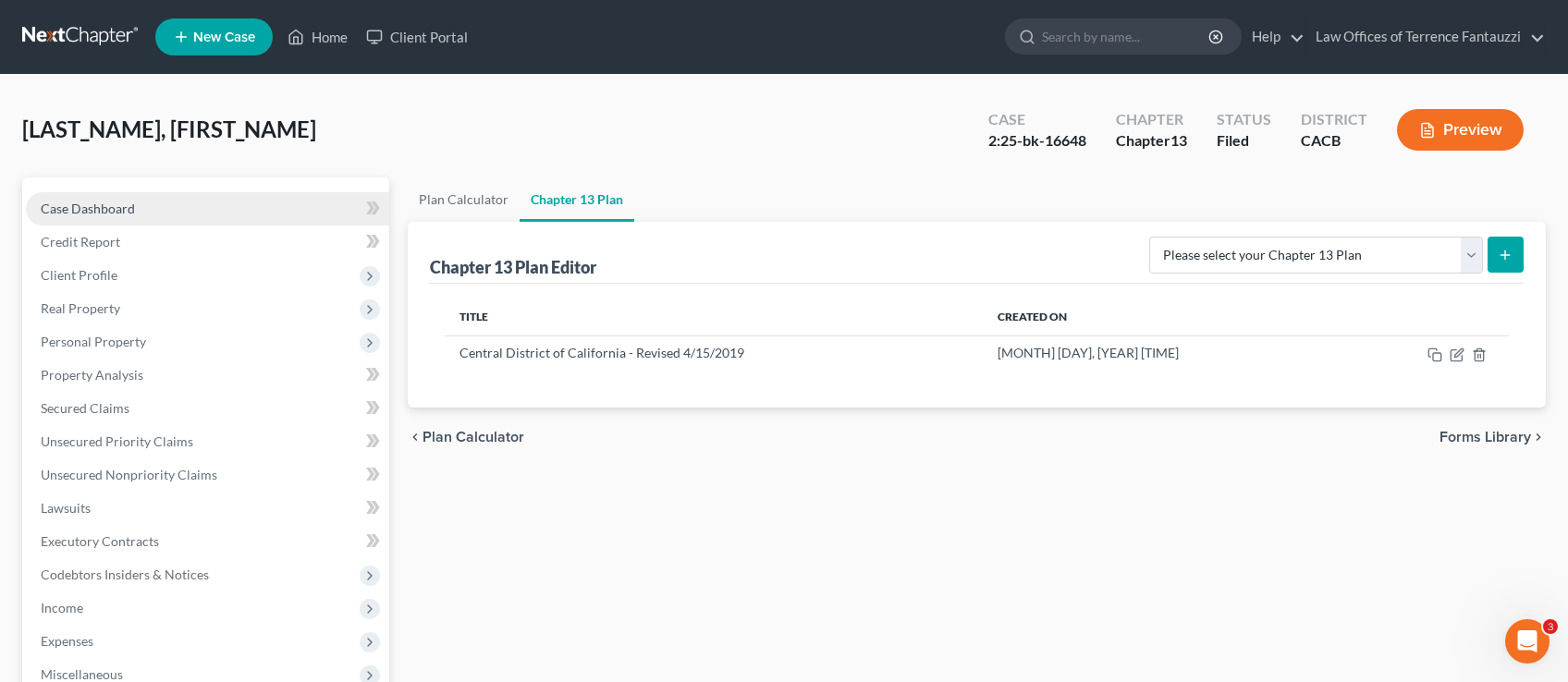 click on "Case Dashboard" at bounding box center [88, 208] 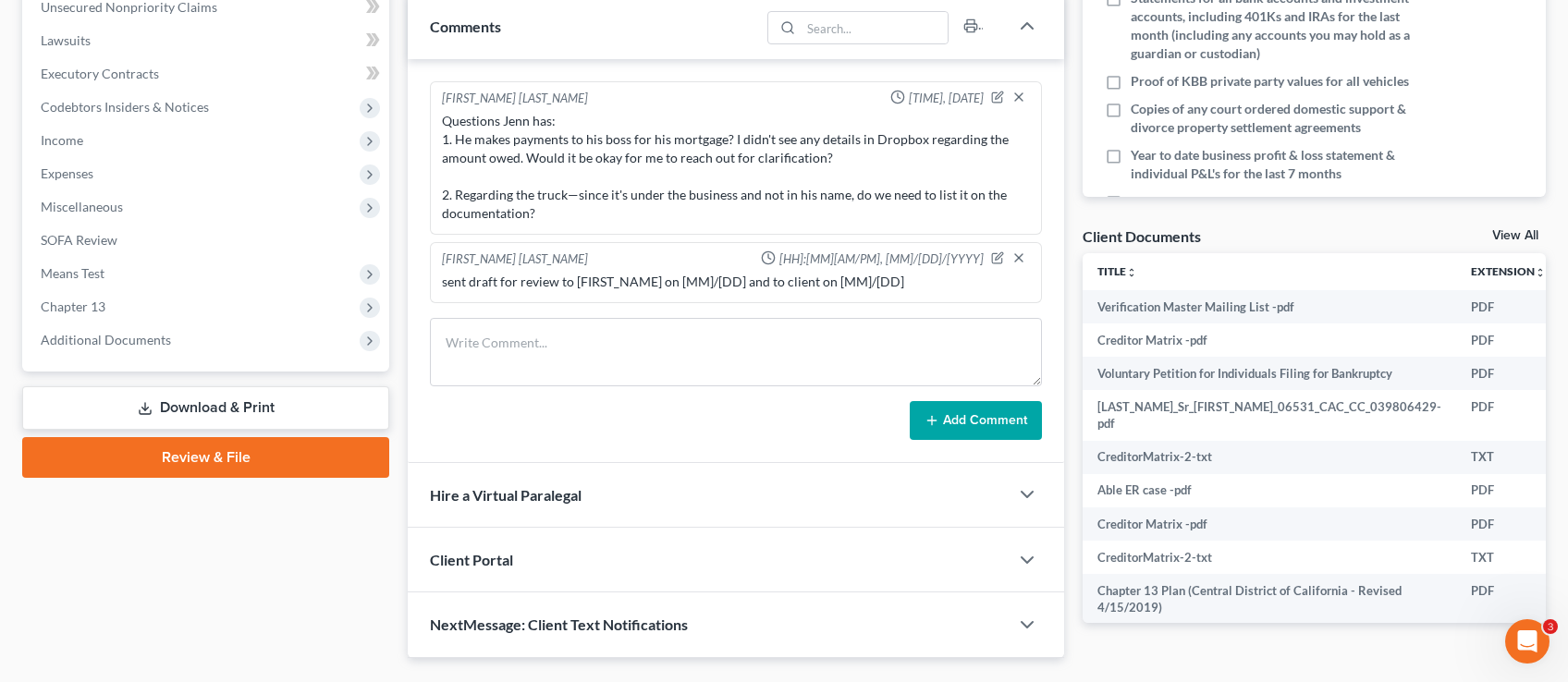 scroll, scrollTop: 104, scrollLeft: 0, axis: vertical 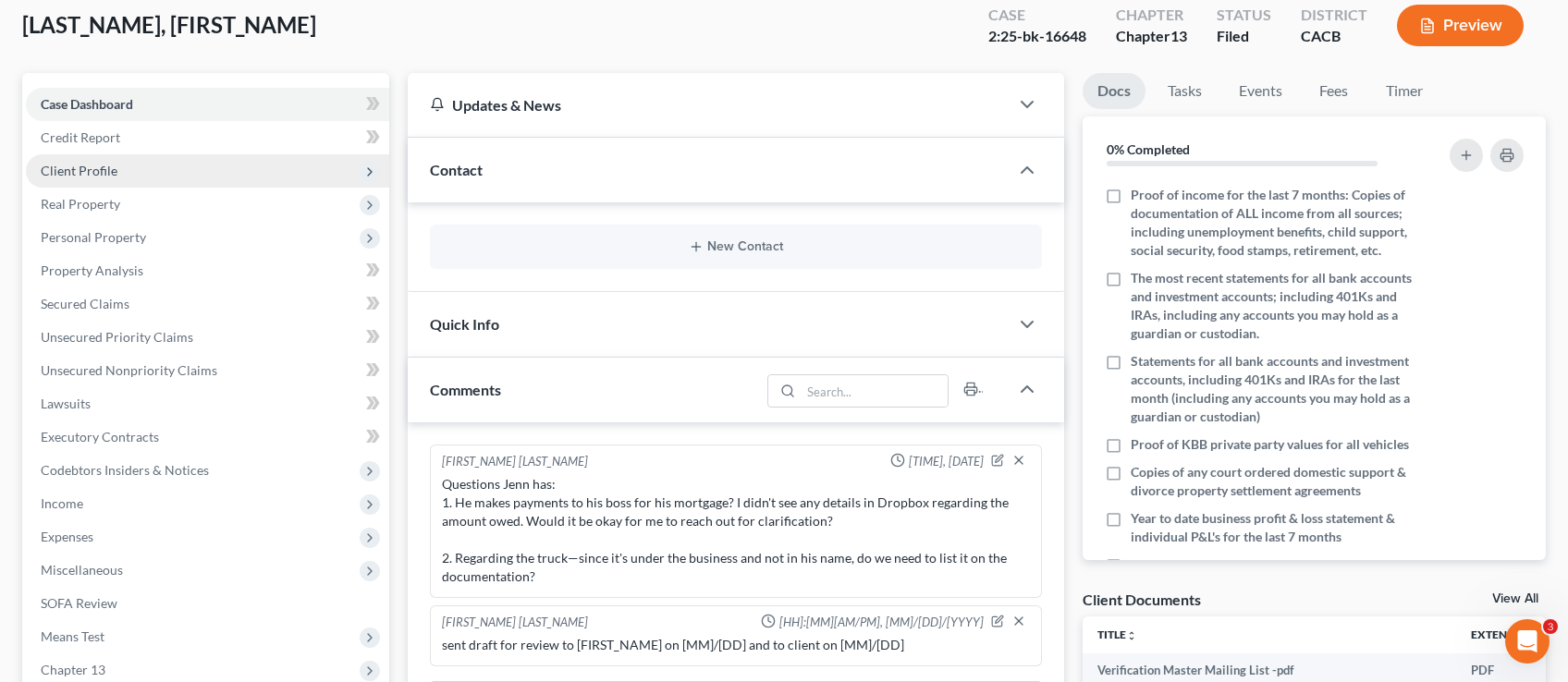 click on "Client Profile" at bounding box center [79, 170] 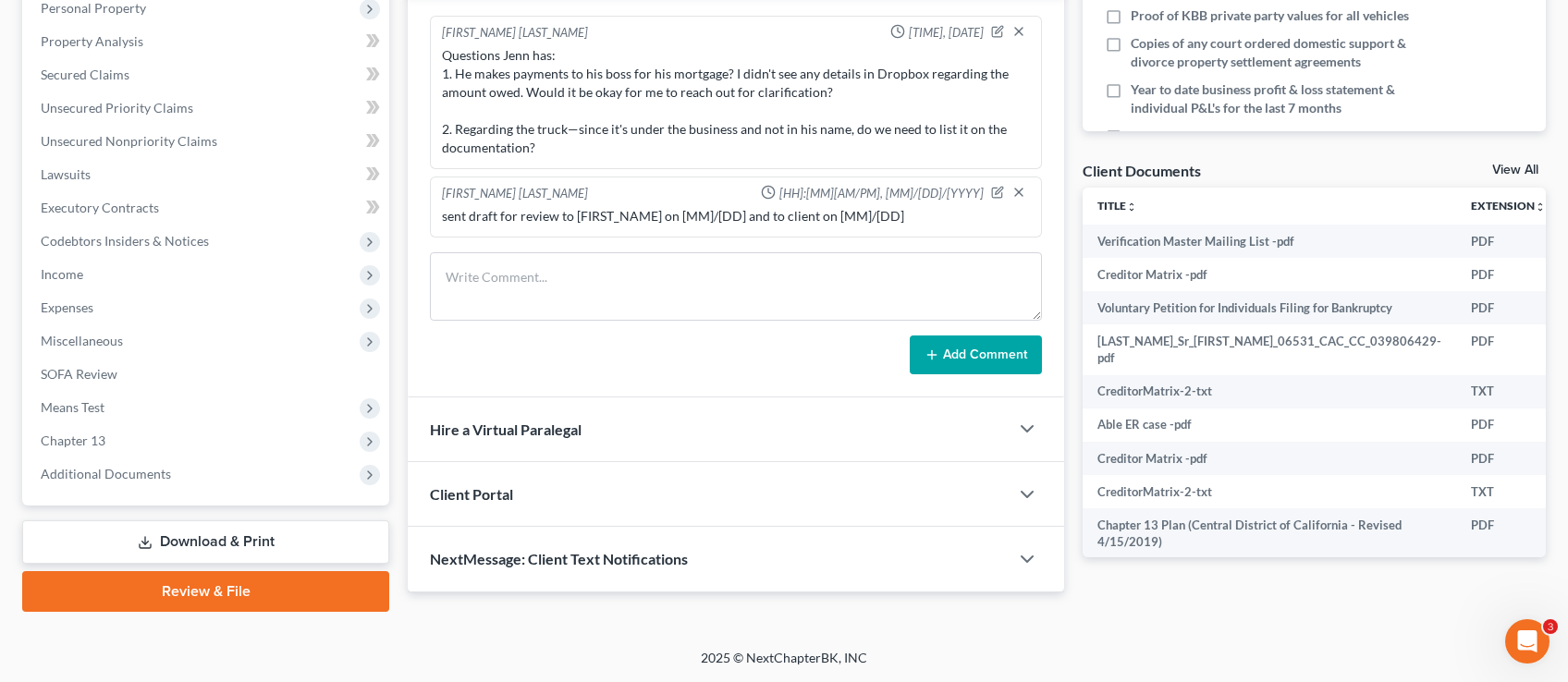 scroll, scrollTop: 0, scrollLeft: 0, axis: both 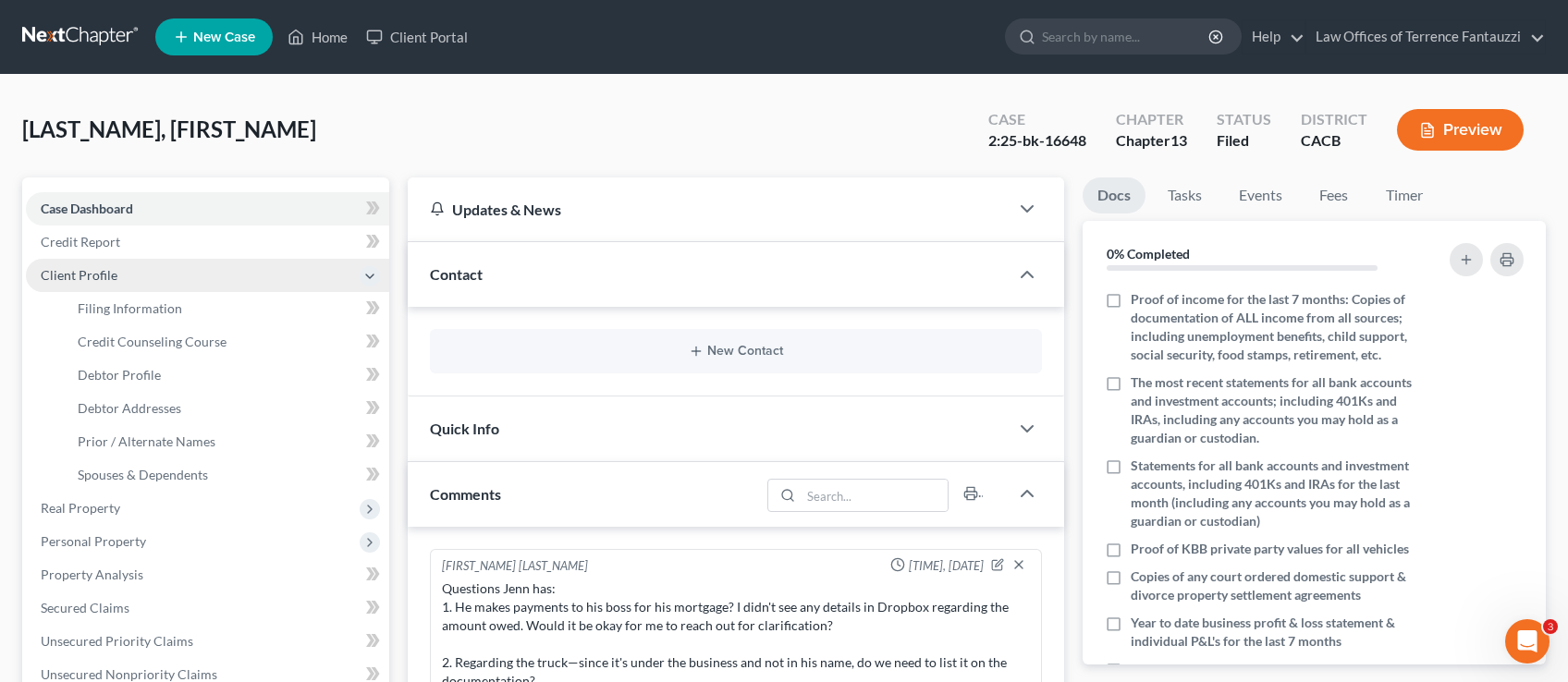 click on "Filing Information" at bounding box center (226, 309) 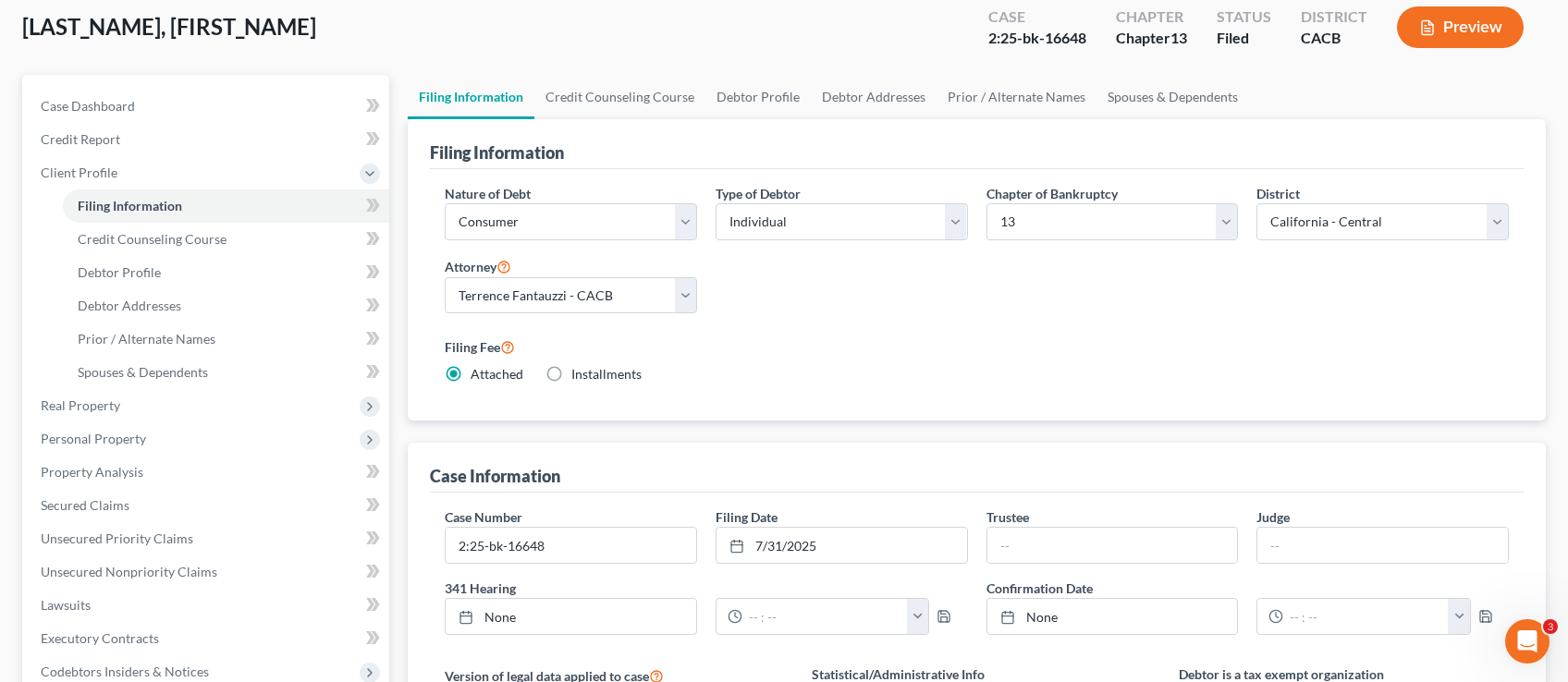 scroll, scrollTop: 0, scrollLeft: 0, axis: both 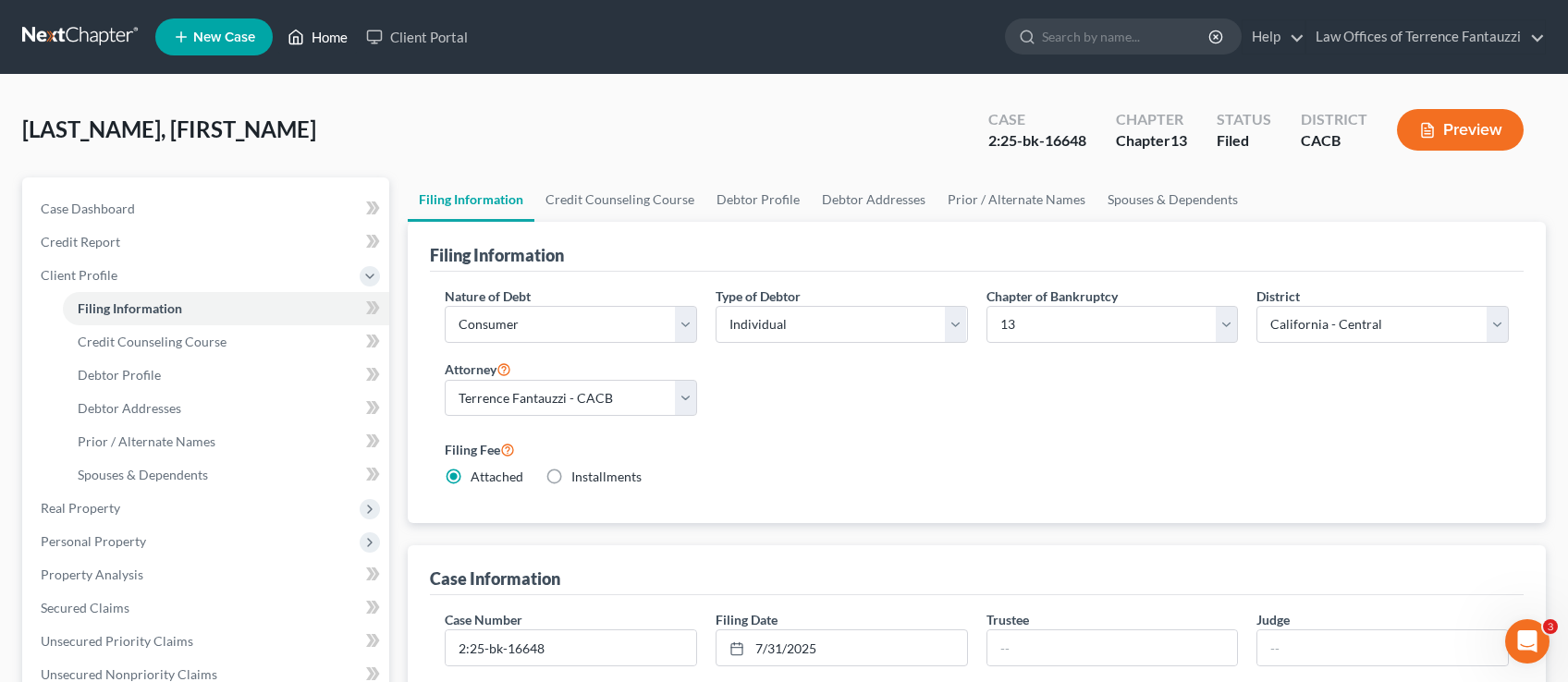 click on "Home" at bounding box center [317, 37] 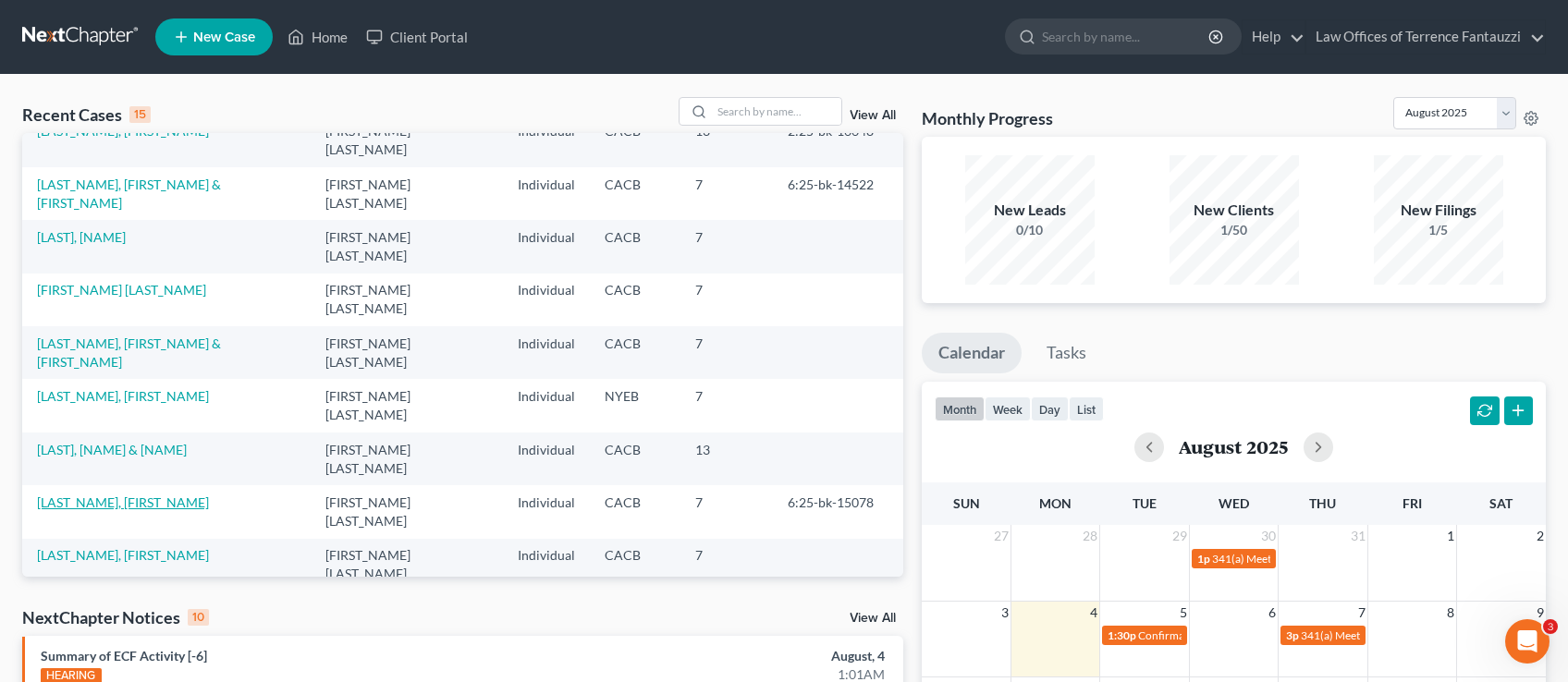 scroll, scrollTop: 81, scrollLeft: 0, axis: vertical 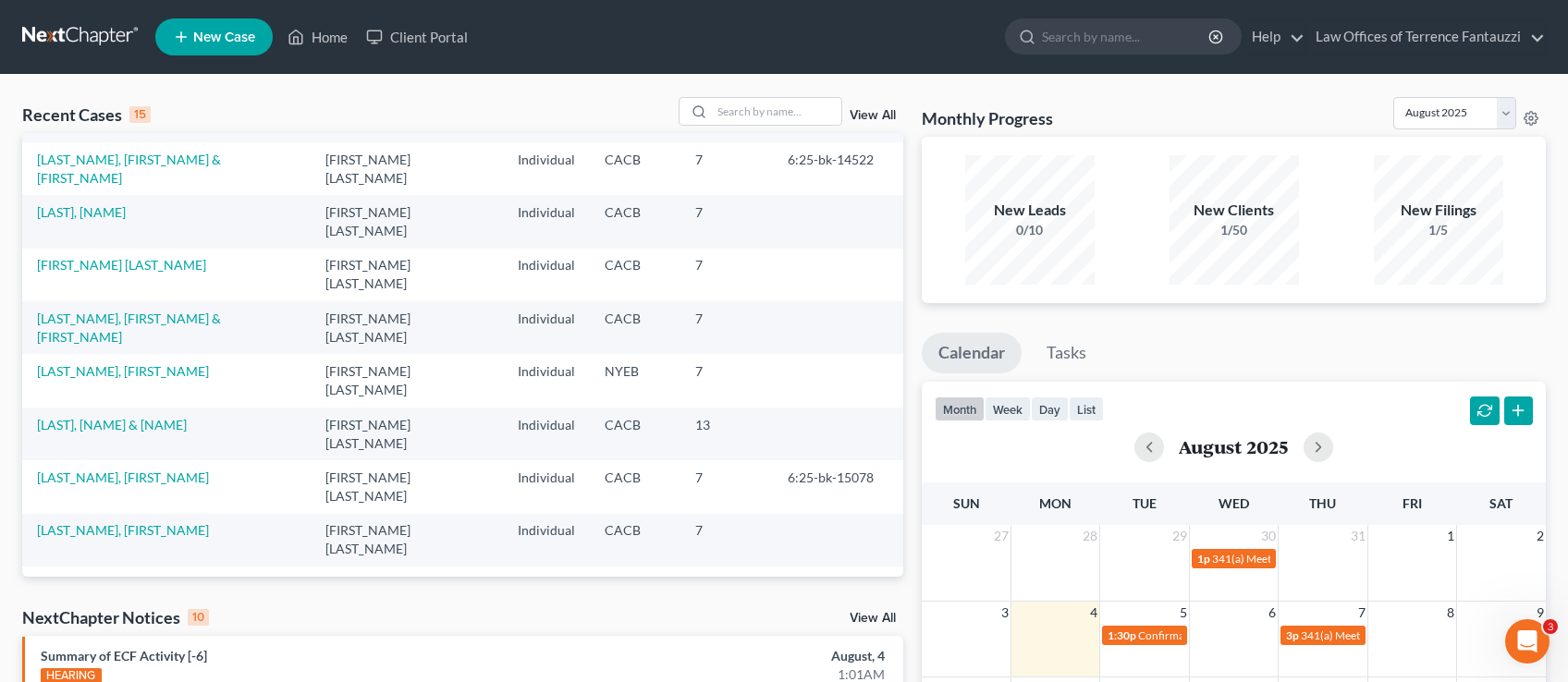 click on "Squires, Kelley" at bounding box center (79, 742) 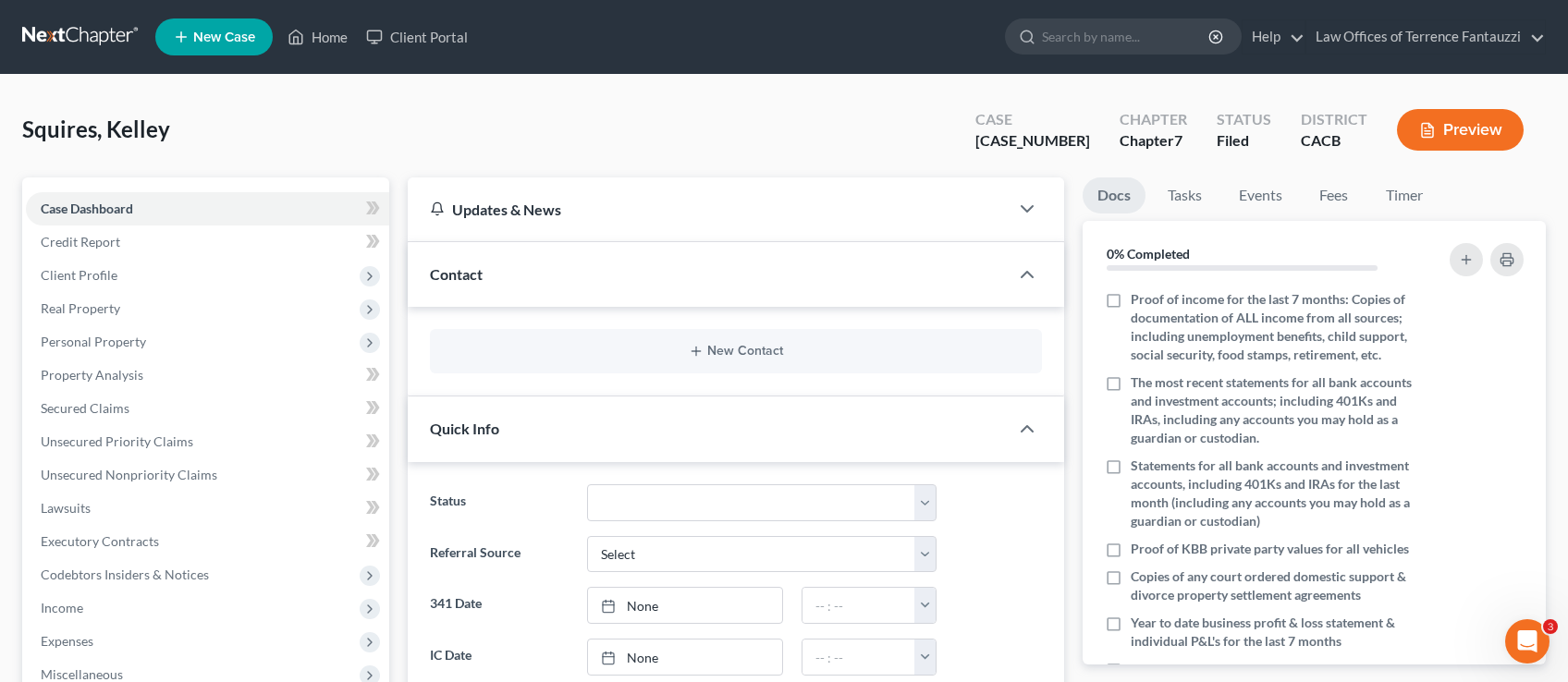 scroll, scrollTop: 444, scrollLeft: 0, axis: vertical 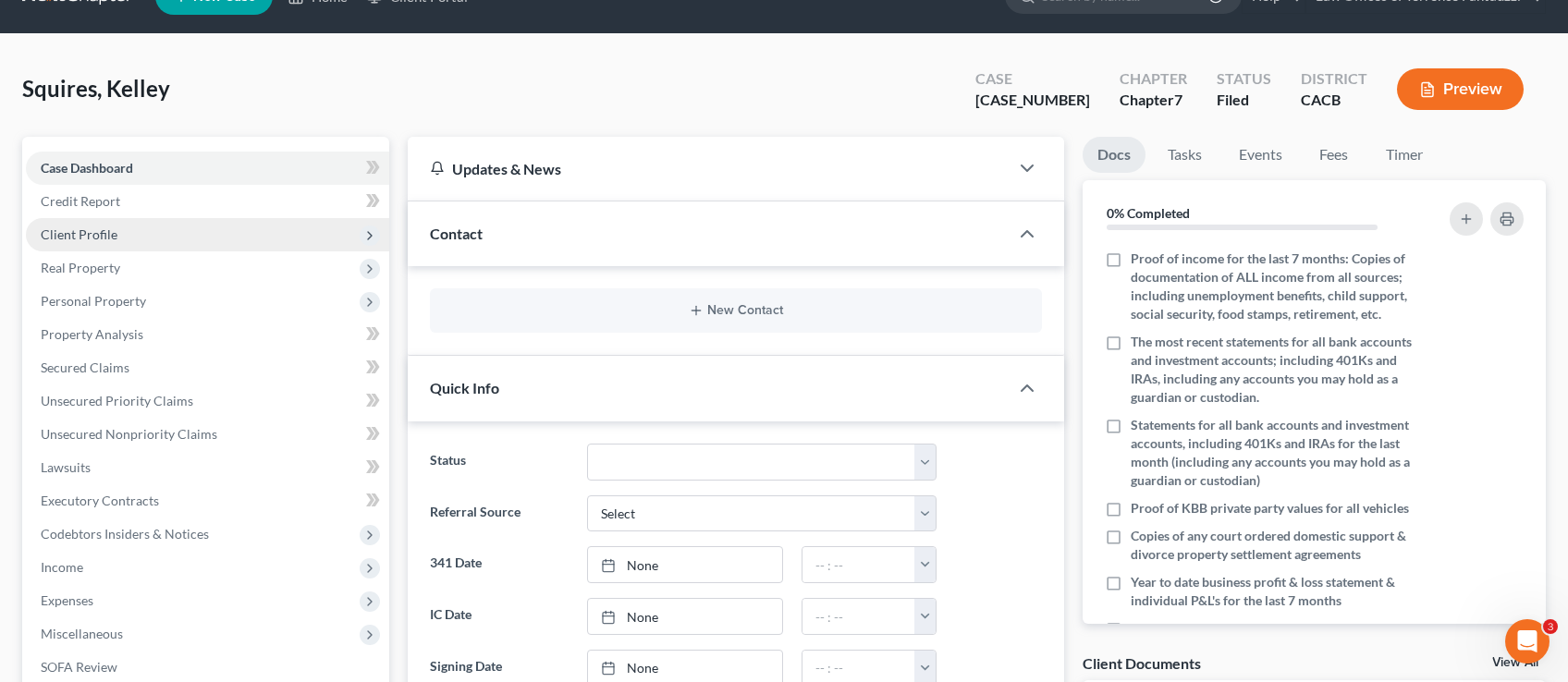 click on "Client Profile" at bounding box center (79, 234) 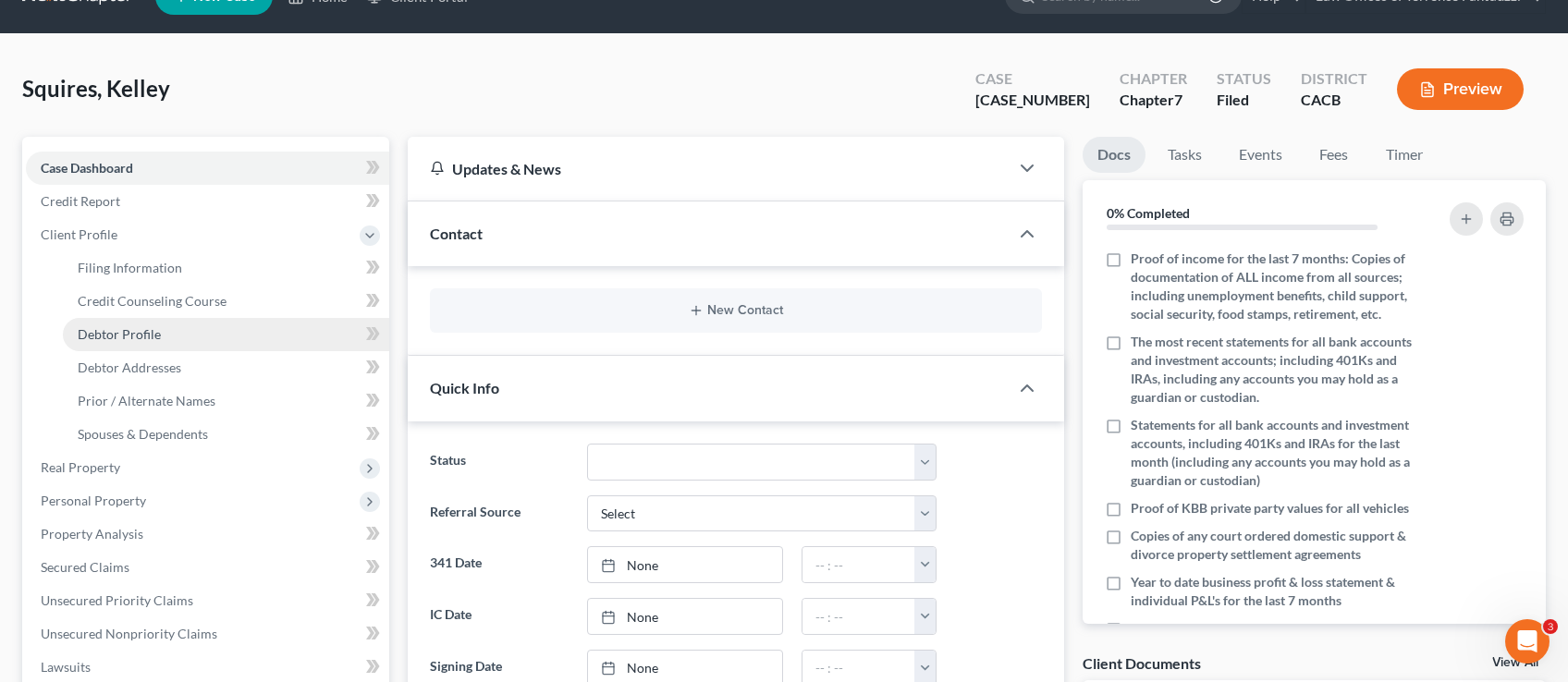 drag, startPoint x: 160, startPoint y: 260, endPoint x: 337, endPoint y: 319, distance: 186.57438 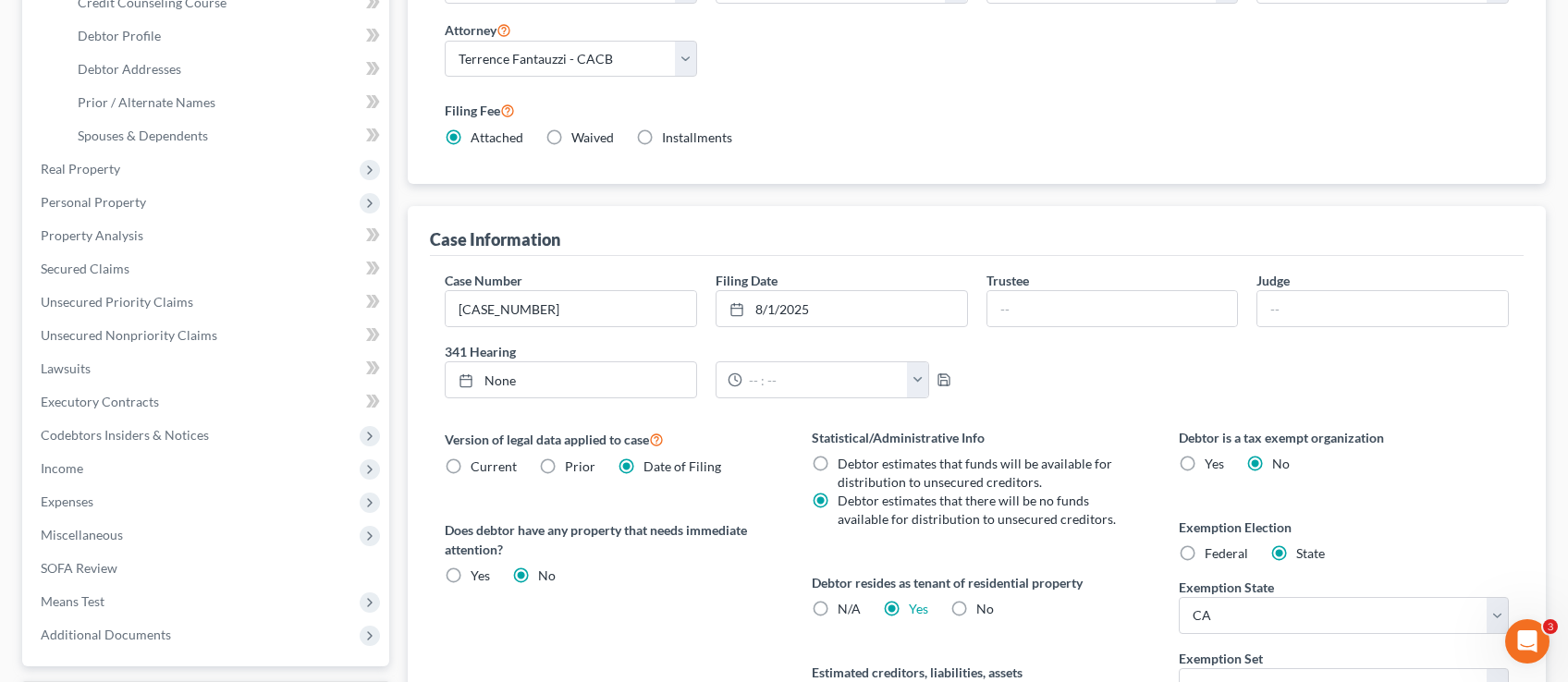 scroll, scrollTop: 0, scrollLeft: 0, axis: both 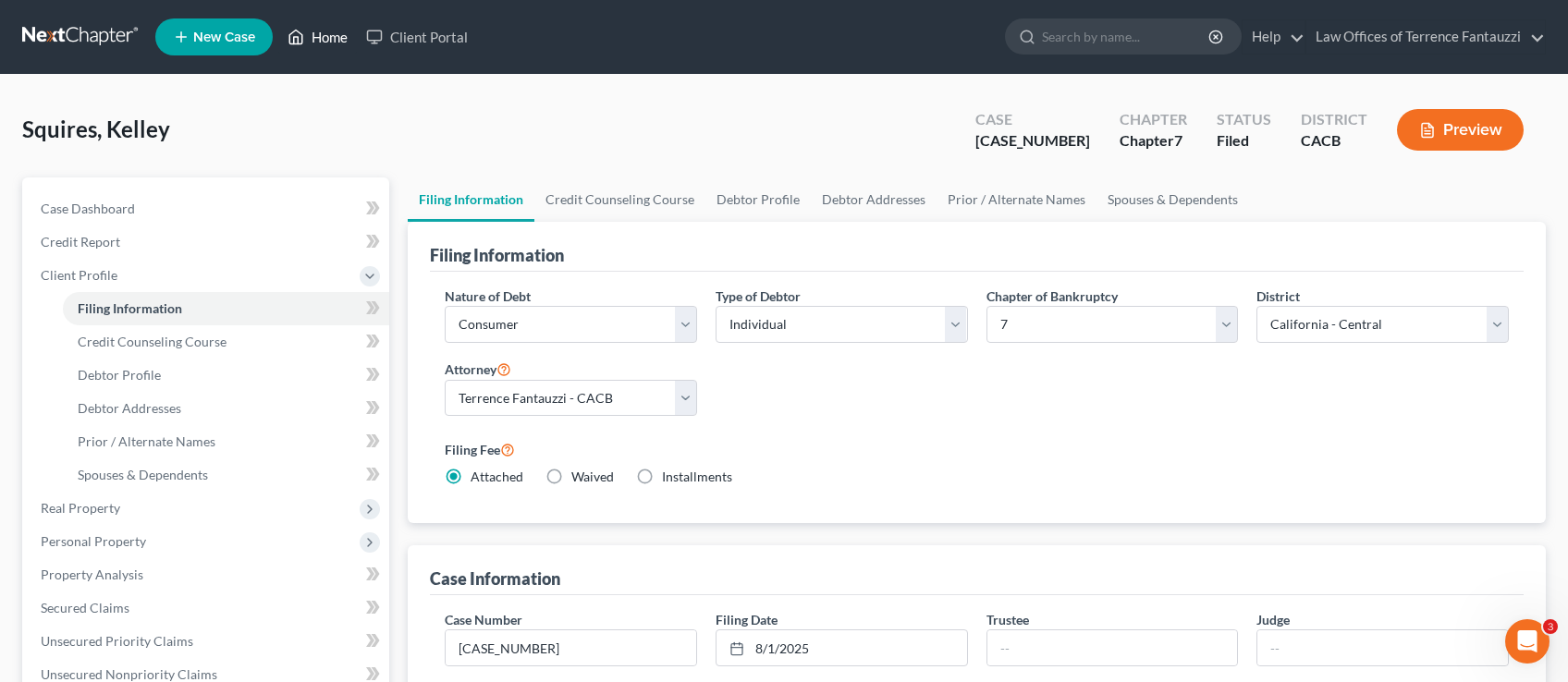 click 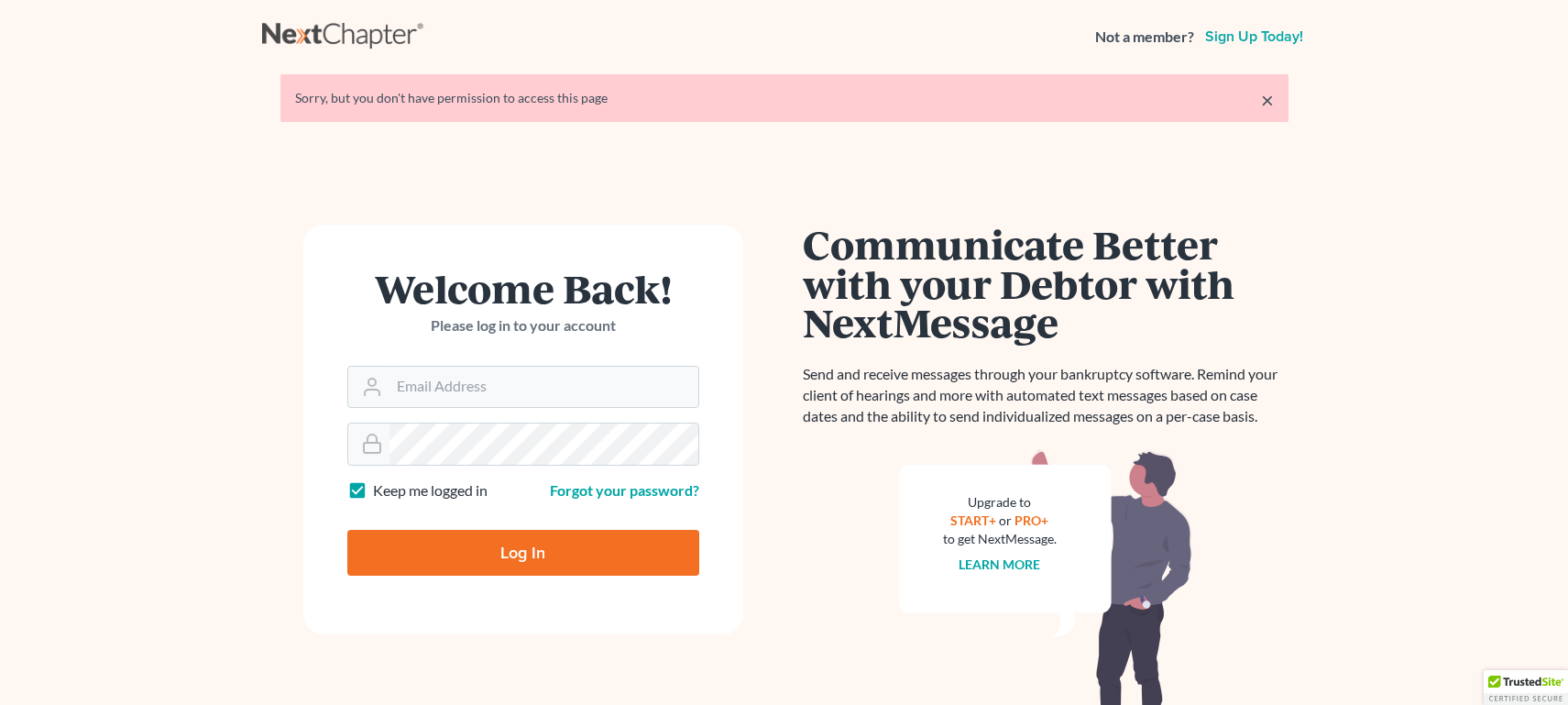 scroll, scrollTop: 0, scrollLeft: 0, axis: both 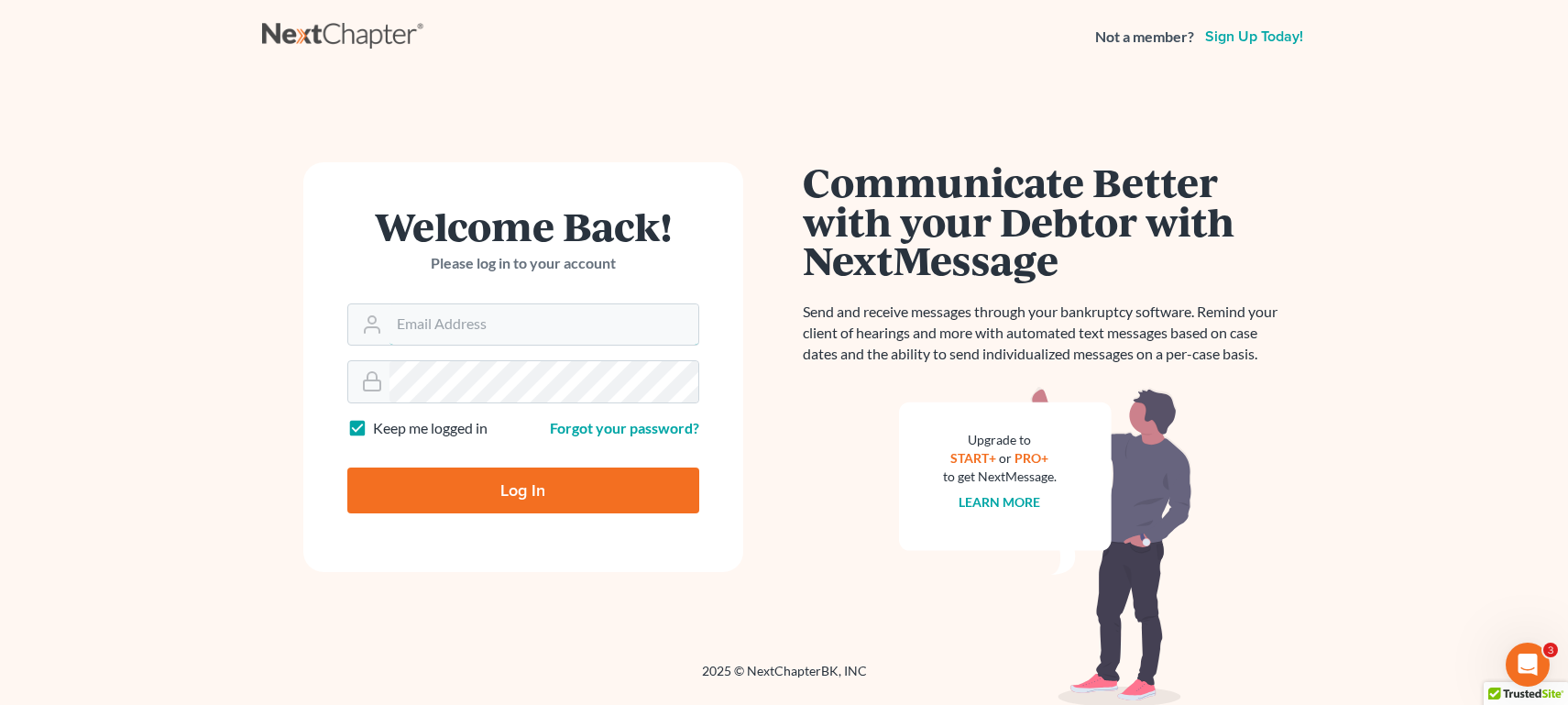 type on "[USERNAME]@[DOMAIN].com" 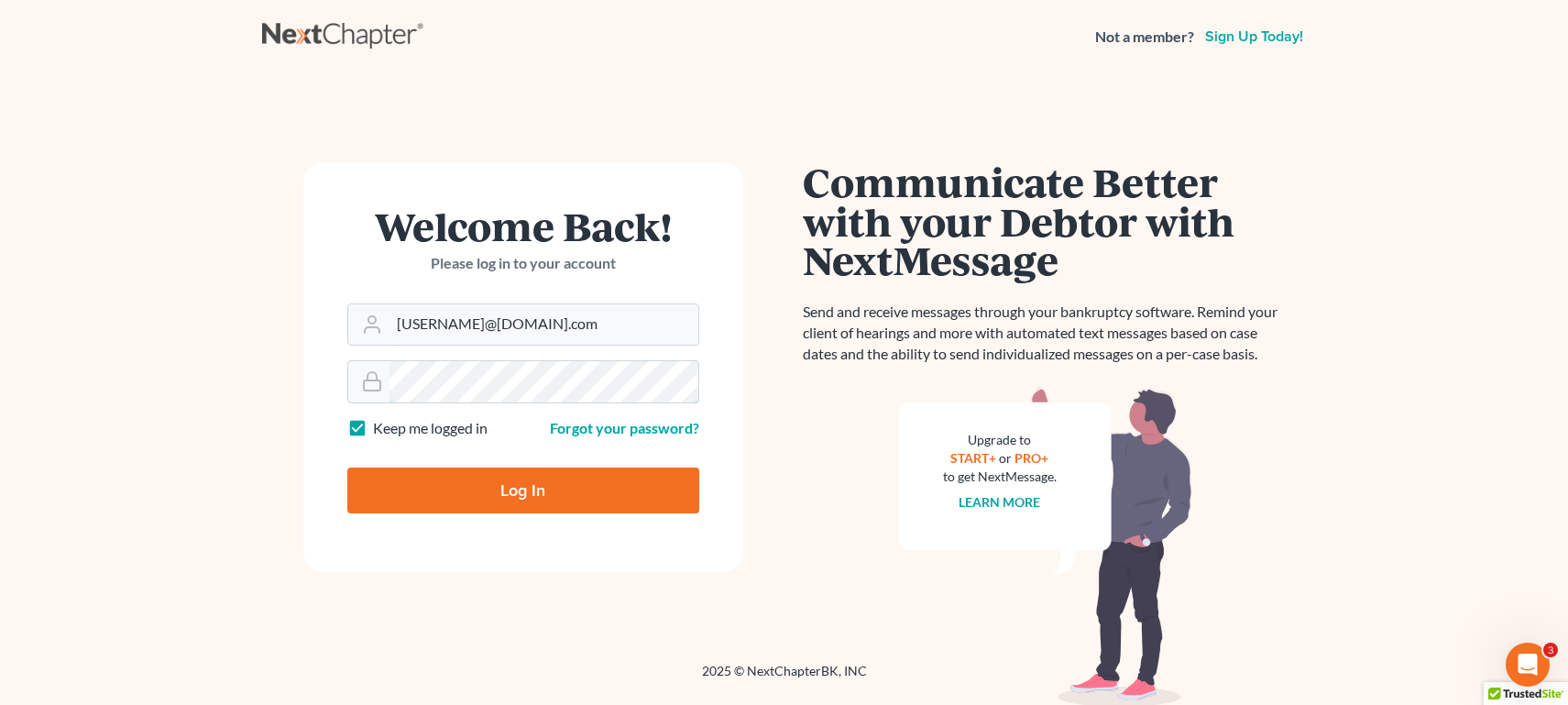 click on "Log In" at bounding box center [523, 490] 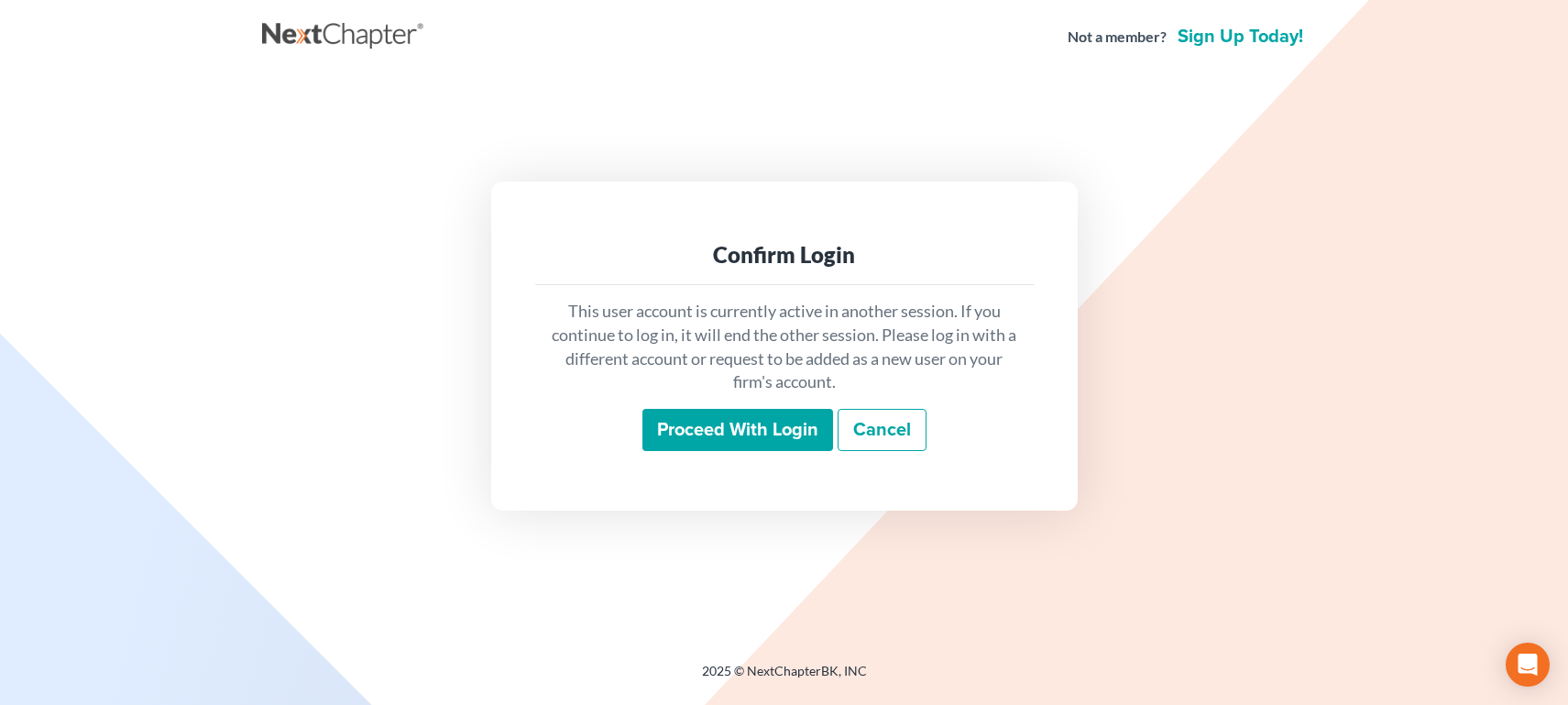 scroll, scrollTop: 0, scrollLeft: 0, axis: both 